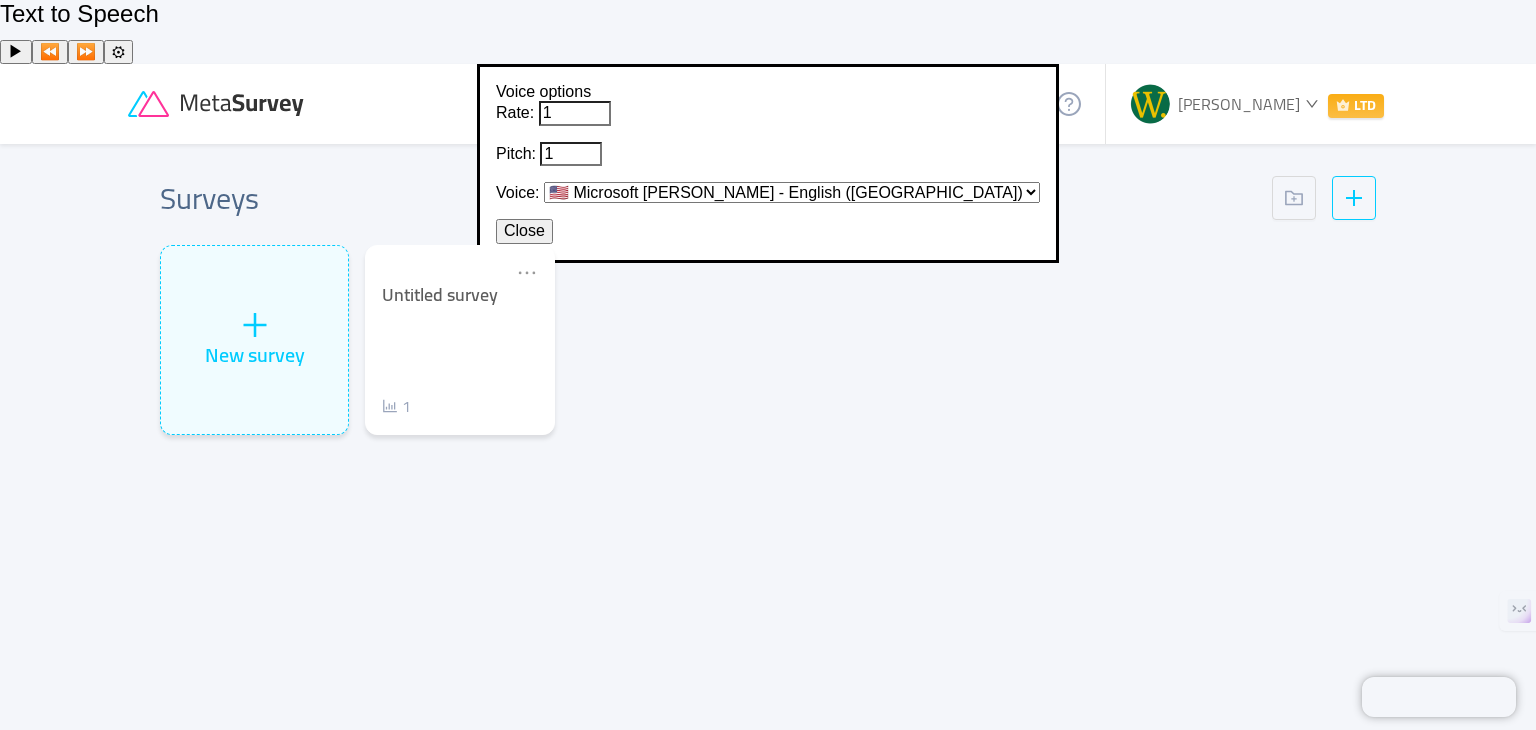 scroll, scrollTop: 0, scrollLeft: 0, axis: both 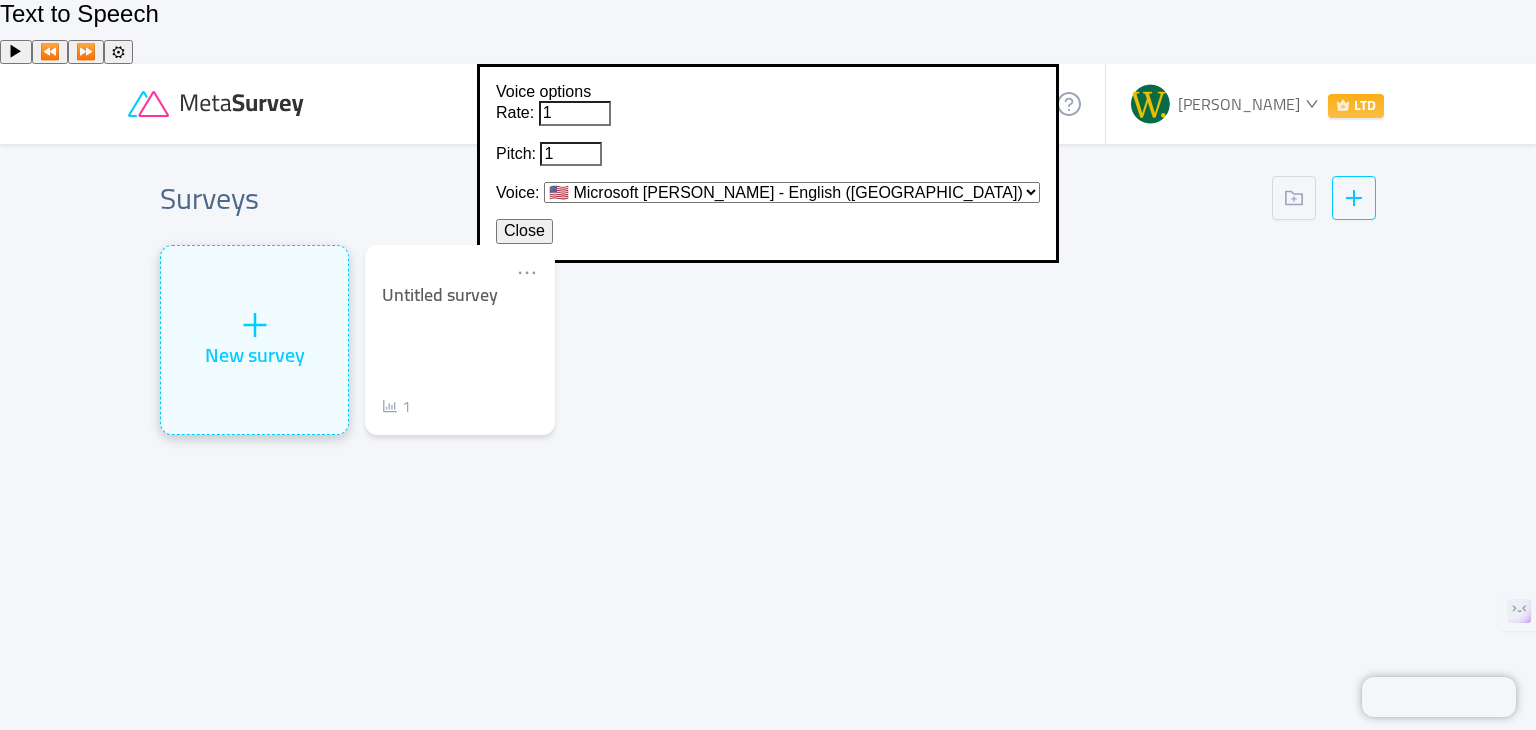 click 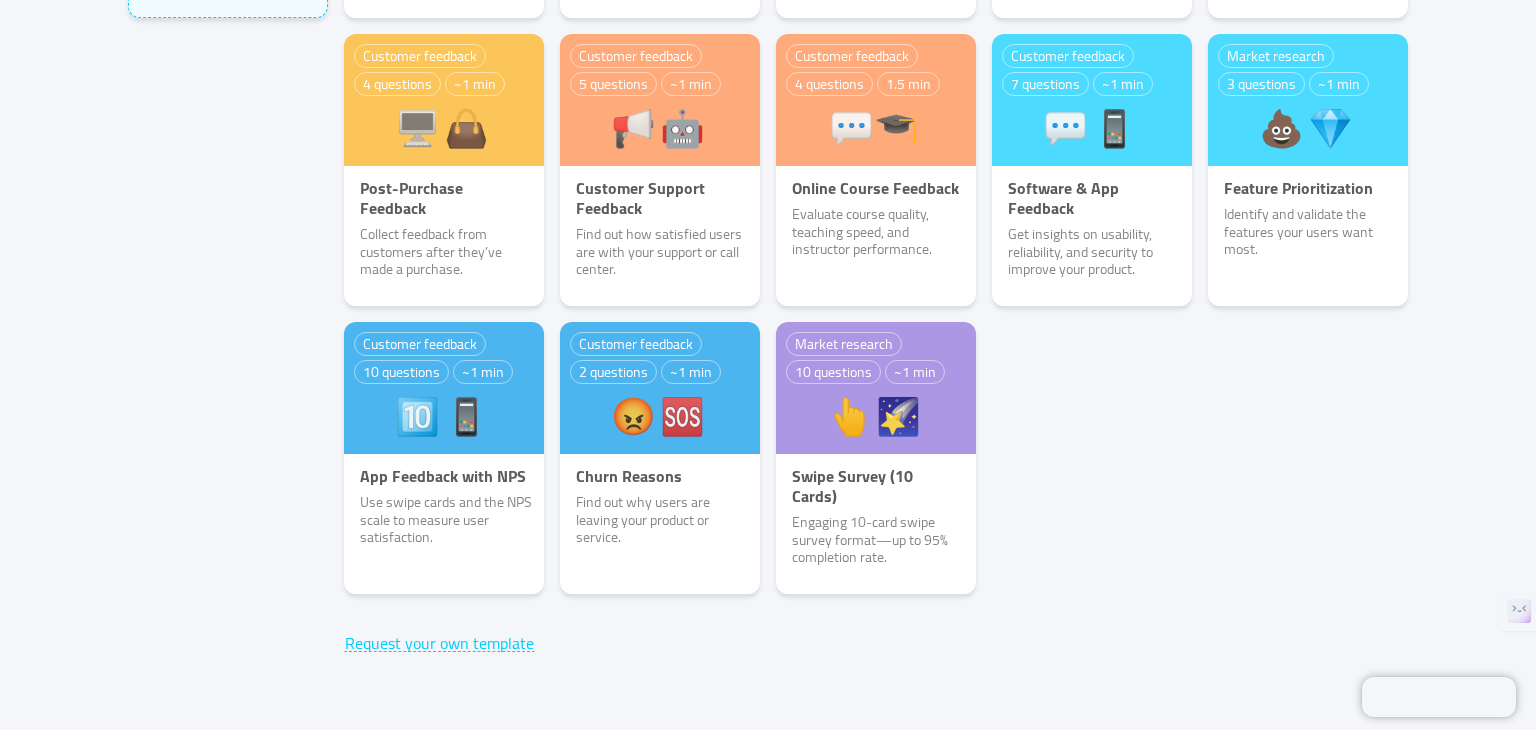 scroll, scrollTop: 412, scrollLeft: 0, axis: vertical 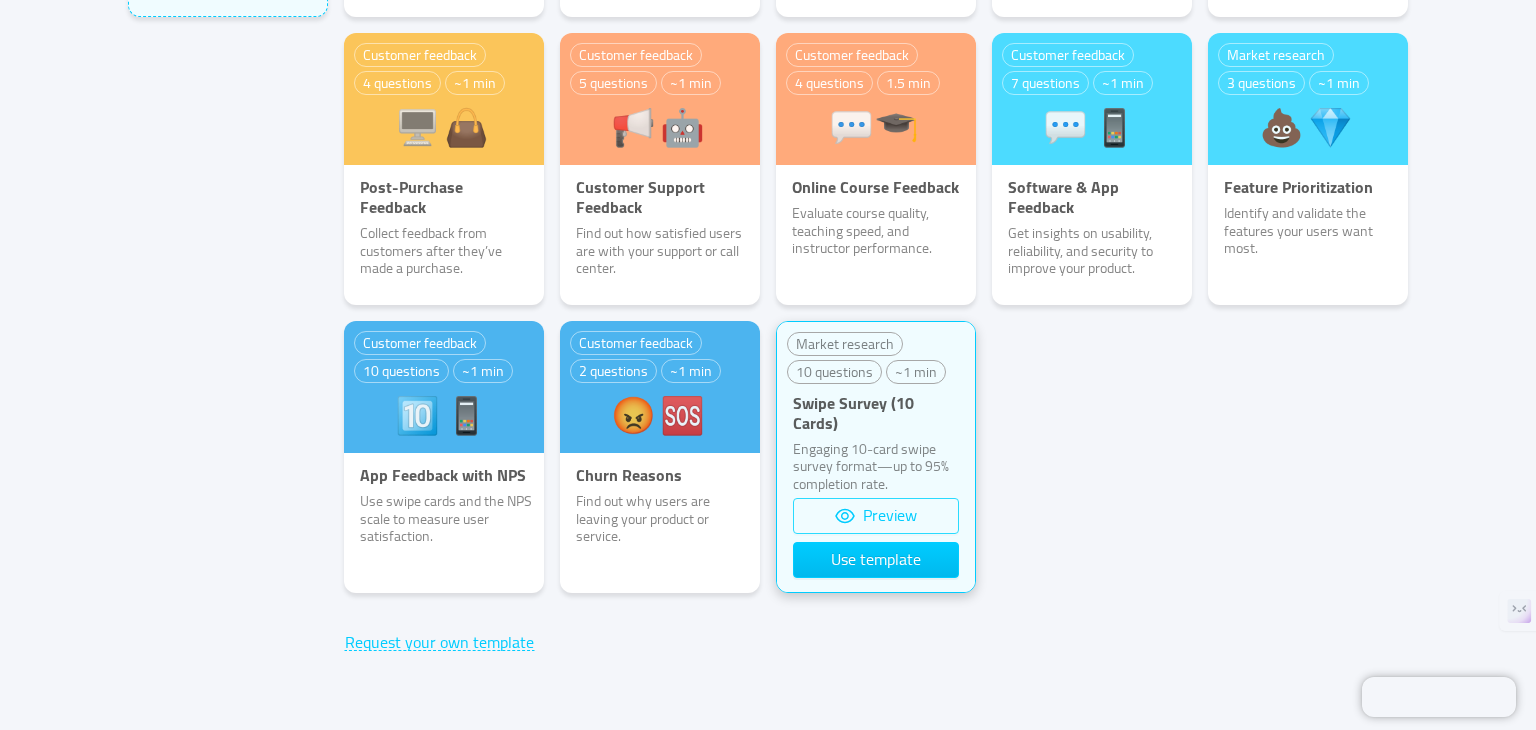 click on "Preview" at bounding box center [876, 516] 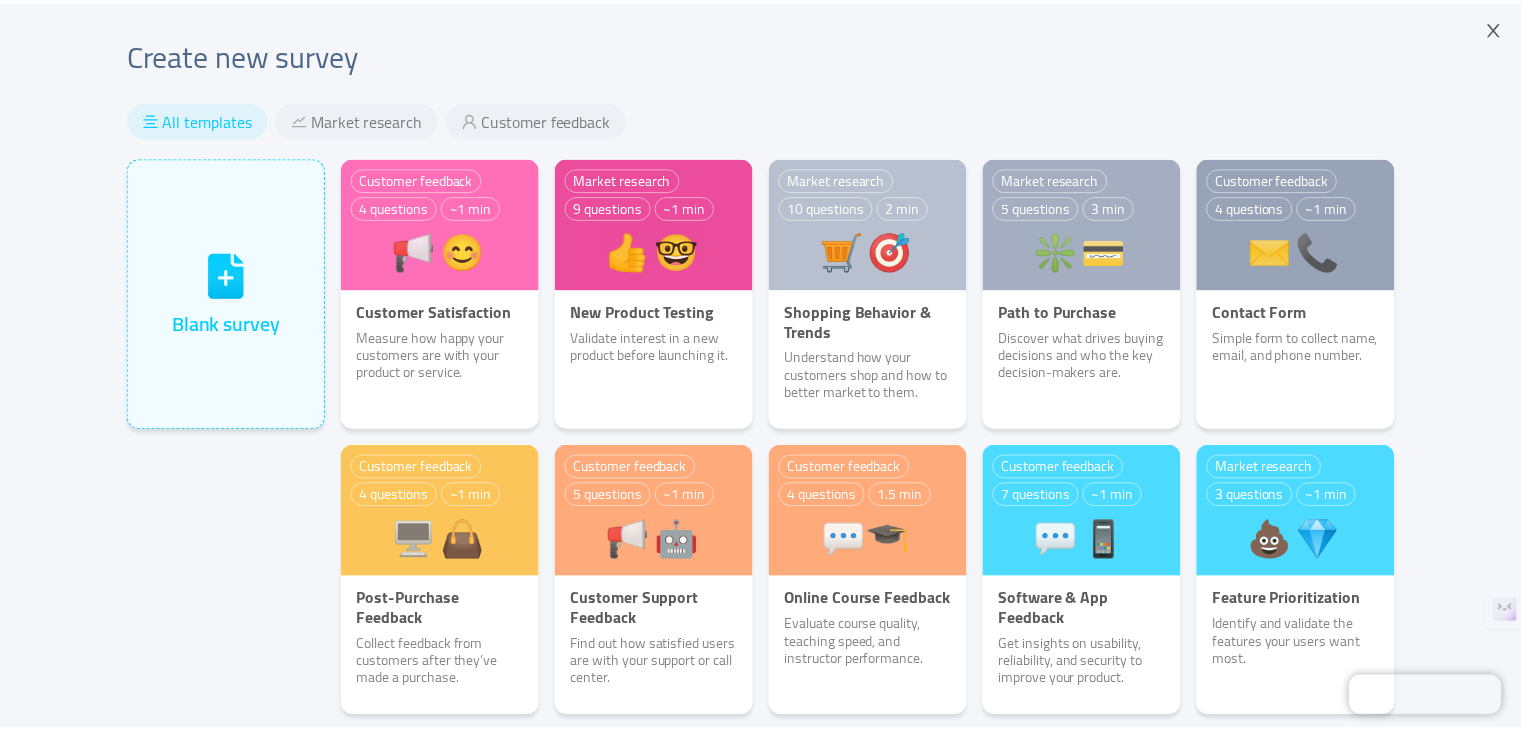 scroll, scrollTop: 0, scrollLeft: 0, axis: both 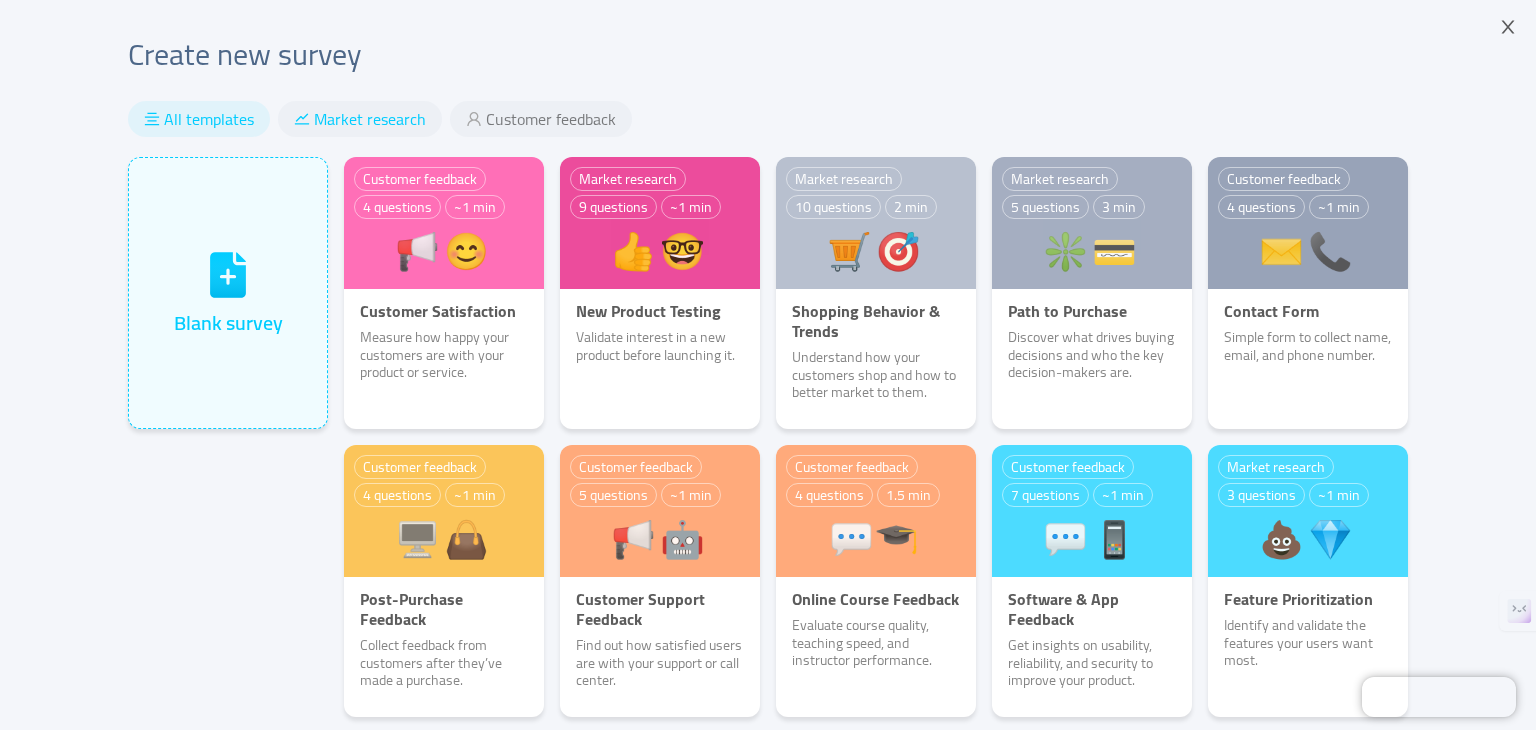 click on "Market research" at bounding box center [370, 119] 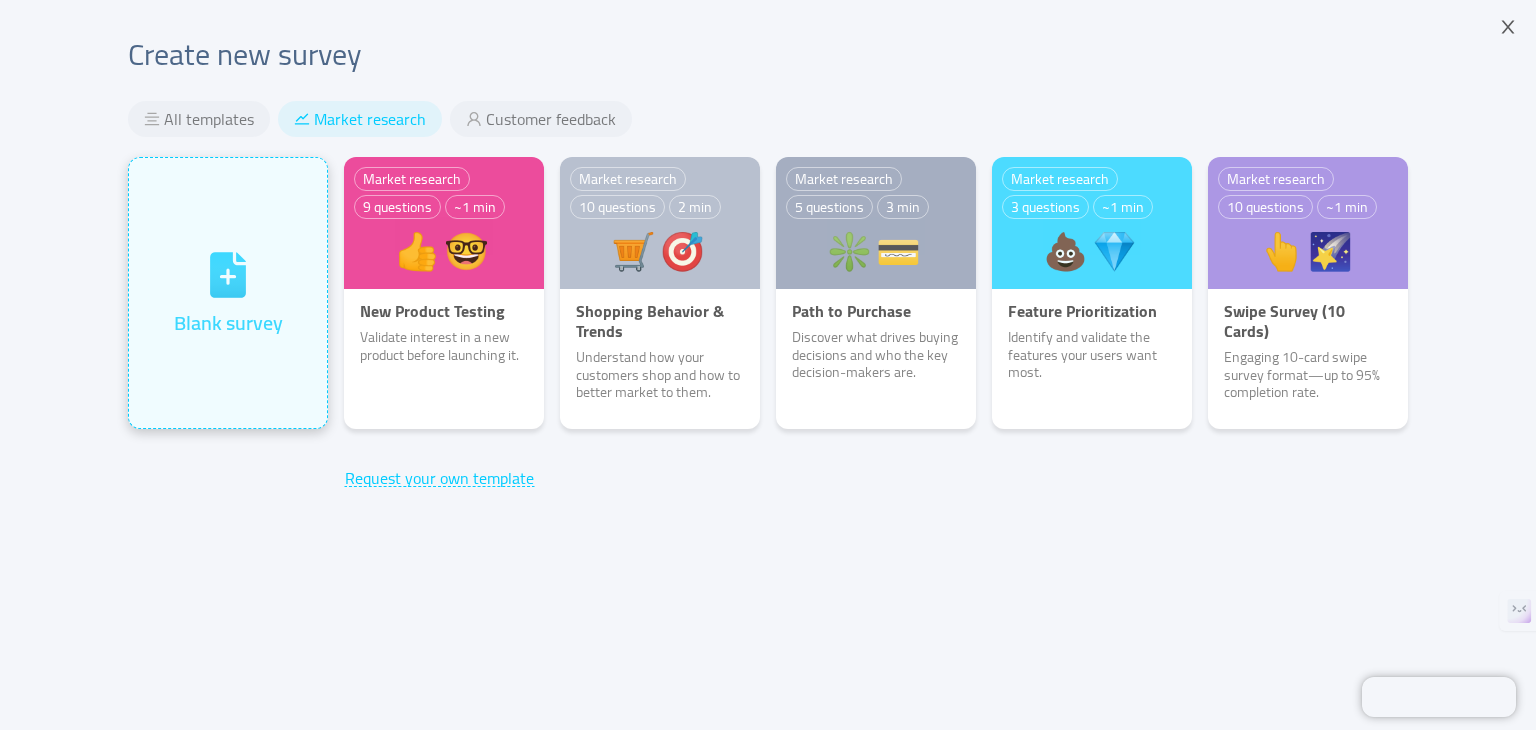 click 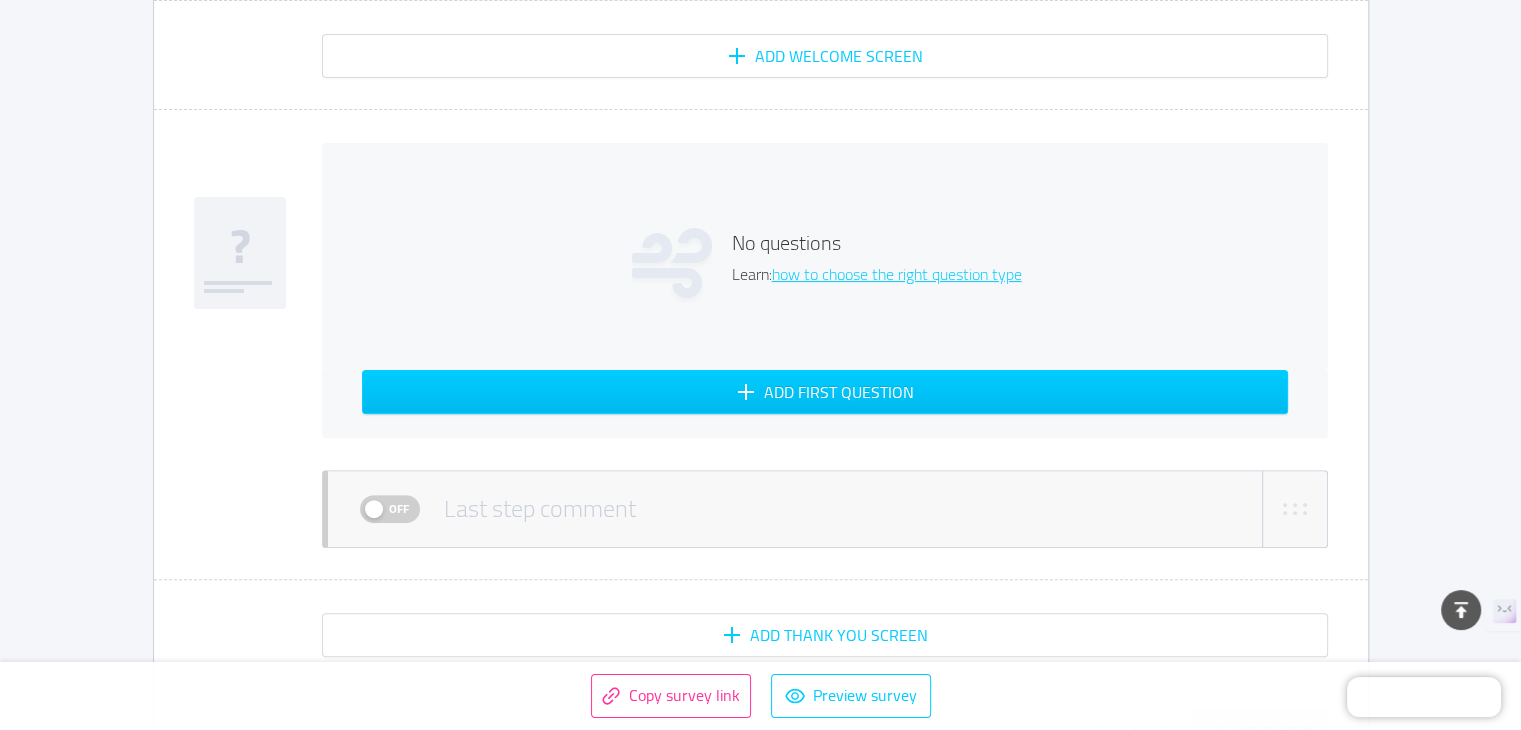 scroll, scrollTop: 600, scrollLeft: 0, axis: vertical 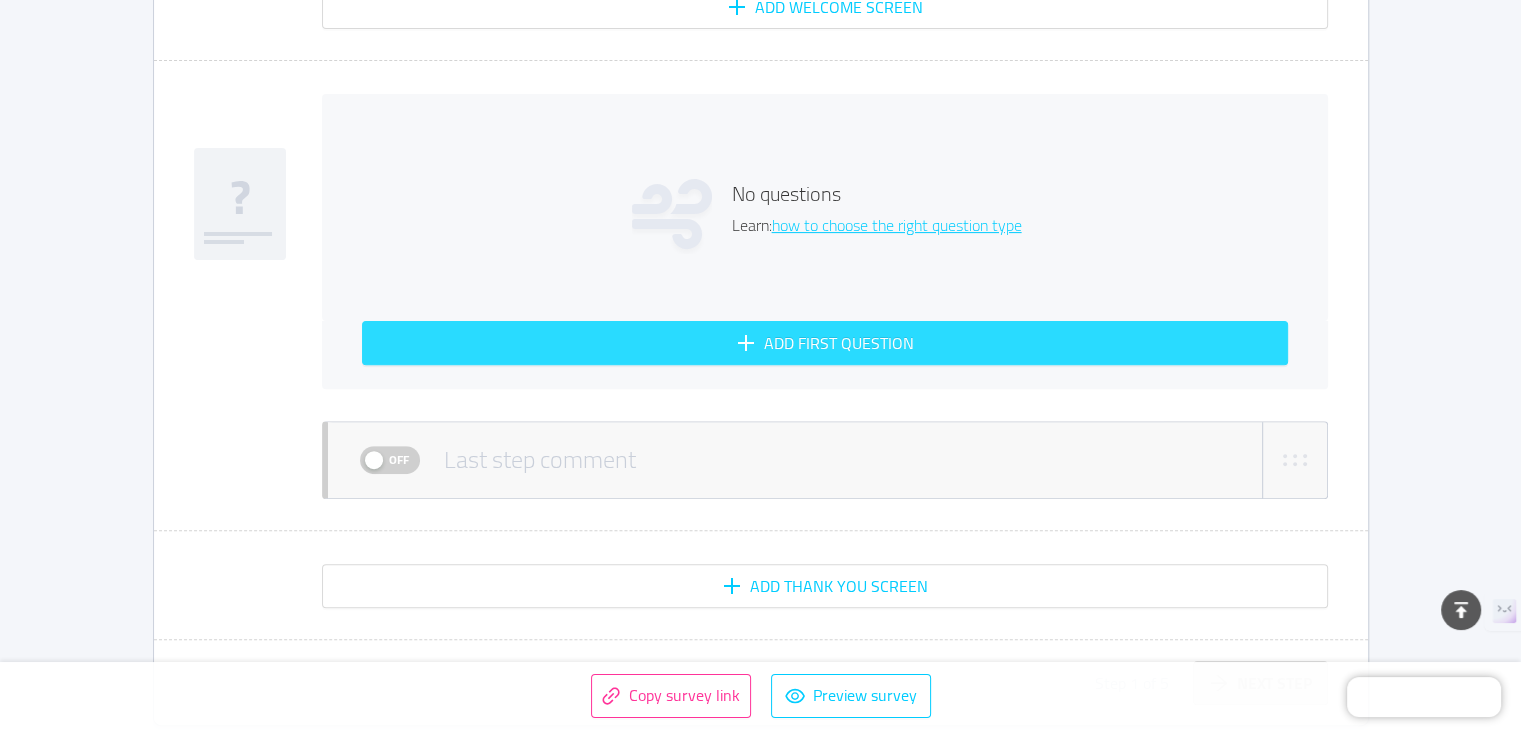 click on "Add first question" at bounding box center (825, 343) 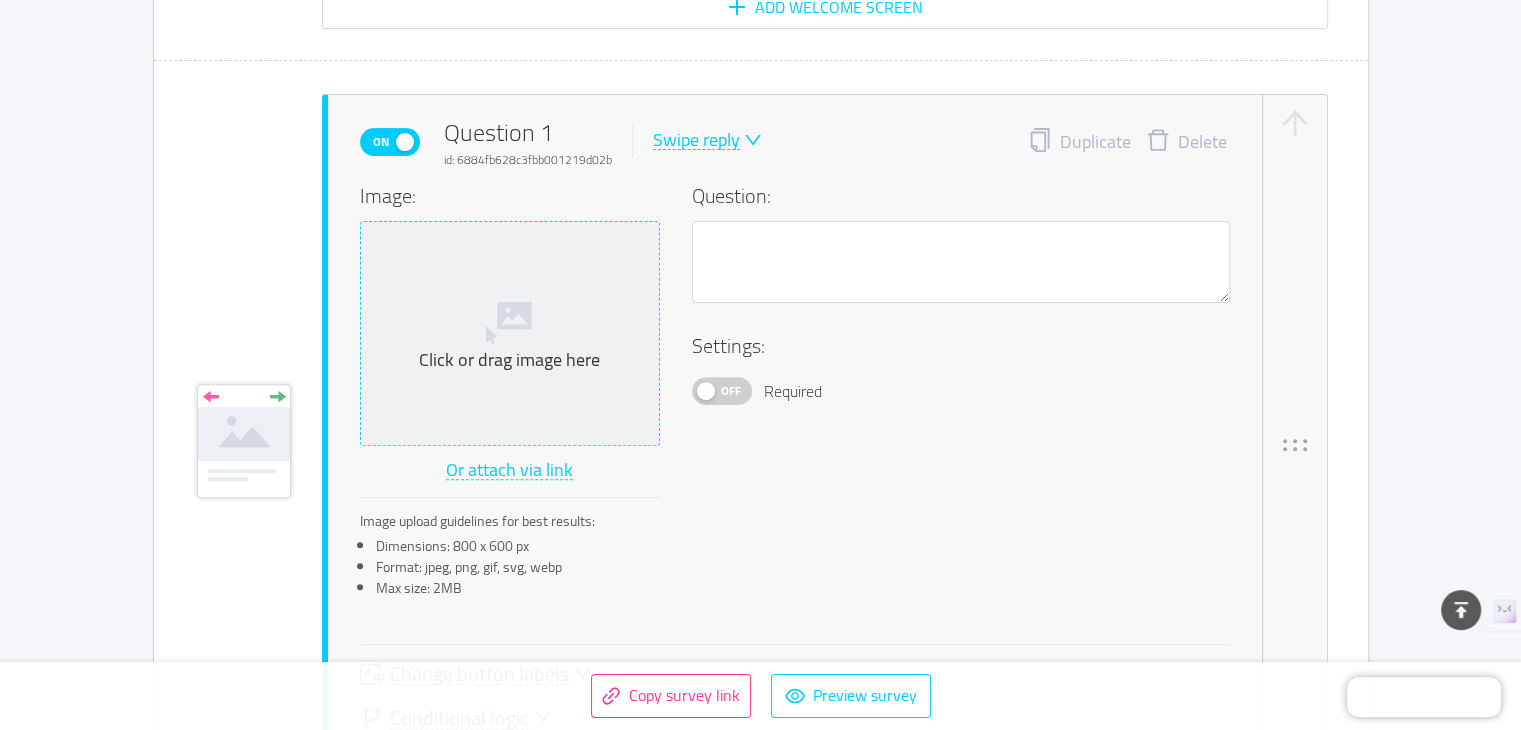 scroll, scrollTop: 614, scrollLeft: 0, axis: vertical 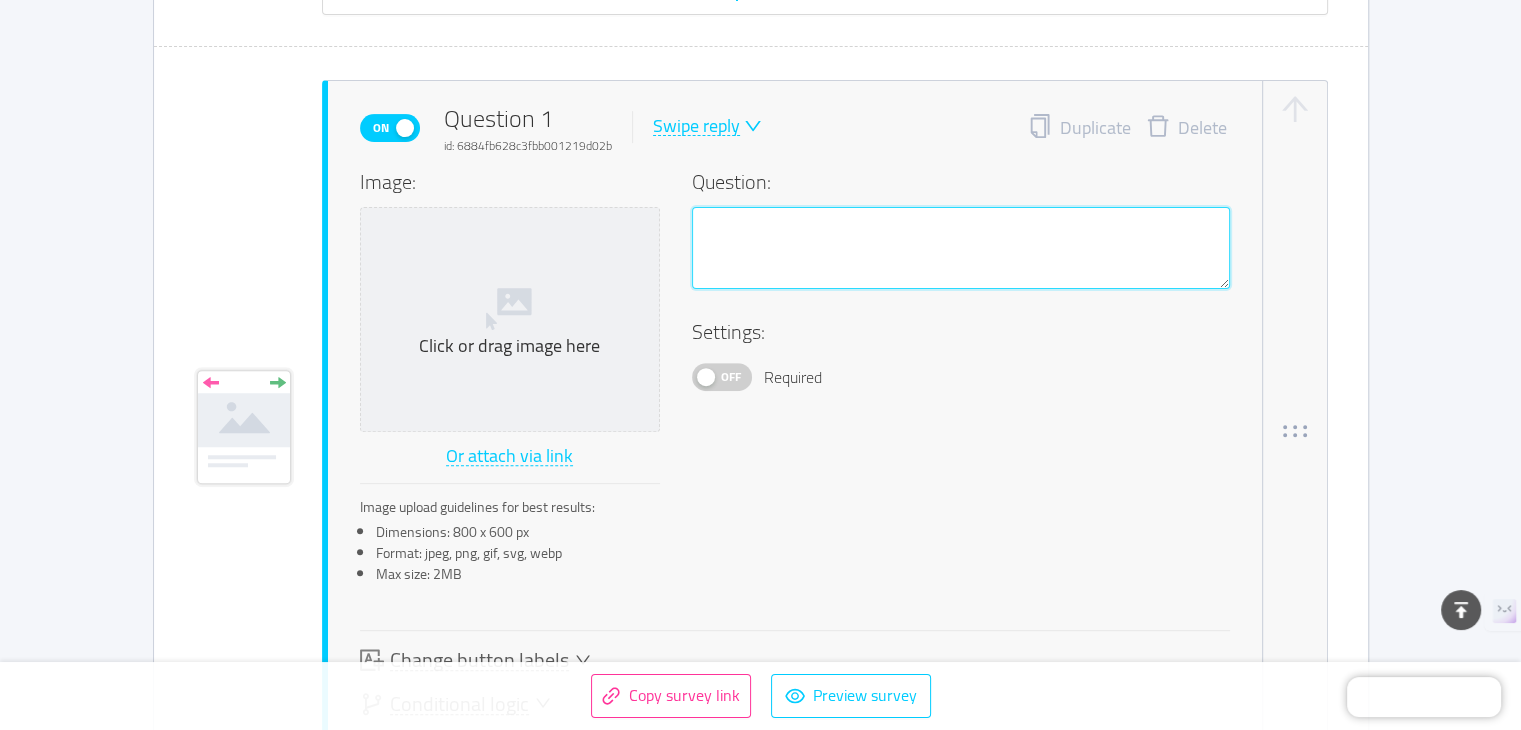 click at bounding box center (961, 248) 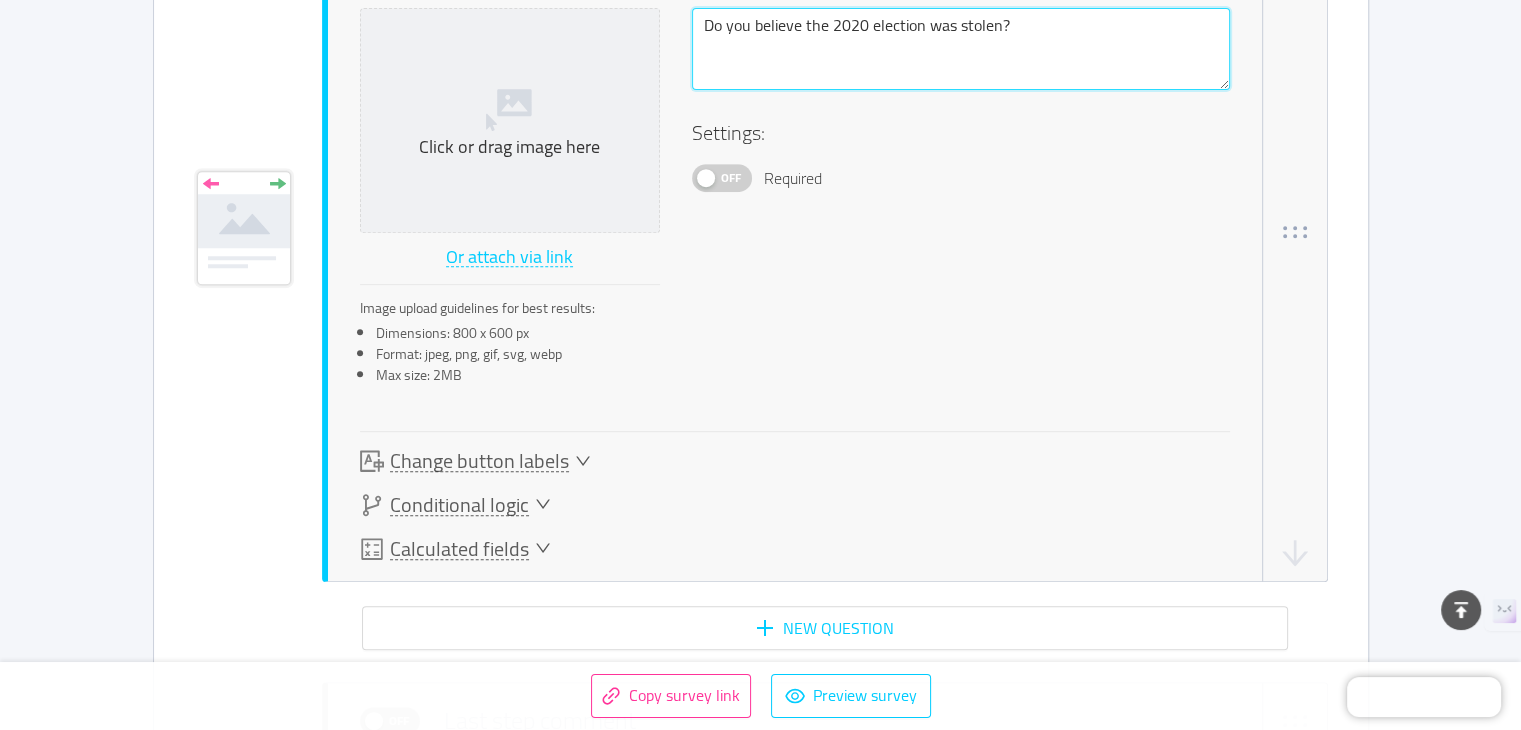 scroll, scrollTop: 814, scrollLeft: 0, axis: vertical 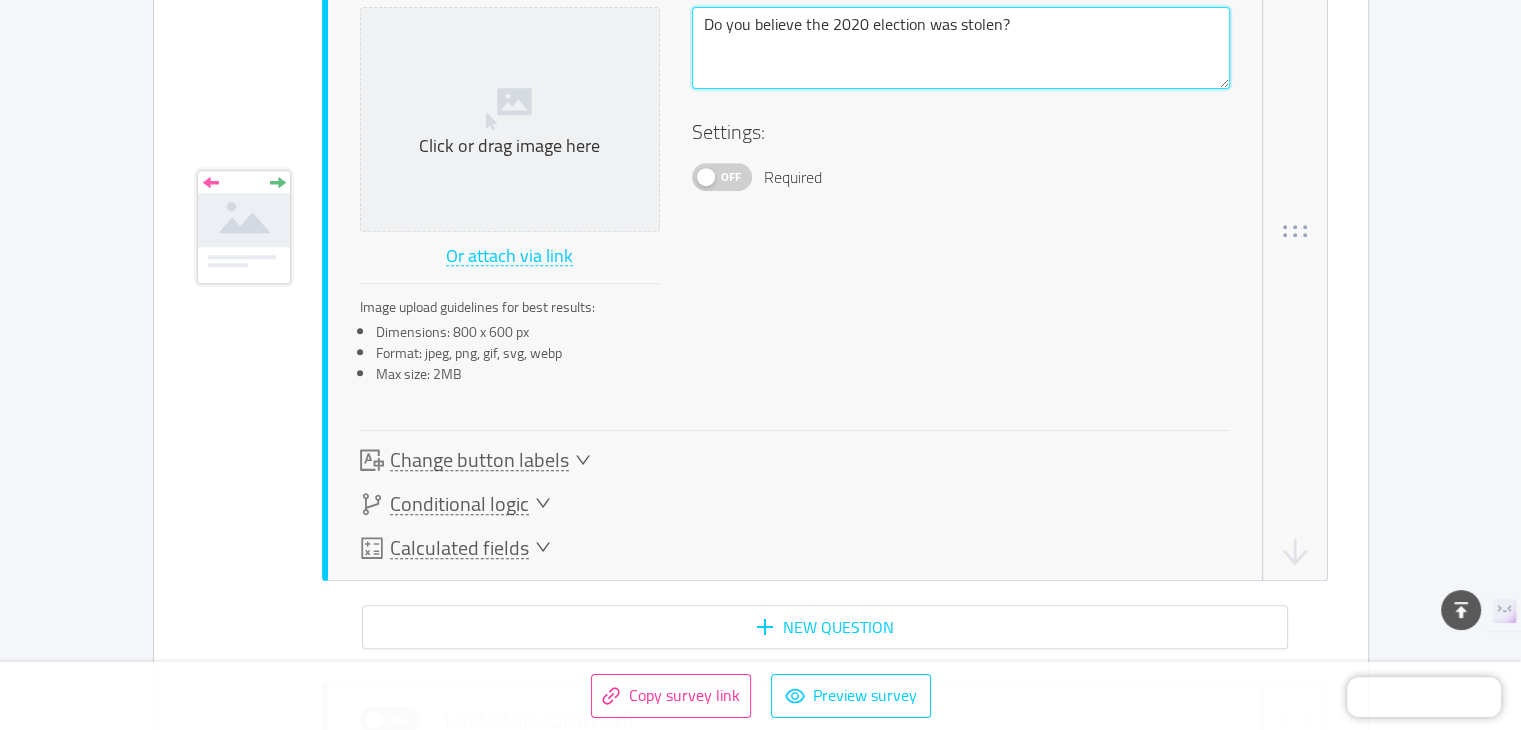 type on "Do you believe the 2020 election was stolen?" 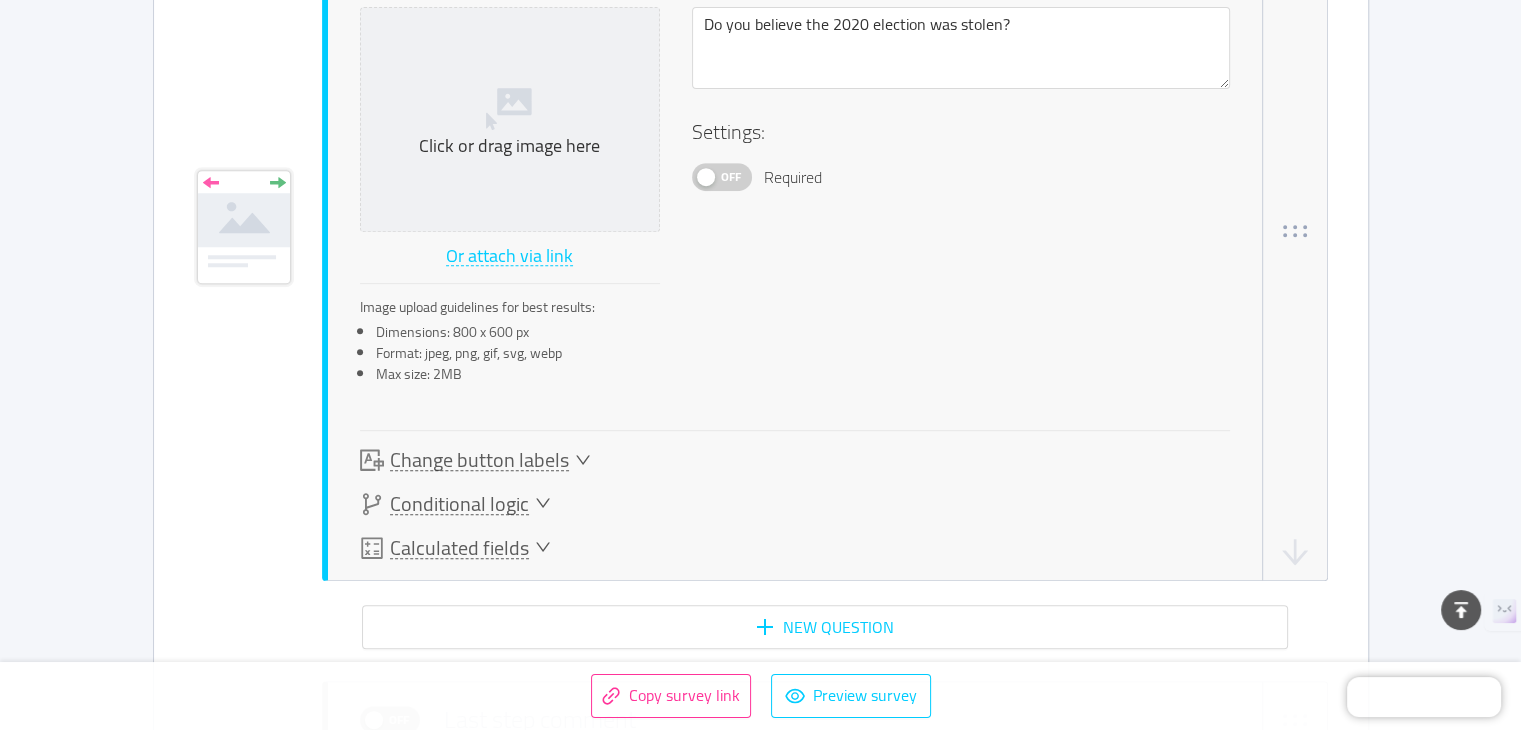 click 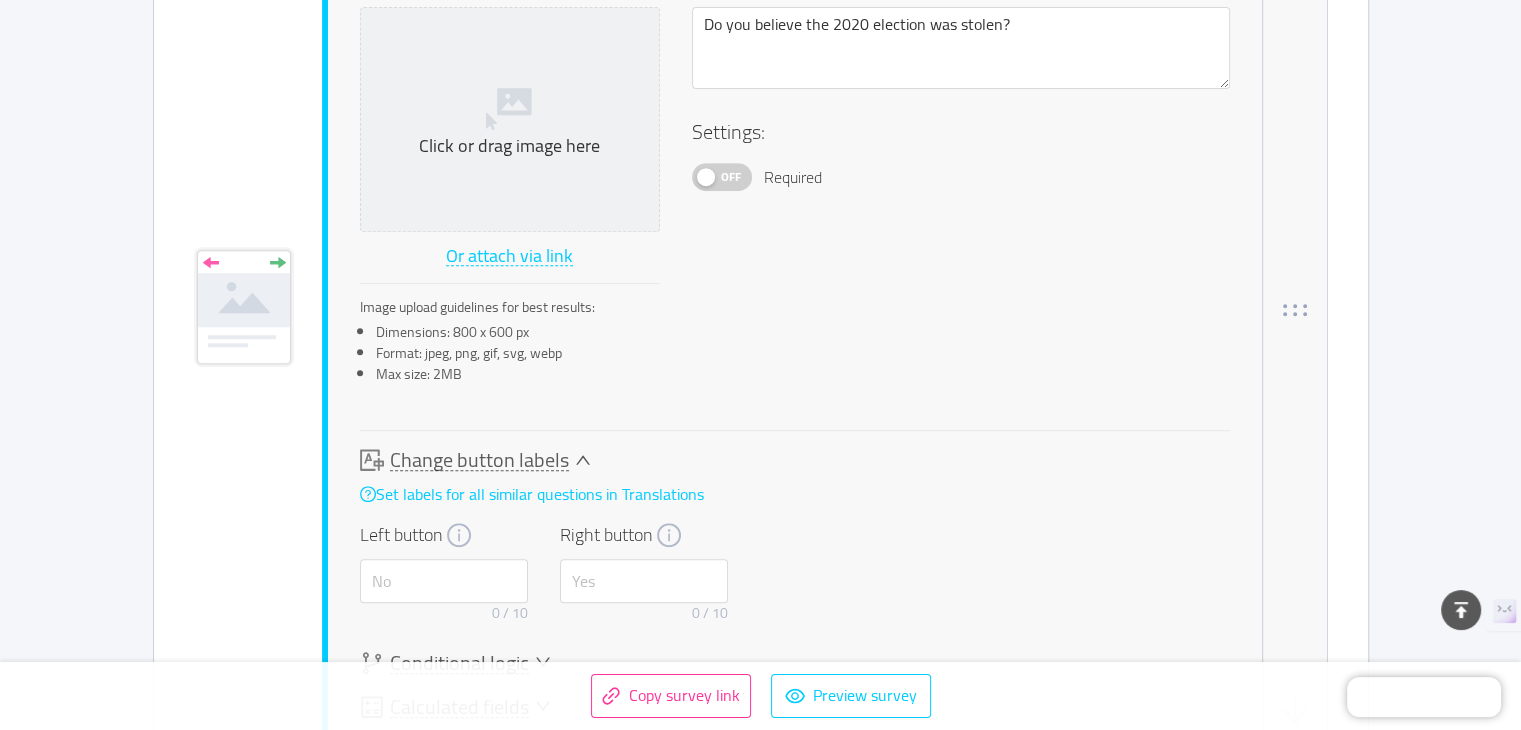 scroll, scrollTop: 894, scrollLeft: 0, axis: vertical 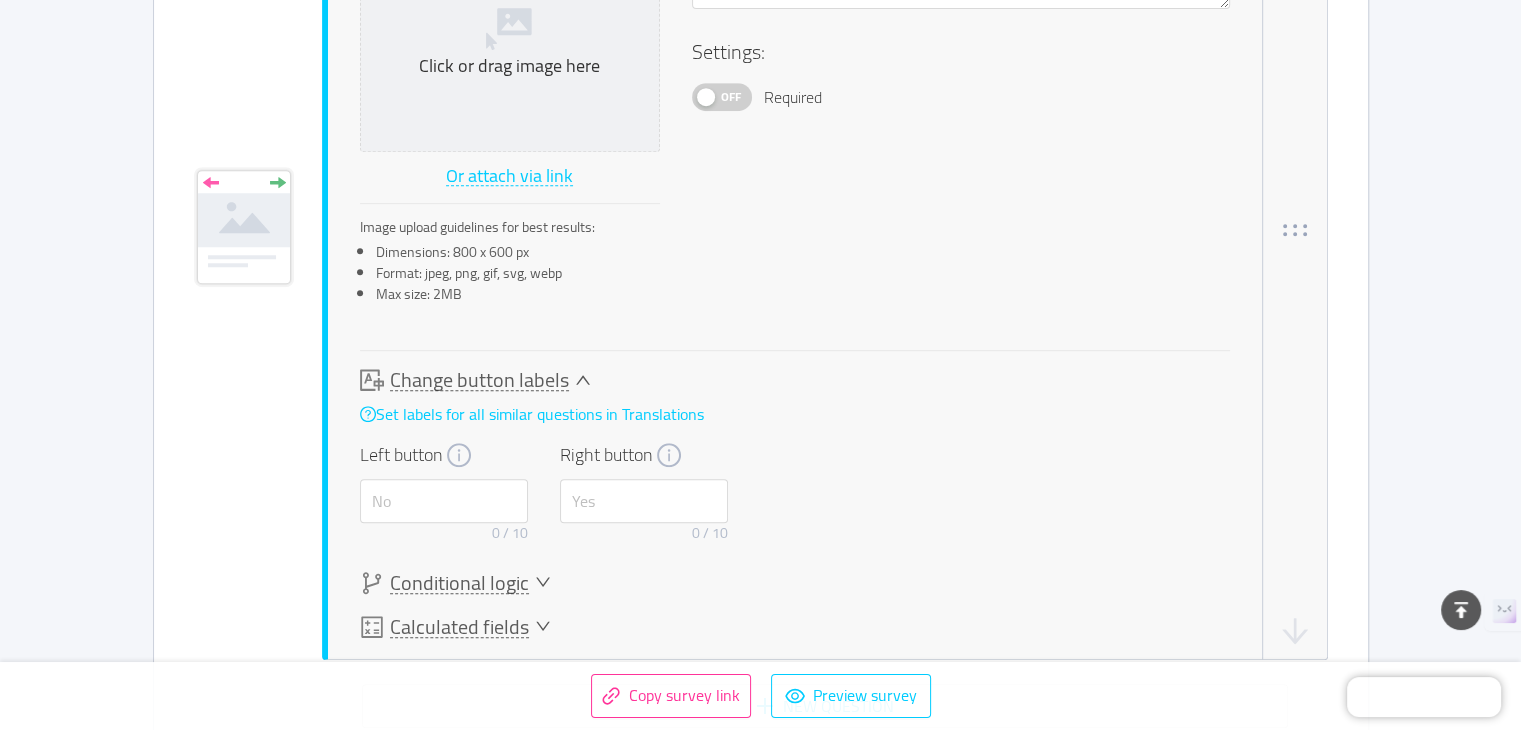click 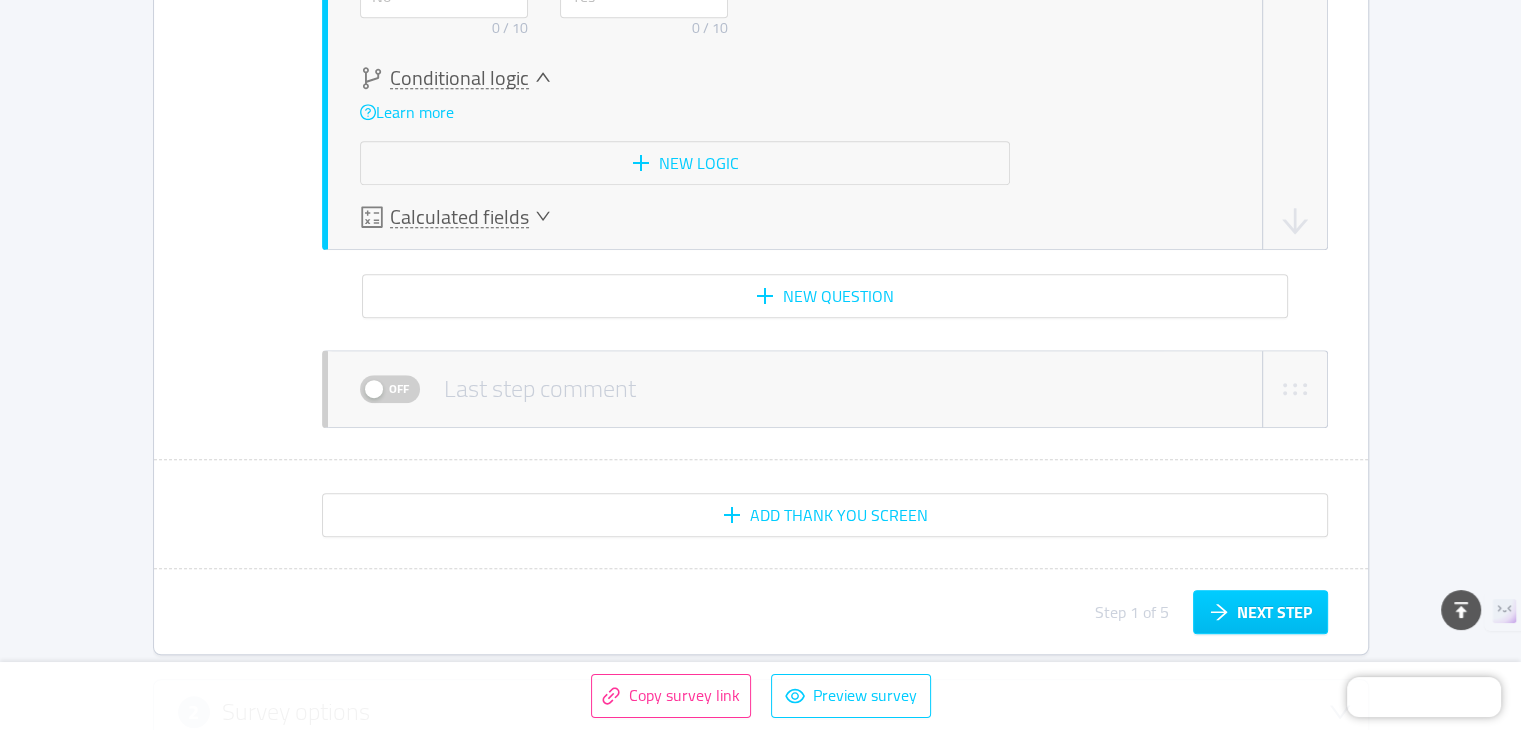 scroll, scrollTop: 1400, scrollLeft: 0, axis: vertical 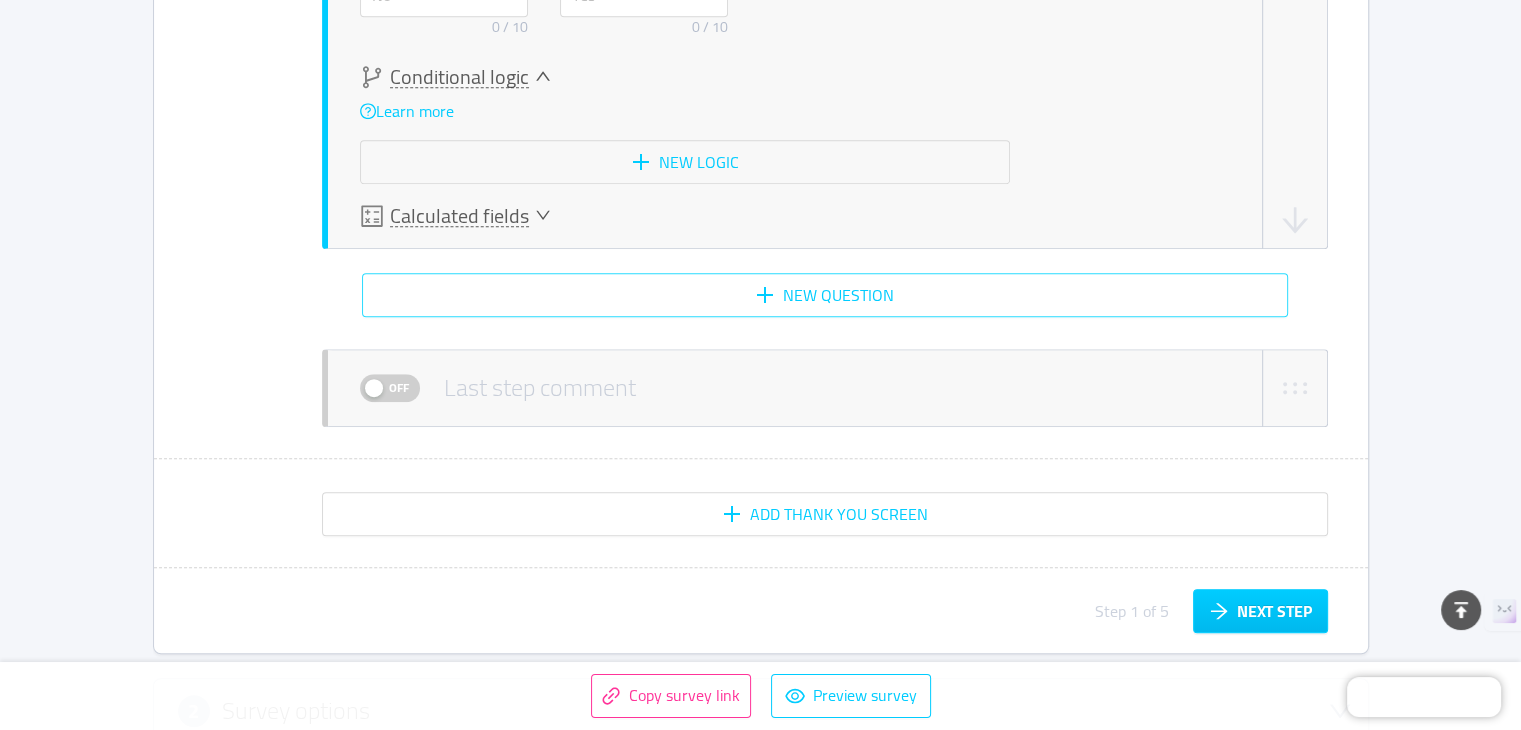 click on "New question" at bounding box center (825, 295) 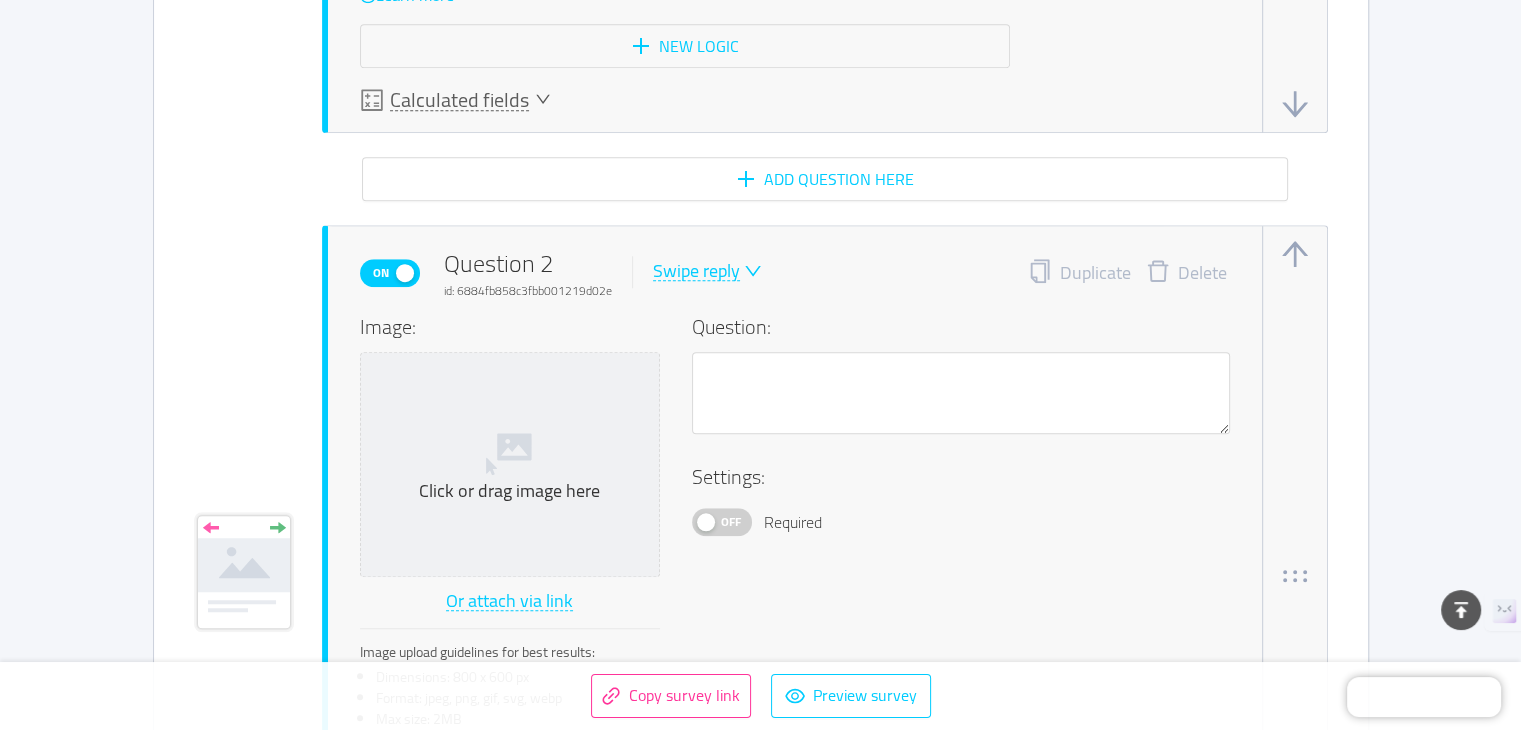 scroll, scrollTop: 1661, scrollLeft: 0, axis: vertical 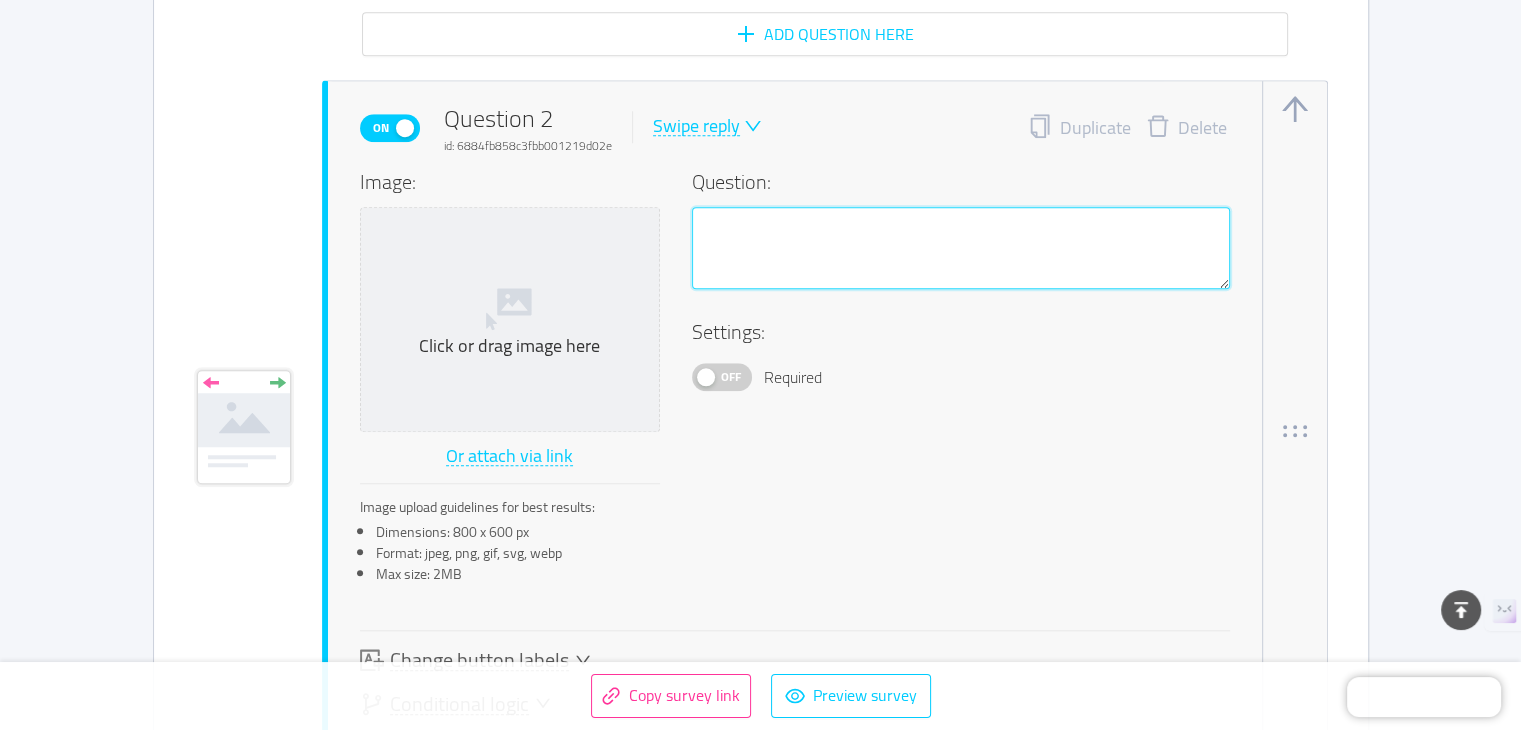 click at bounding box center (961, 248) 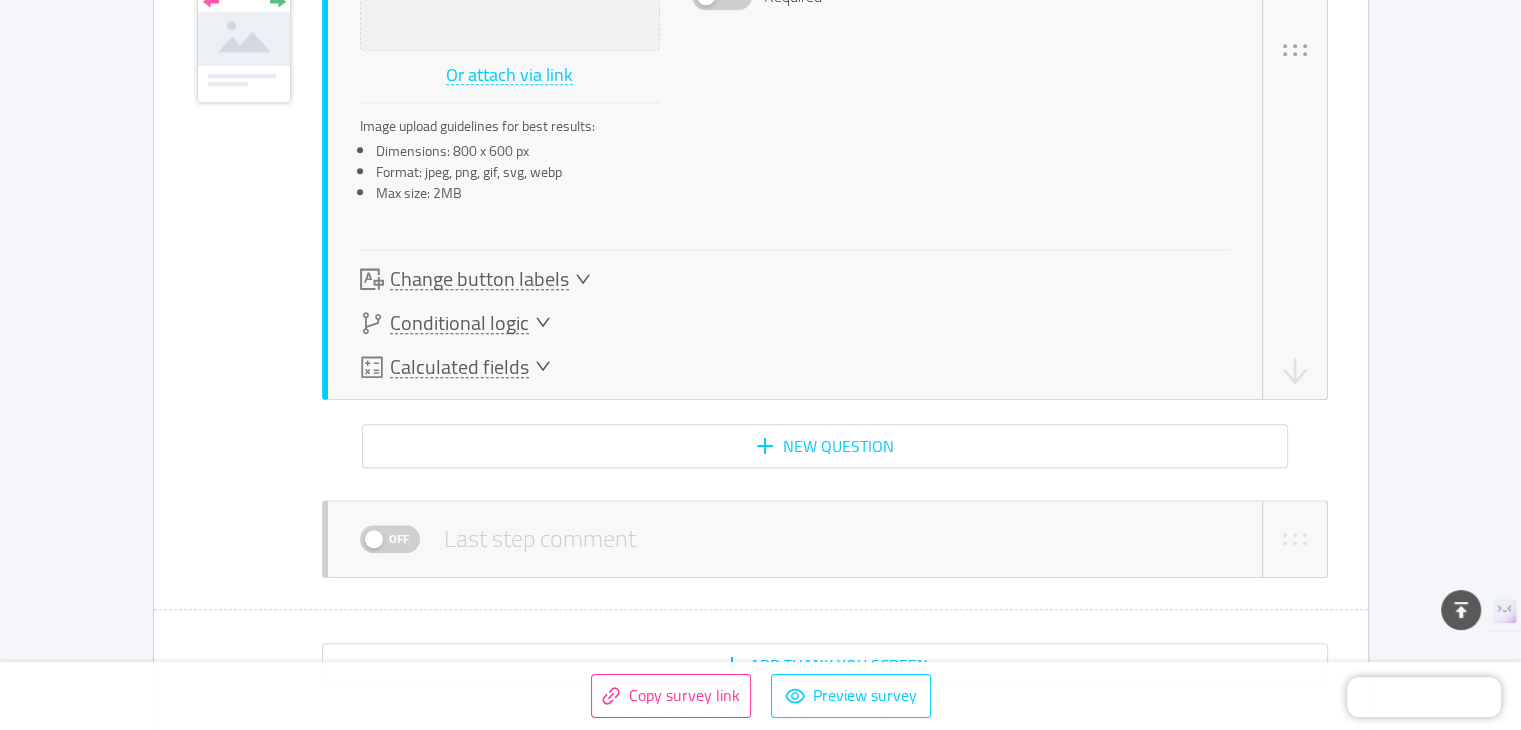 scroll, scrollTop: 2061, scrollLeft: 0, axis: vertical 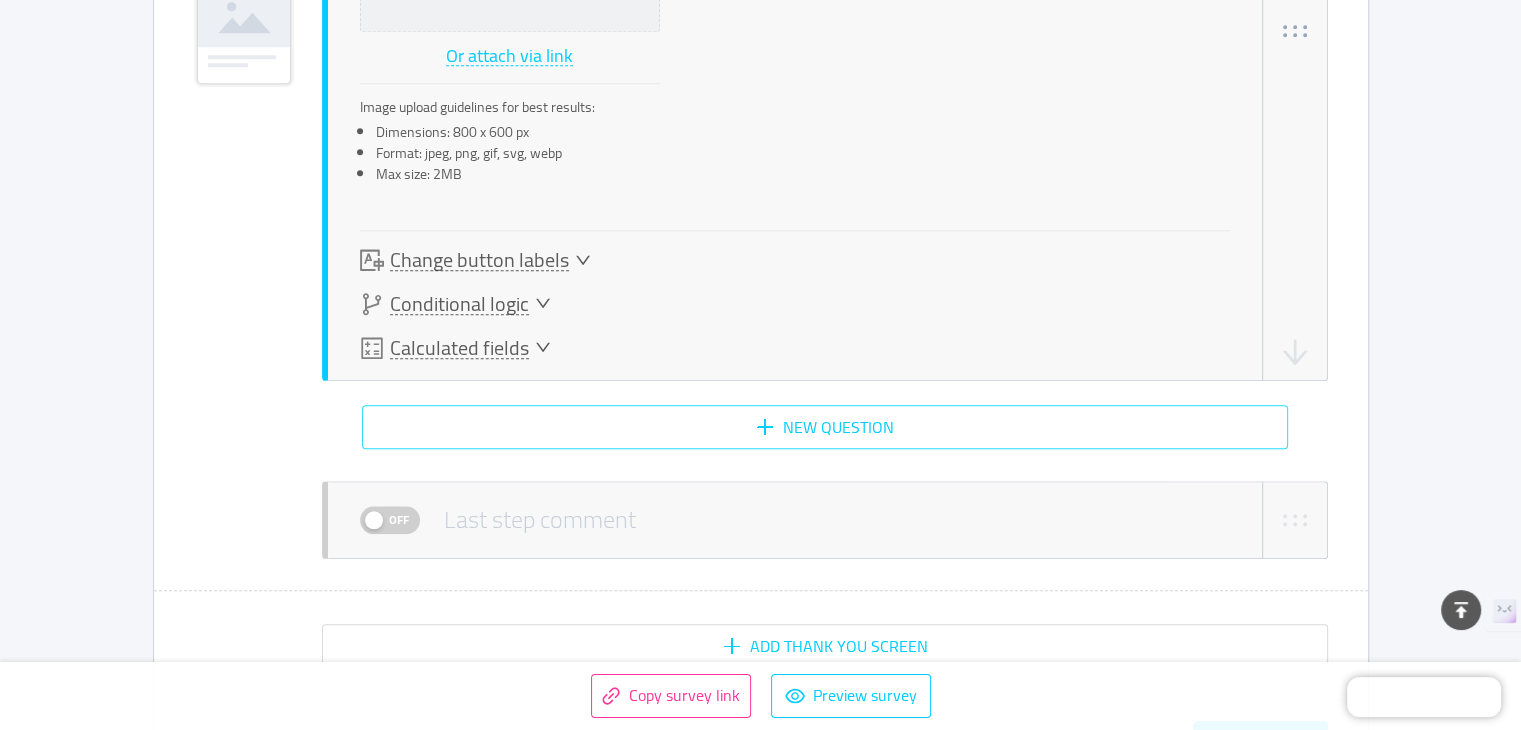 type on "Should the southern border be completely sealed until the flow of illegal immigration stops?" 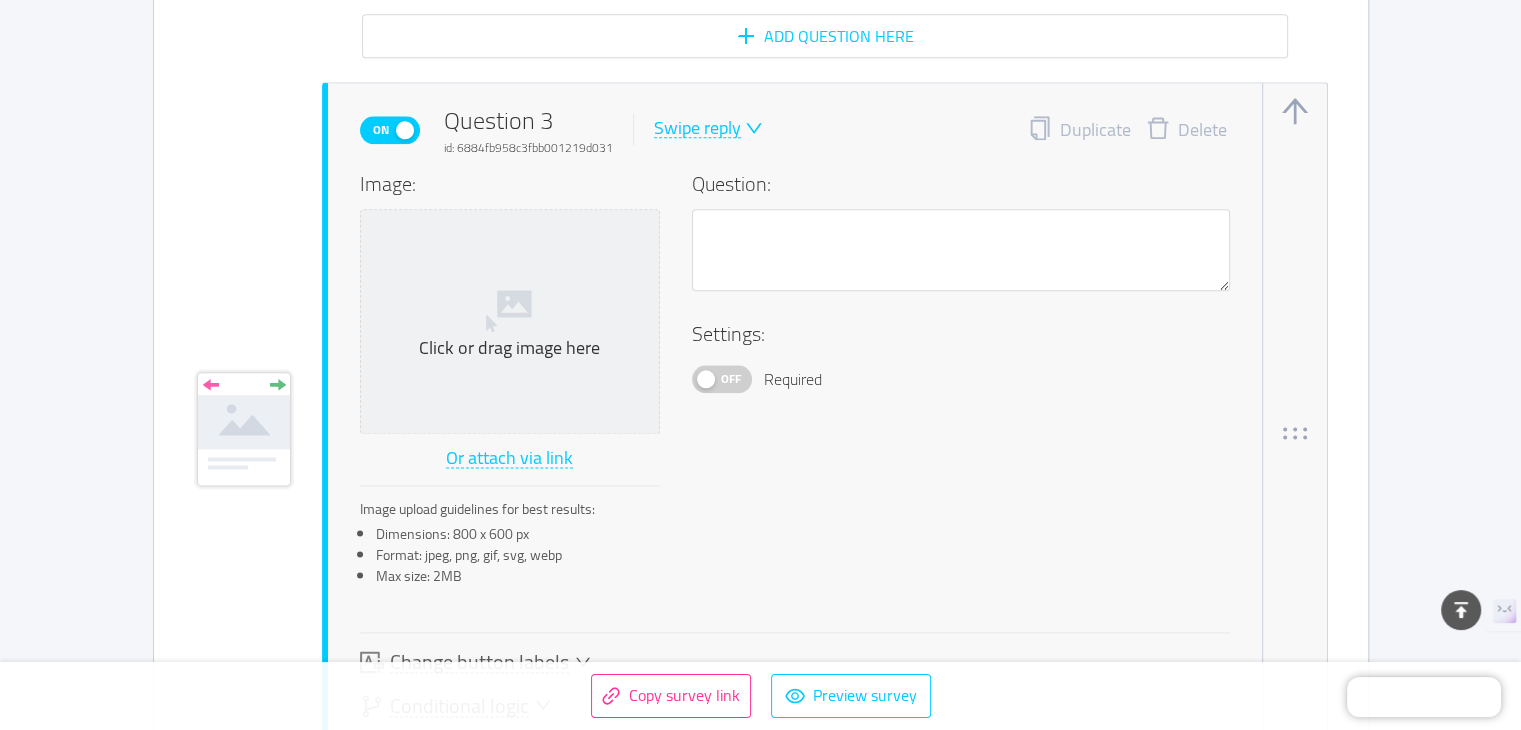 scroll, scrollTop: 2453, scrollLeft: 0, axis: vertical 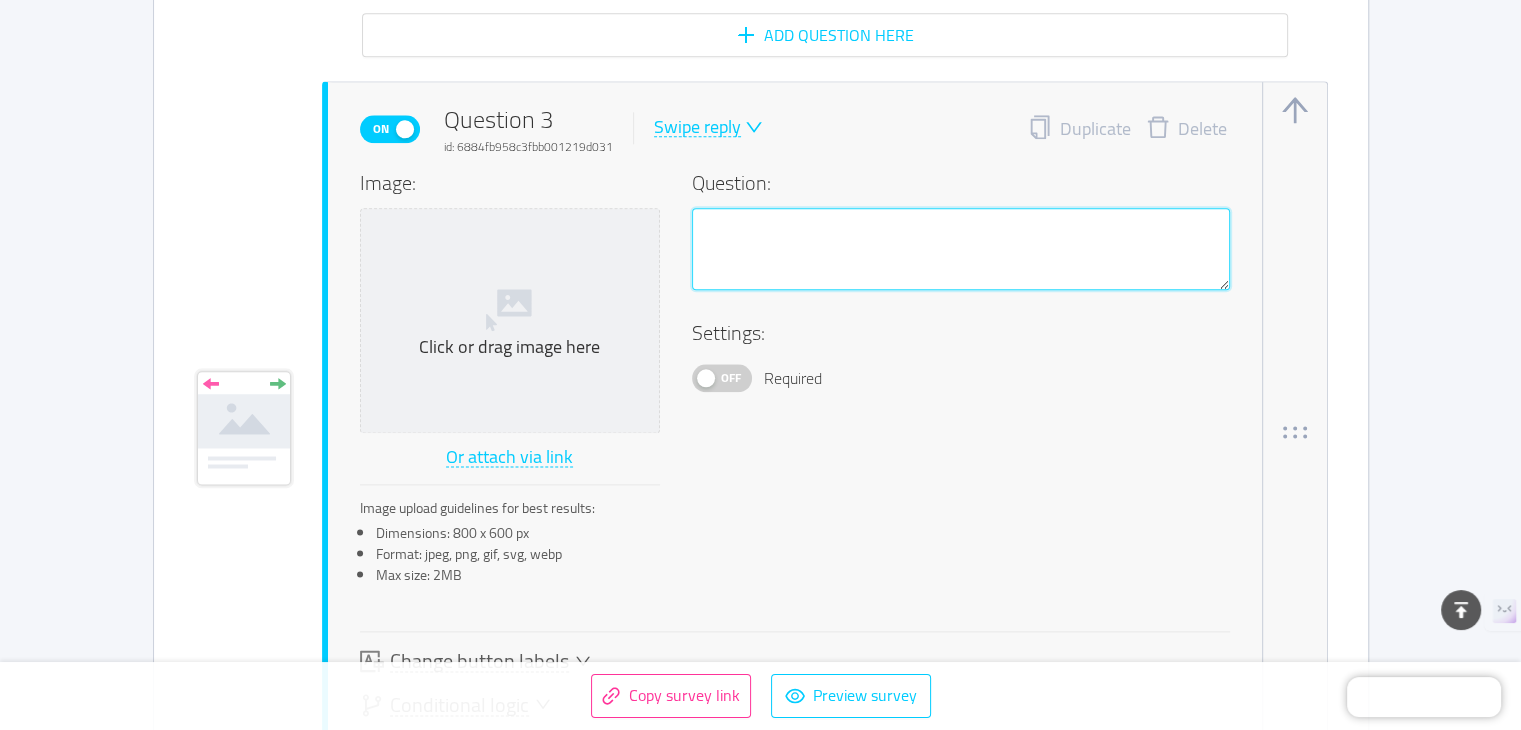 click at bounding box center (961, 249) 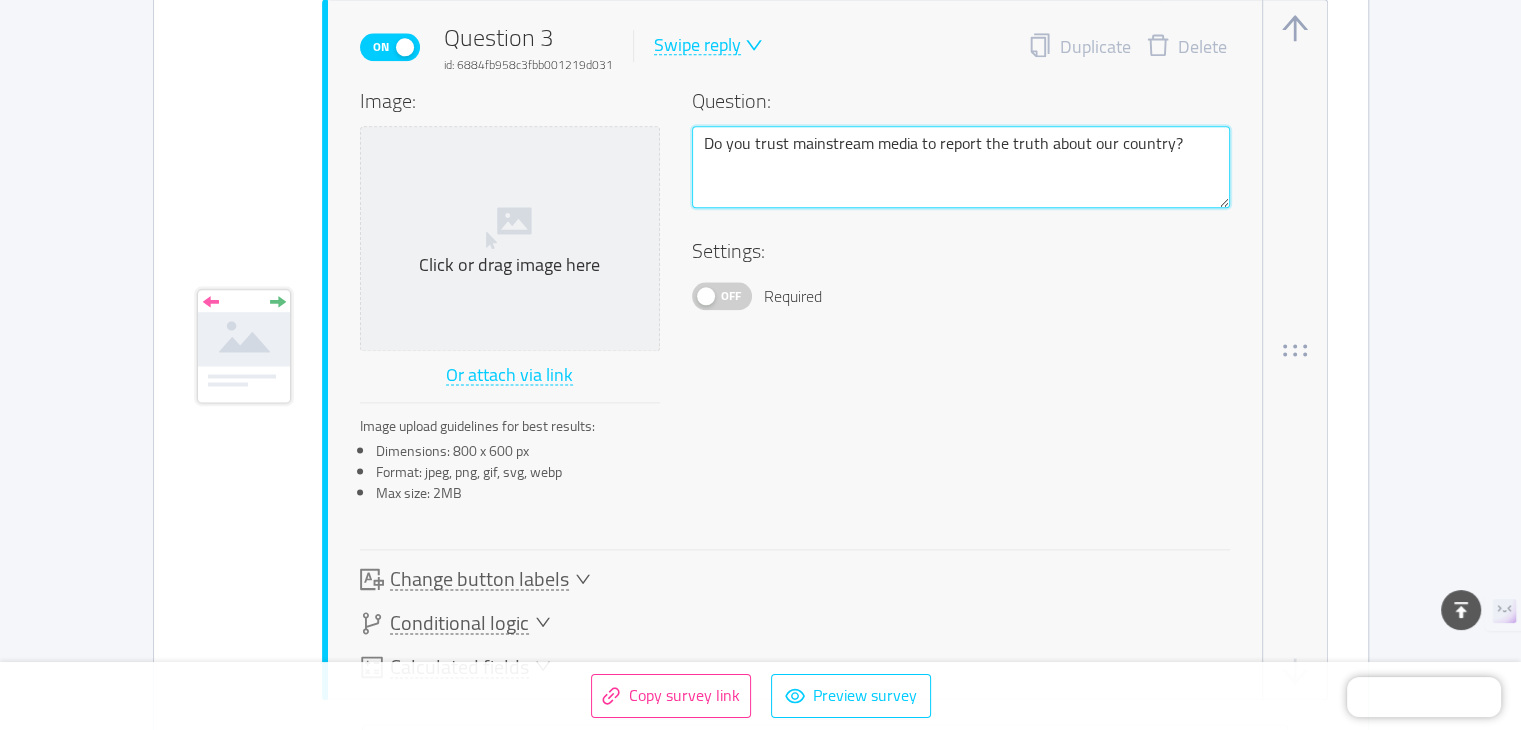 scroll, scrollTop: 2853, scrollLeft: 0, axis: vertical 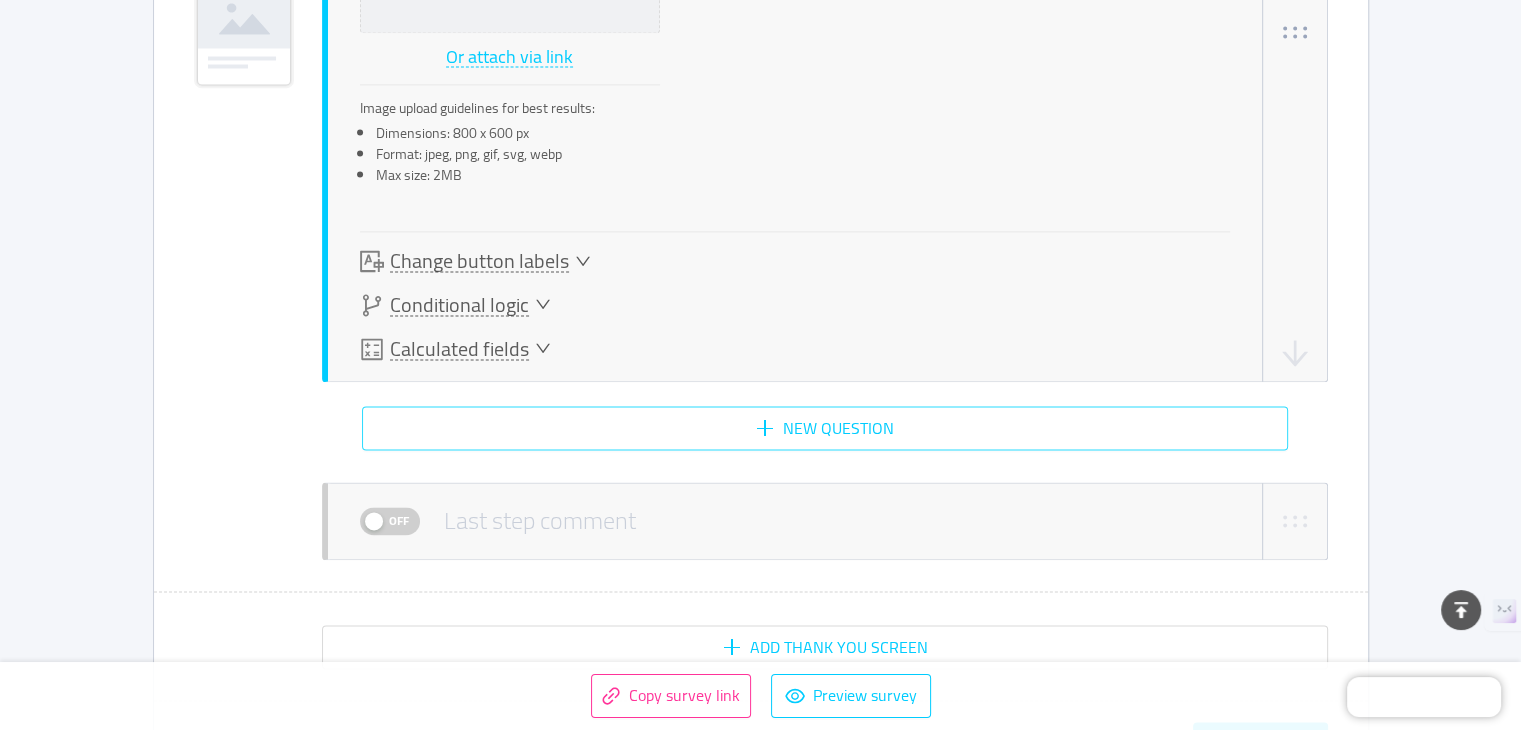 type on "Do you trust mainstream media to report the truth about our country?" 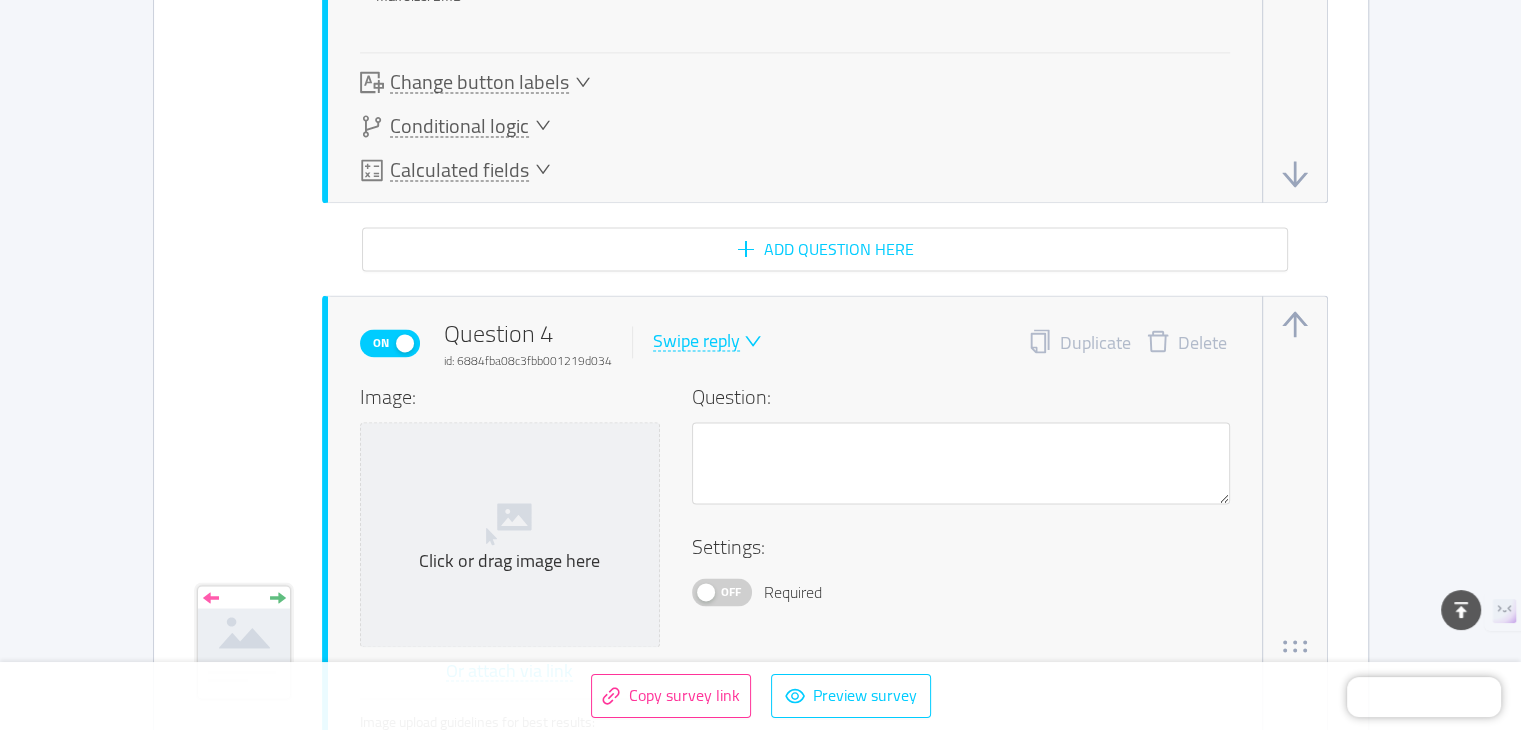 scroll, scrollTop: 3246, scrollLeft: 0, axis: vertical 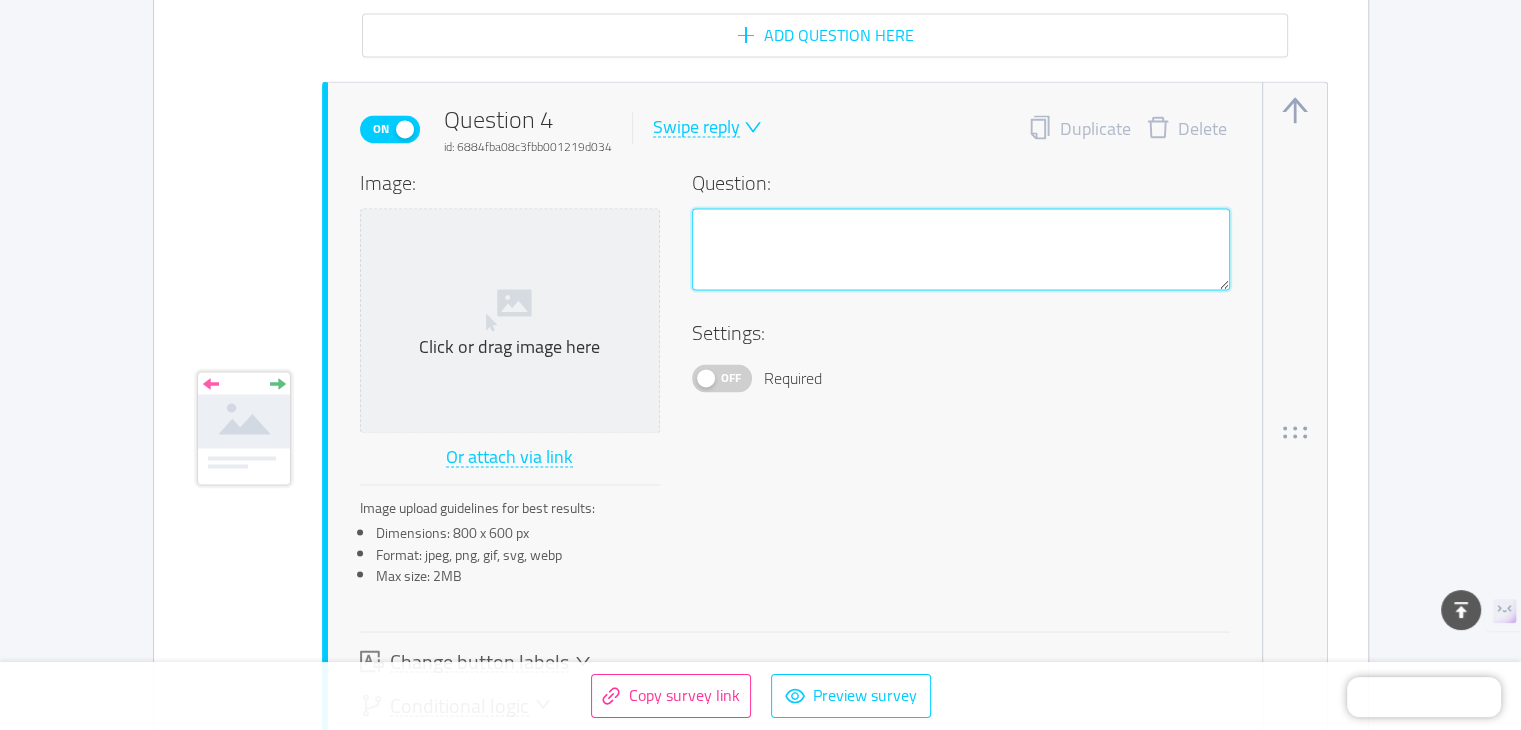 click at bounding box center (961, 249) 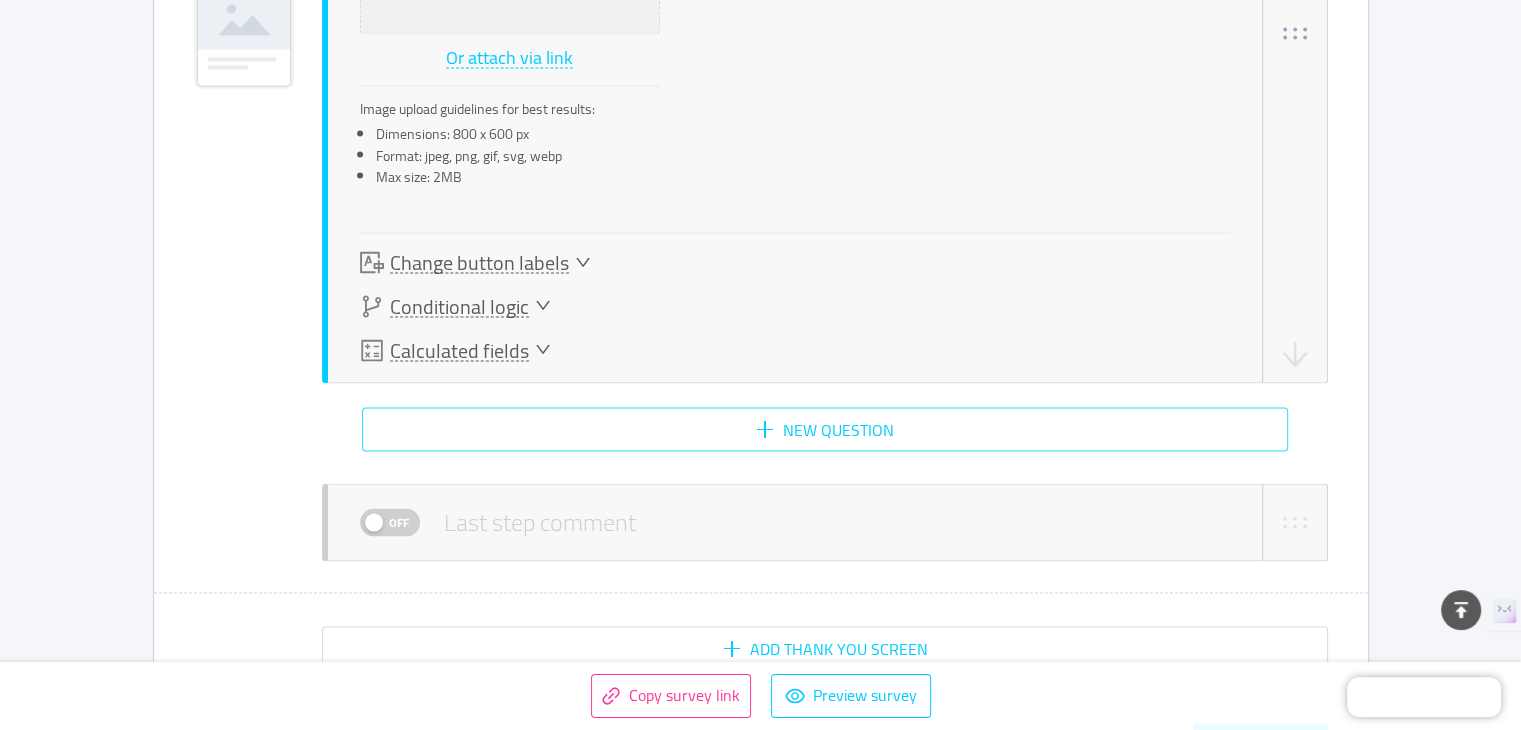 scroll, scrollTop: 3646, scrollLeft: 0, axis: vertical 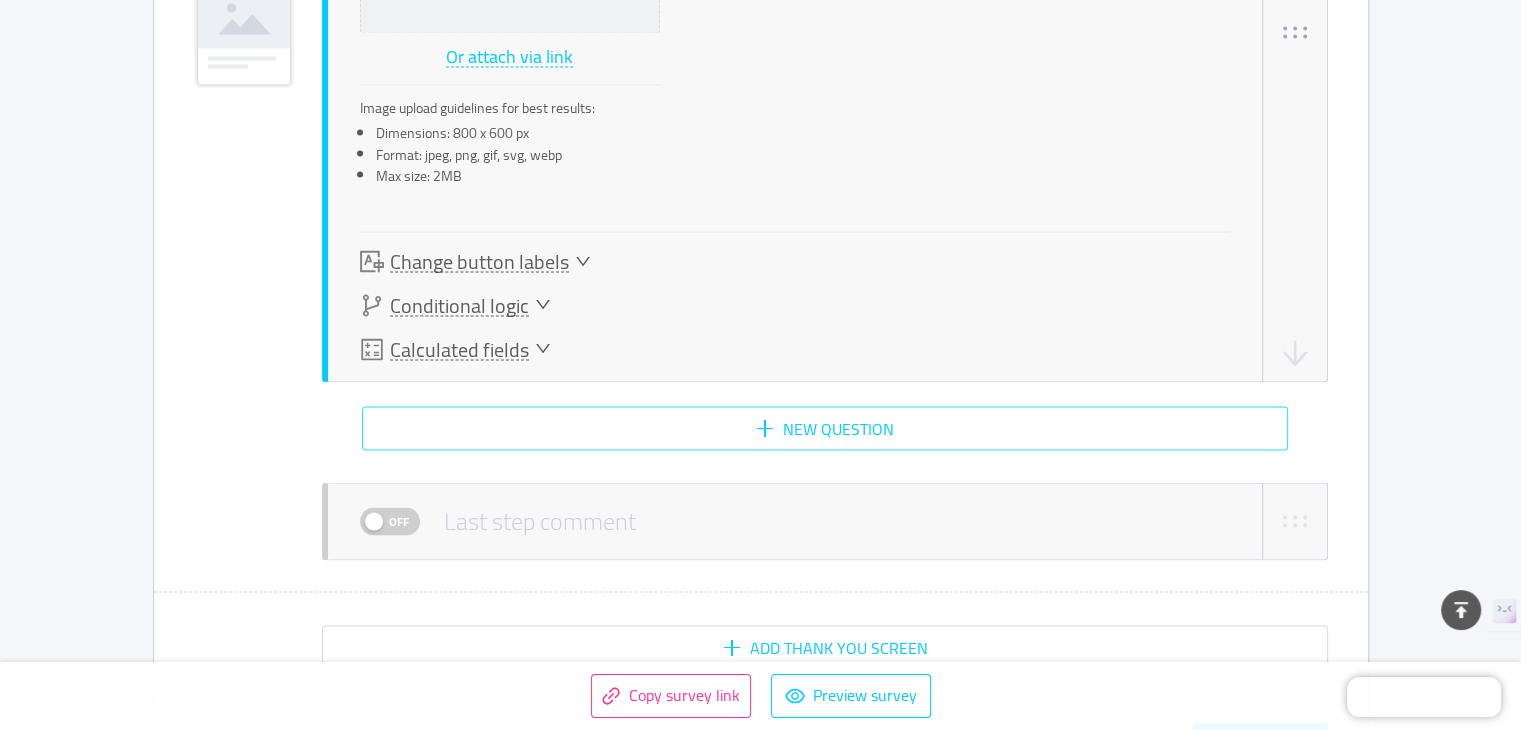 type on "Should America stop sending billions in aid to [GEOGRAPHIC_DATA] until our own borders are secure?" 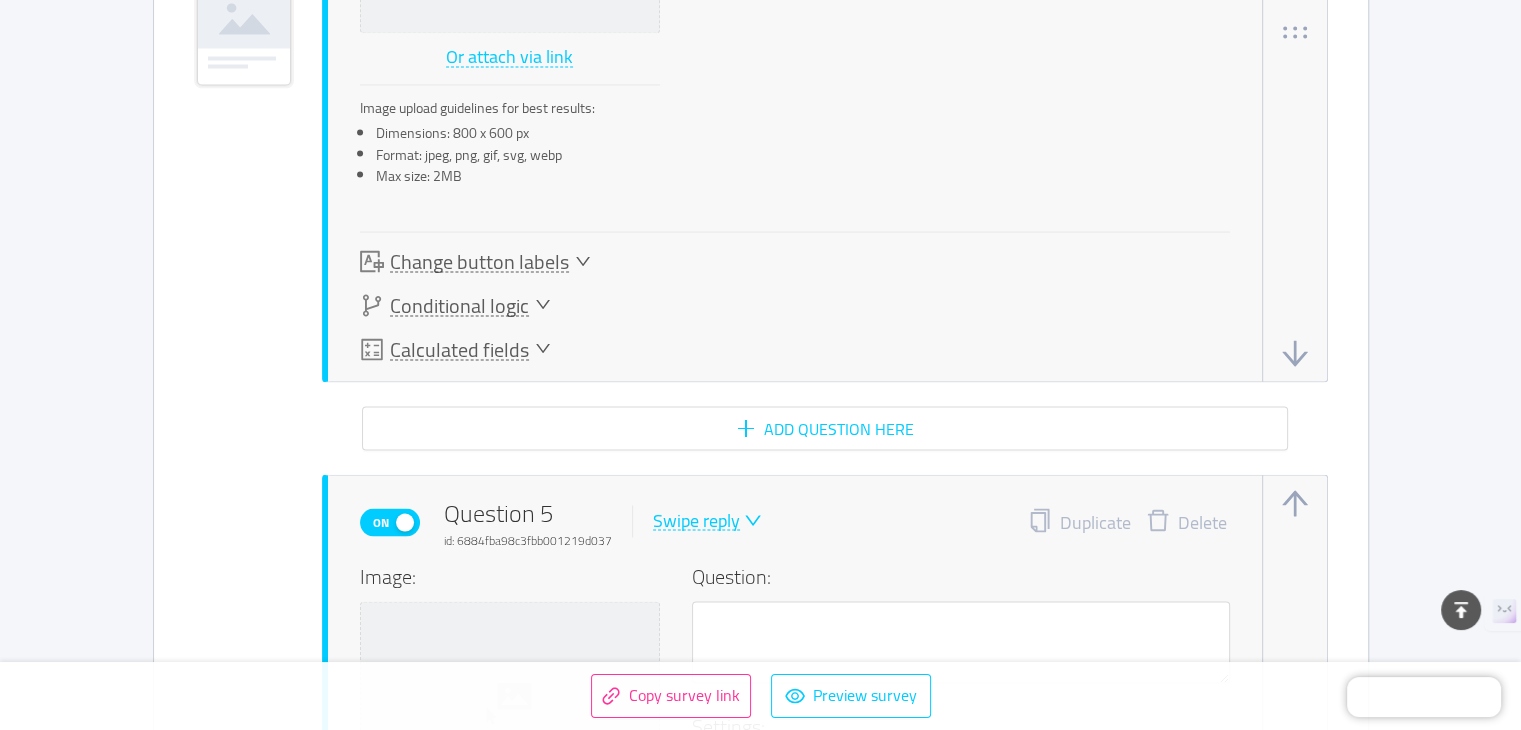 scroll, scrollTop: 3652, scrollLeft: 0, axis: vertical 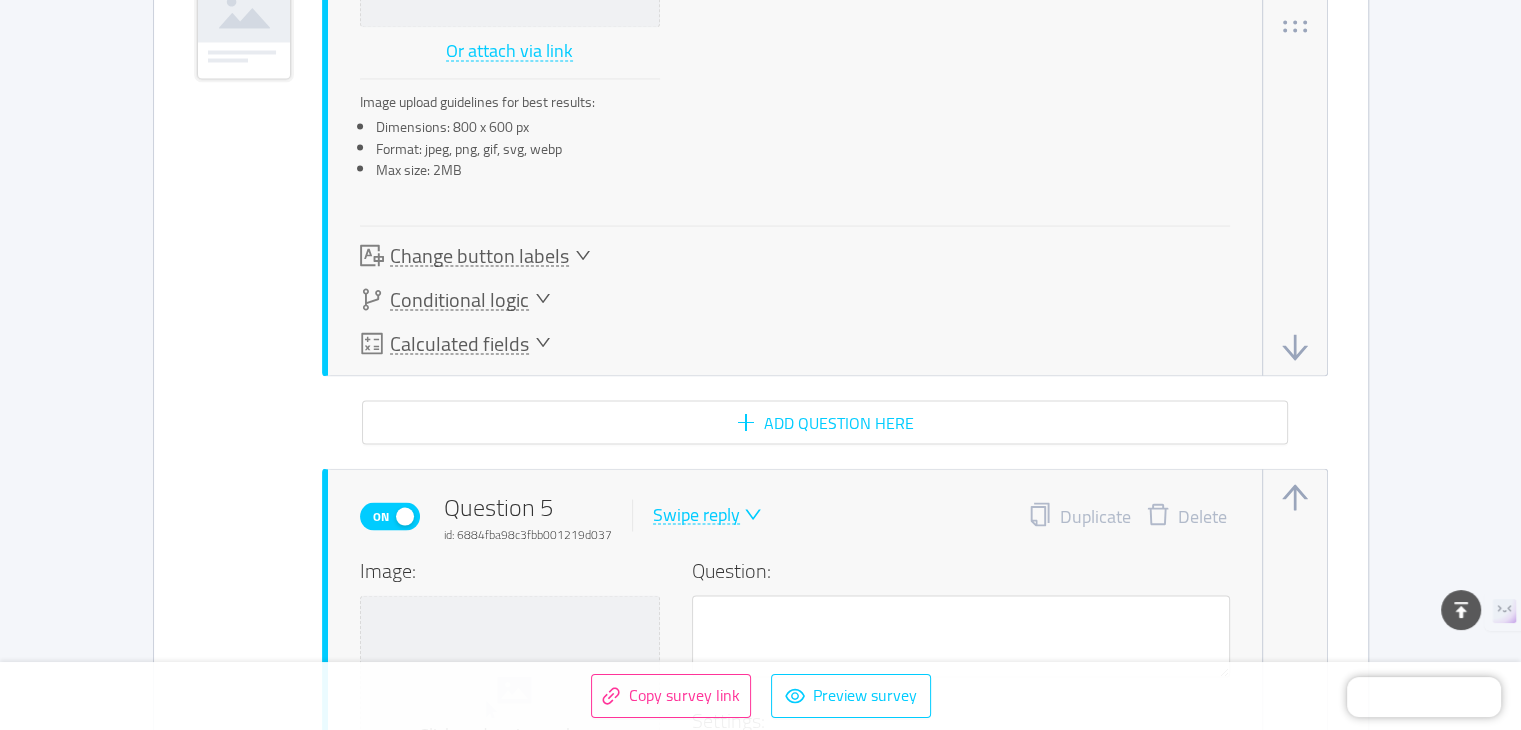 type 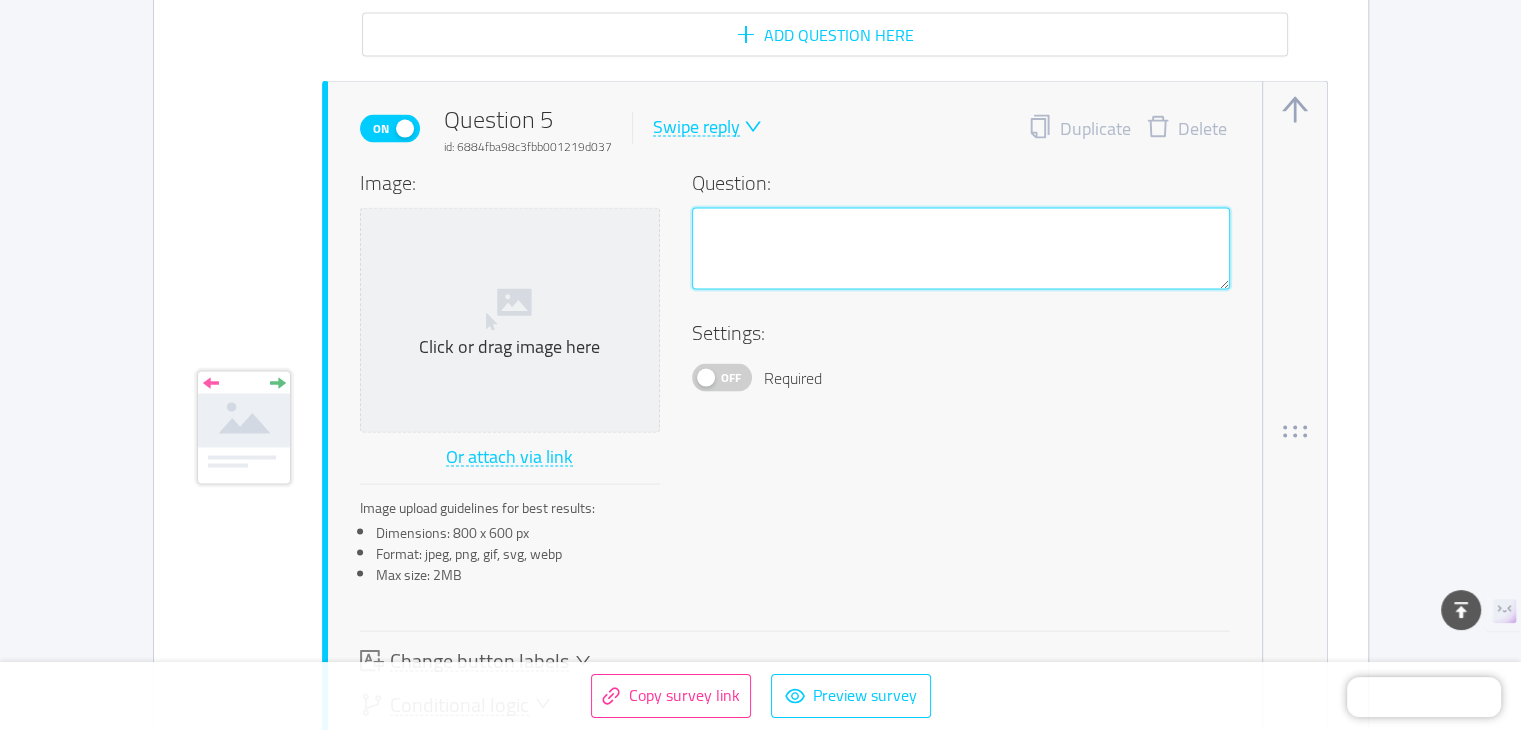 click at bounding box center [961, 249] 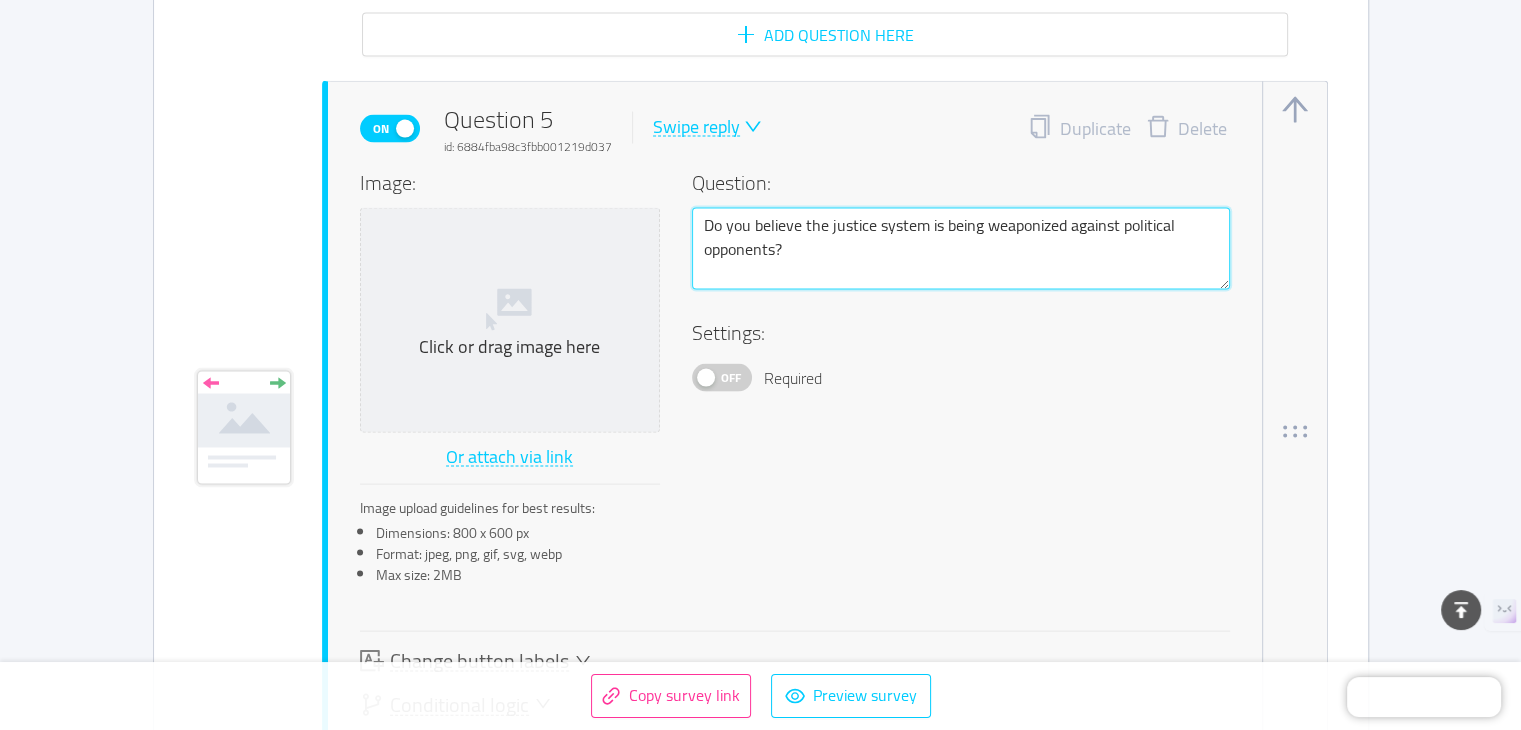 type 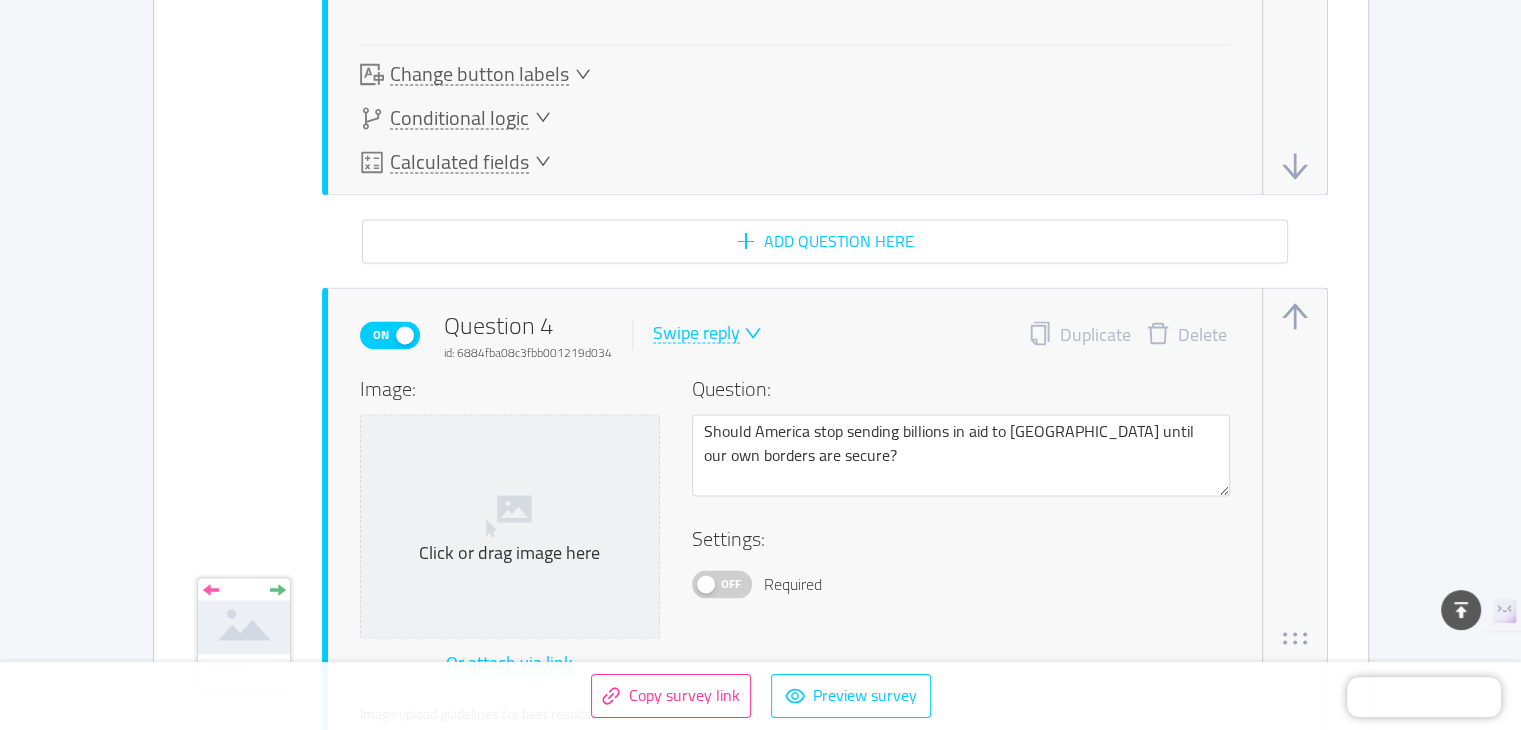 scroll, scrollTop: 3039, scrollLeft: 0, axis: vertical 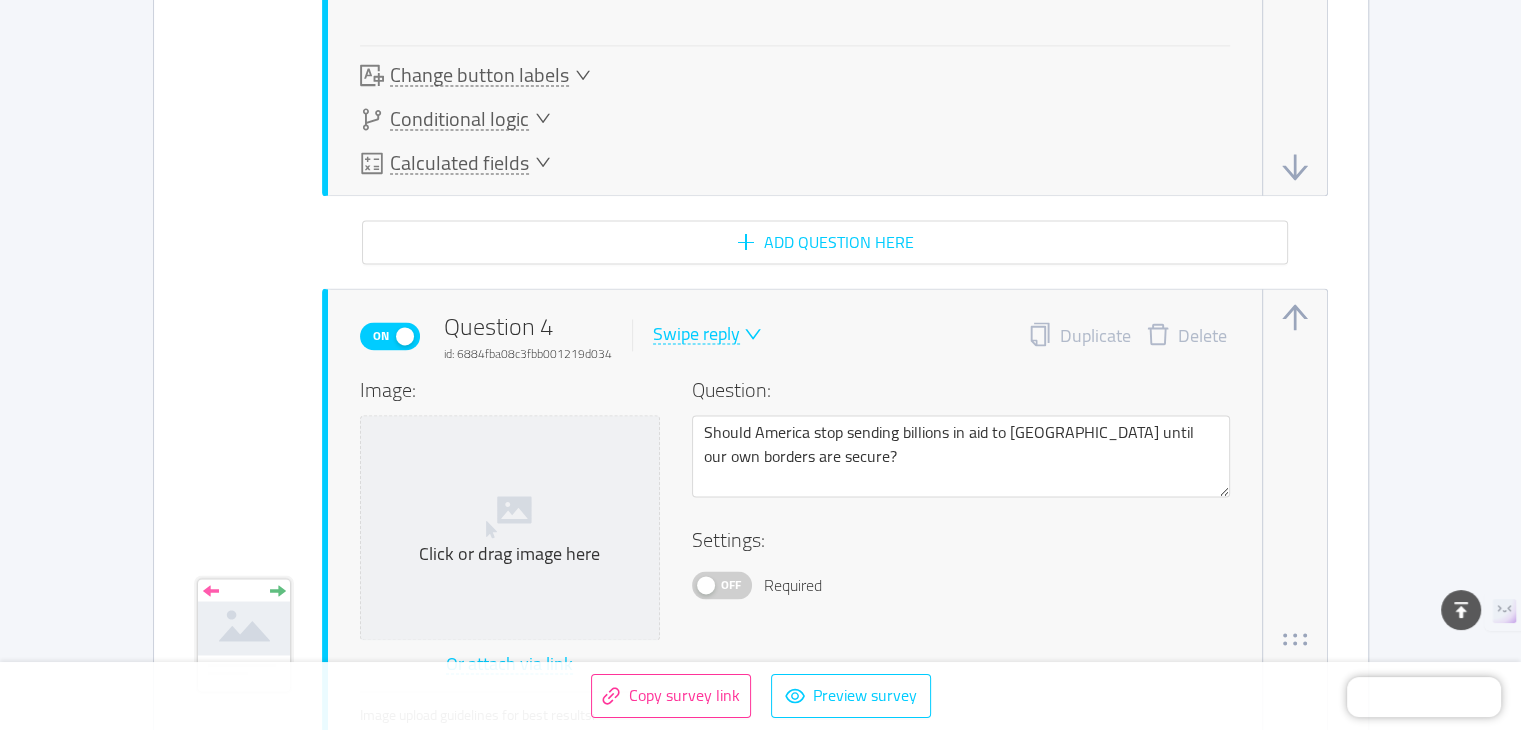 type on "Do you believe the justice system is being weaponized against political opponents?" 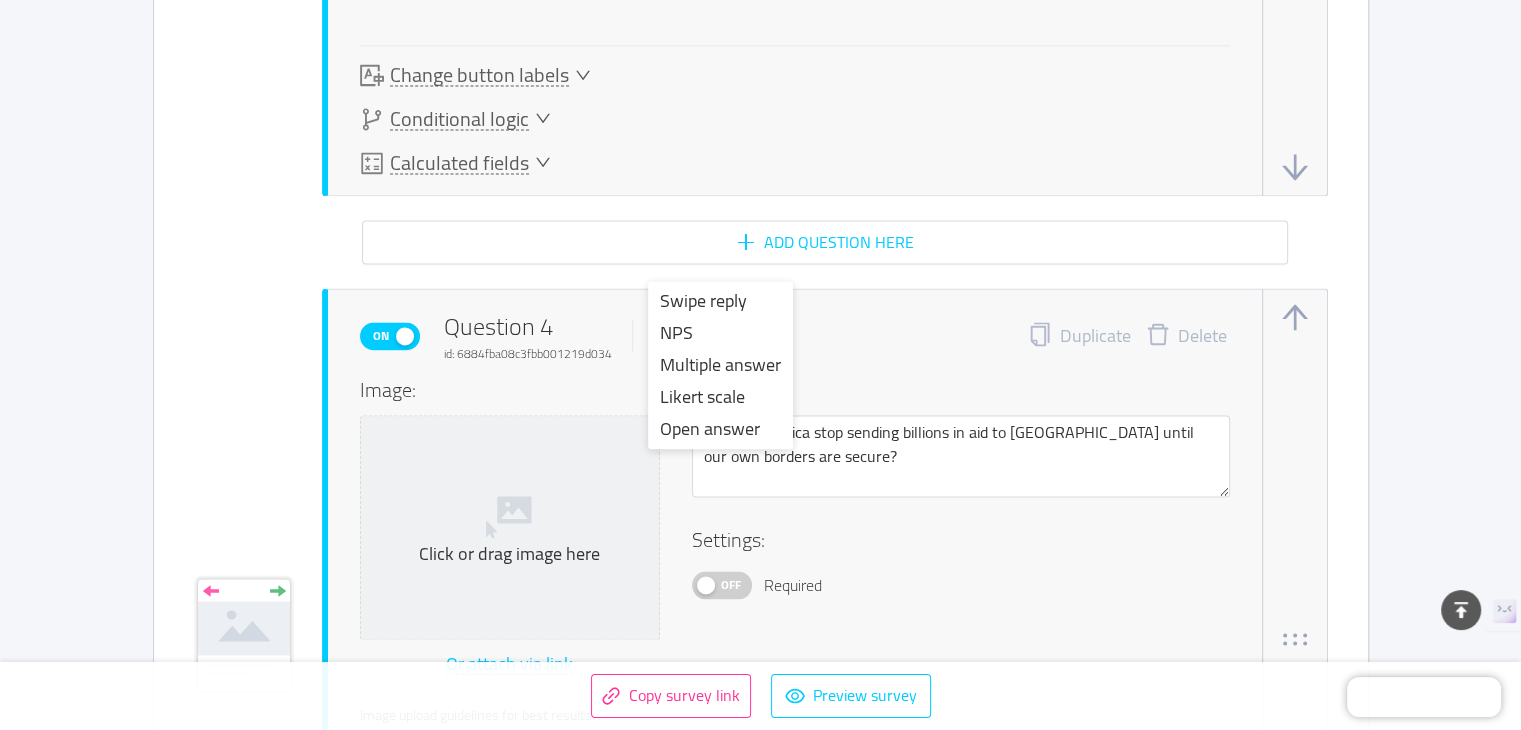 click on "On  Question 4  id: 6884fba08c3fbb001219d034  Swipe reply  Duplicate Delete" at bounding box center [795, 336] 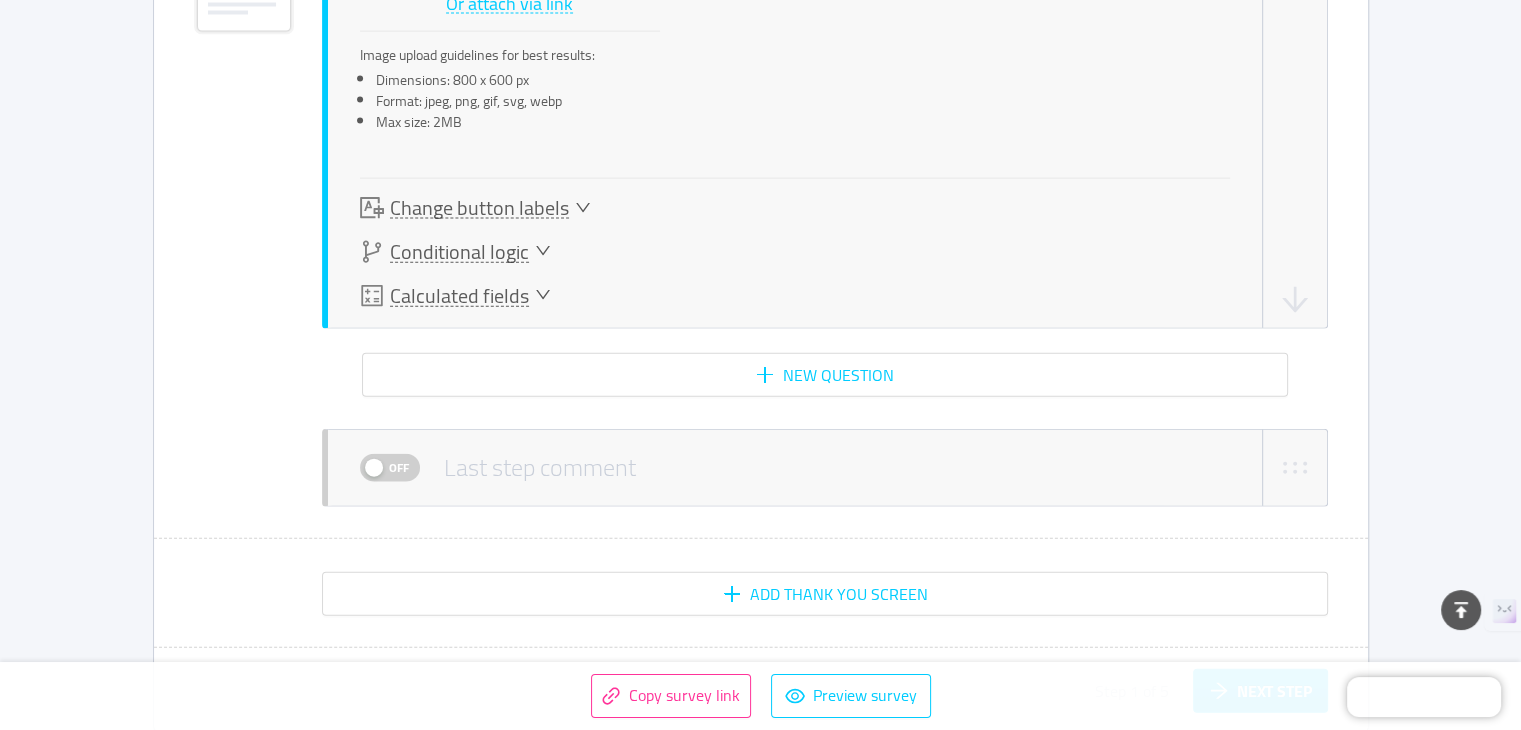 scroll, scrollTop: 4539, scrollLeft: 0, axis: vertical 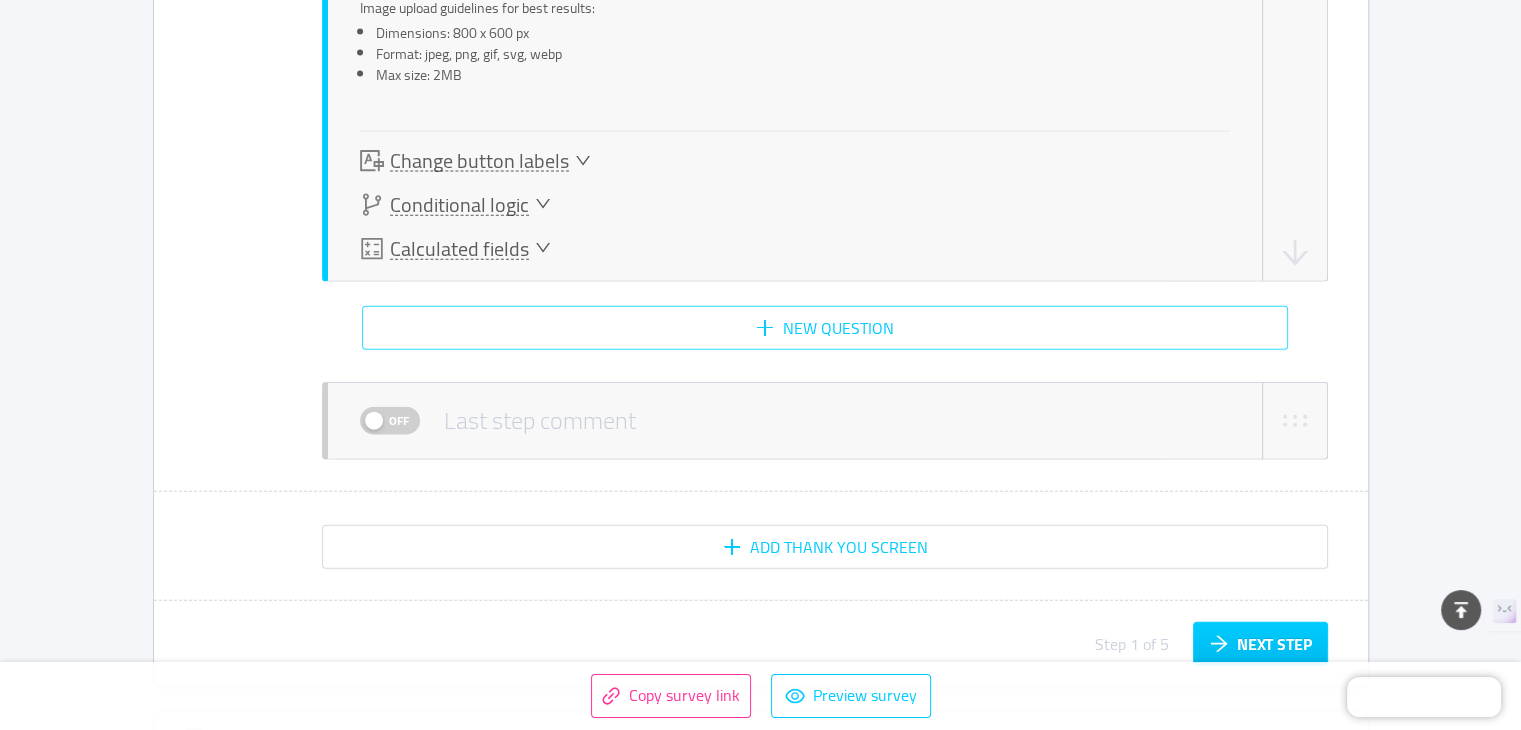 click on "New question" at bounding box center [825, 328] 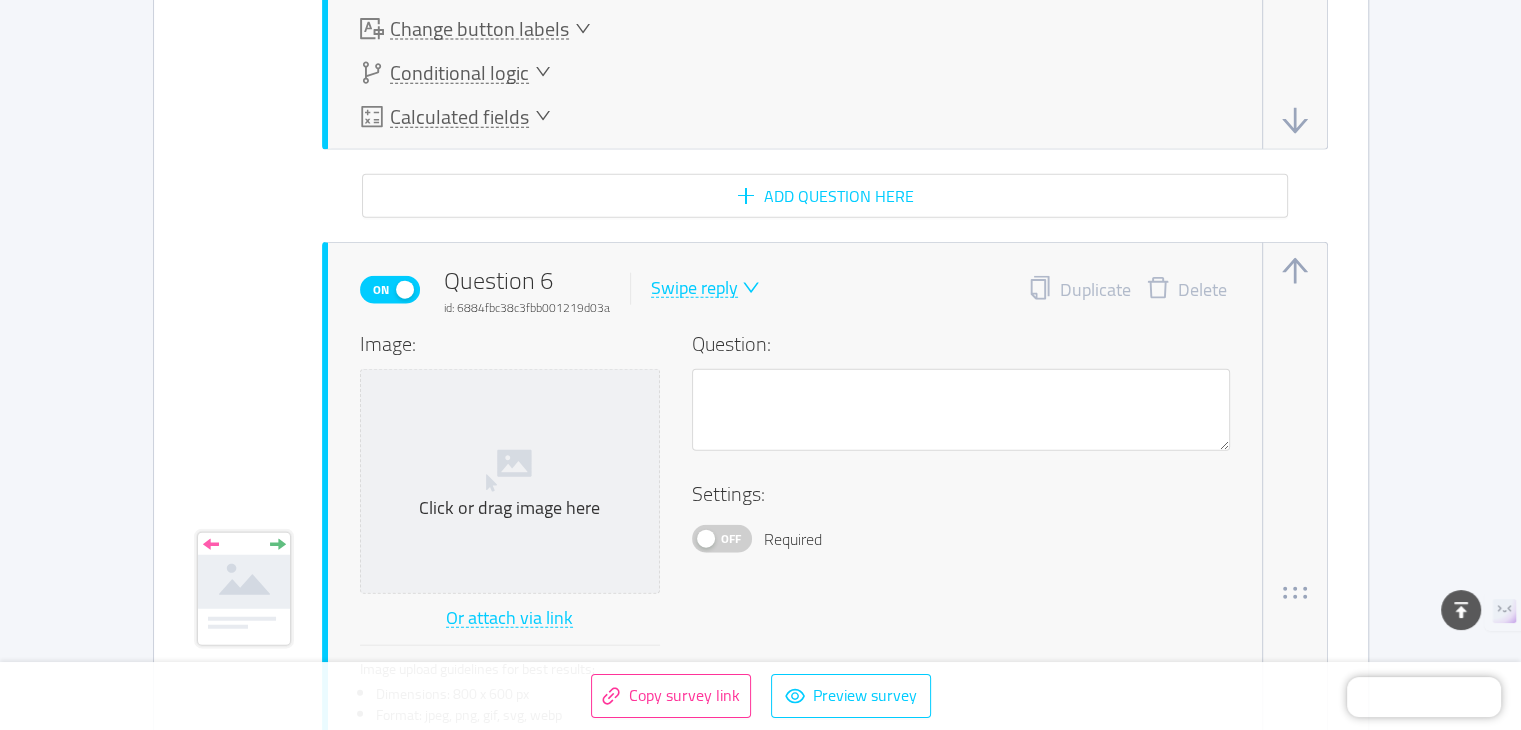 scroll, scrollTop: 4832, scrollLeft: 0, axis: vertical 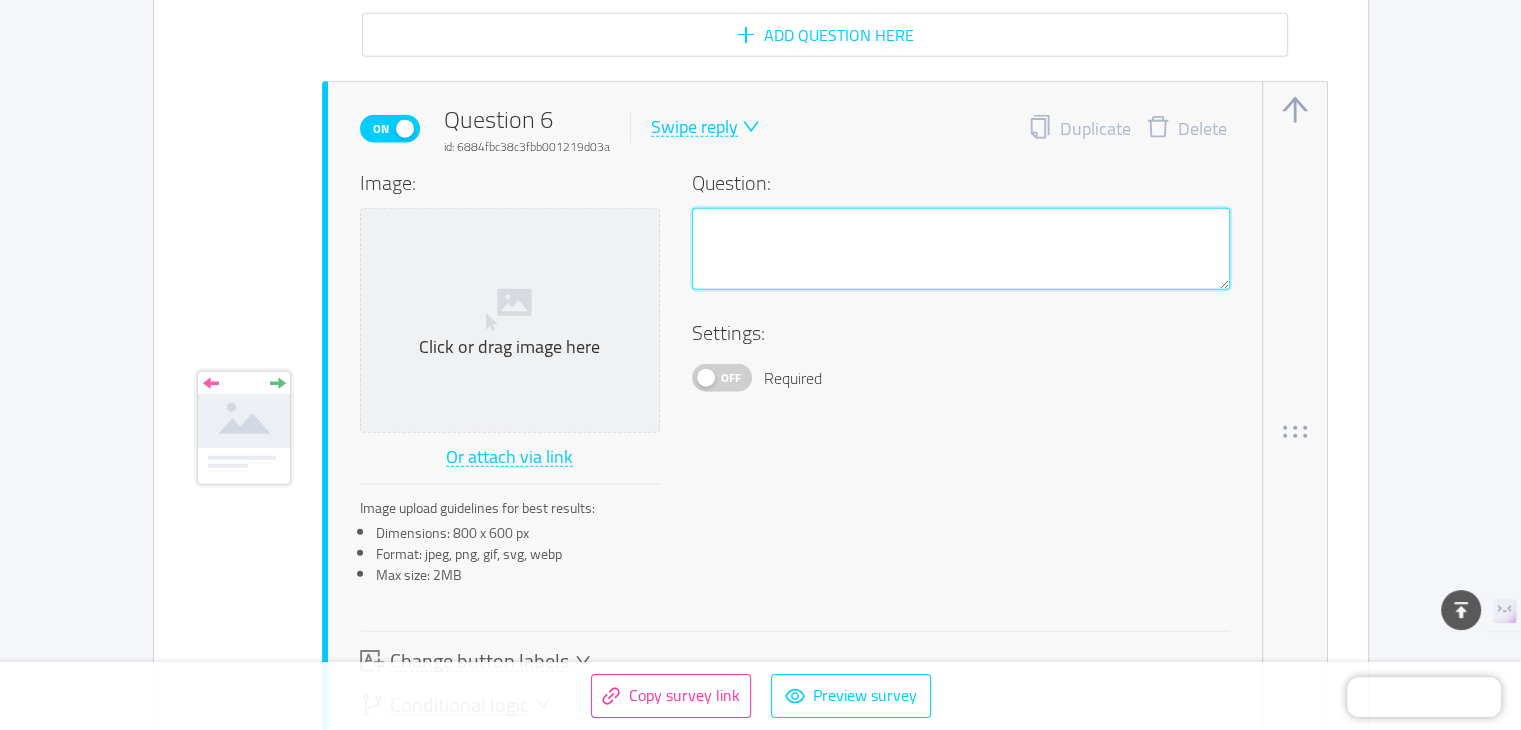 click at bounding box center (961, 249) 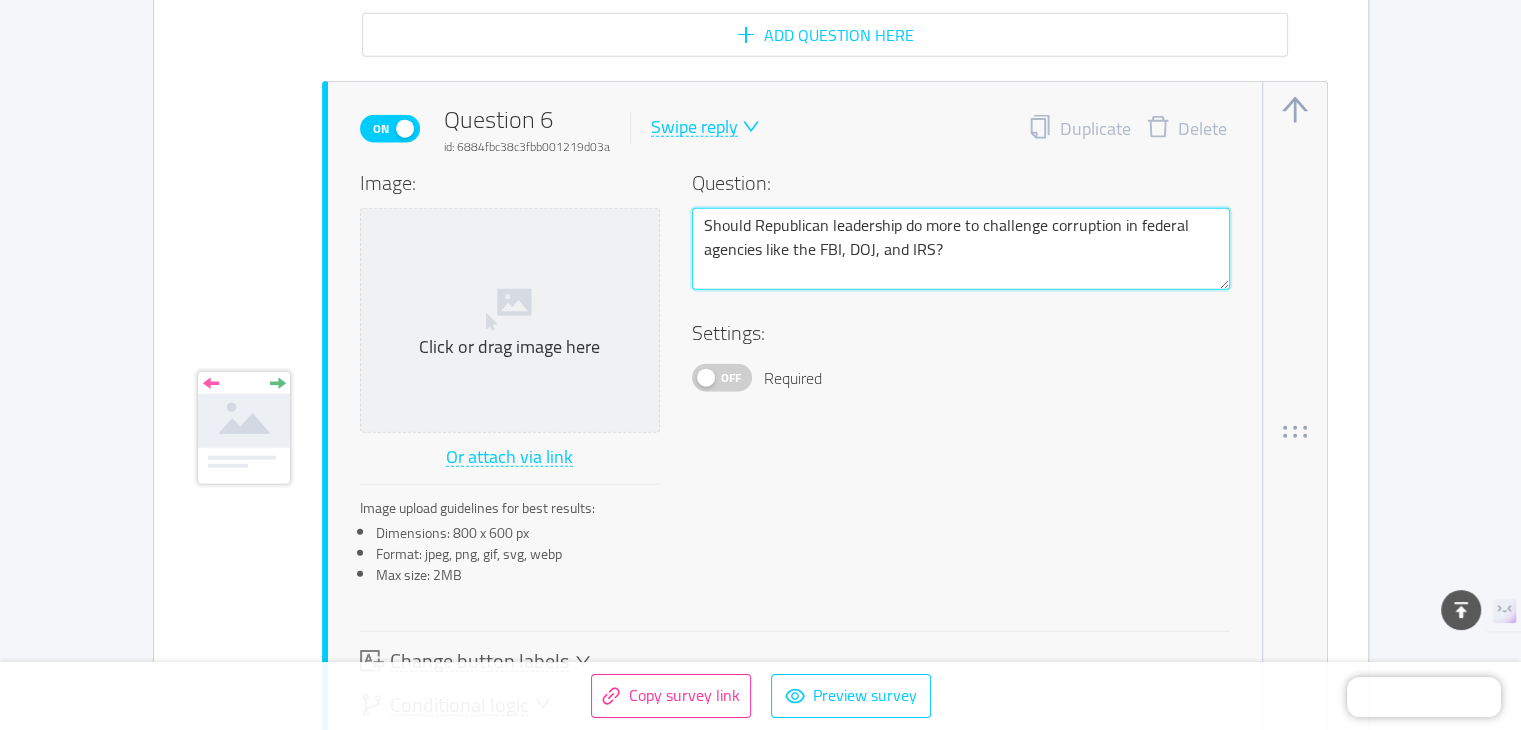 type on "Should Republican leadership do more to challenge corruption in federal agencies like the FBI, DOJ, and IRS?" 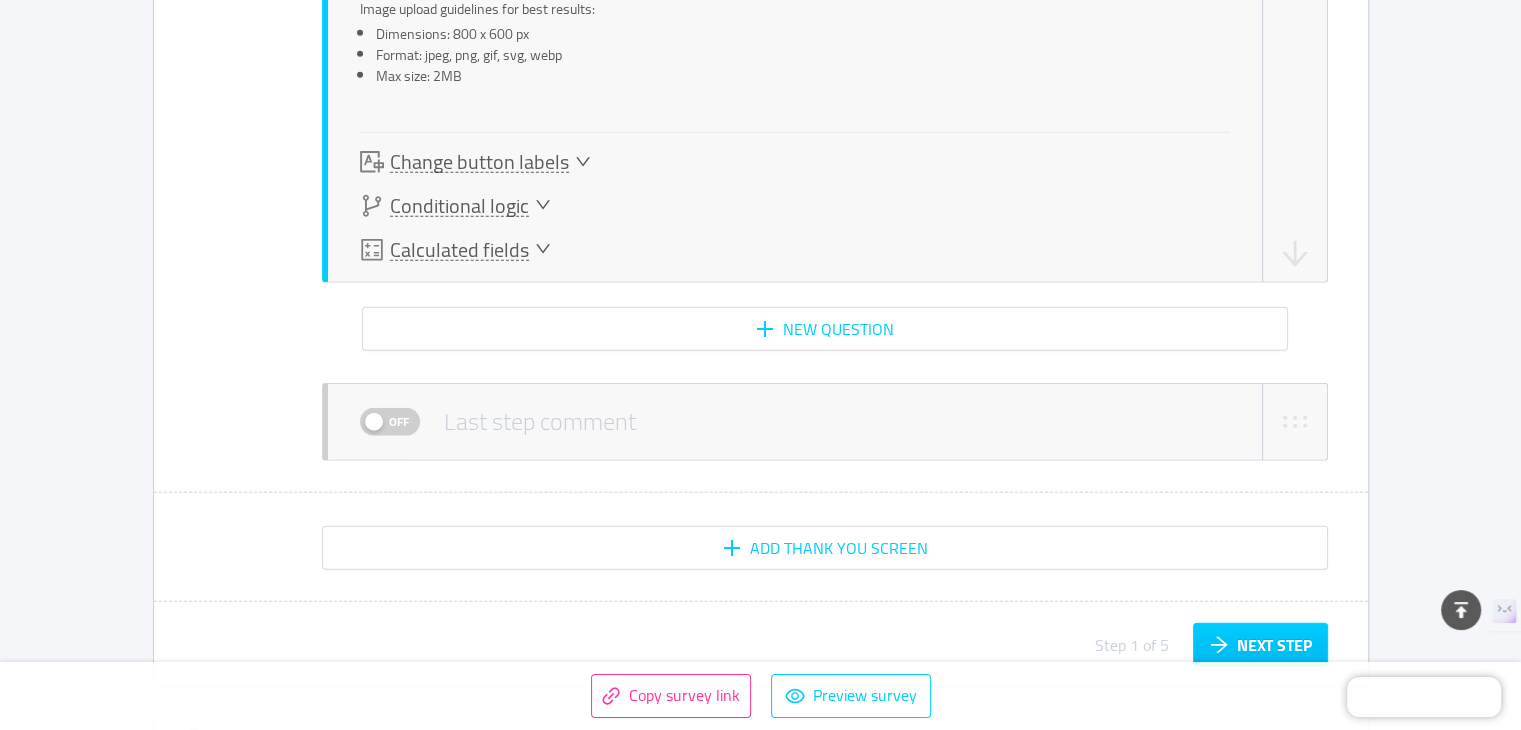 scroll, scrollTop: 5332, scrollLeft: 0, axis: vertical 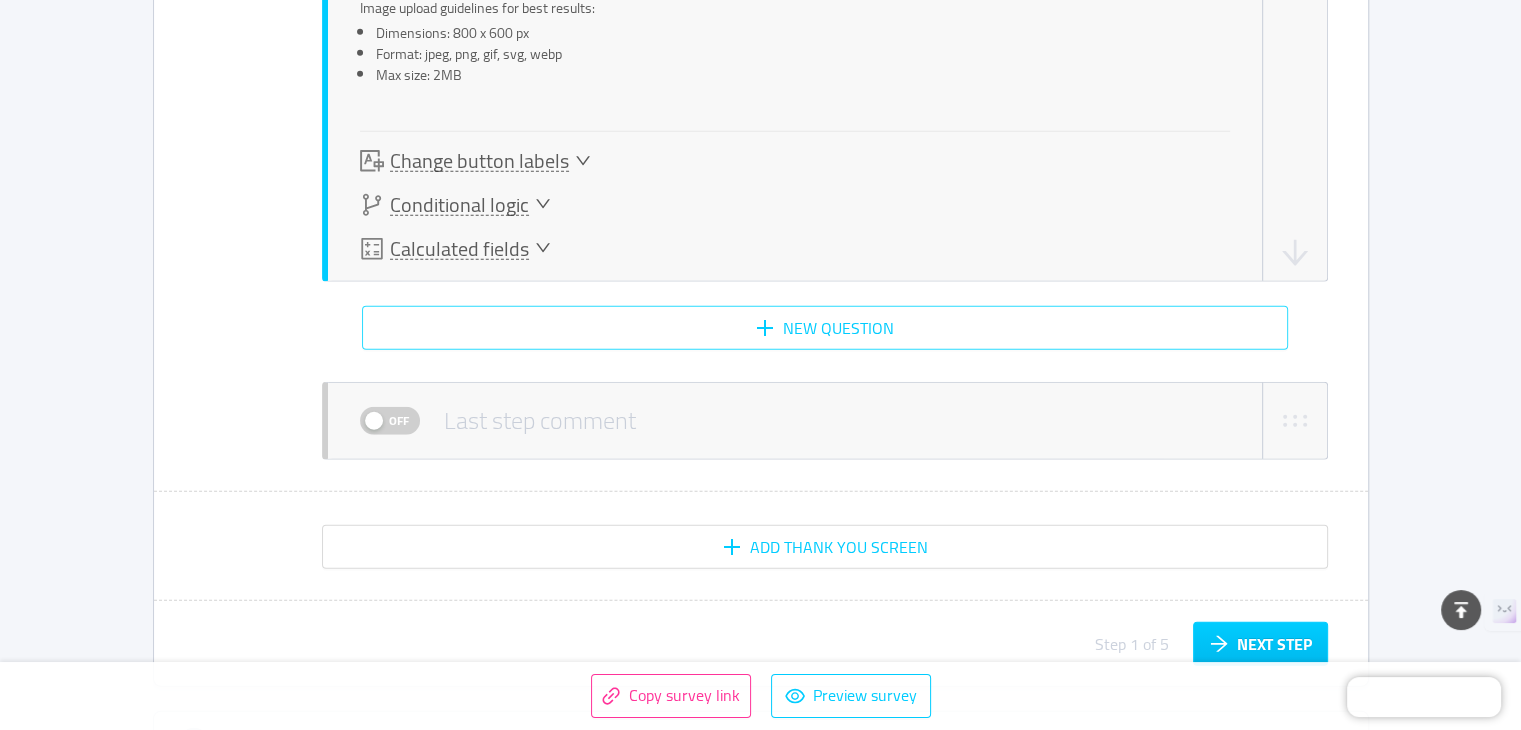 click on "New question" at bounding box center [825, 328] 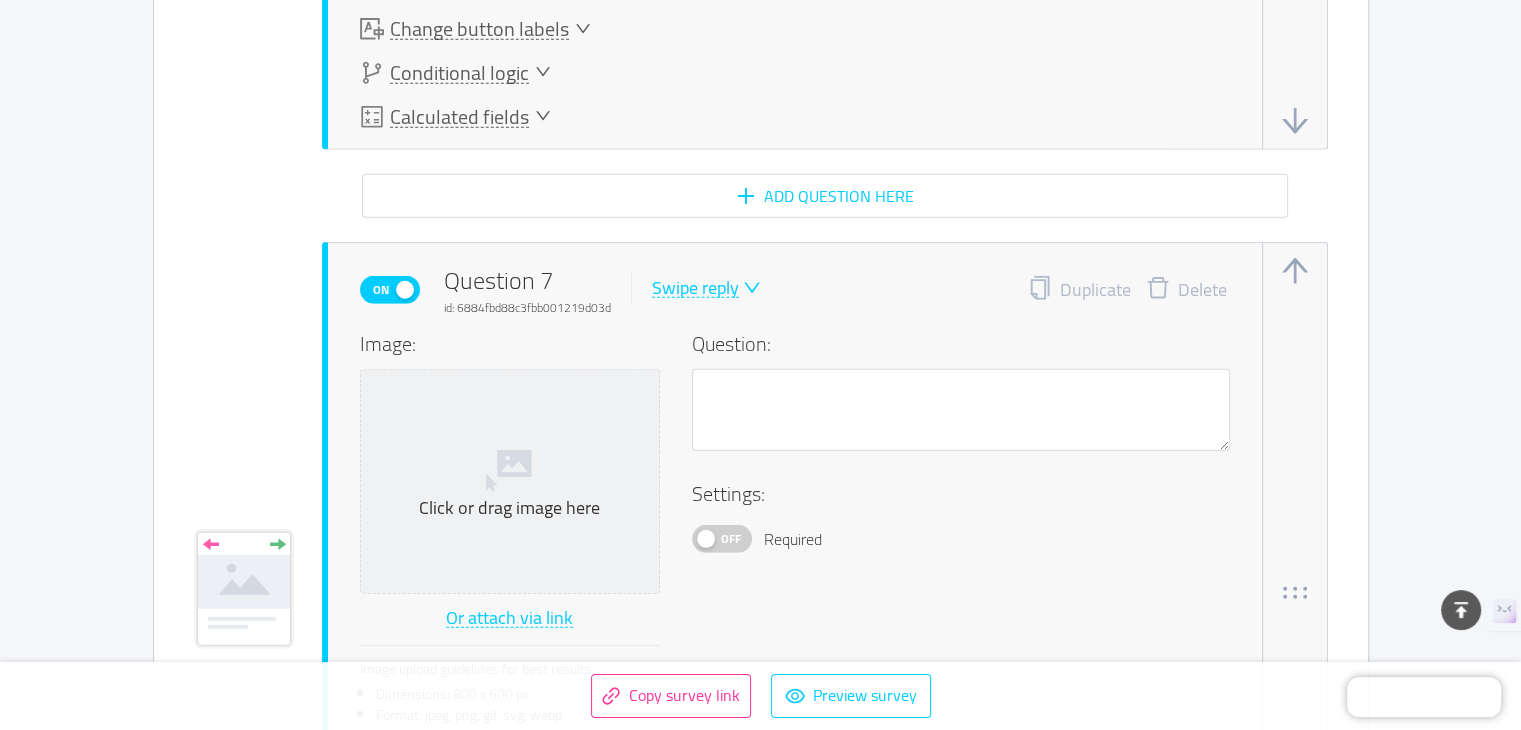 type 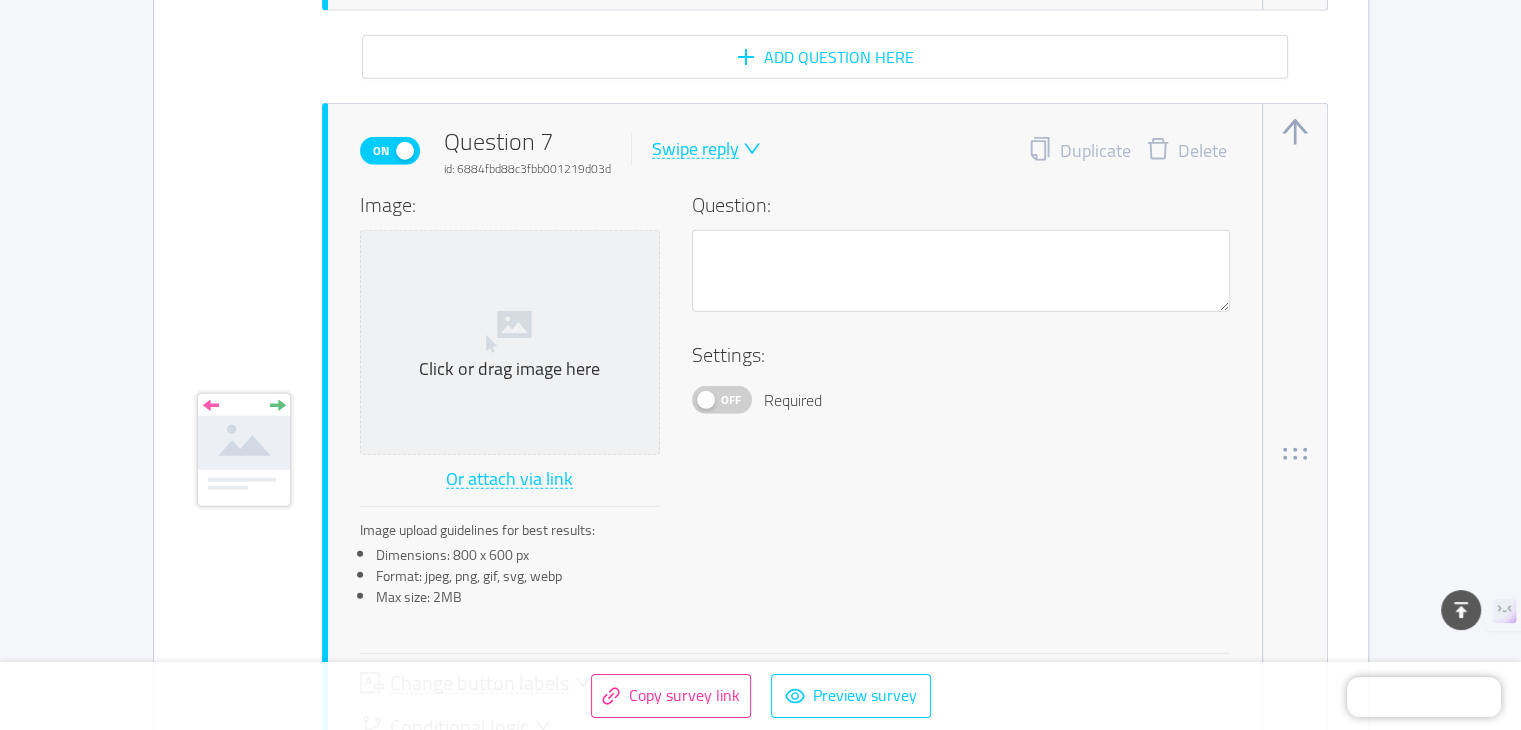 scroll, scrollTop: 5624, scrollLeft: 0, axis: vertical 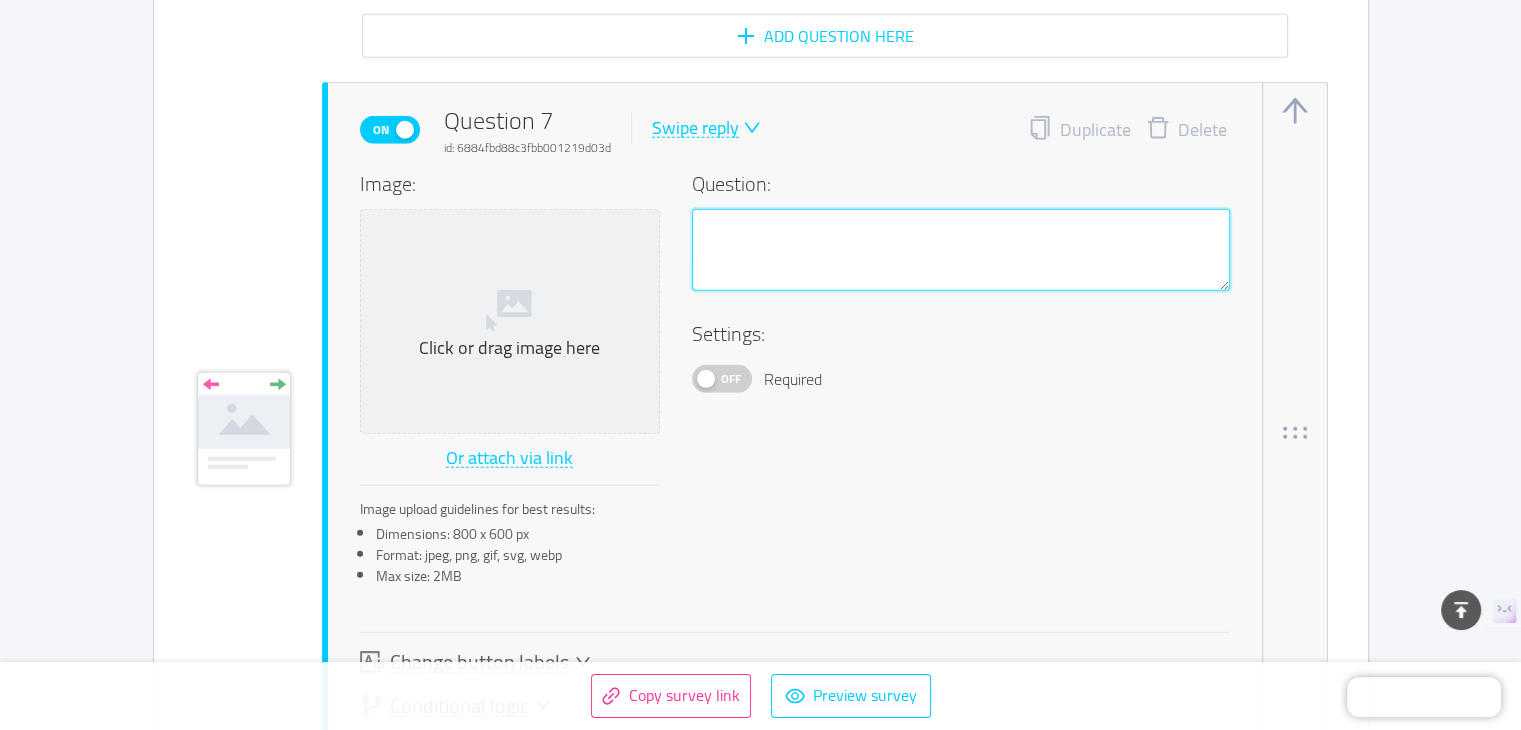 click at bounding box center (961, 250) 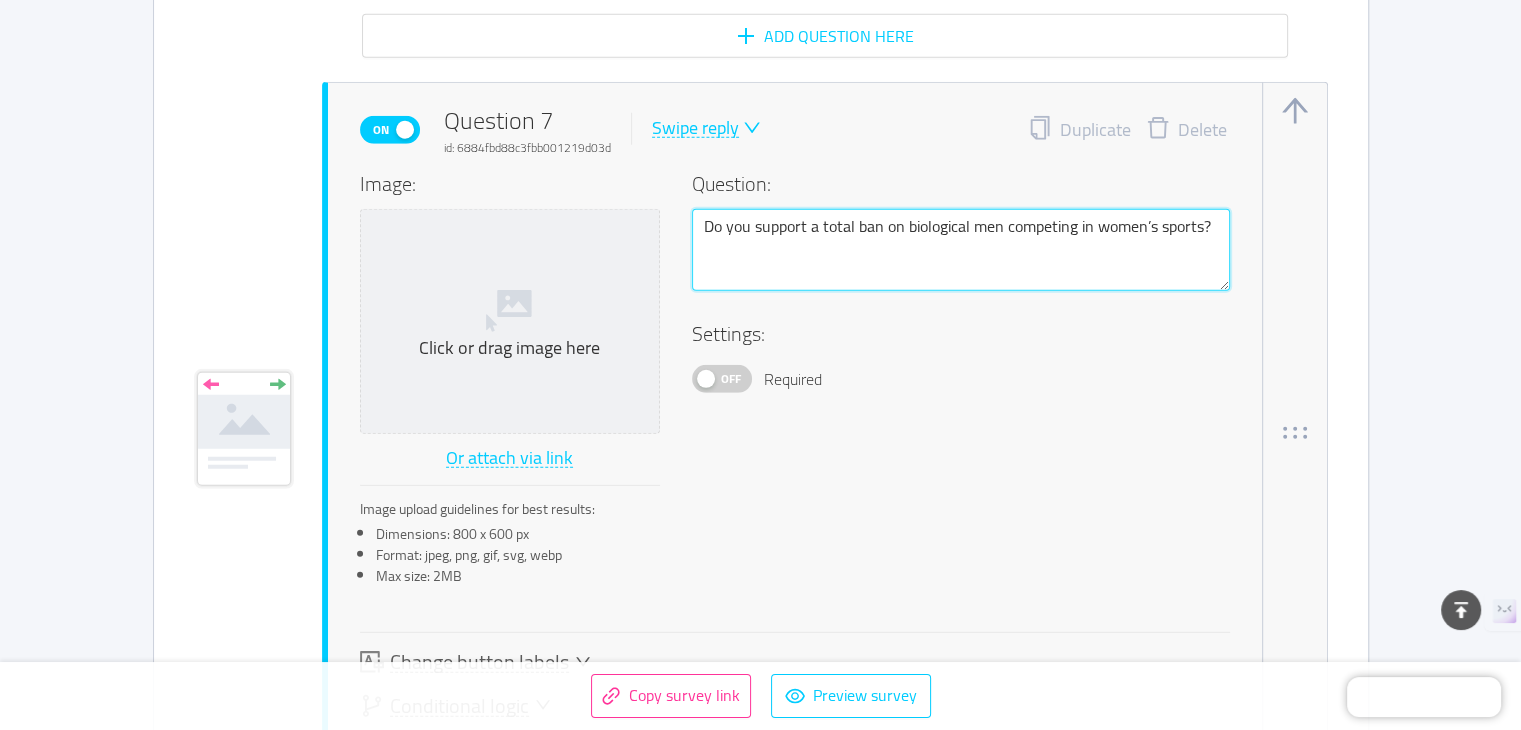 type 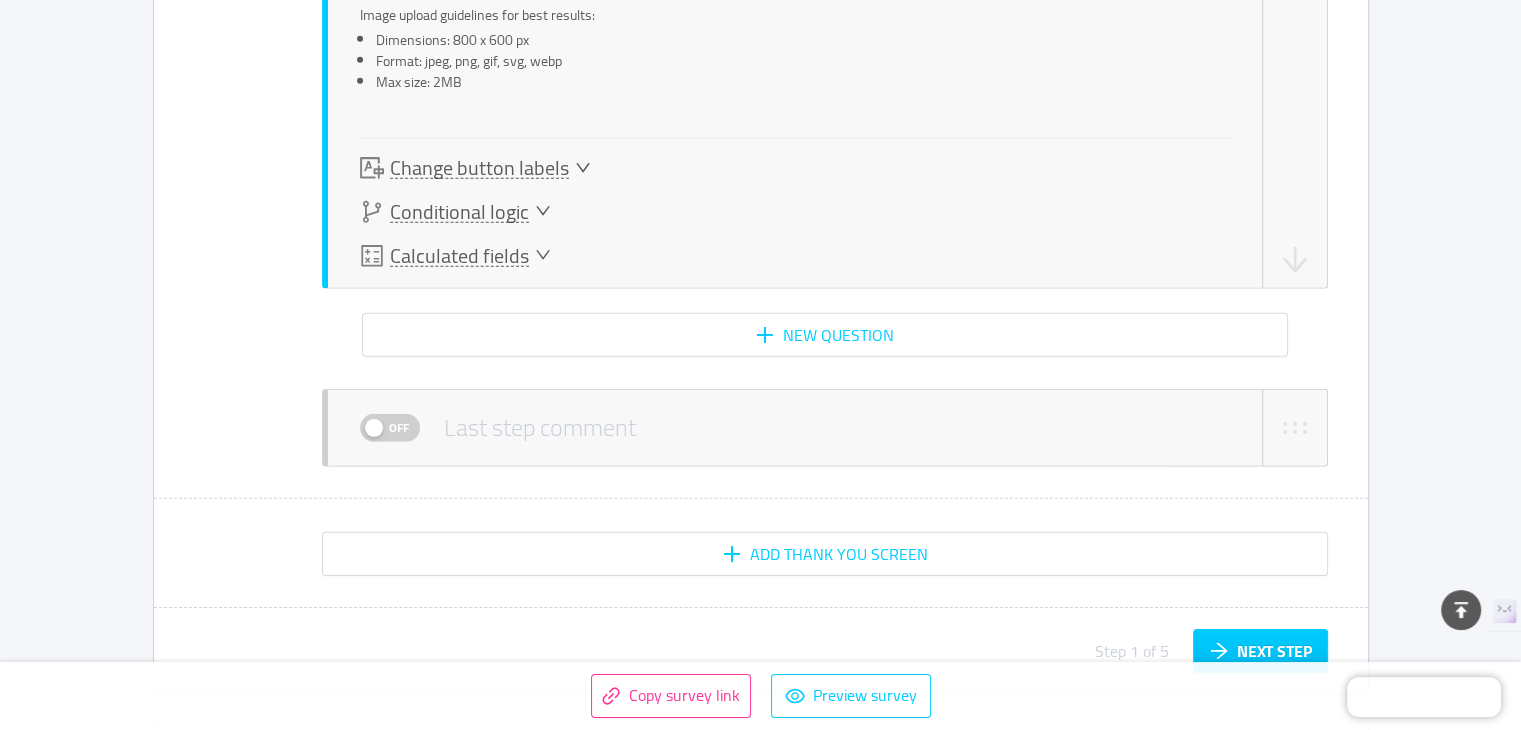 scroll, scrollTop: 6124, scrollLeft: 0, axis: vertical 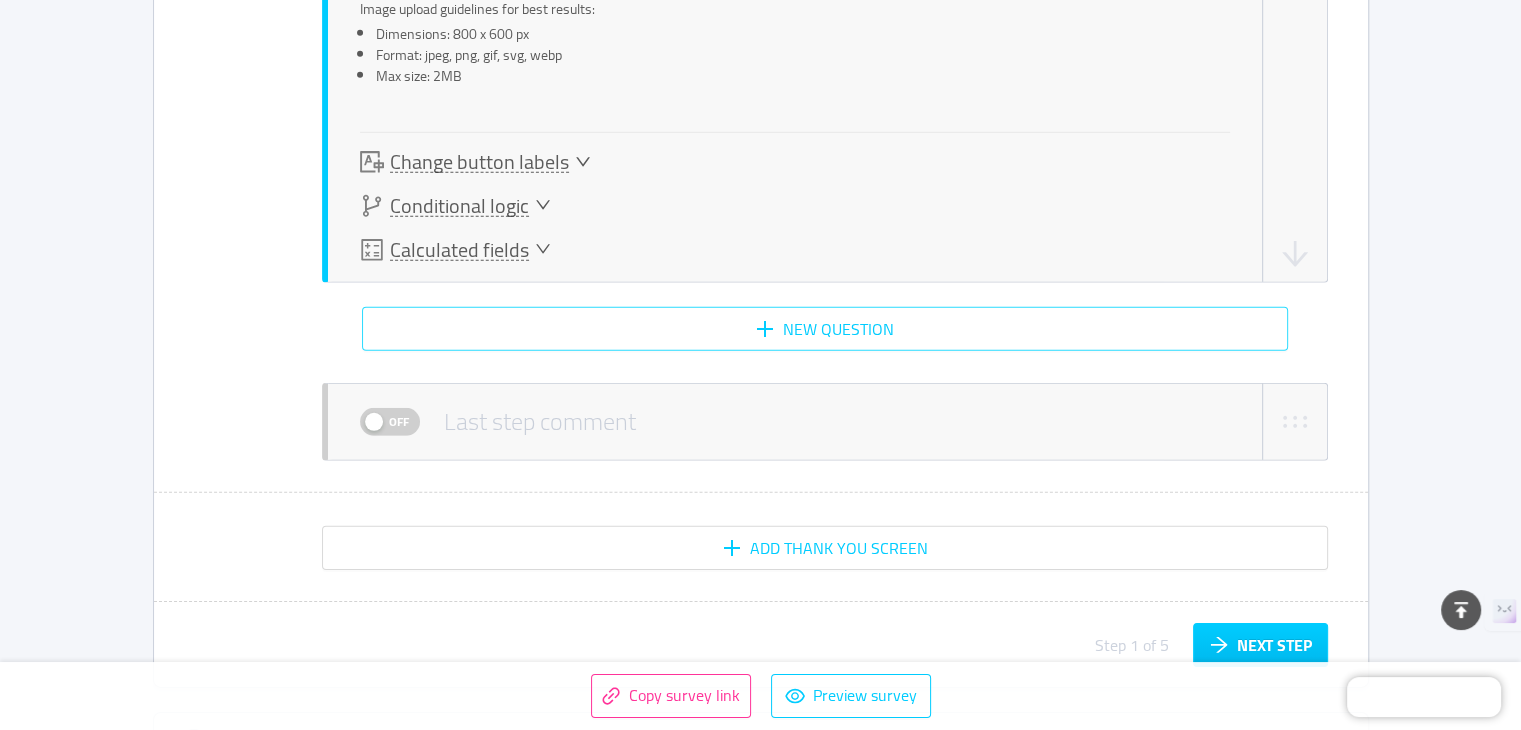 click on "New question" at bounding box center (825, 329) 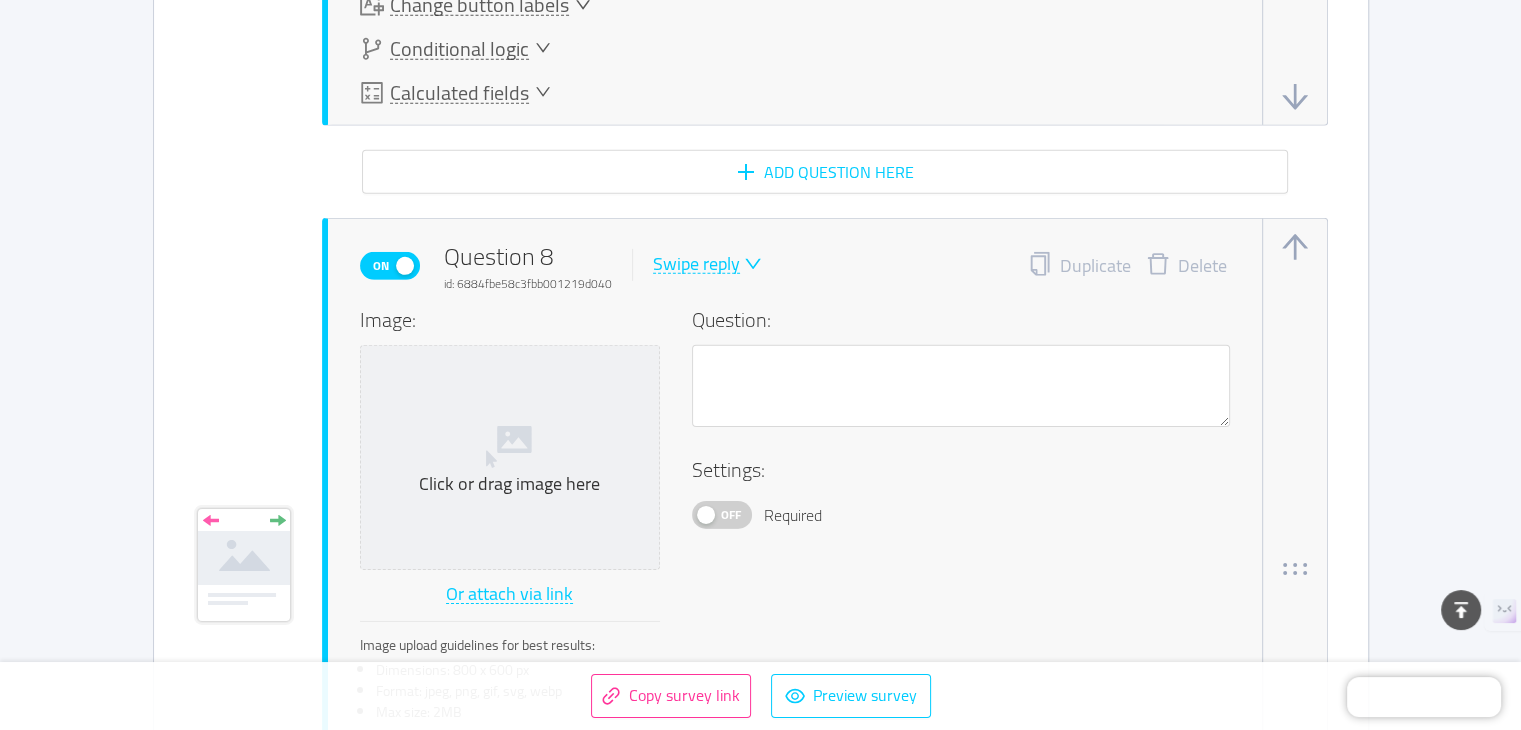 type 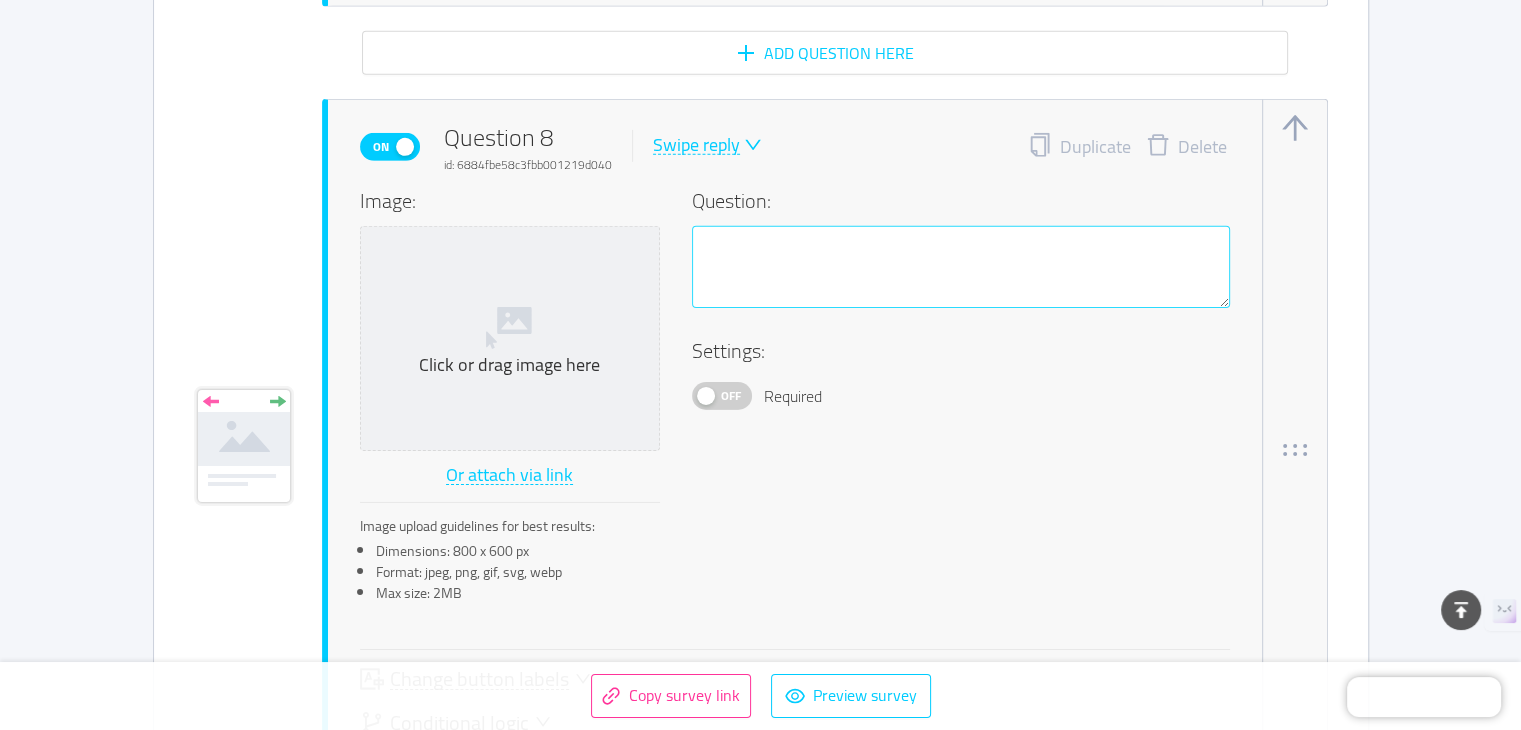 scroll, scrollTop: 6416, scrollLeft: 0, axis: vertical 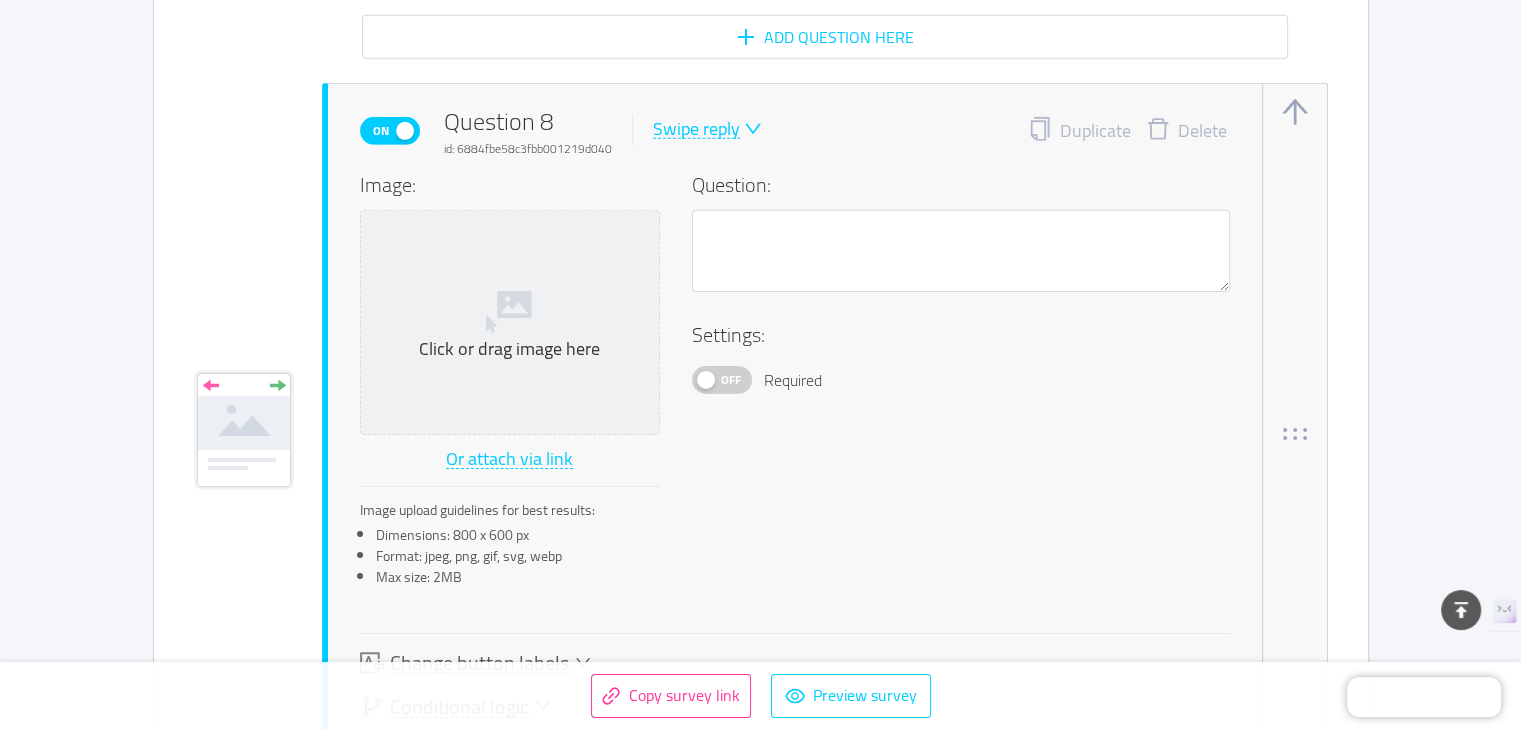 click on "Question:" at bounding box center [961, 245] 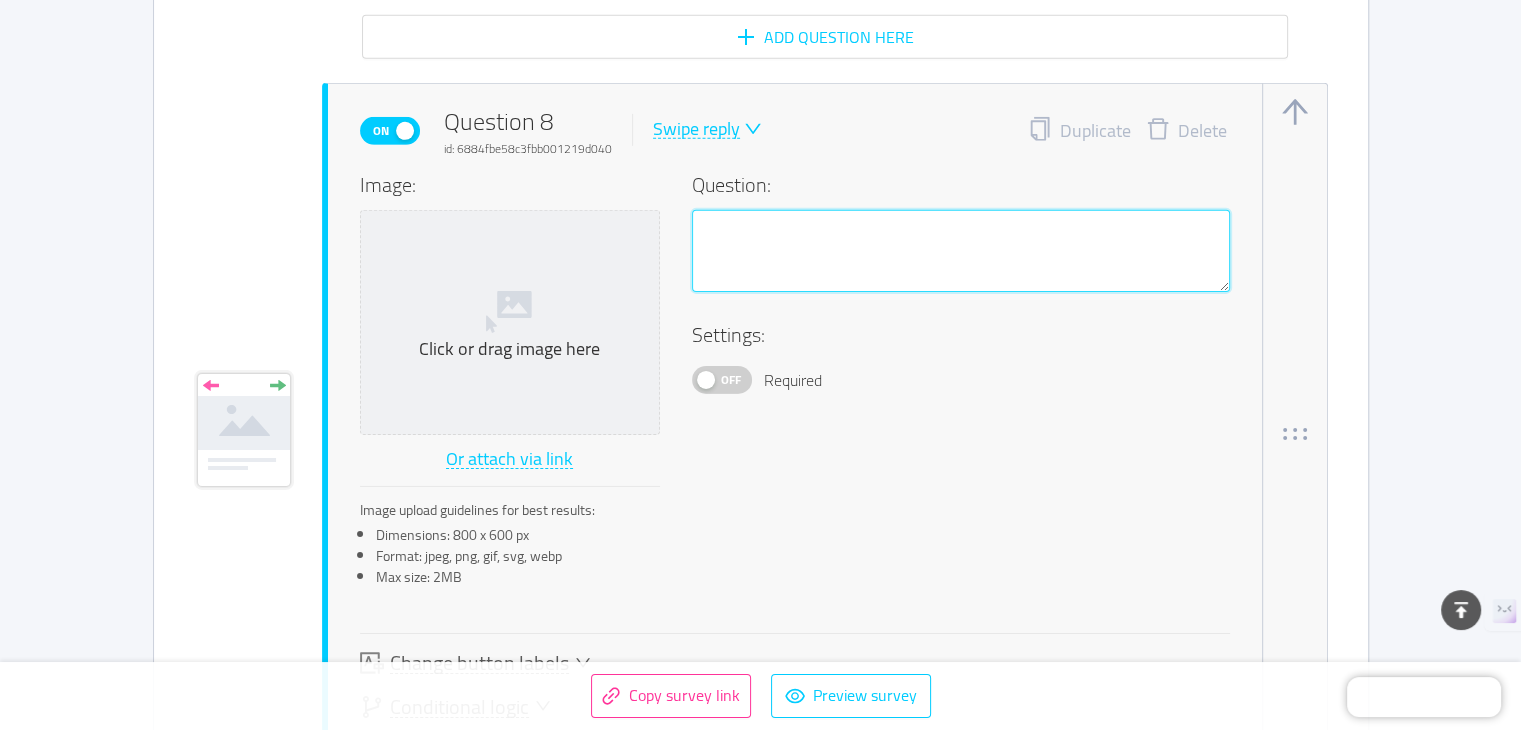 click at bounding box center [961, 251] 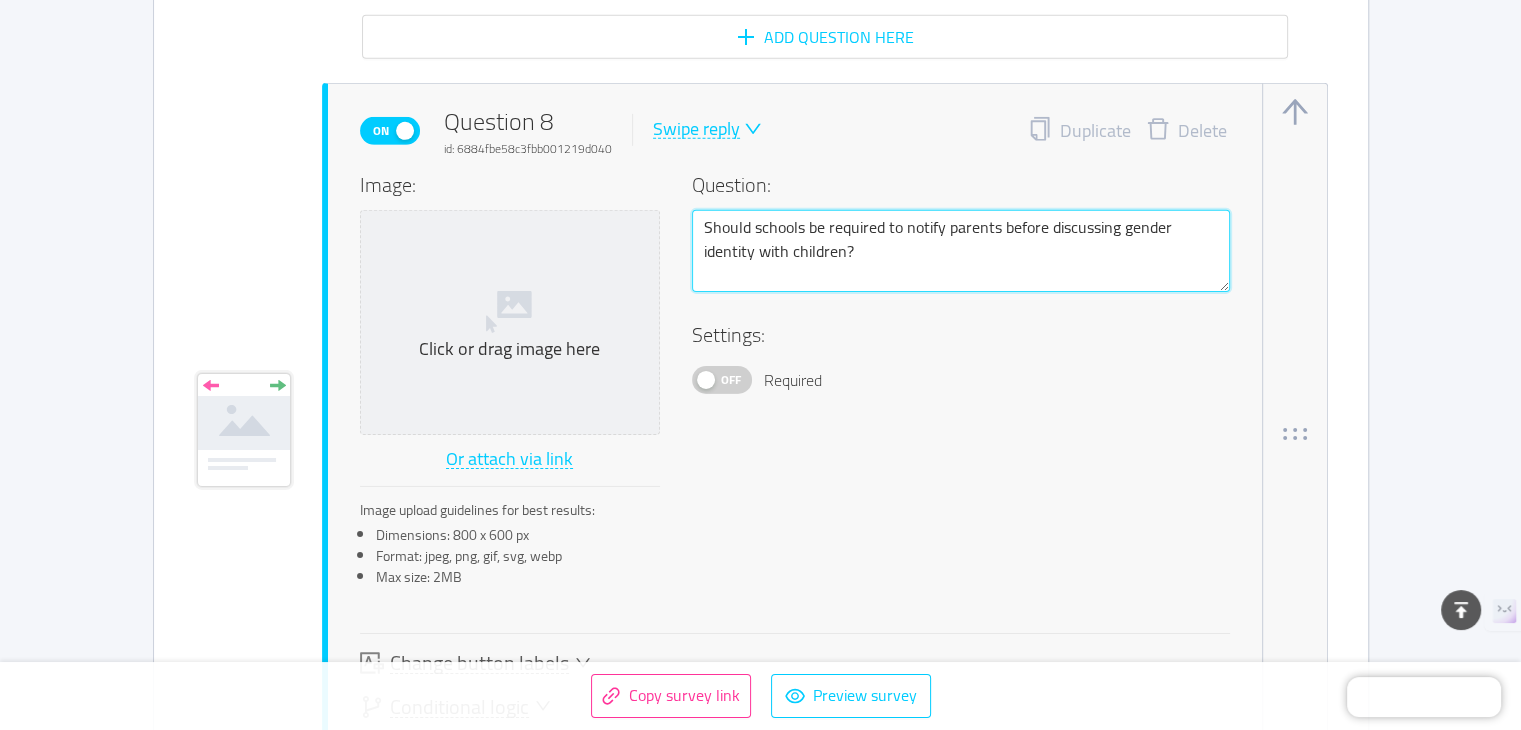 type 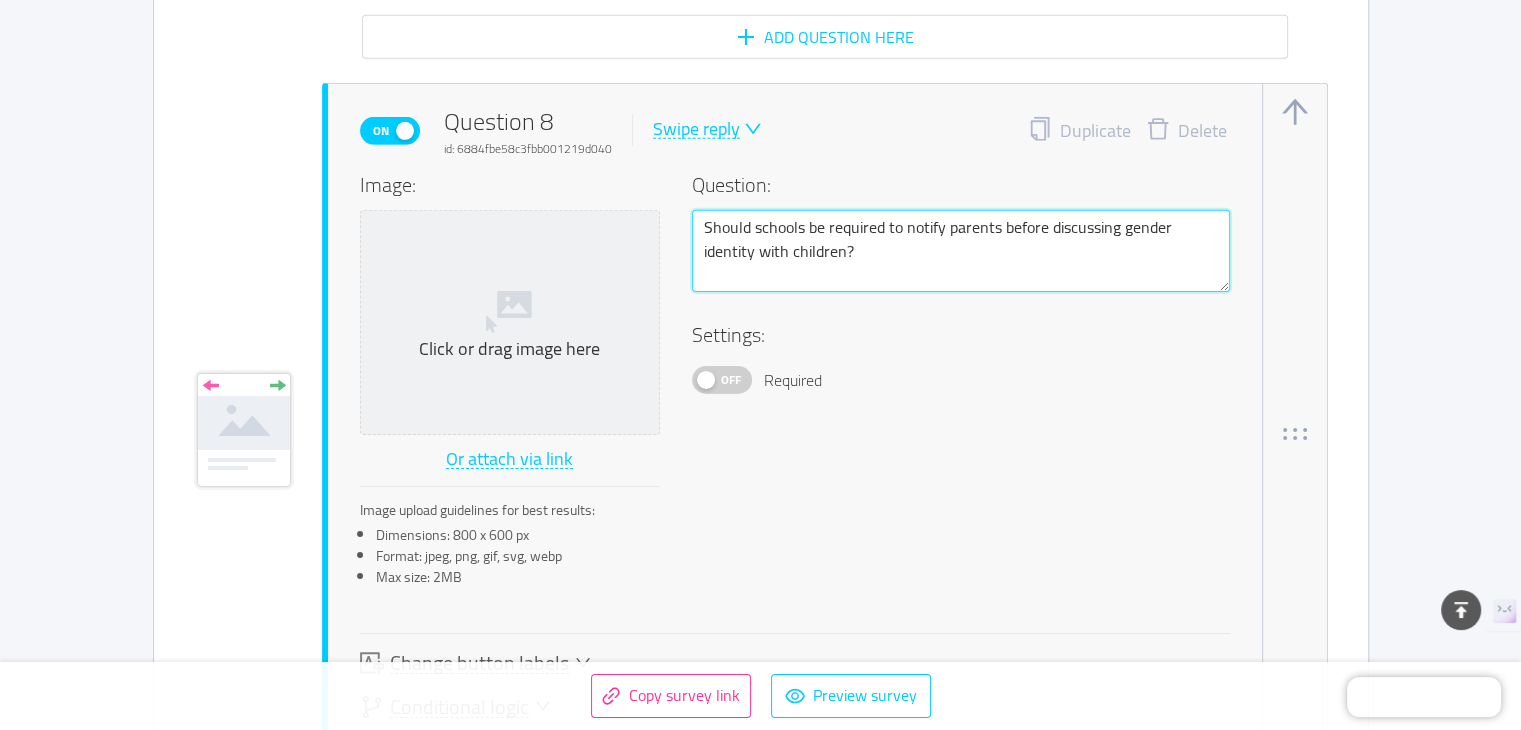 type on "Should schools be required to notify parents before discussing gender identity with children?" 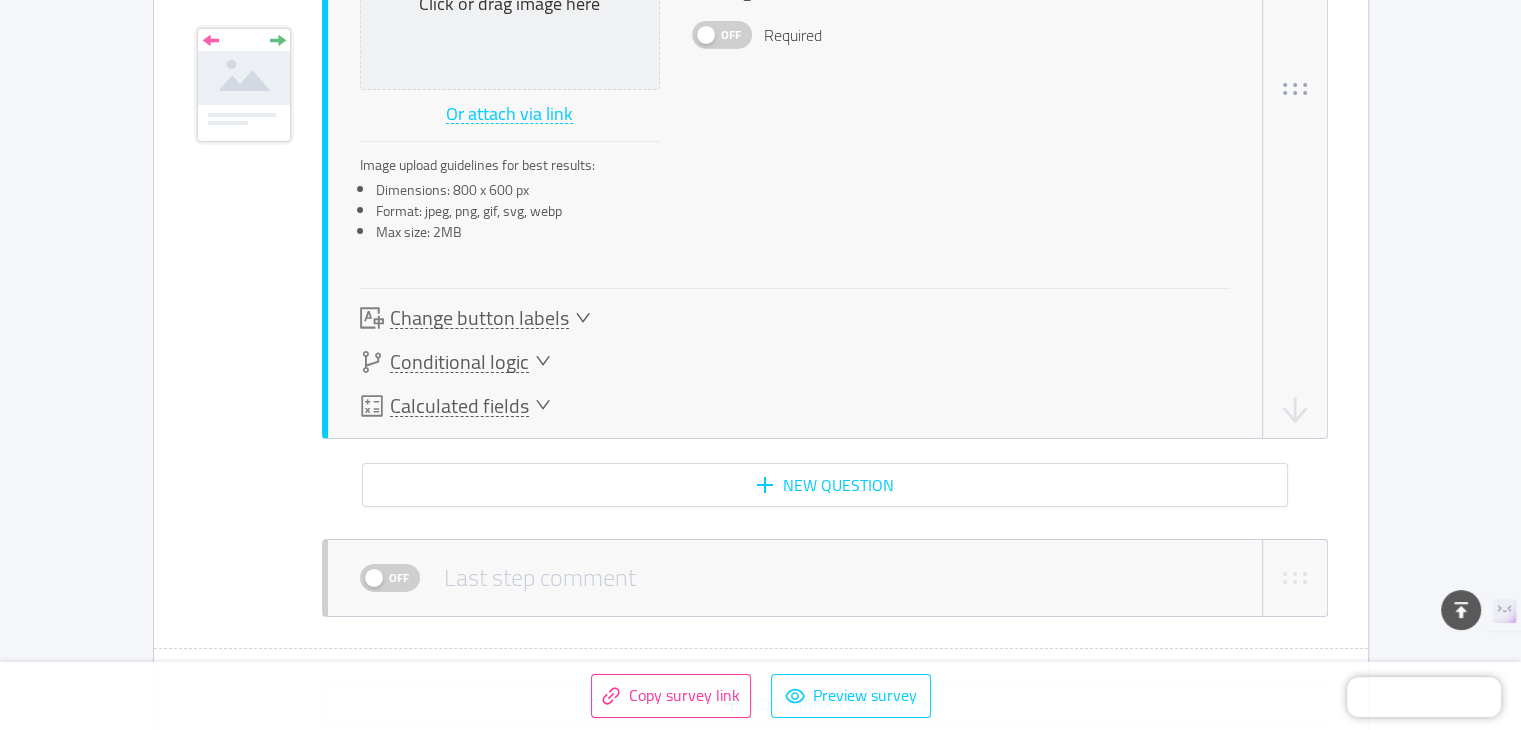 scroll, scrollTop: 6816, scrollLeft: 0, axis: vertical 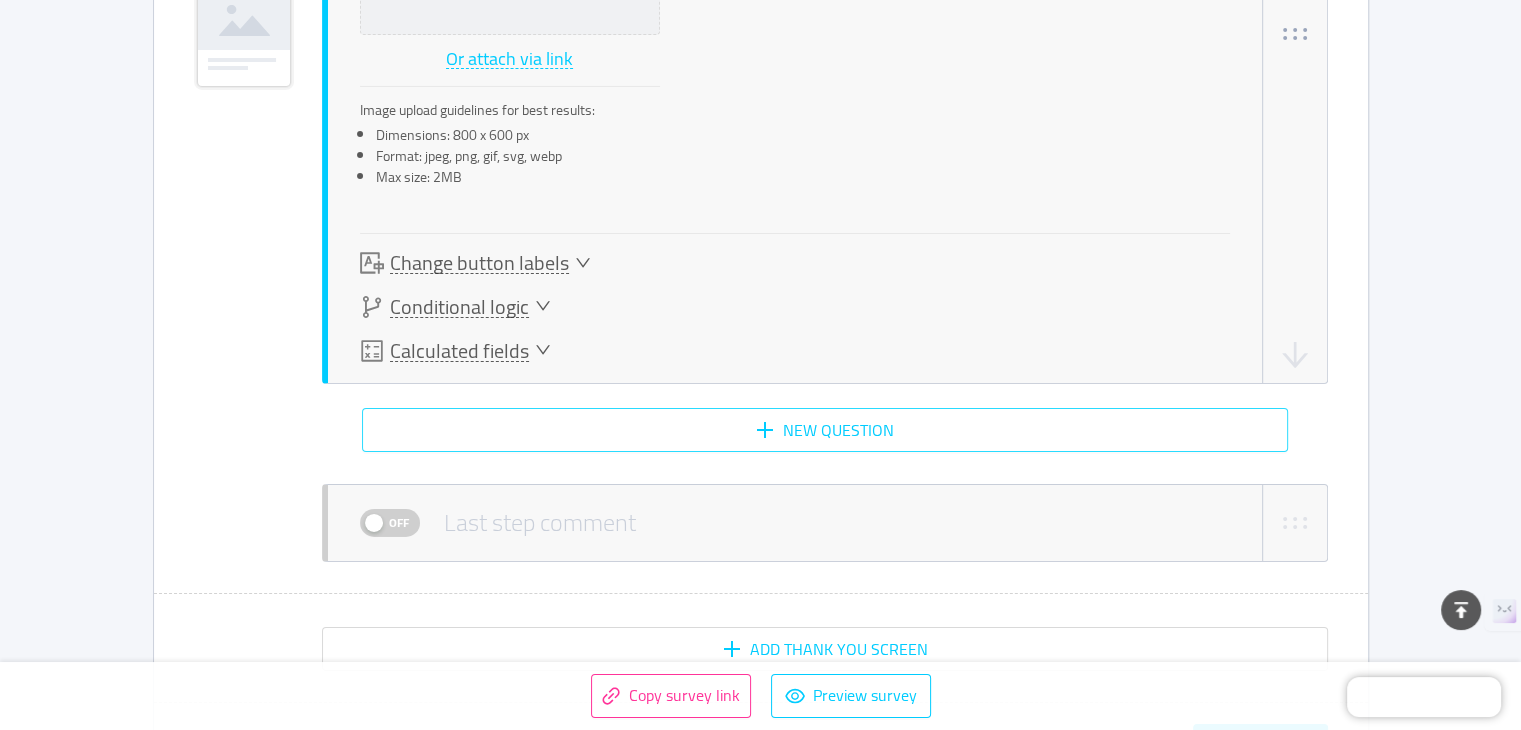 click on "New question" at bounding box center [825, 430] 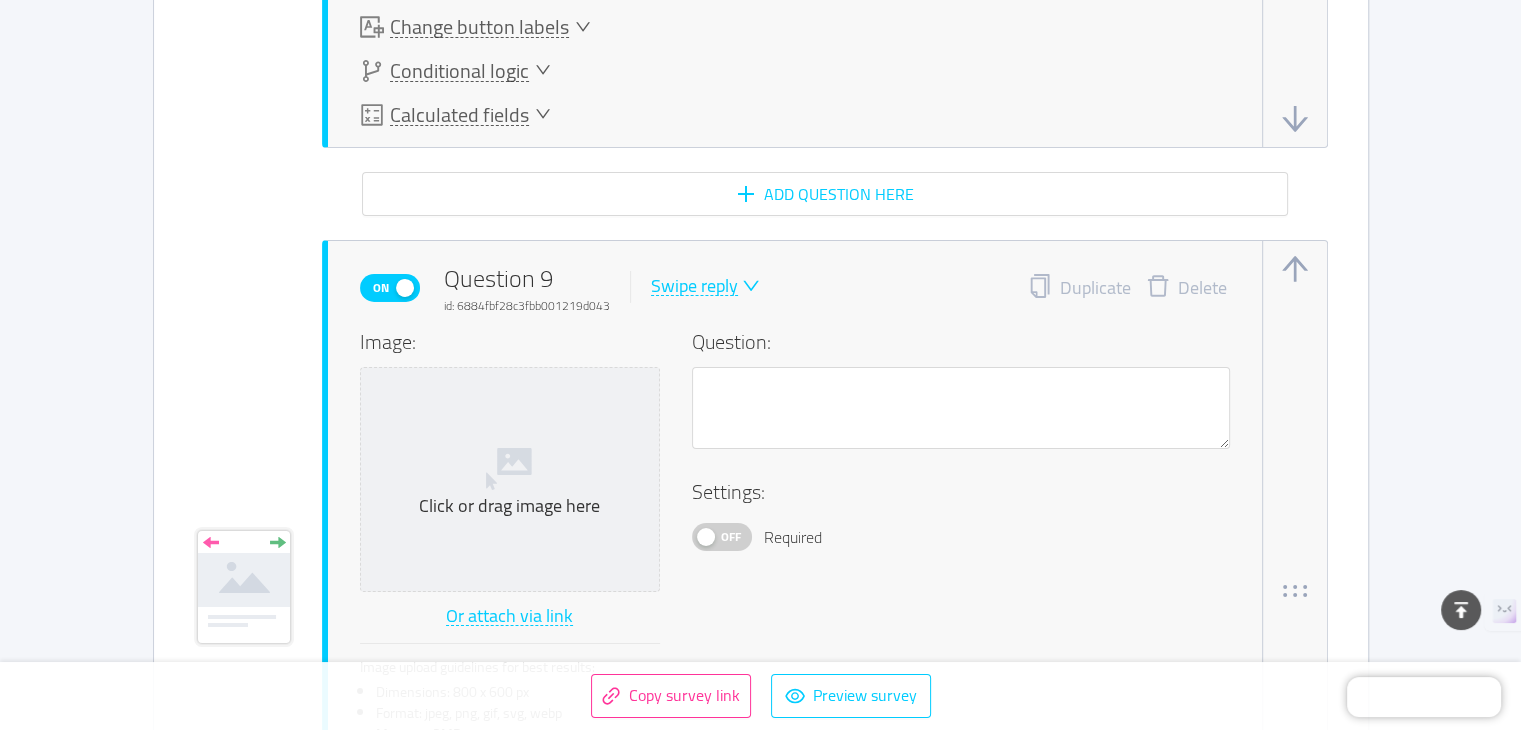 type 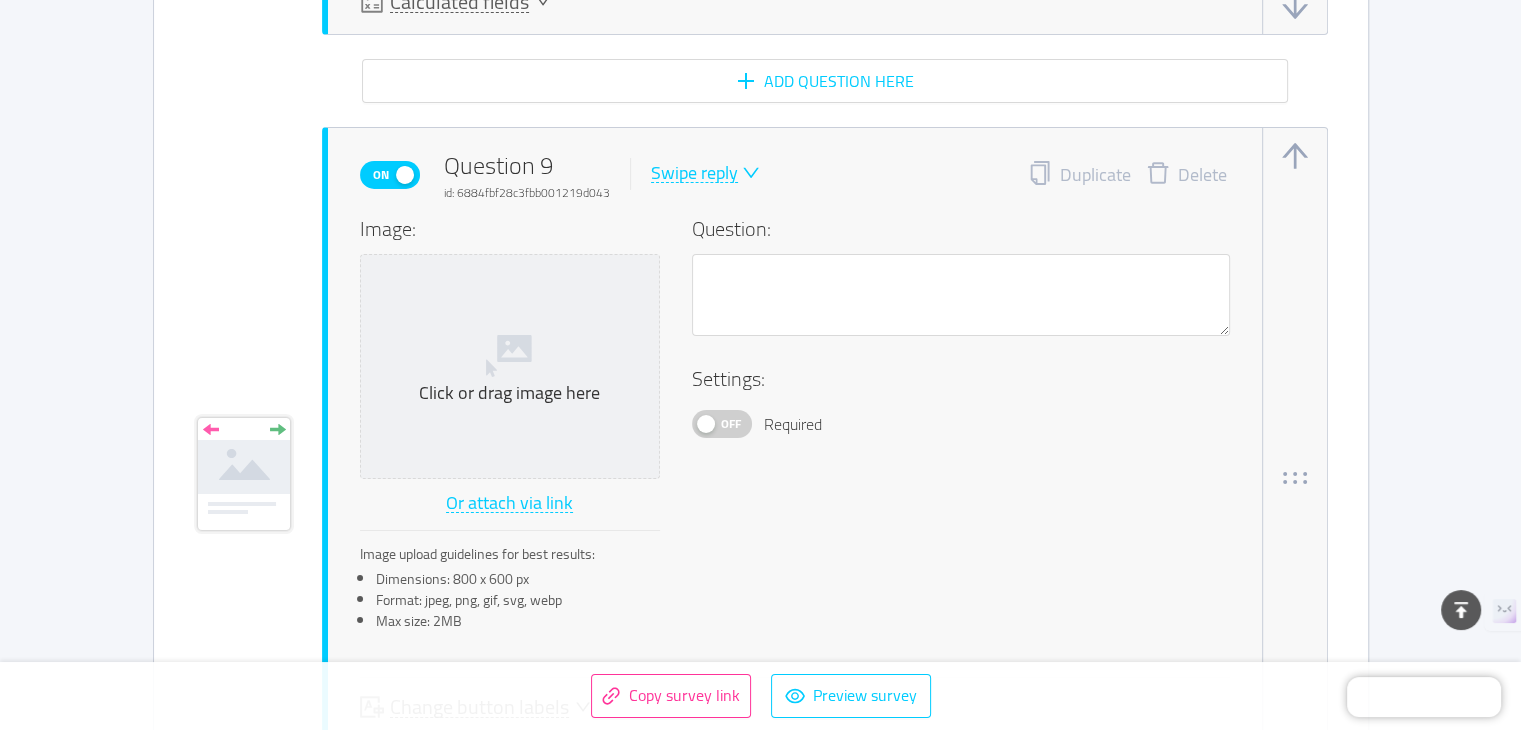 scroll, scrollTop: 7209, scrollLeft: 0, axis: vertical 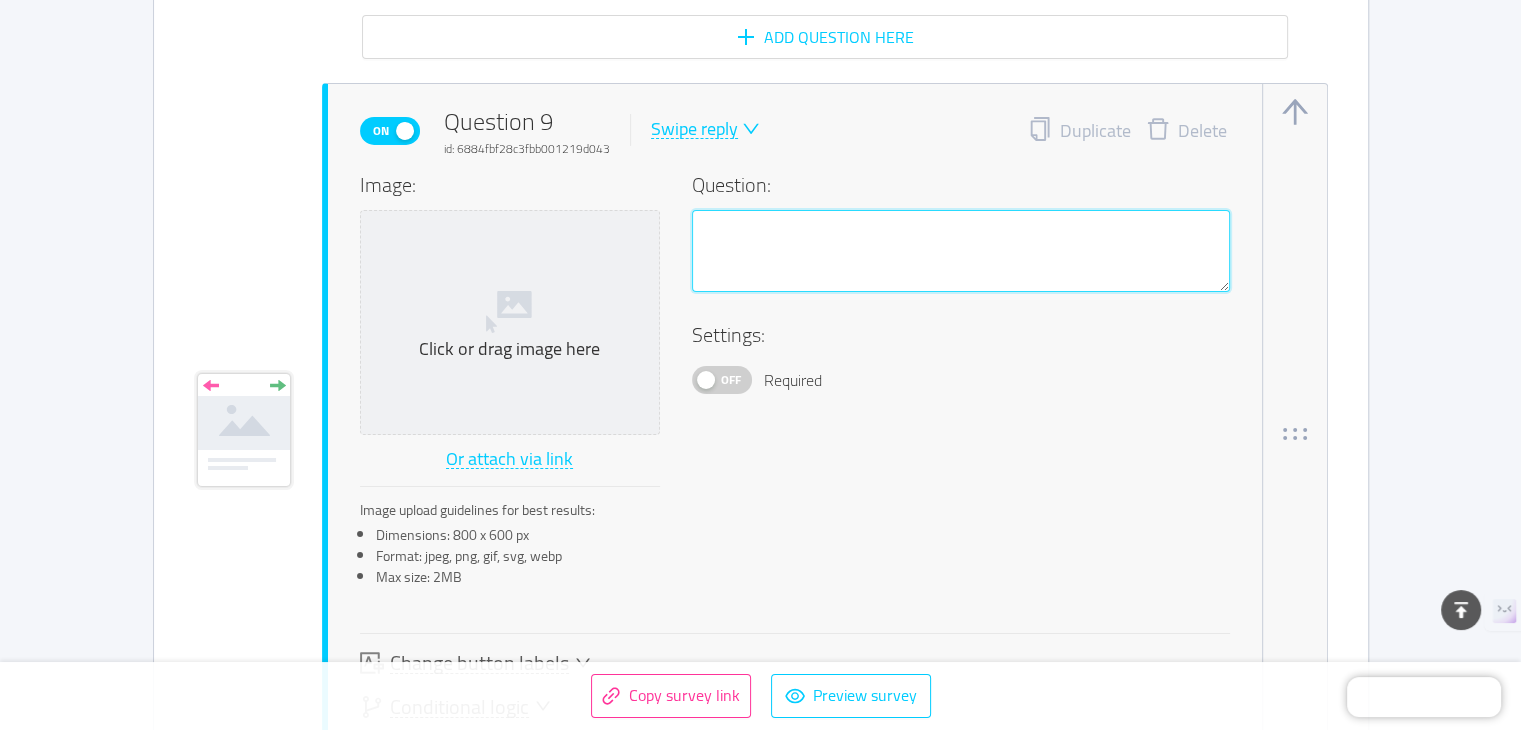 click at bounding box center (961, 251) 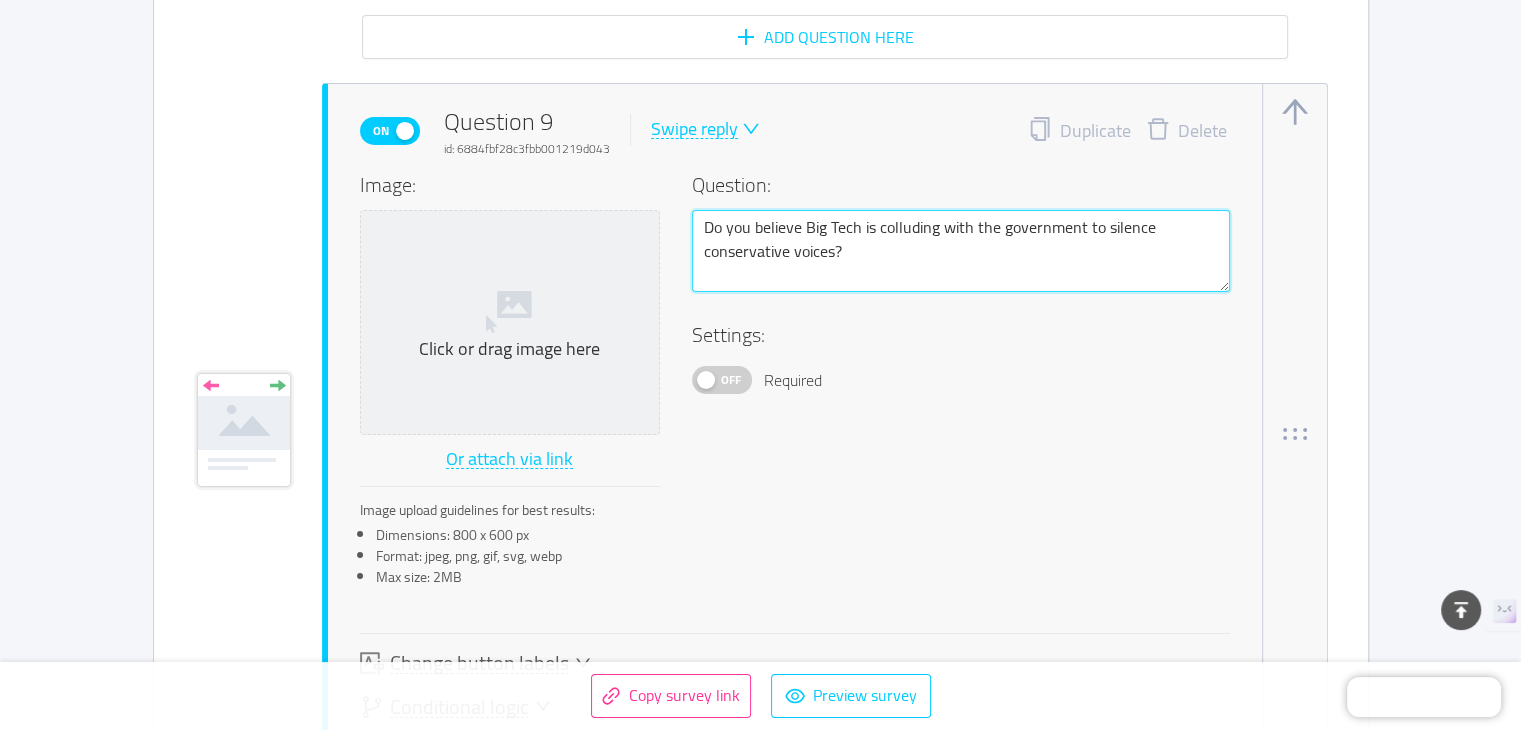 type 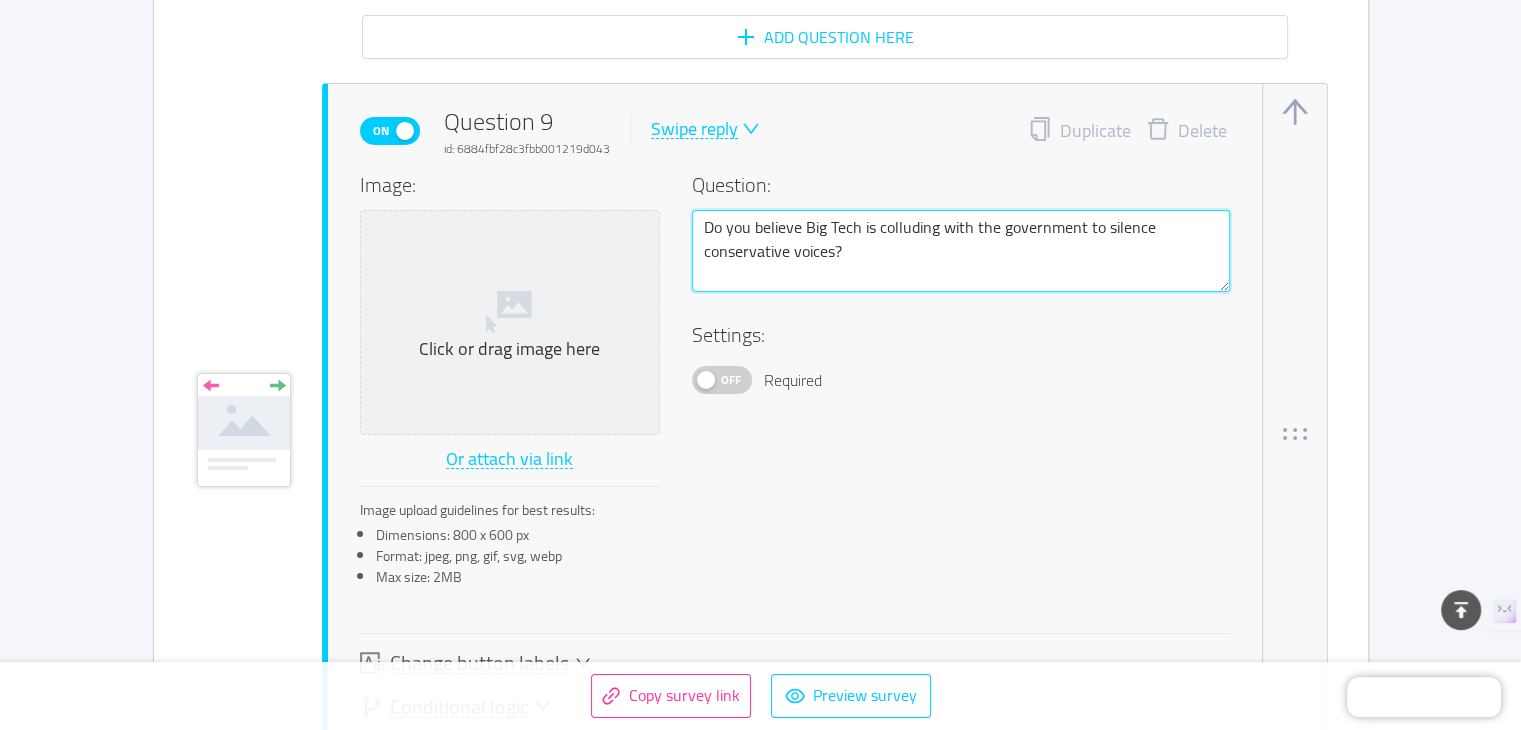 type on "Do you believe Big Tech is colluding with the government to silence conservative voices?" 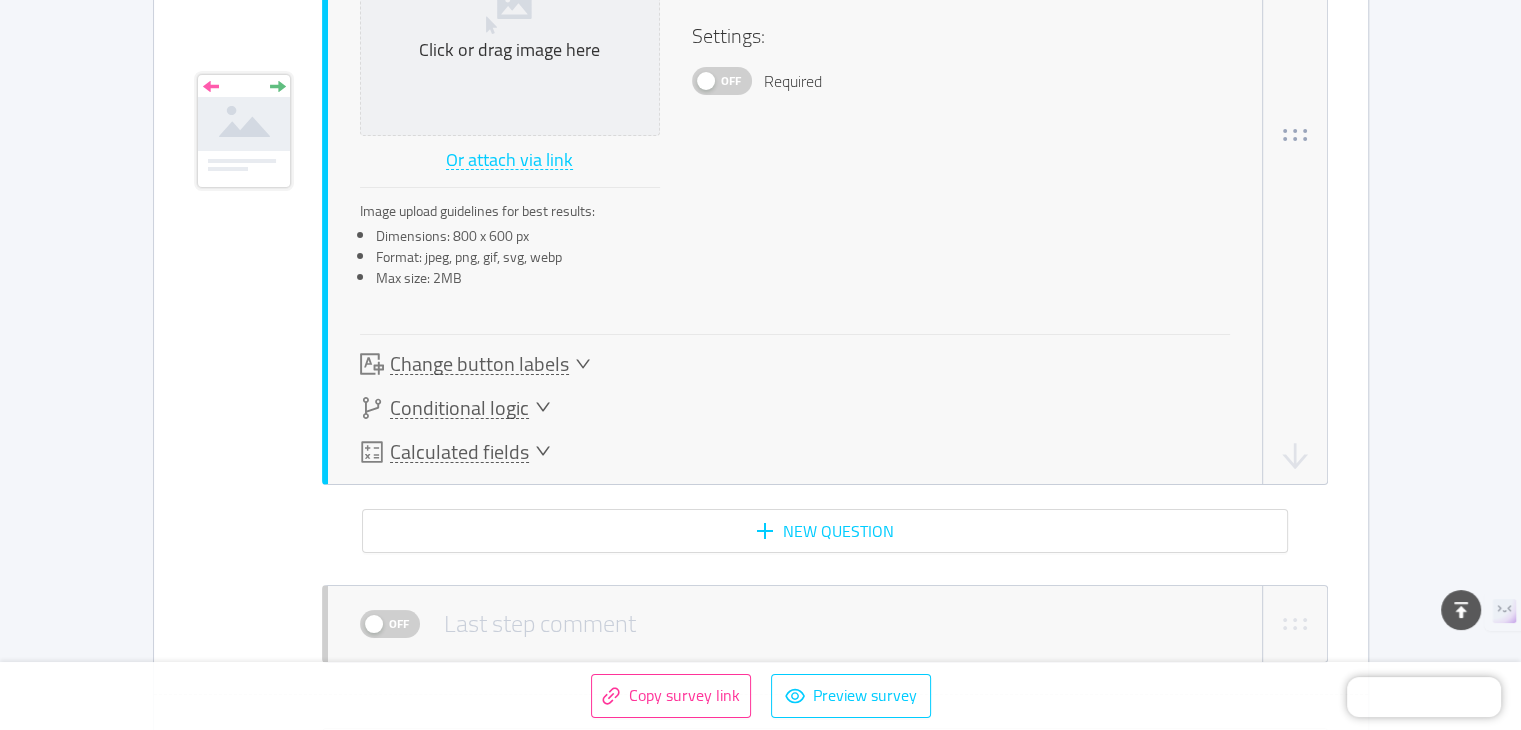 scroll, scrollTop: 7509, scrollLeft: 0, axis: vertical 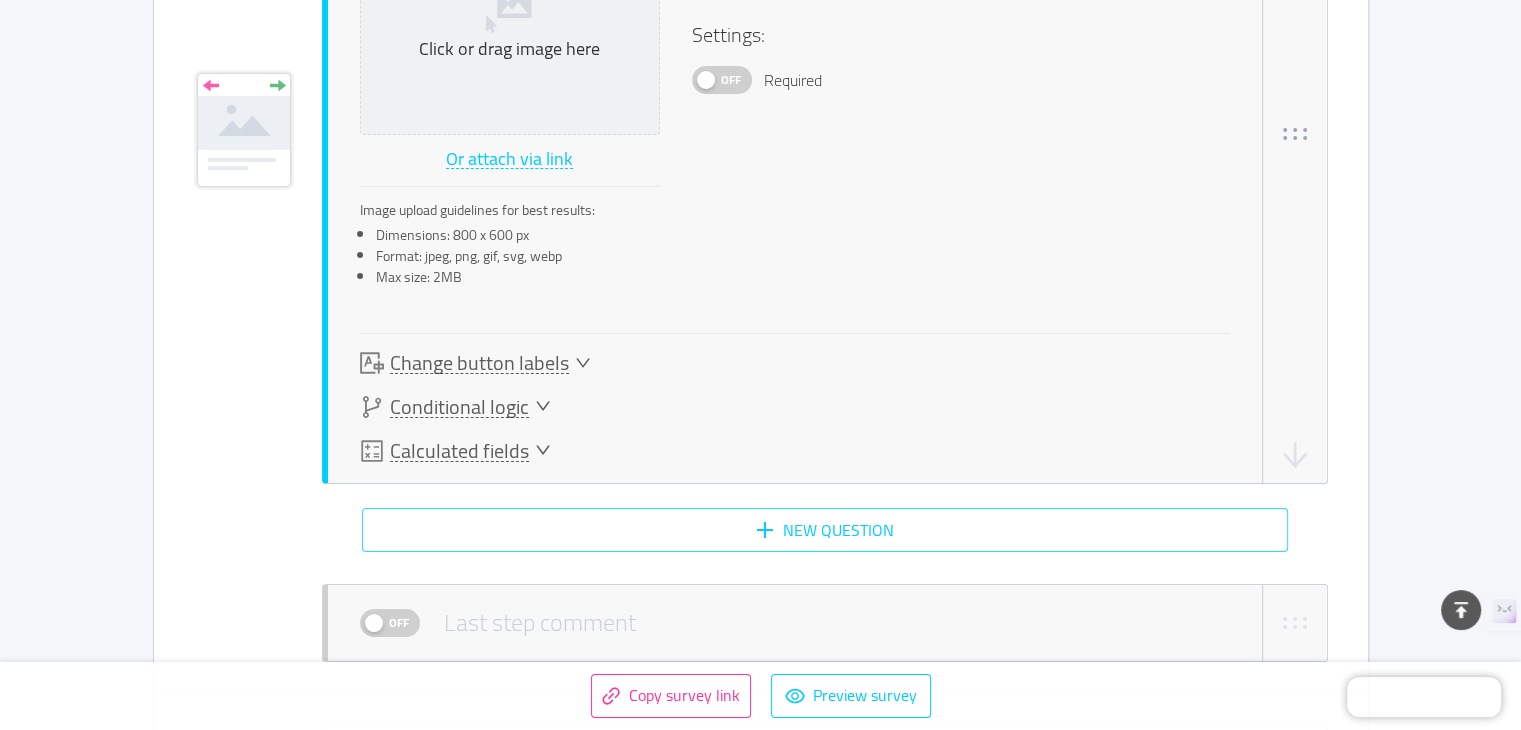 click on "New question" at bounding box center [825, 530] 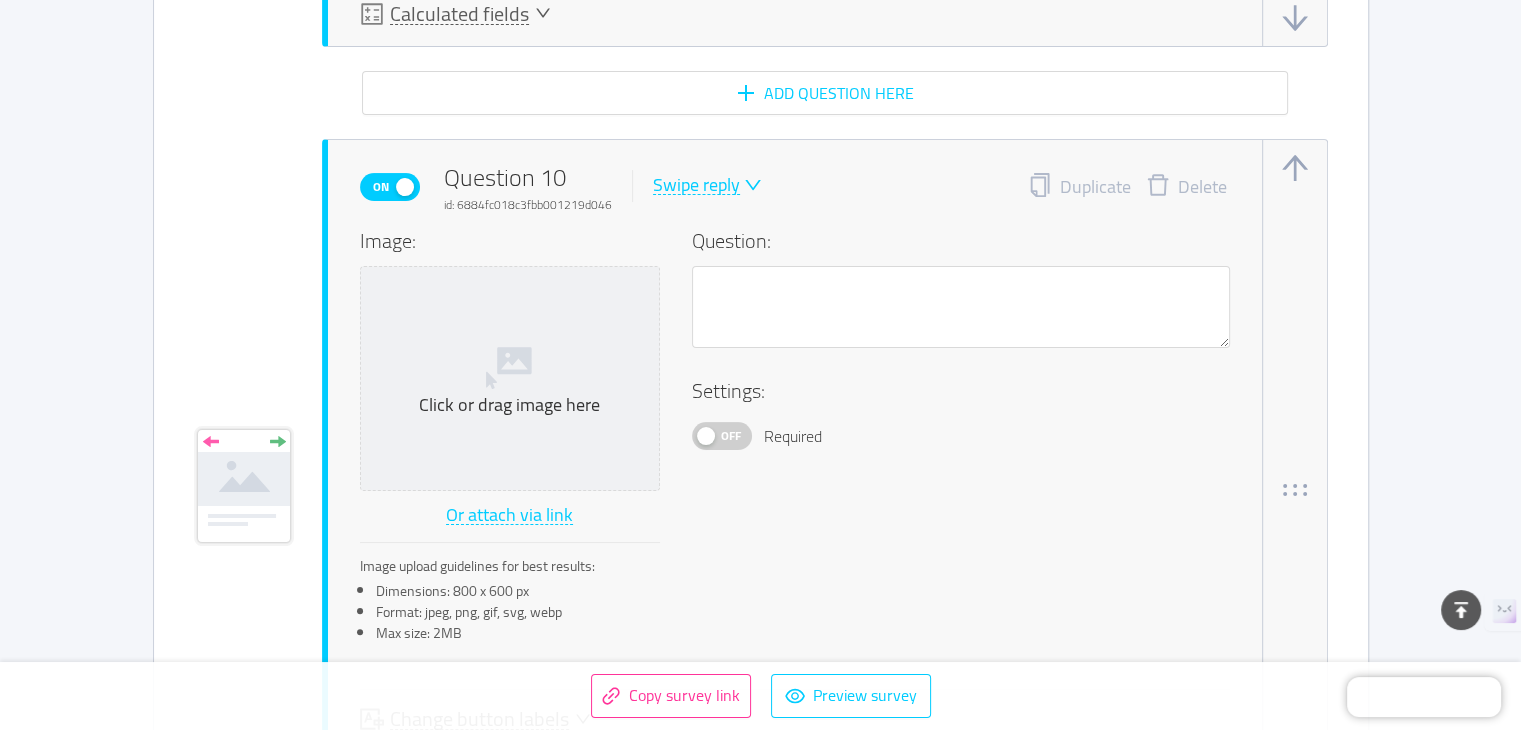 scroll, scrollTop: 8002, scrollLeft: 0, axis: vertical 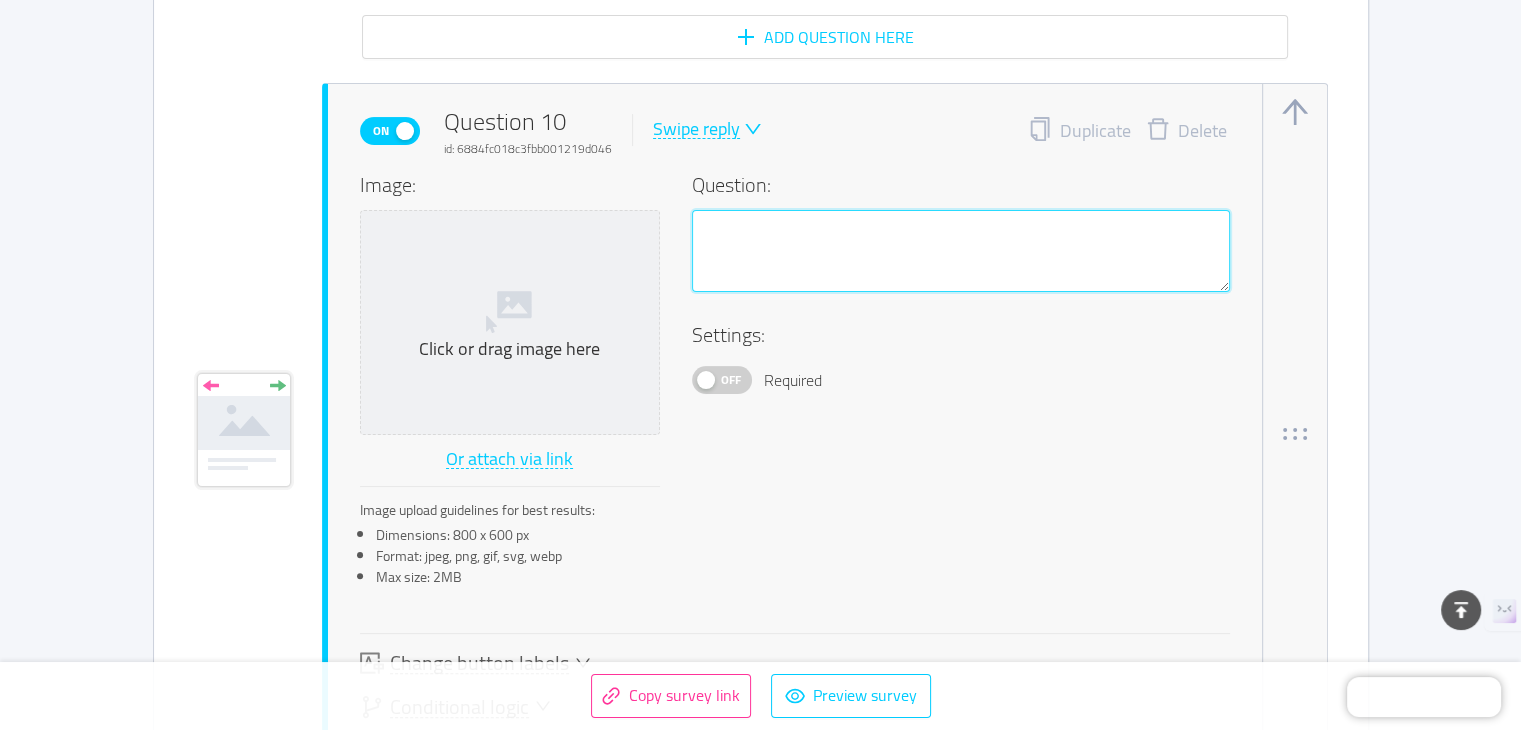 click at bounding box center (961, 251) 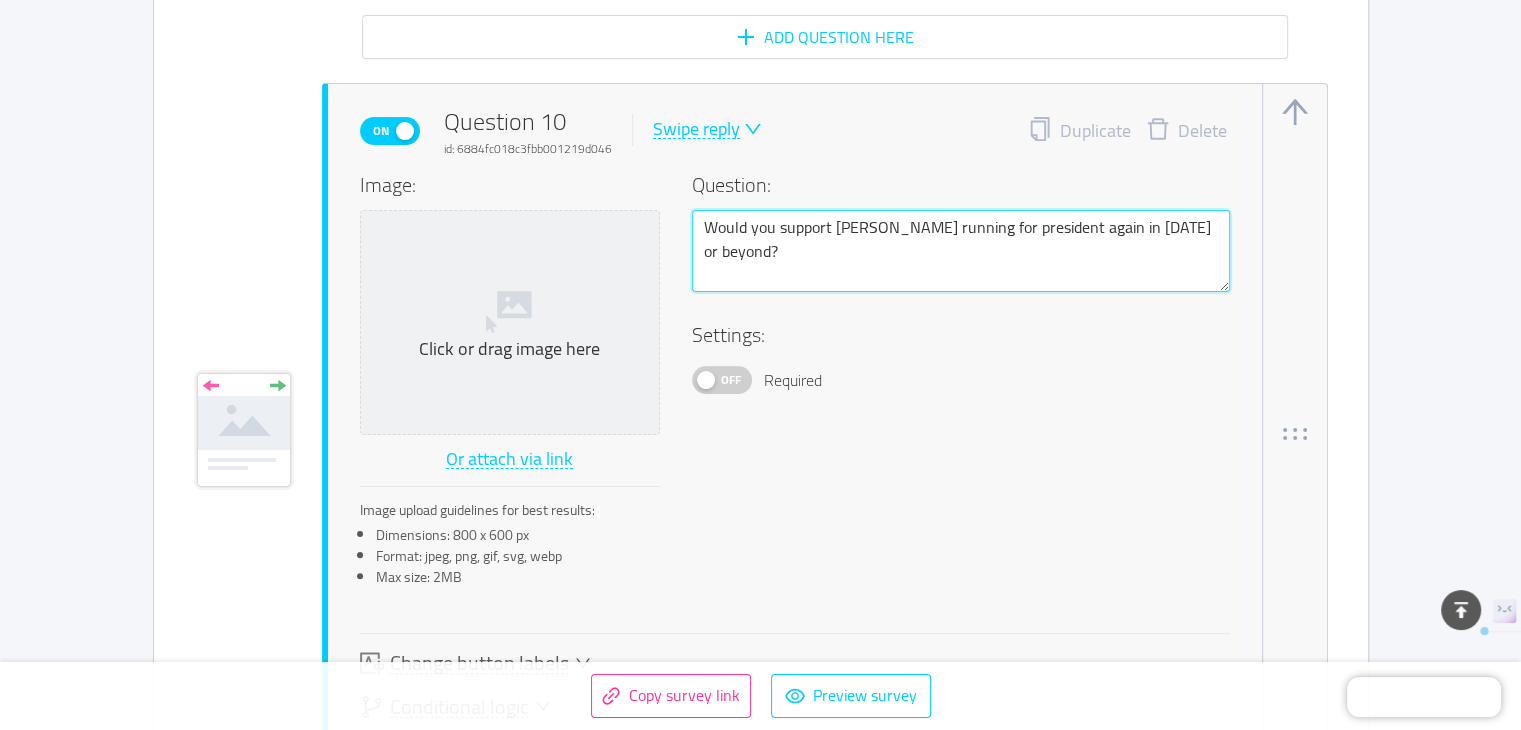 drag, startPoint x: 832, startPoint y: 157, endPoint x: 927, endPoint y: 154, distance: 95.047356 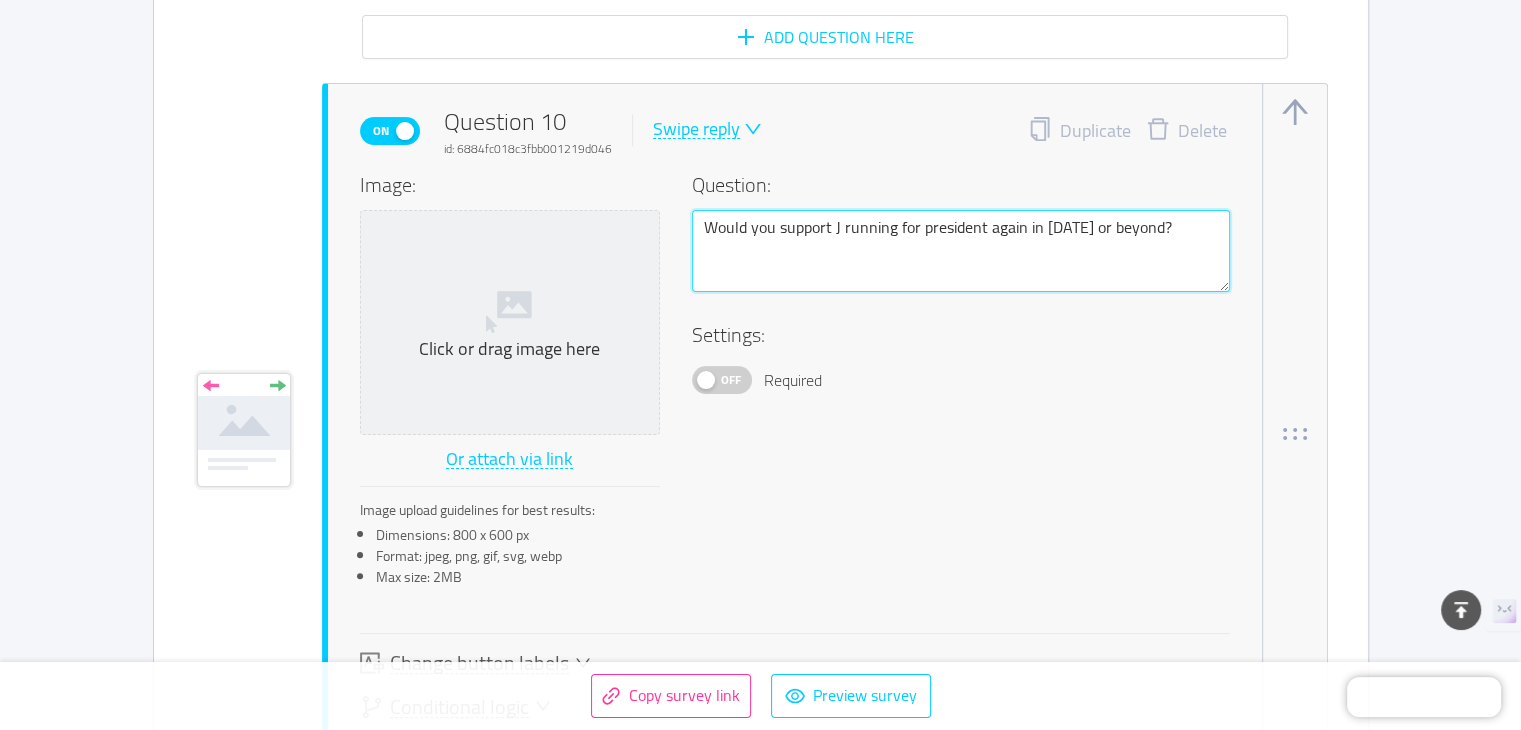 type 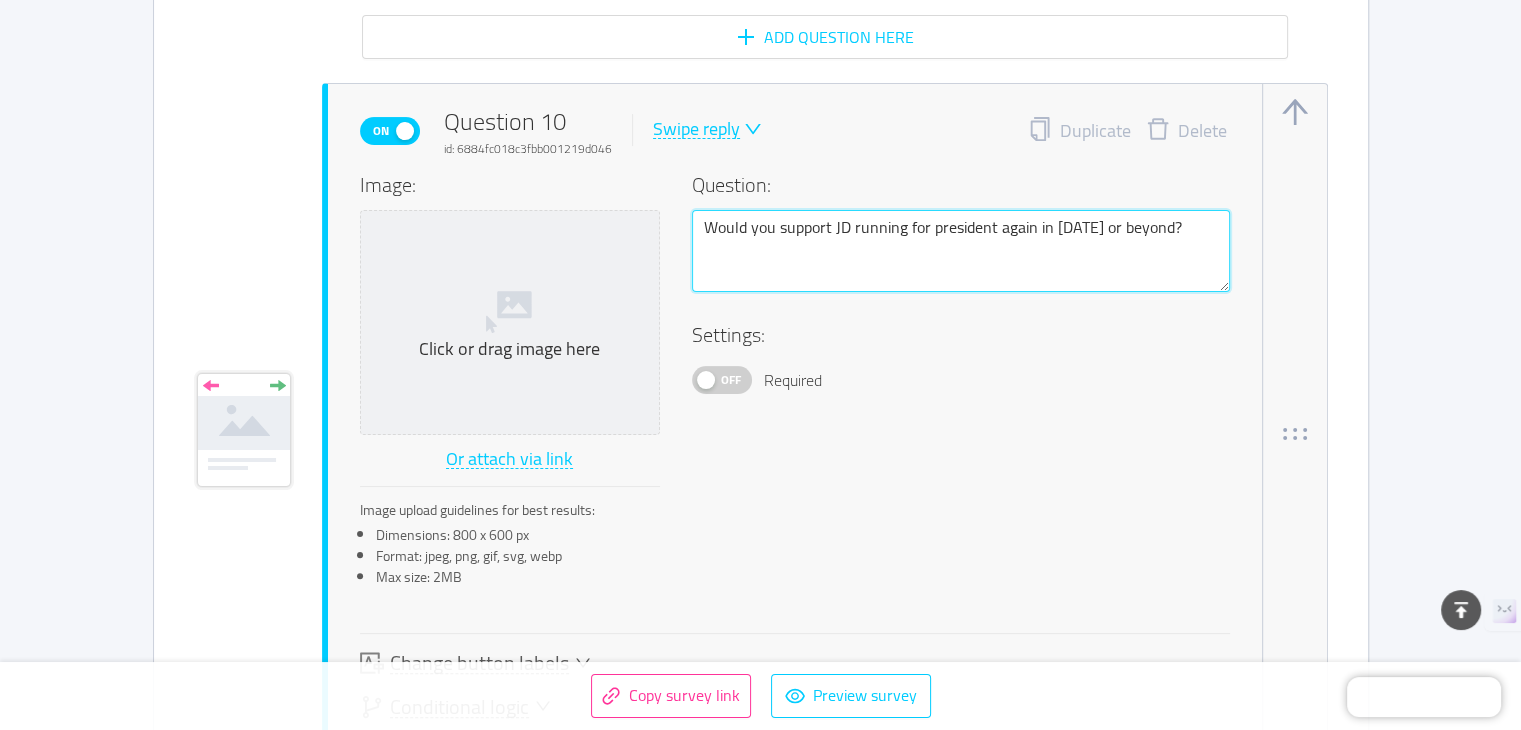 type 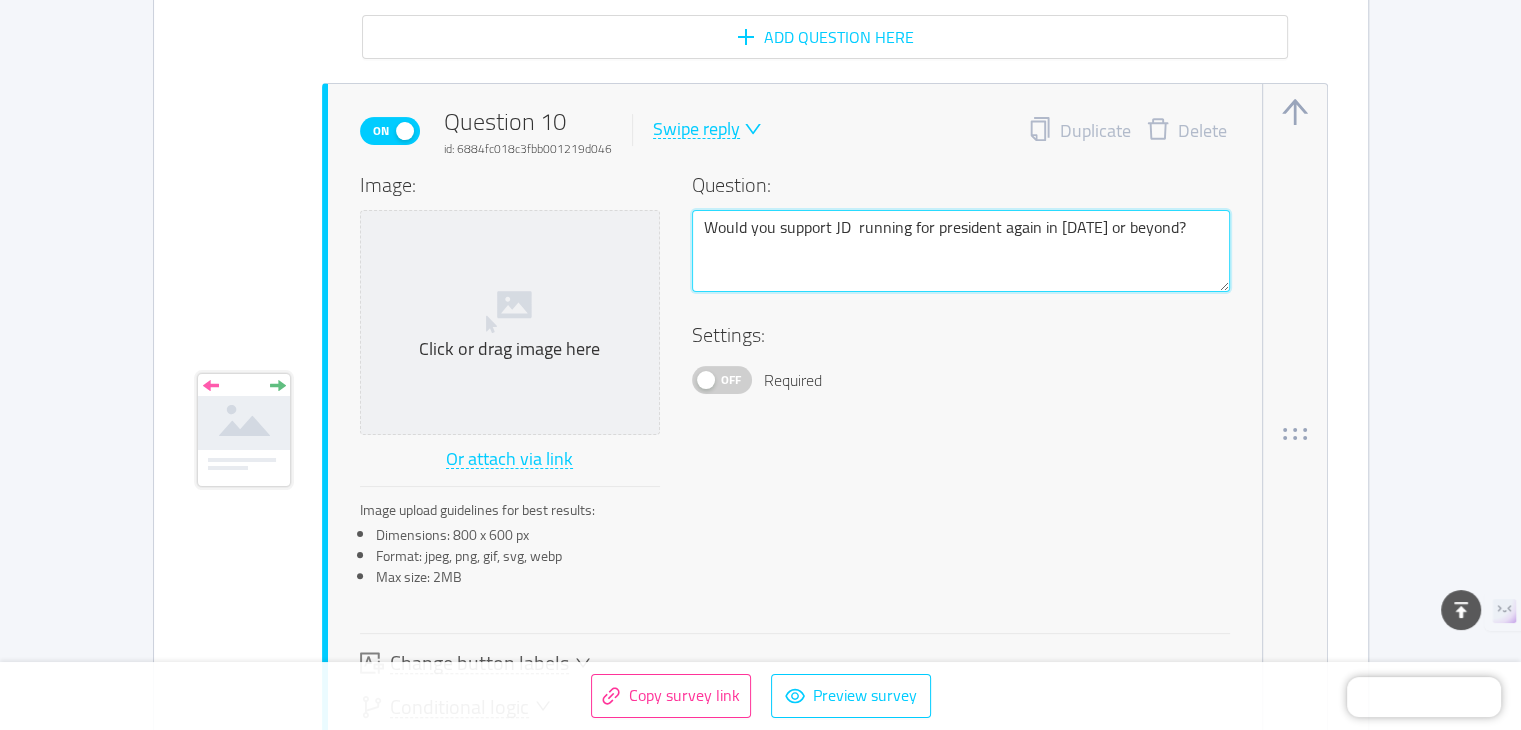 type 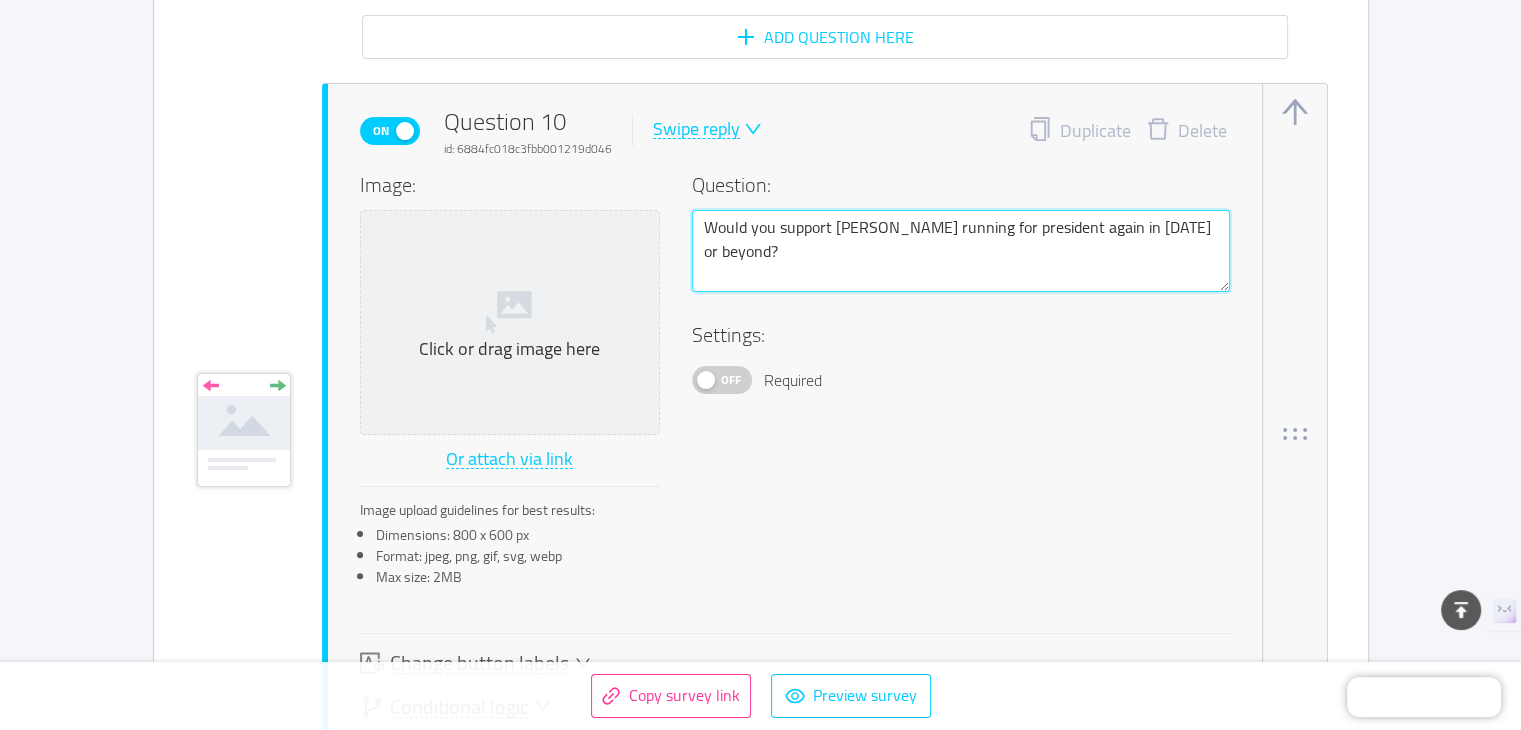 type 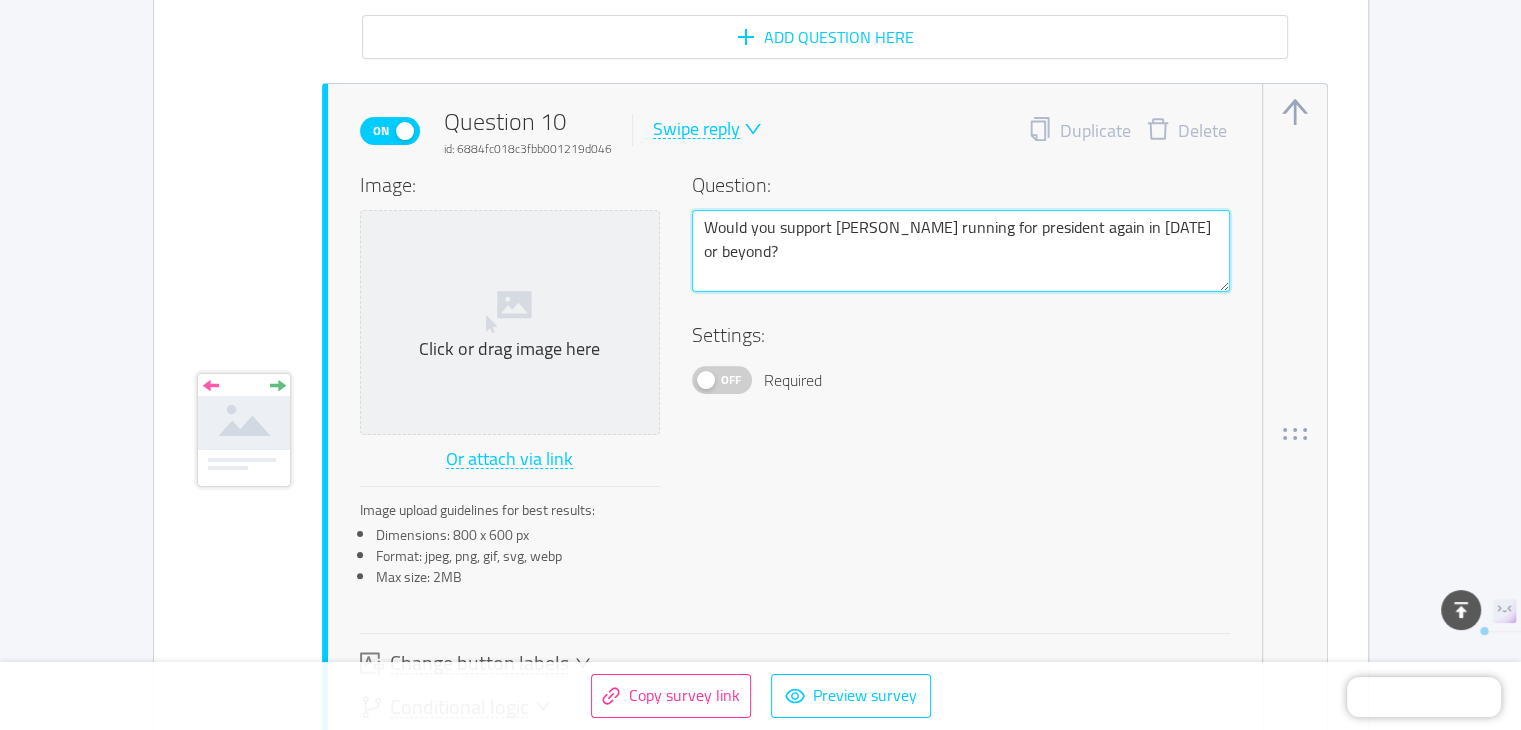 type 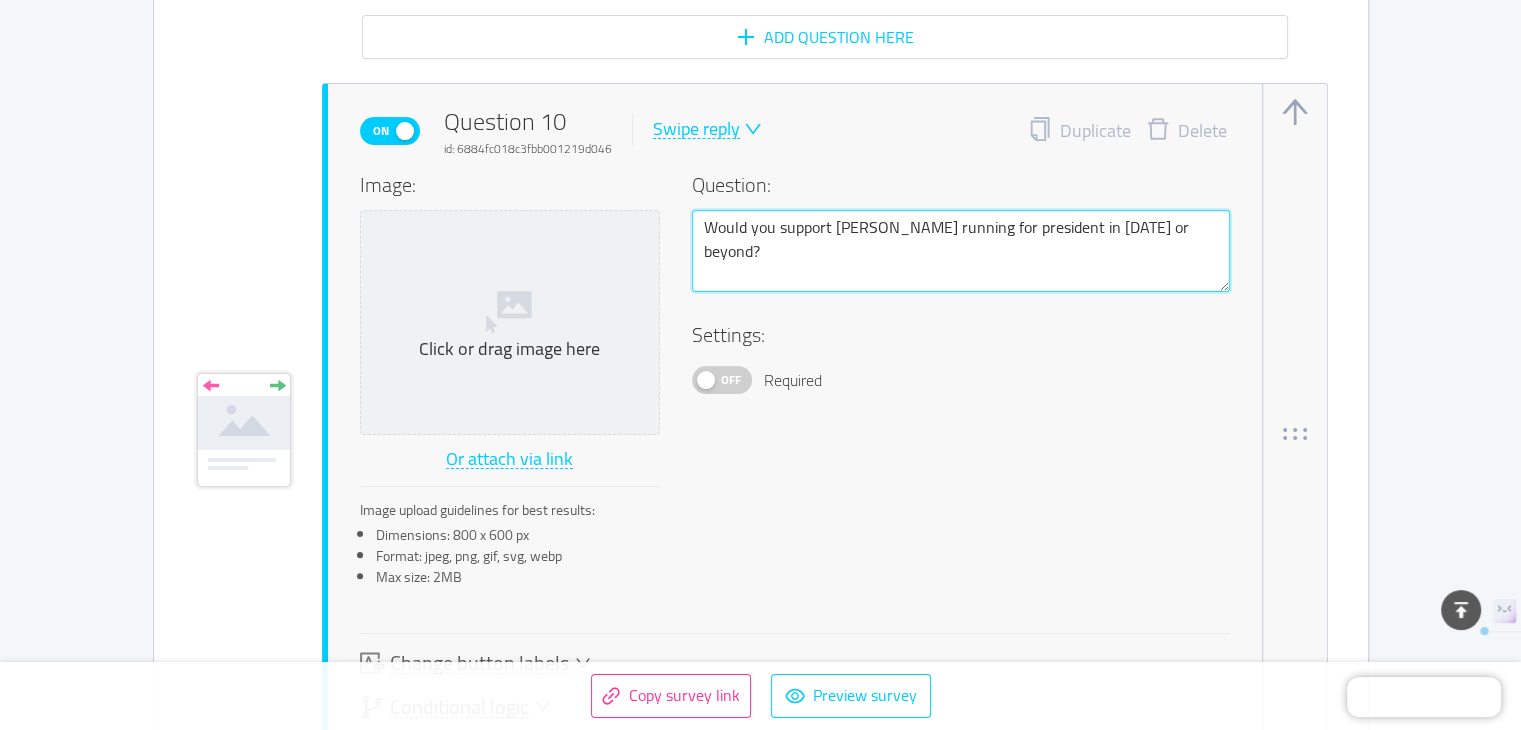 type 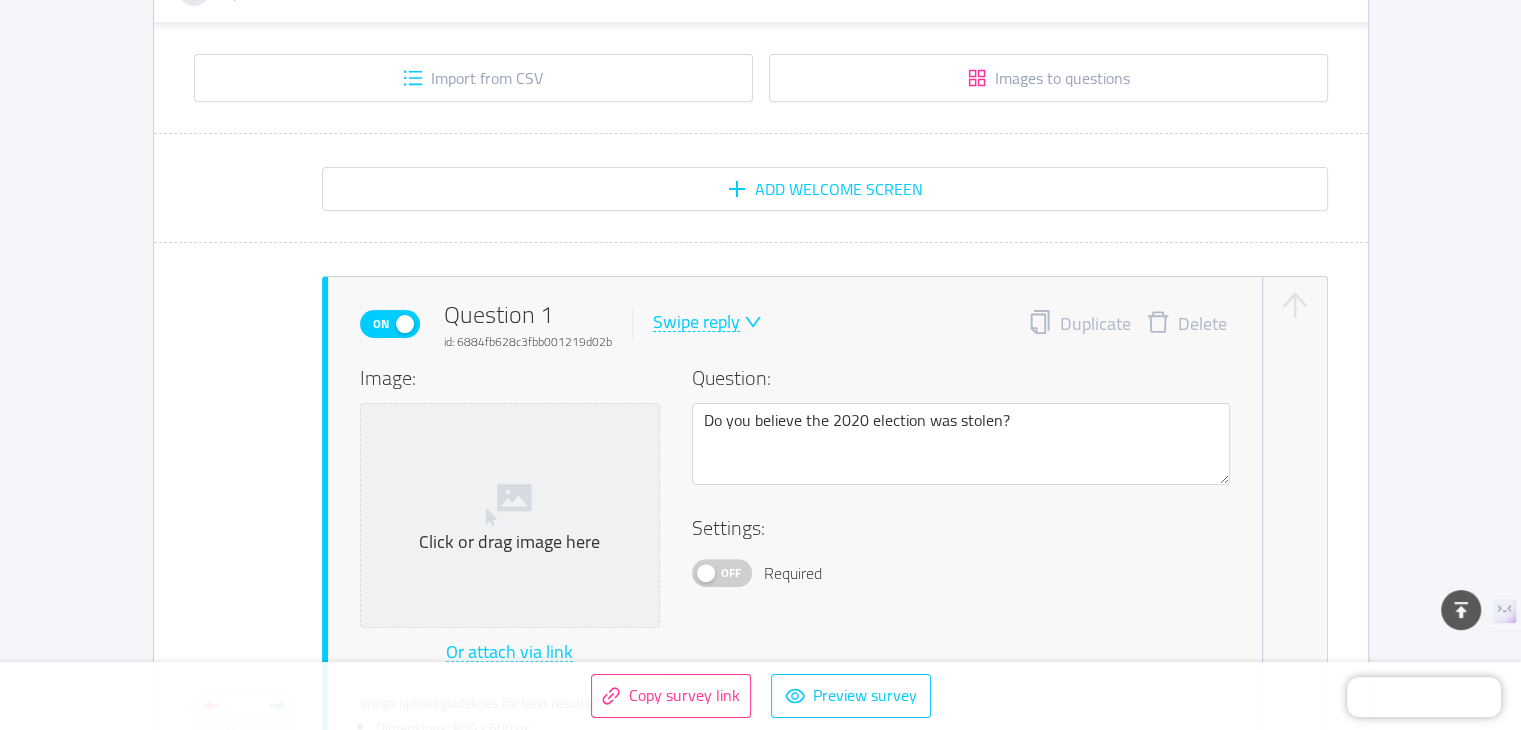 scroll, scrollTop: 402, scrollLeft: 0, axis: vertical 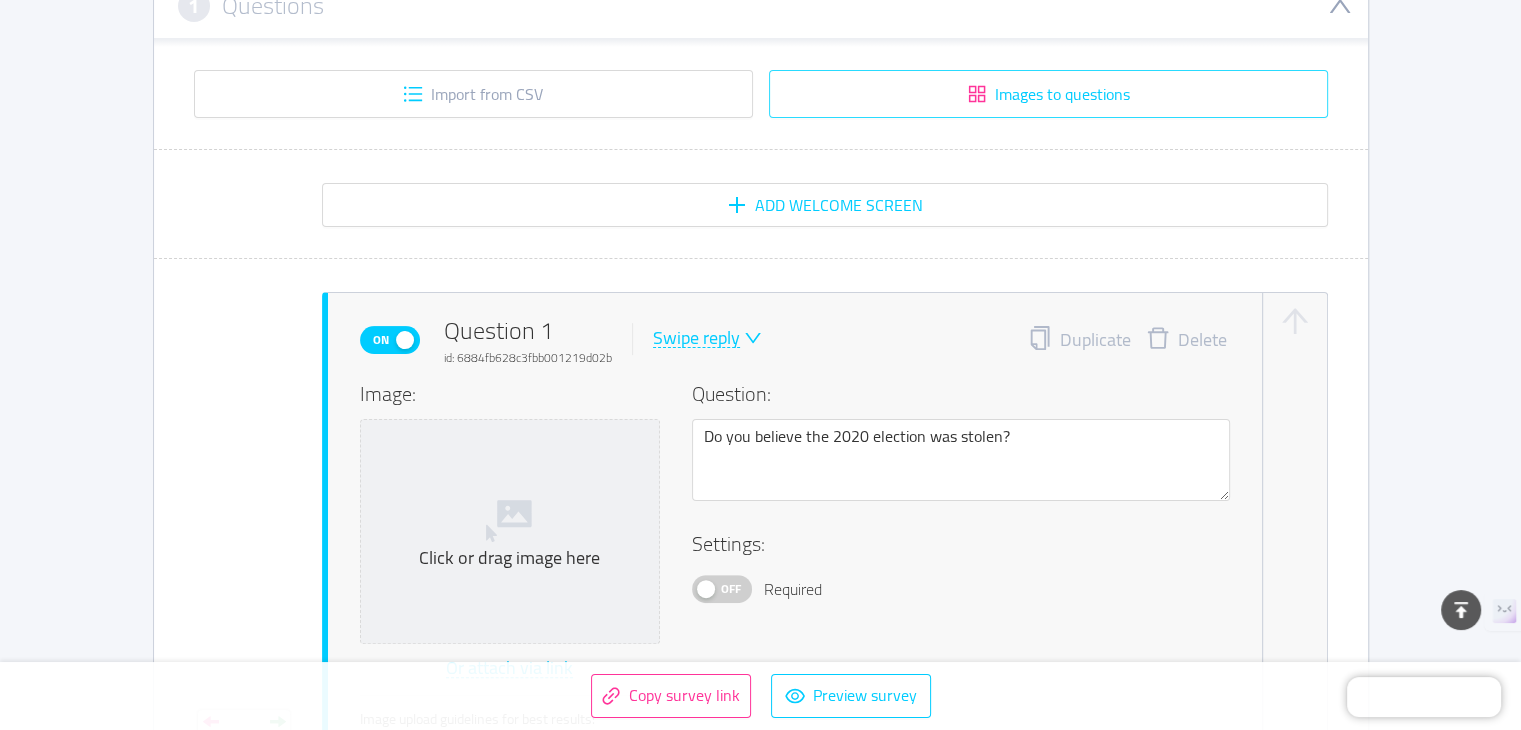 type on "Would you support [PERSON_NAME] running for president in [DATE]?" 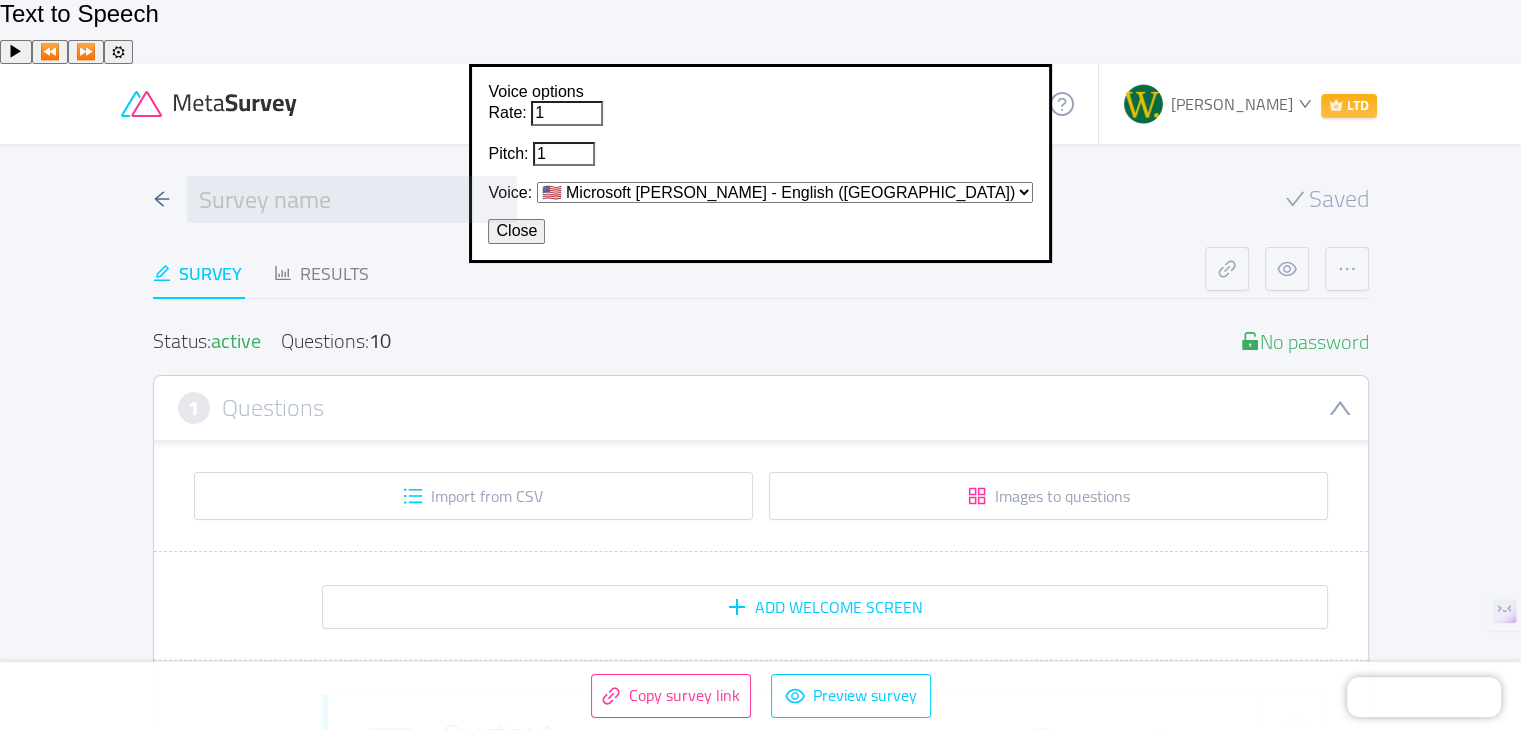 scroll, scrollTop: 300, scrollLeft: 0, axis: vertical 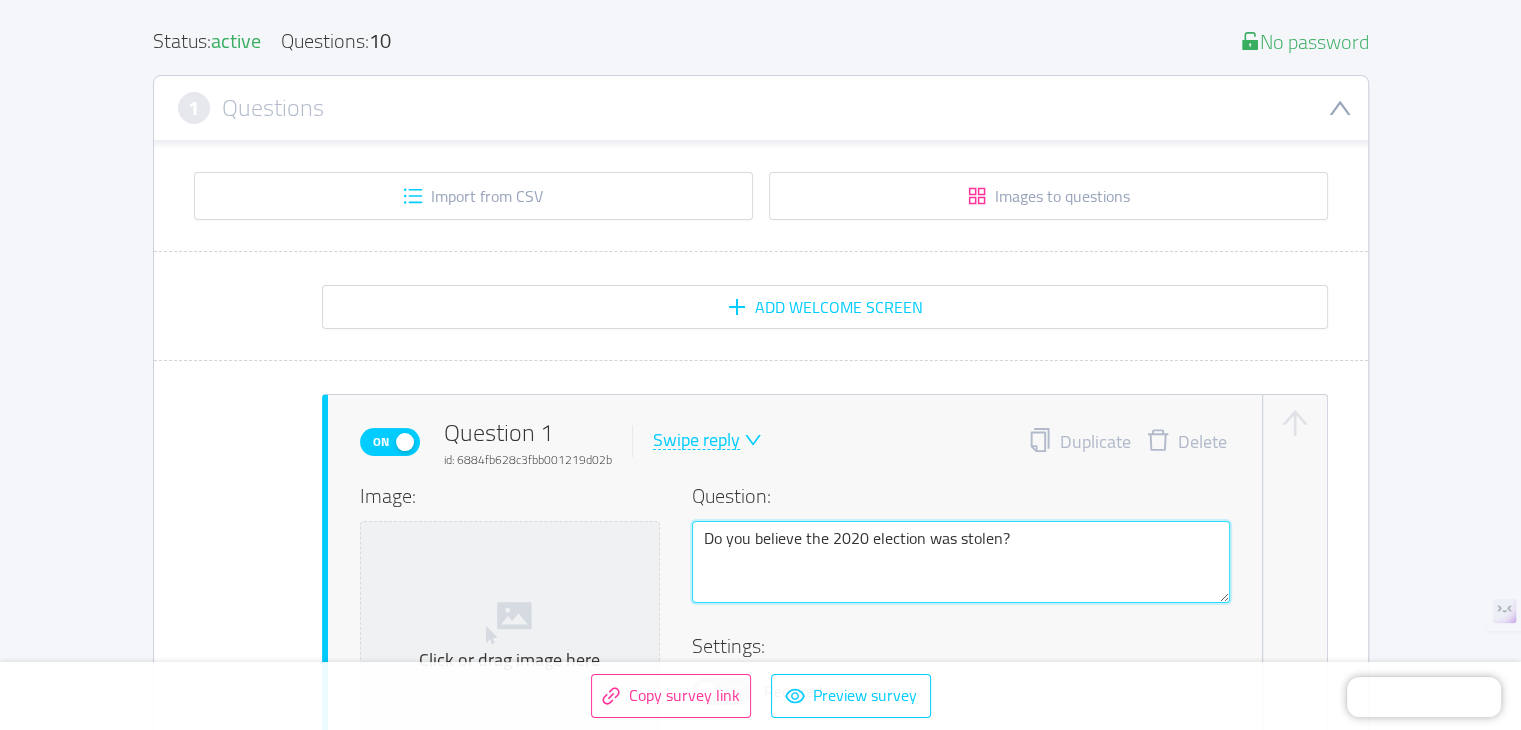 click on "Do you believe the 2020 election was stolen?" at bounding box center (961, 562) 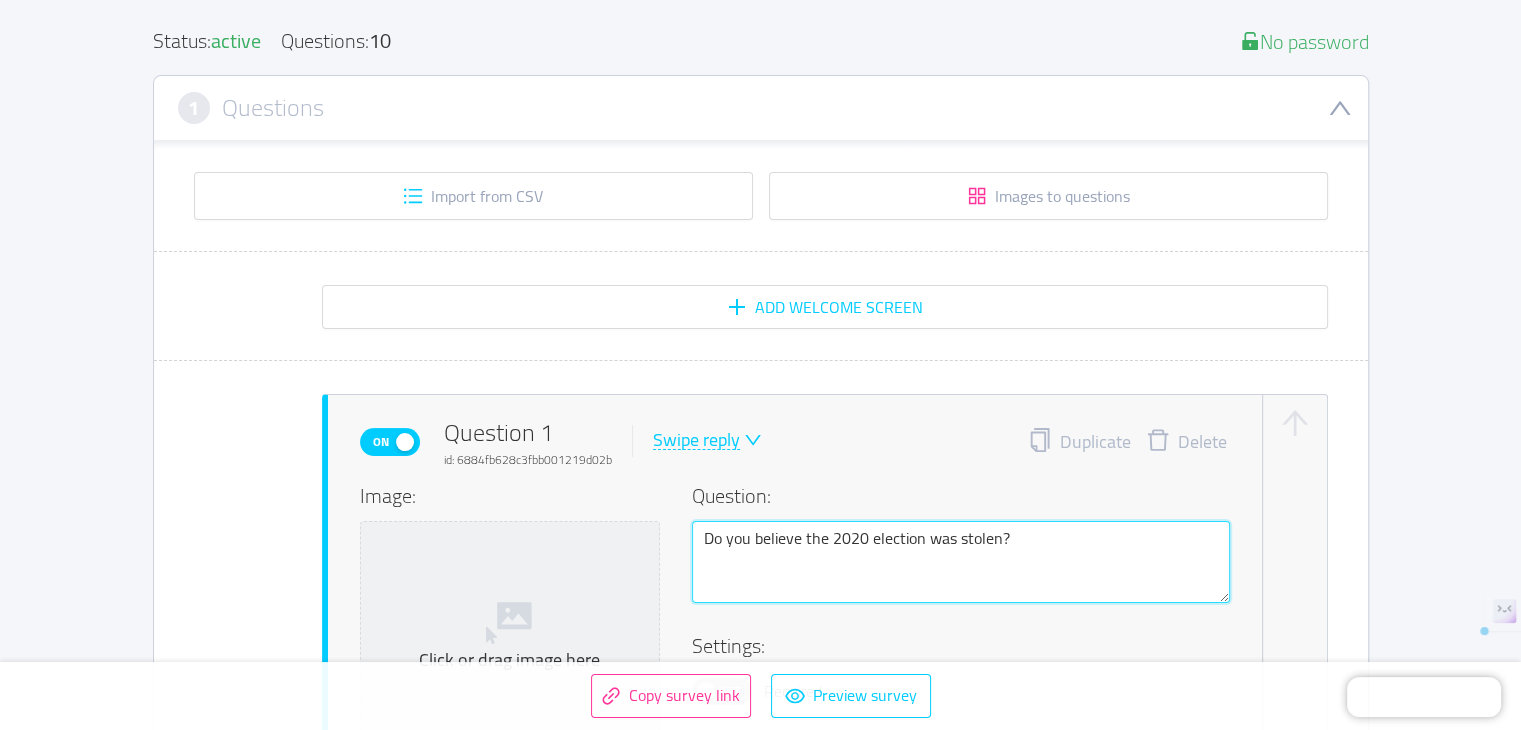 click on "Do you believe the 2020 election was stolen?" at bounding box center [961, 562] 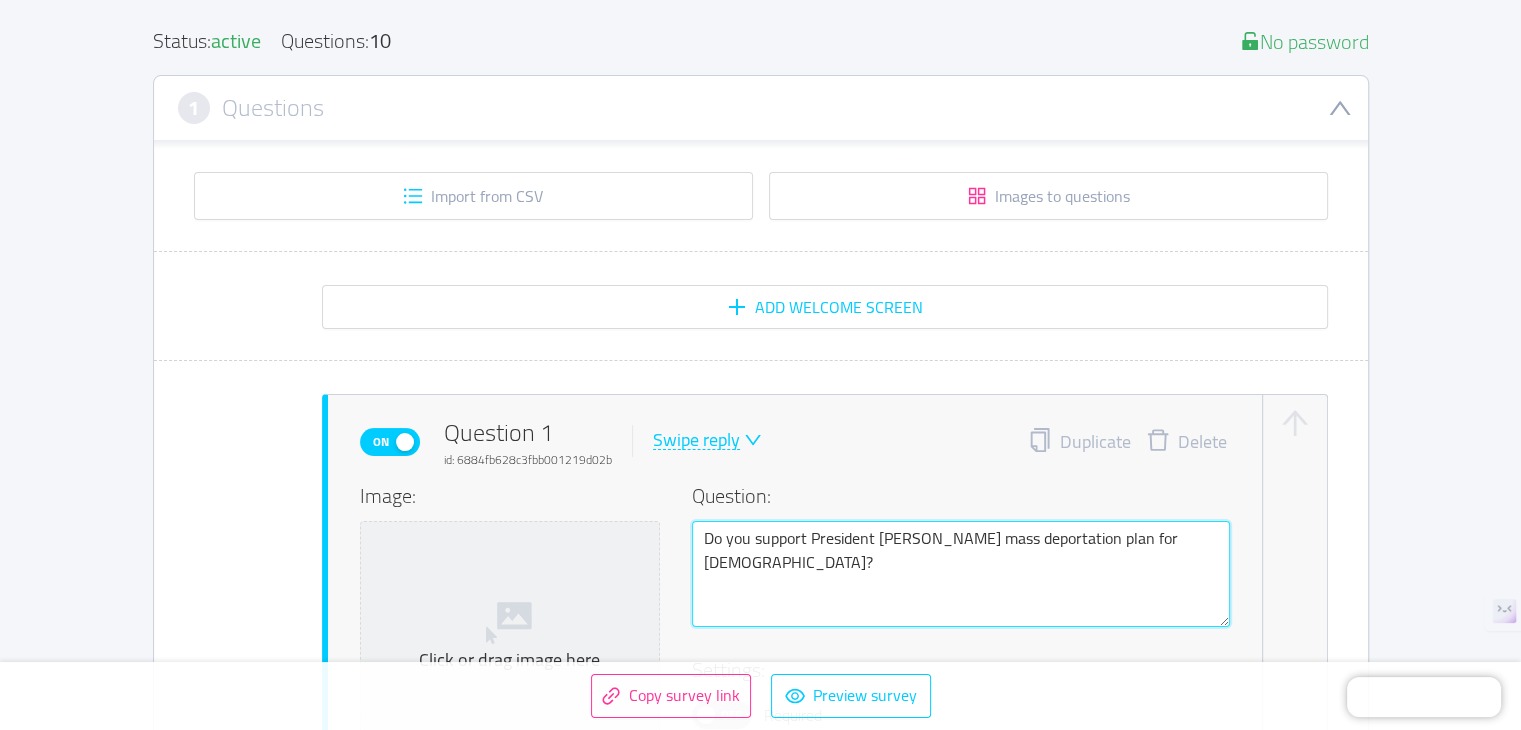 type 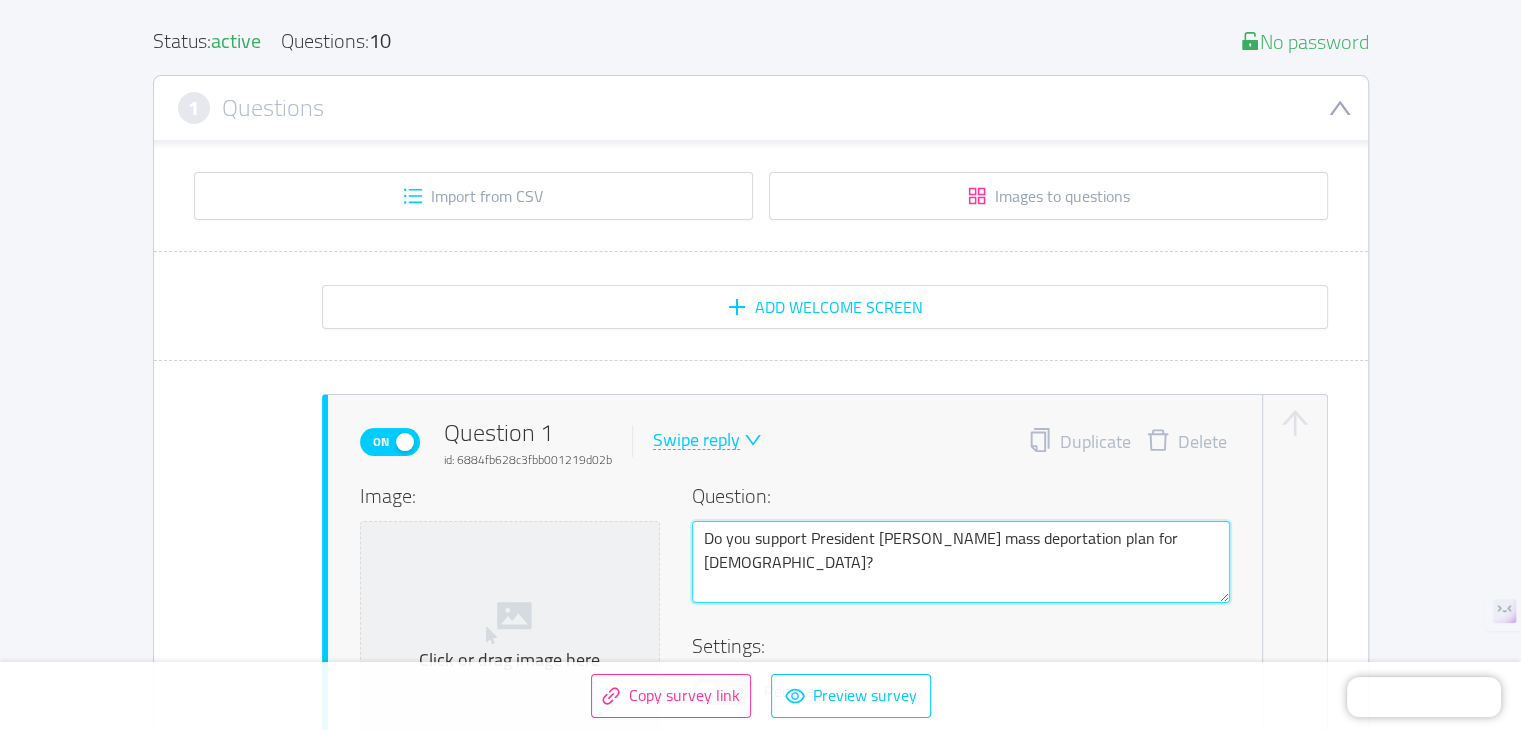 click on "Do you support President [PERSON_NAME] mass deportation plan for [DEMOGRAPHIC_DATA]?" at bounding box center [961, 562] 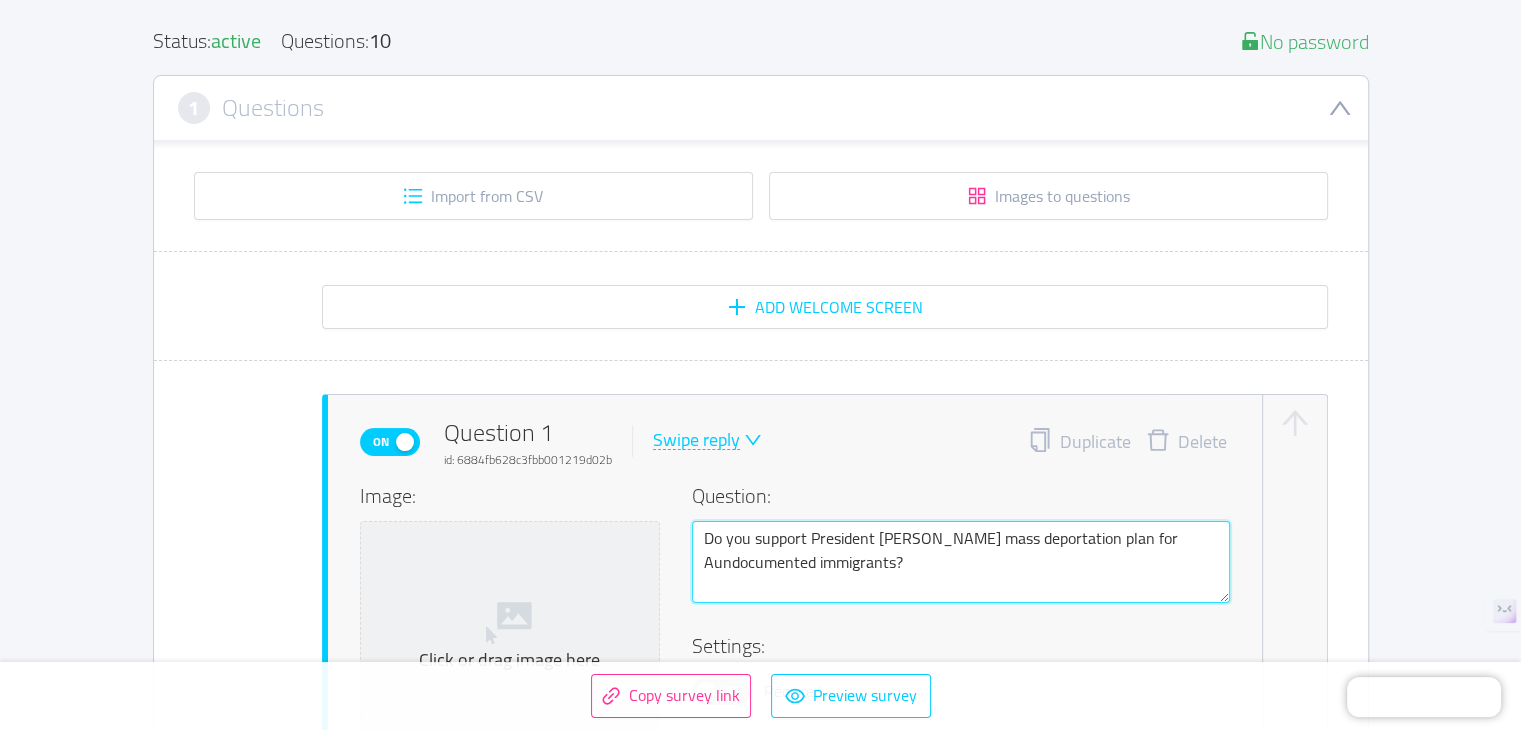 type 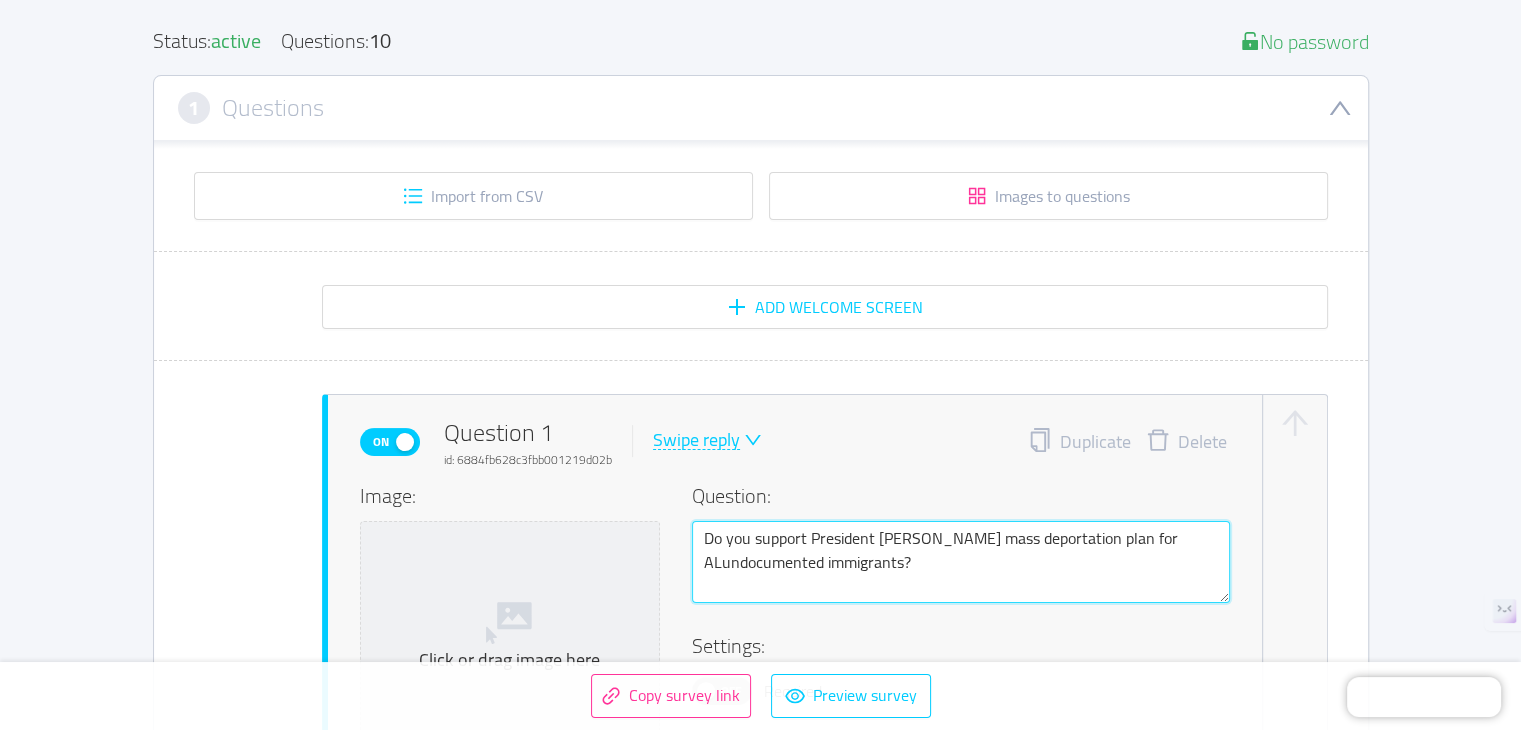type 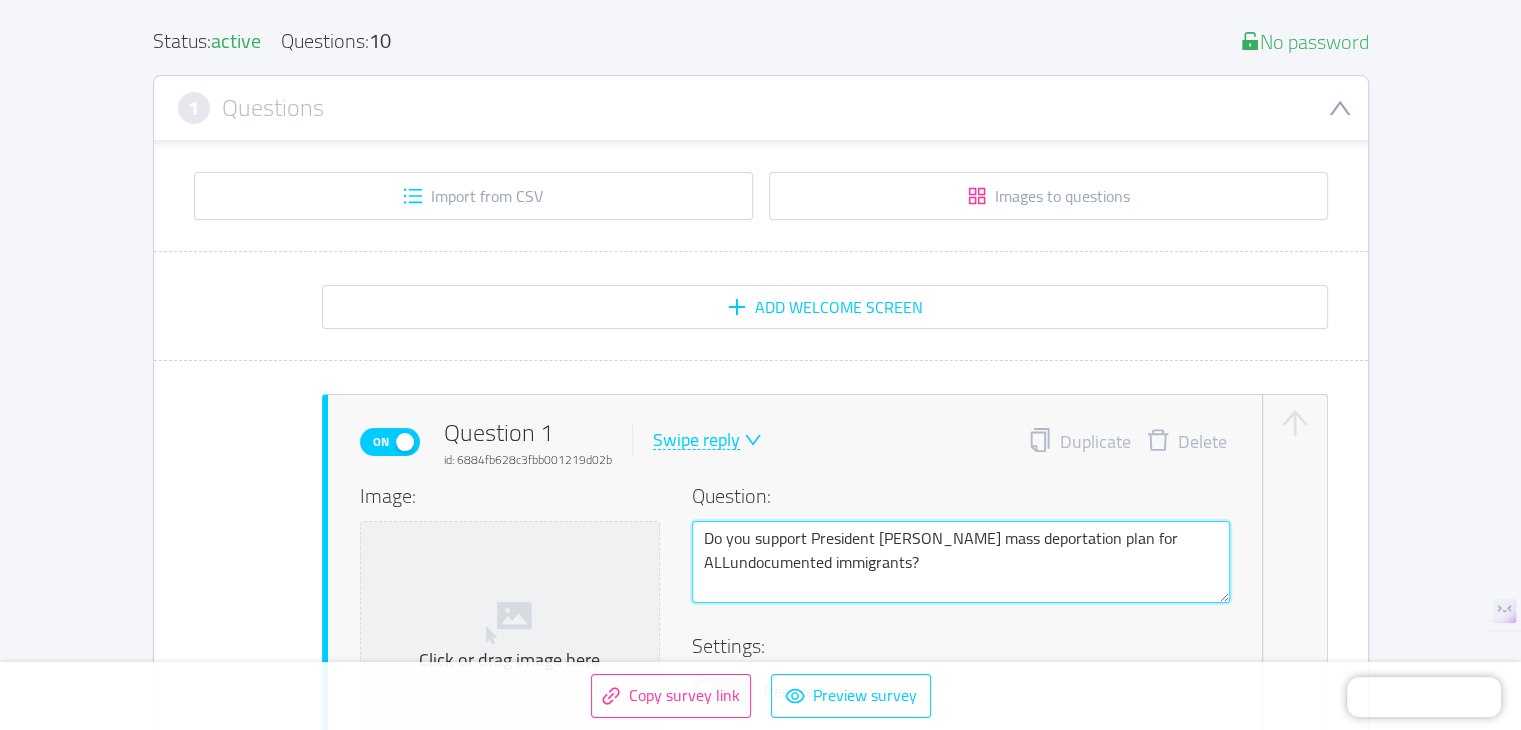 type 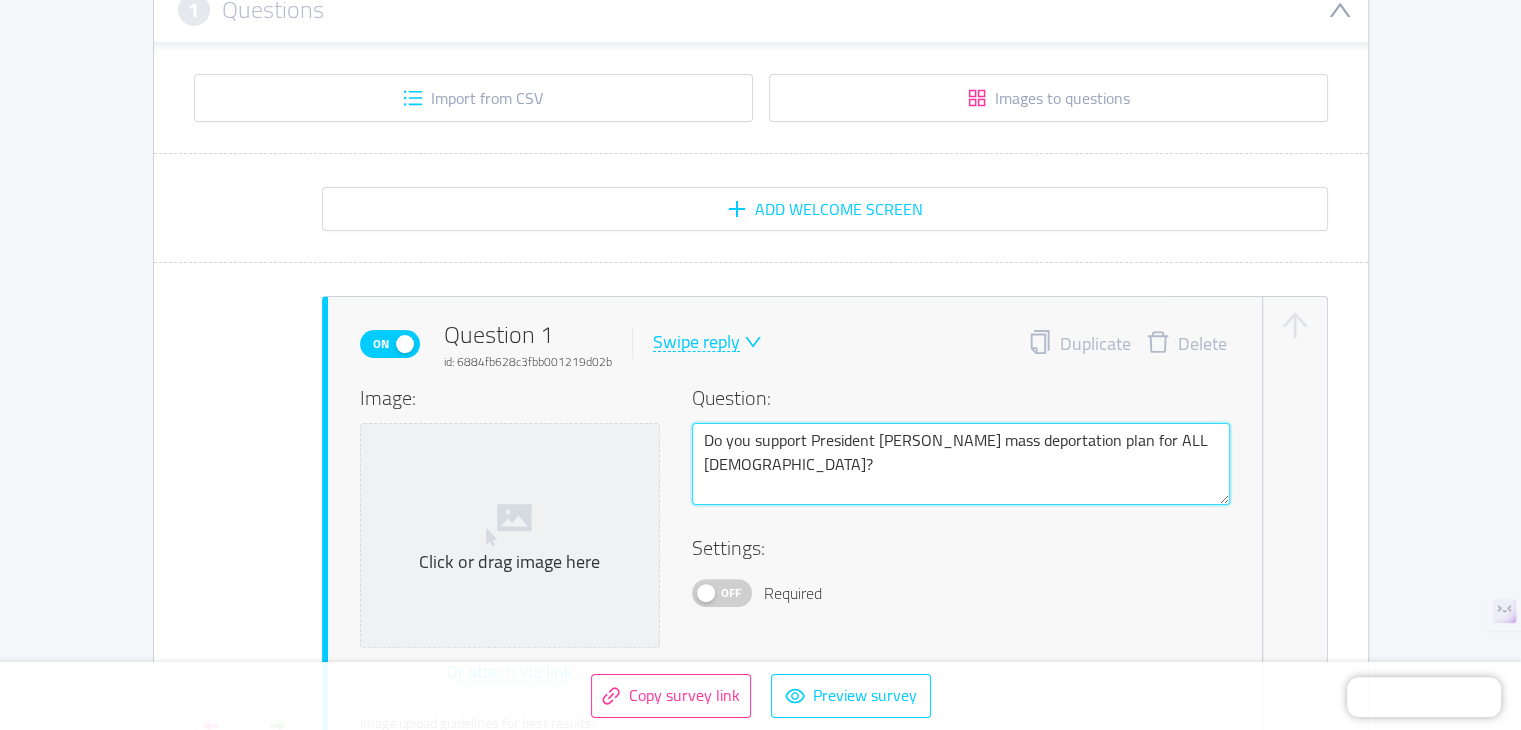 scroll, scrollTop: 400, scrollLeft: 0, axis: vertical 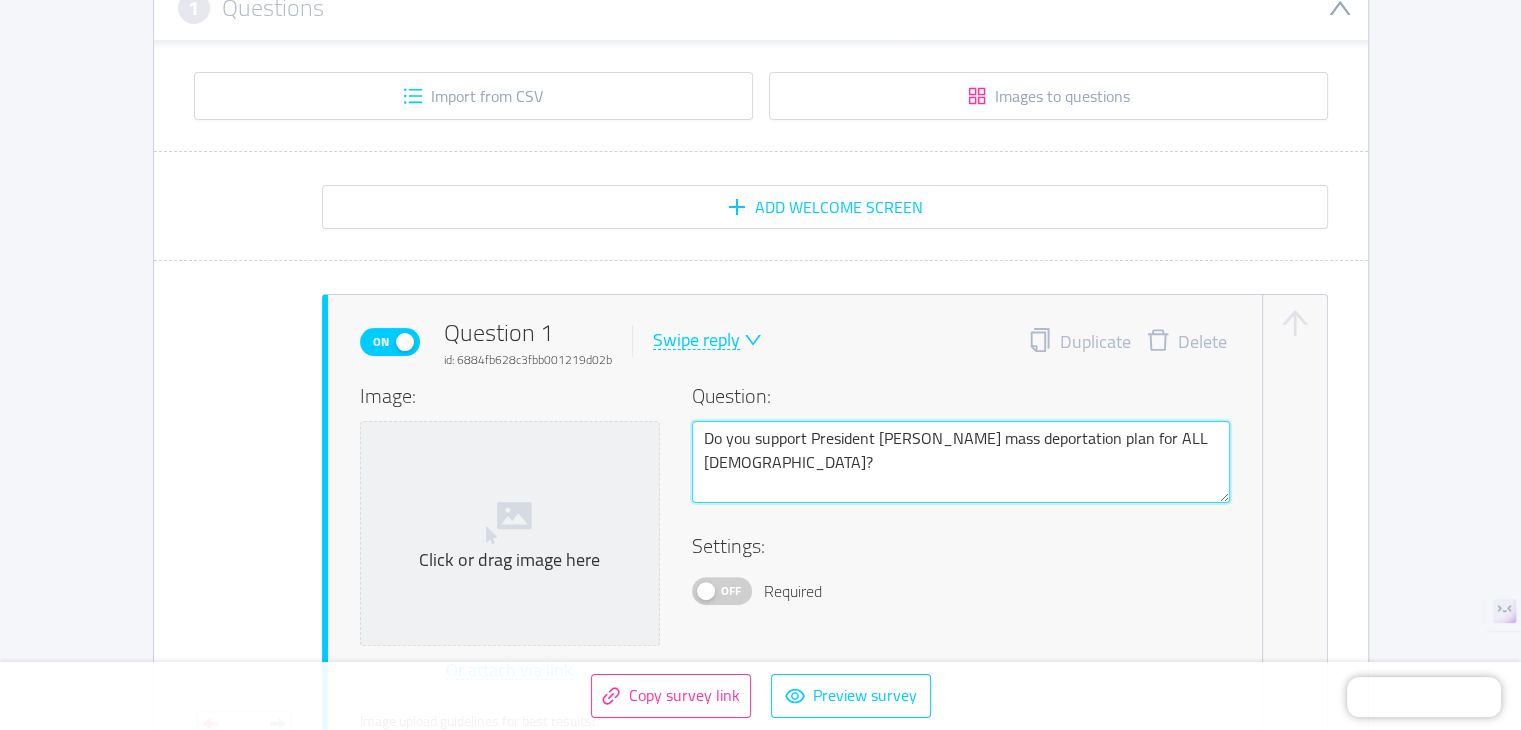 click on "Do you support President [PERSON_NAME] mass deportation plan for ALL [DEMOGRAPHIC_DATA]?" at bounding box center [961, 462] 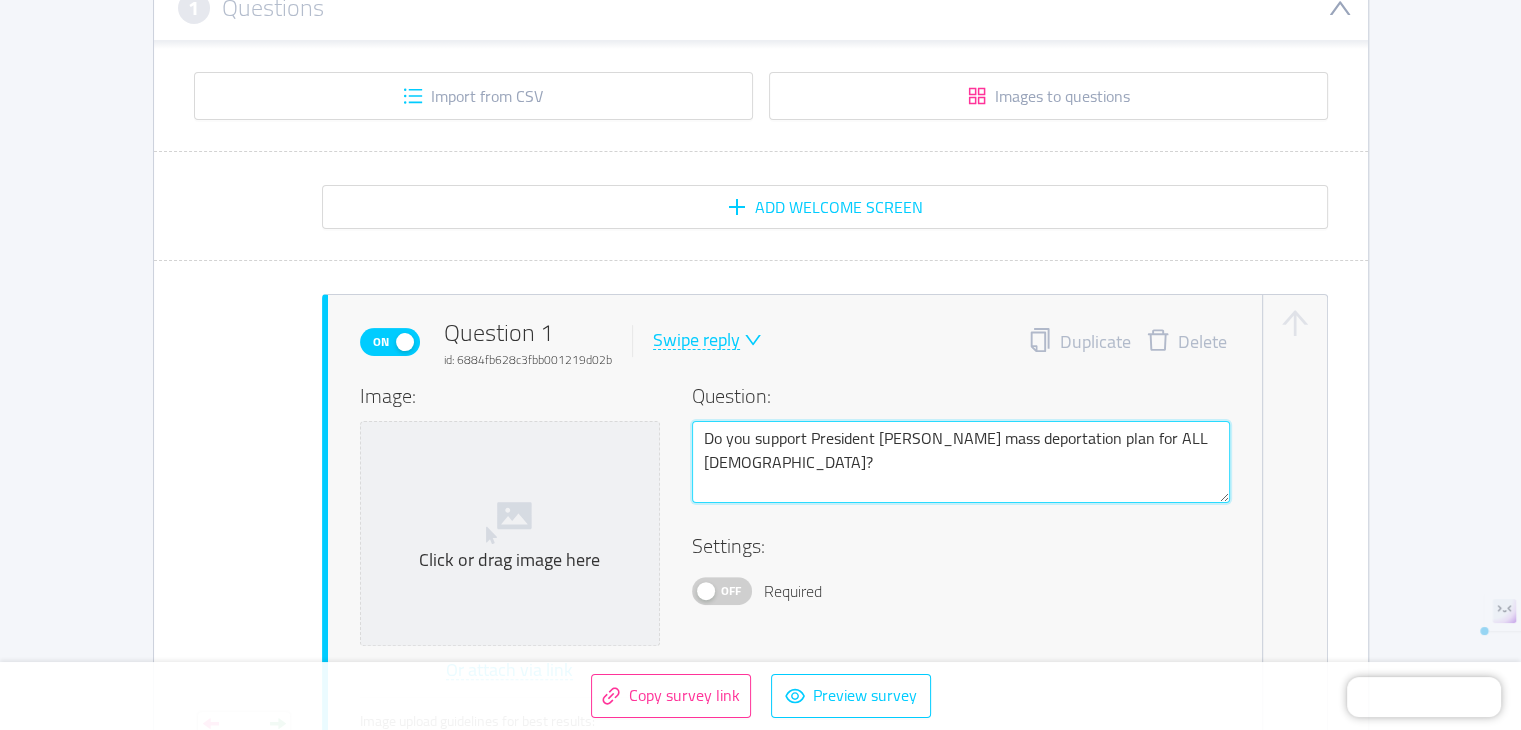 type 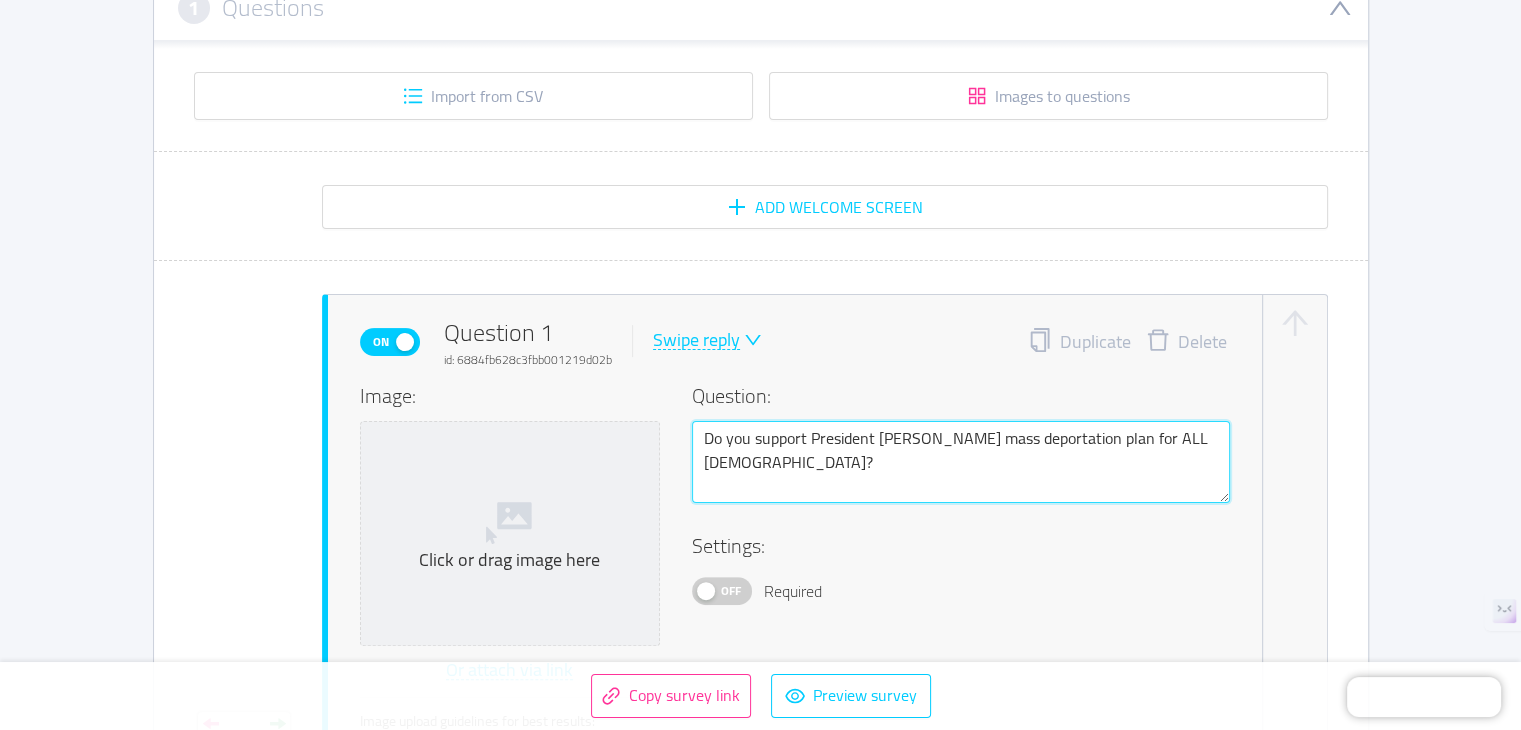 type 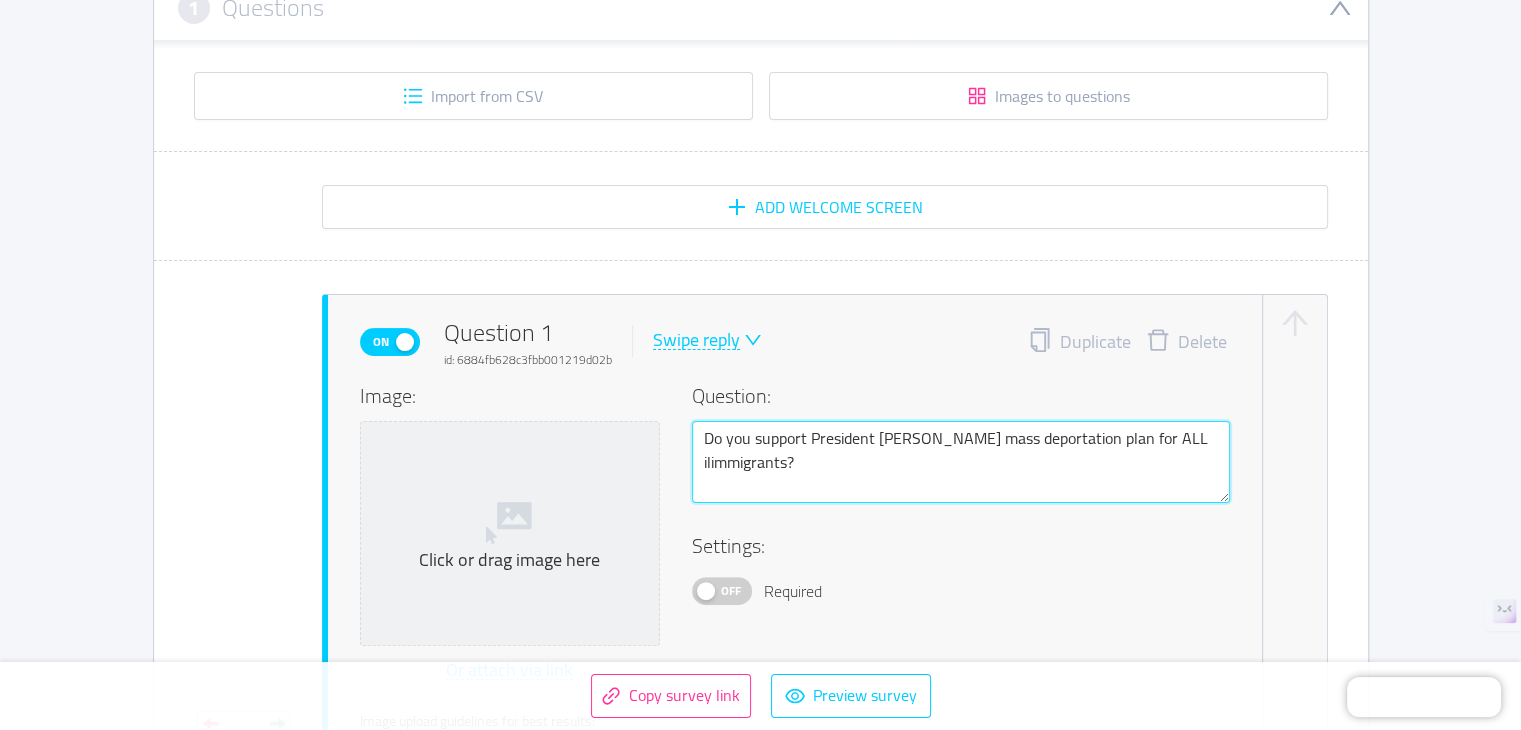 type 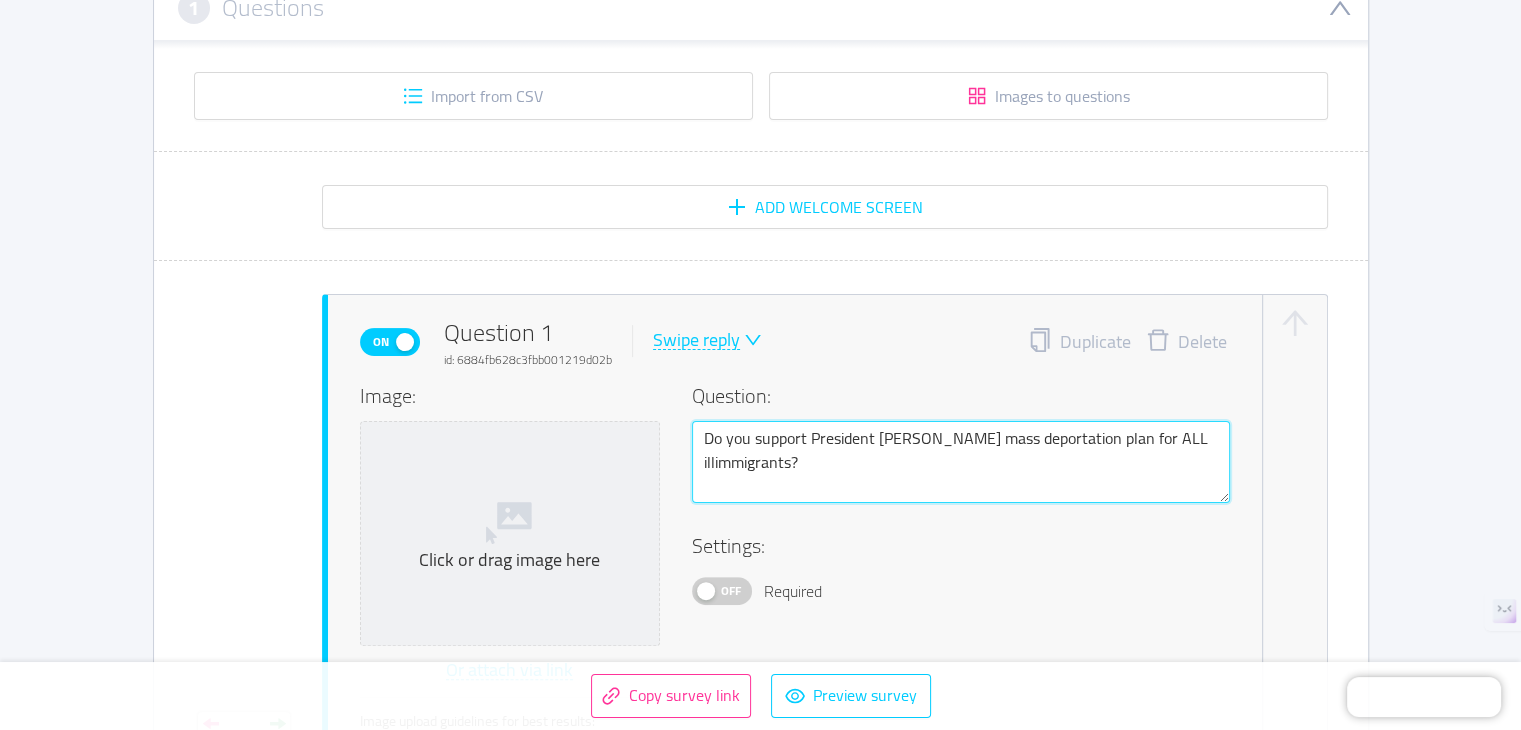 type 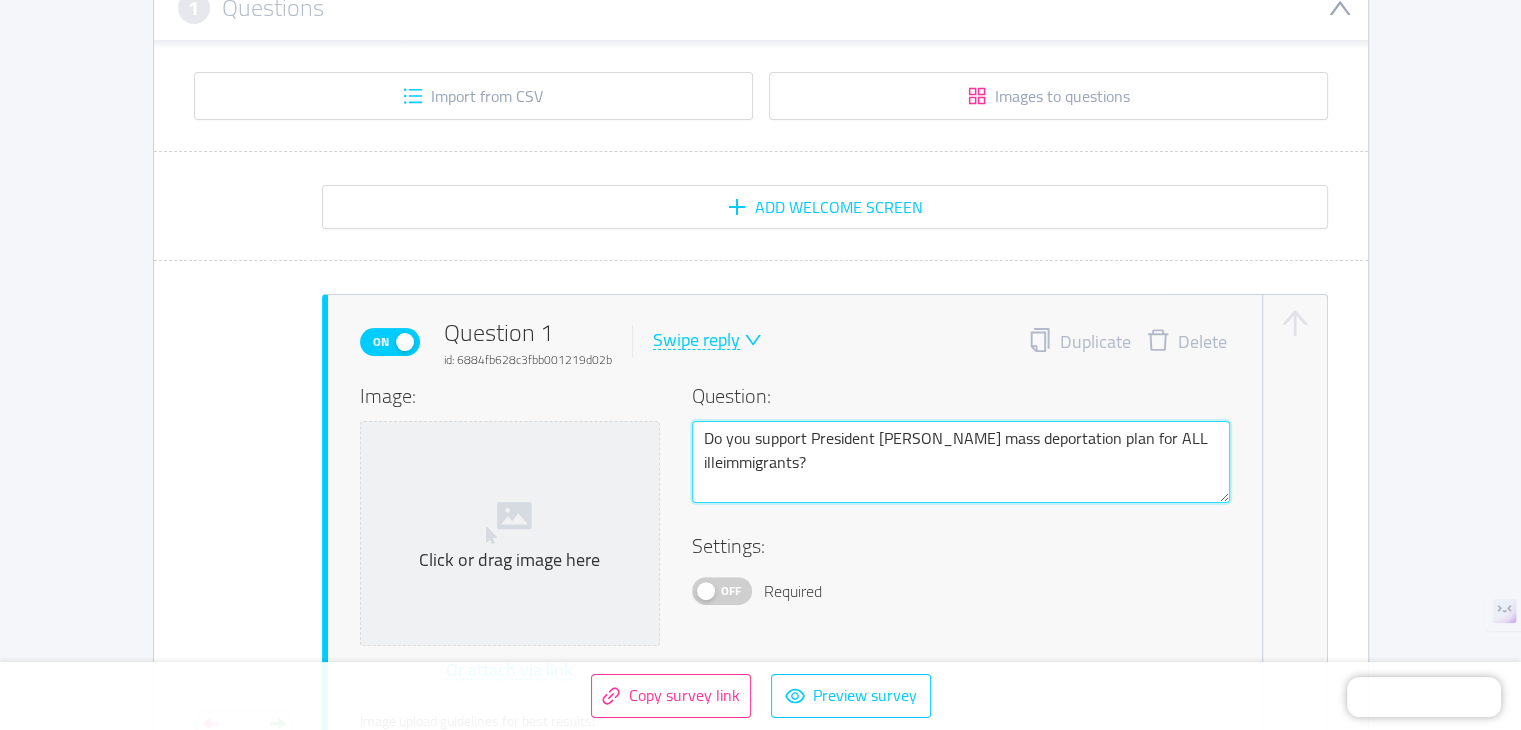 type 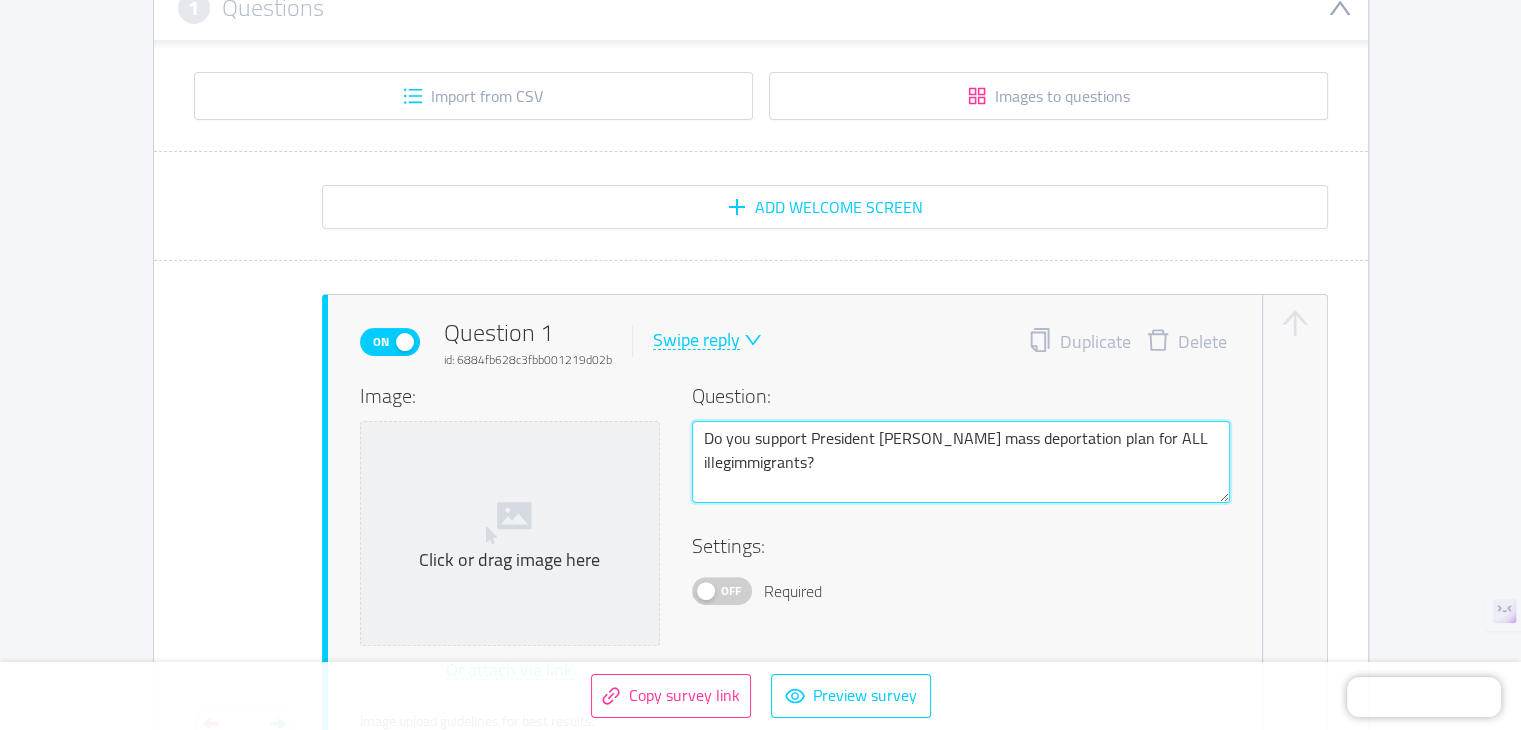 type 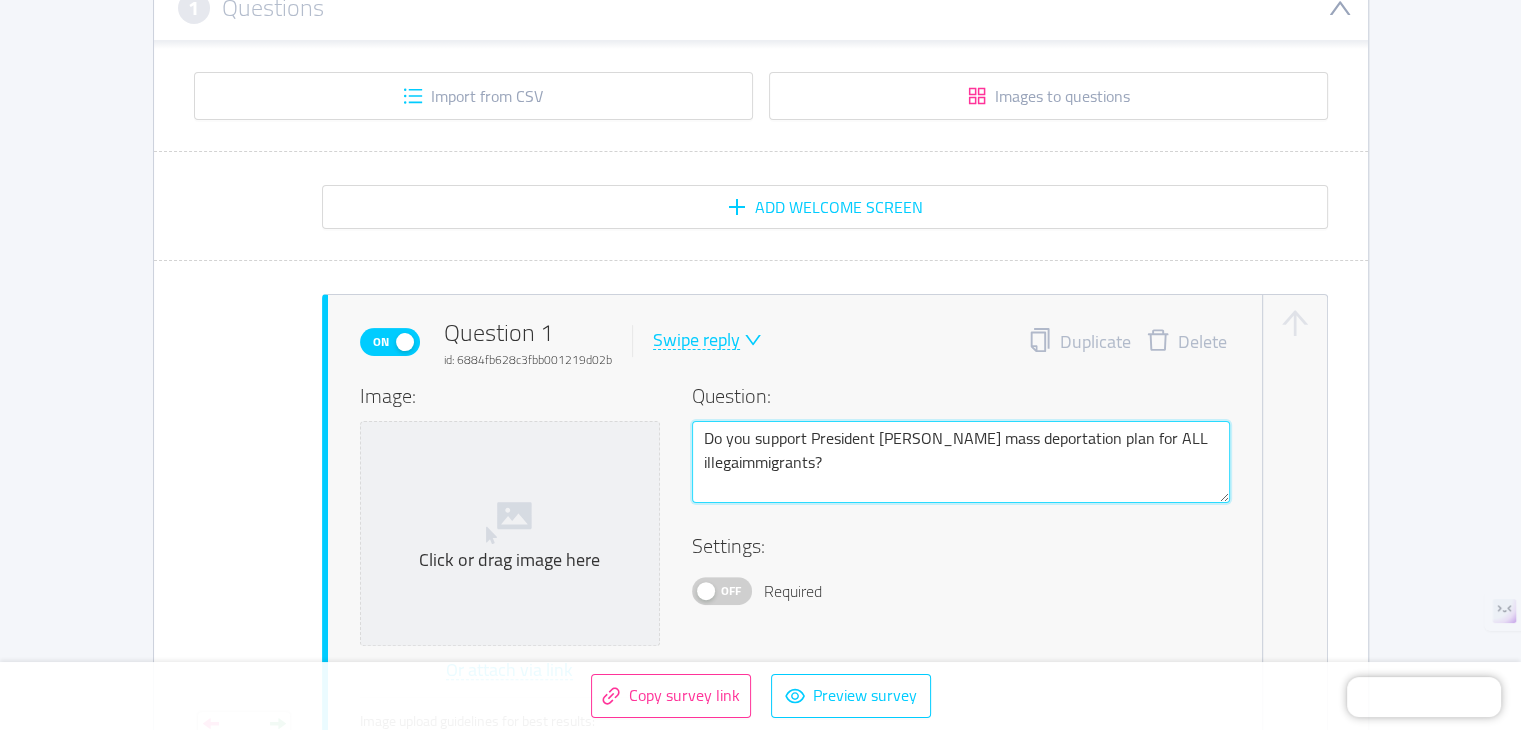 type on "Do you support President [PERSON_NAME] mass deportation plan for ALL illegalimmigrants?" 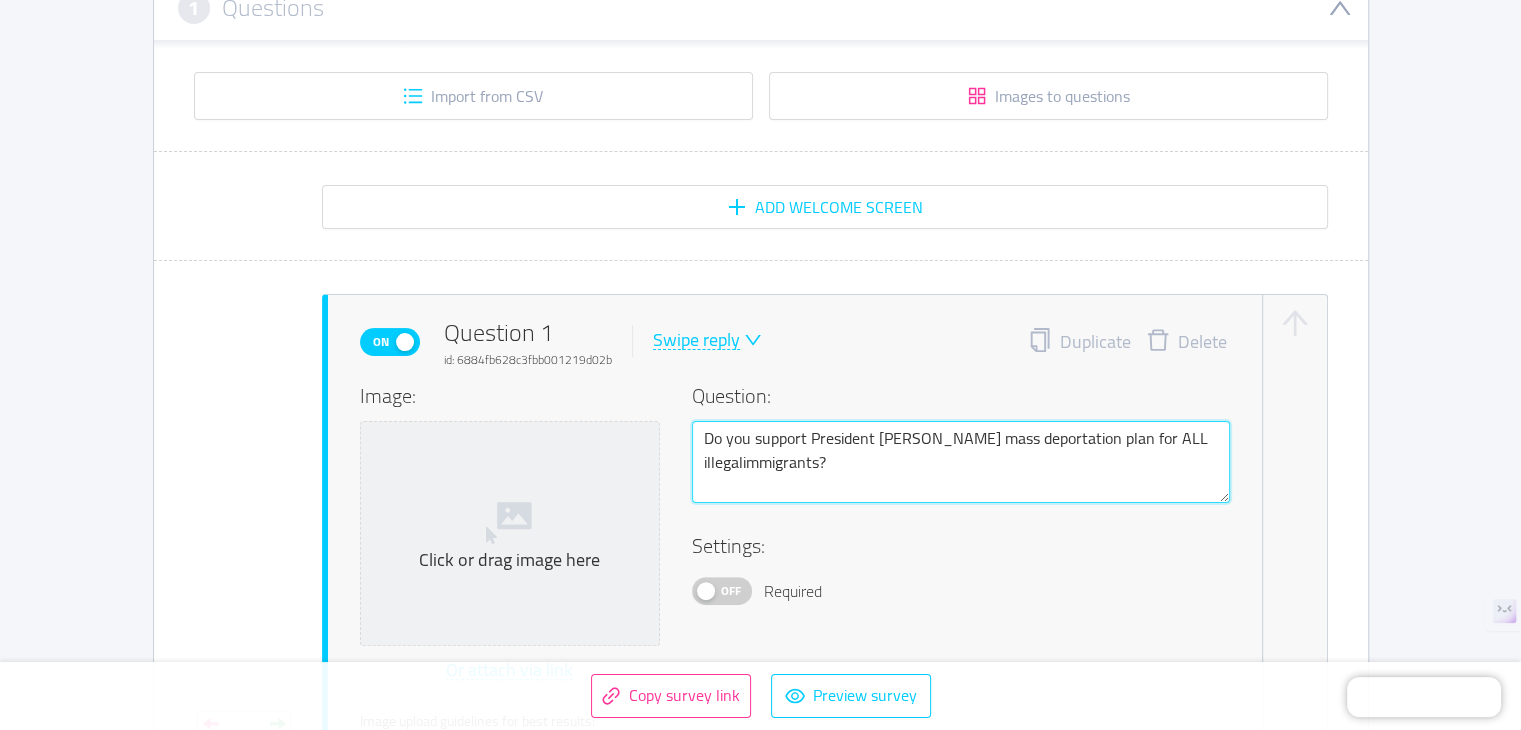 type 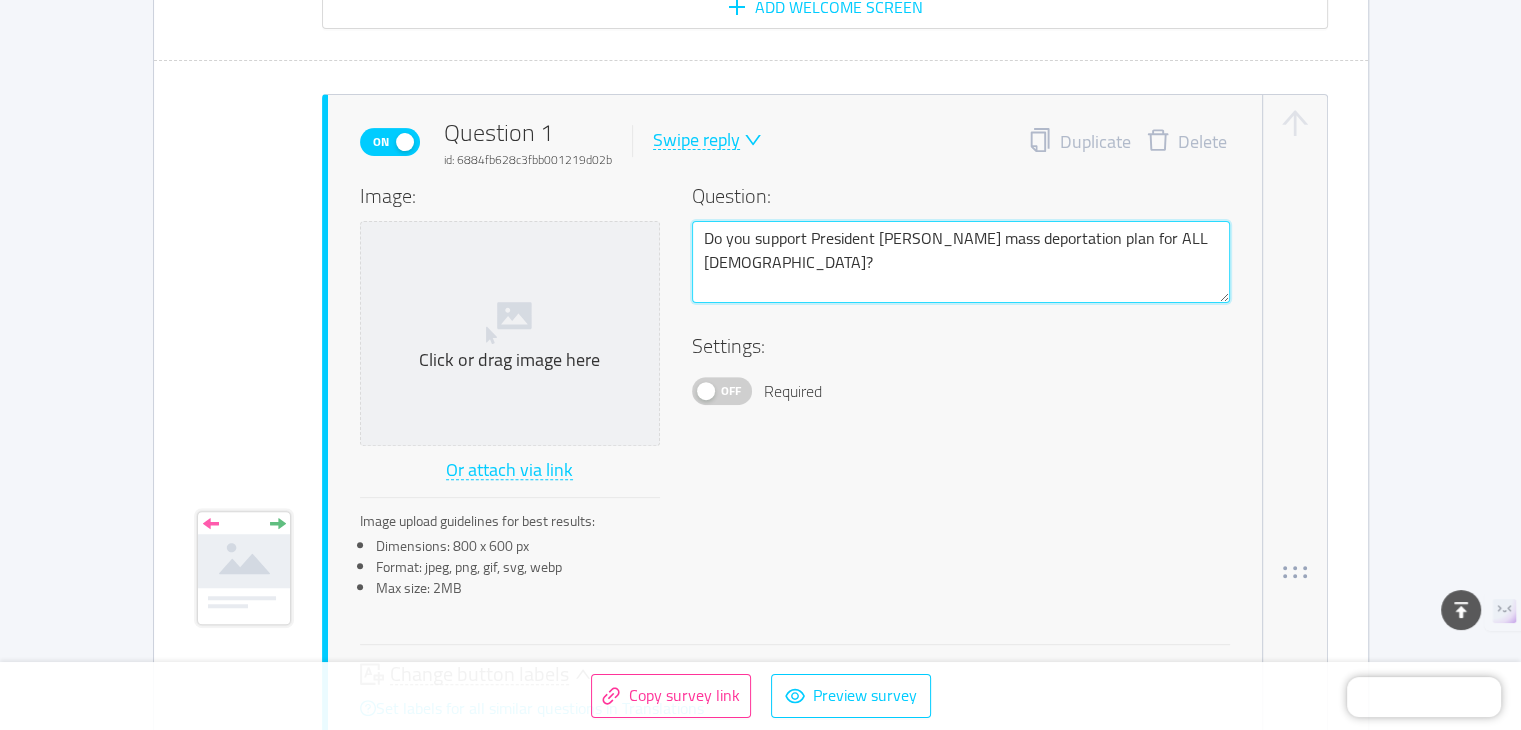 scroll, scrollTop: 500, scrollLeft: 0, axis: vertical 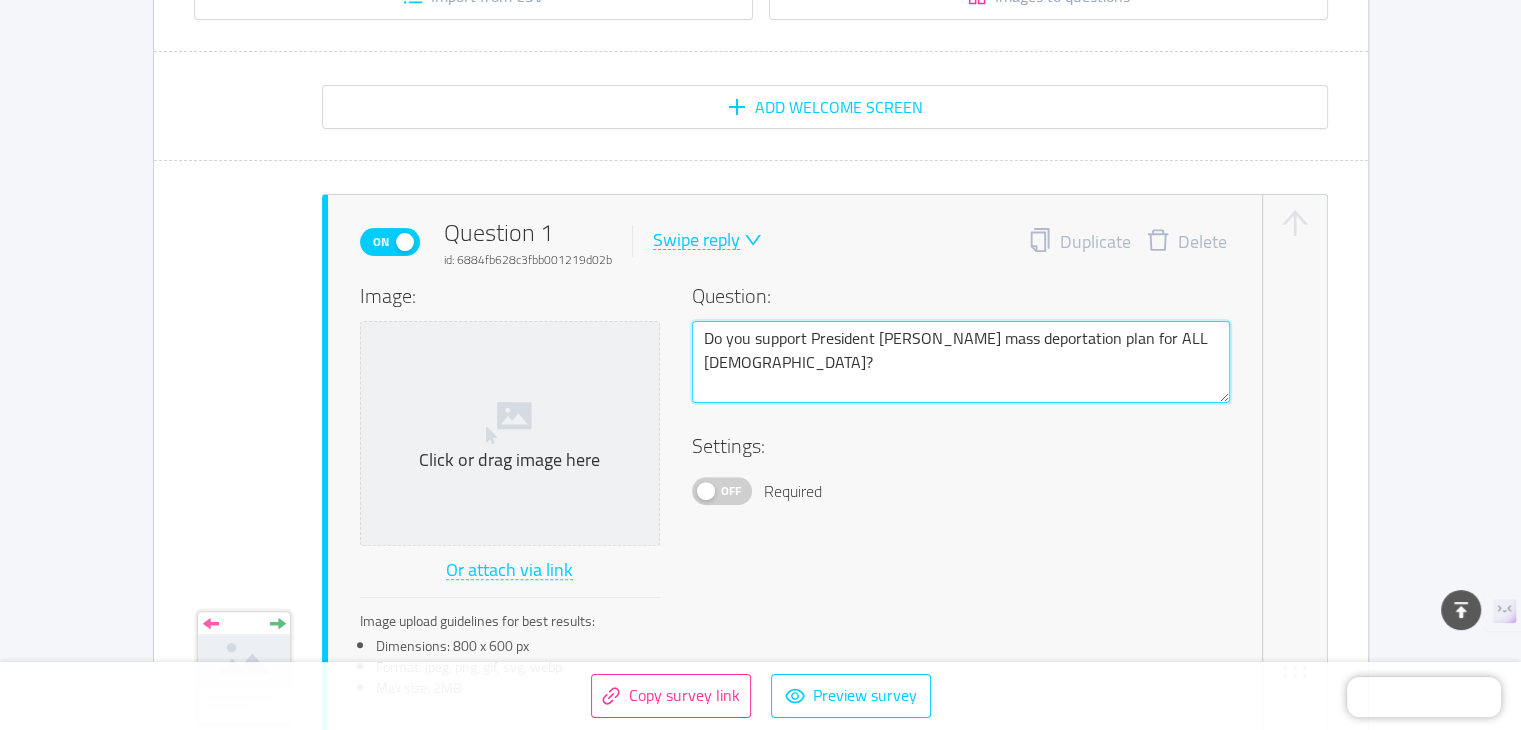 type on "Do you support President [PERSON_NAME] mass deportation plan for ALL [DEMOGRAPHIC_DATA]?" 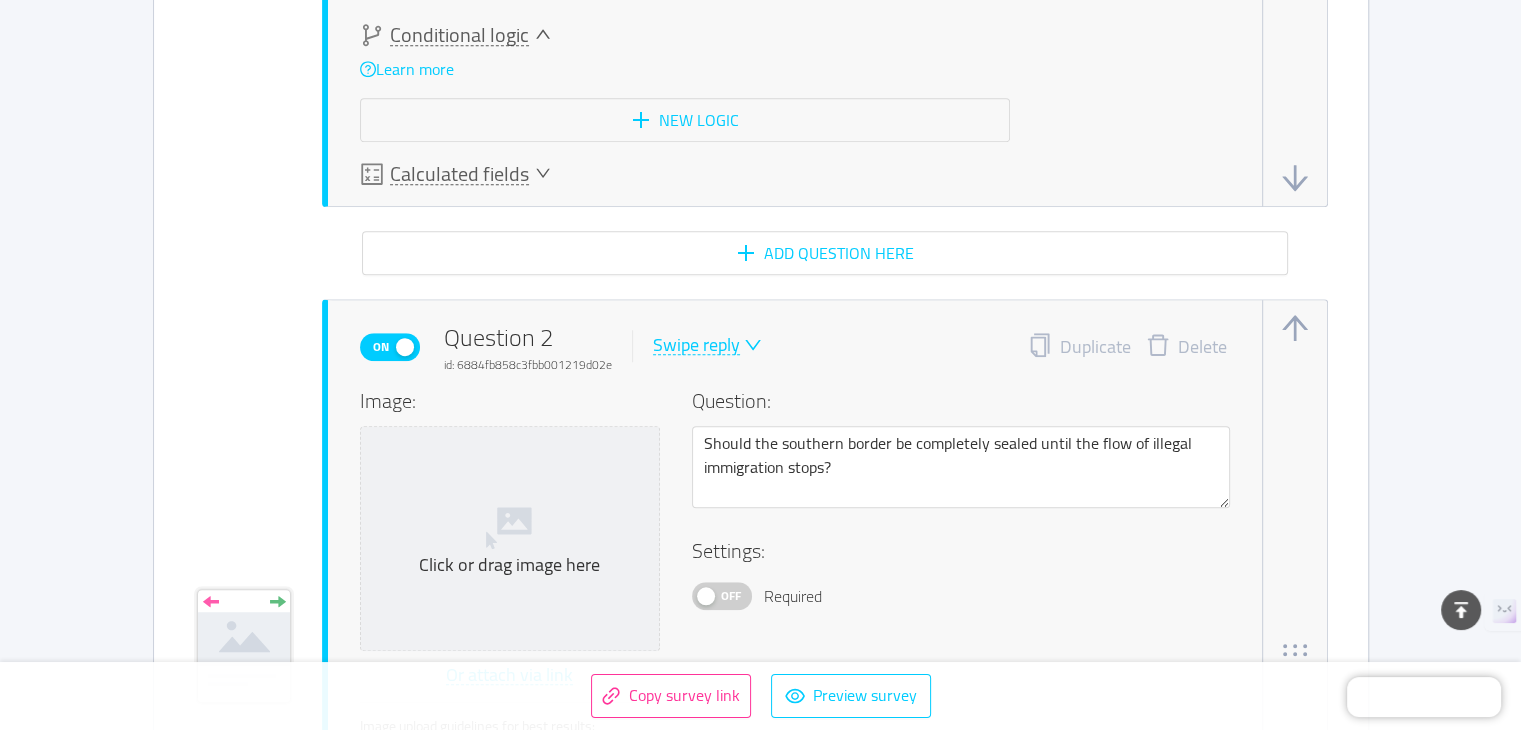 scroll, scrollTop: 1500, scrollLeft: 0, axis: vertical 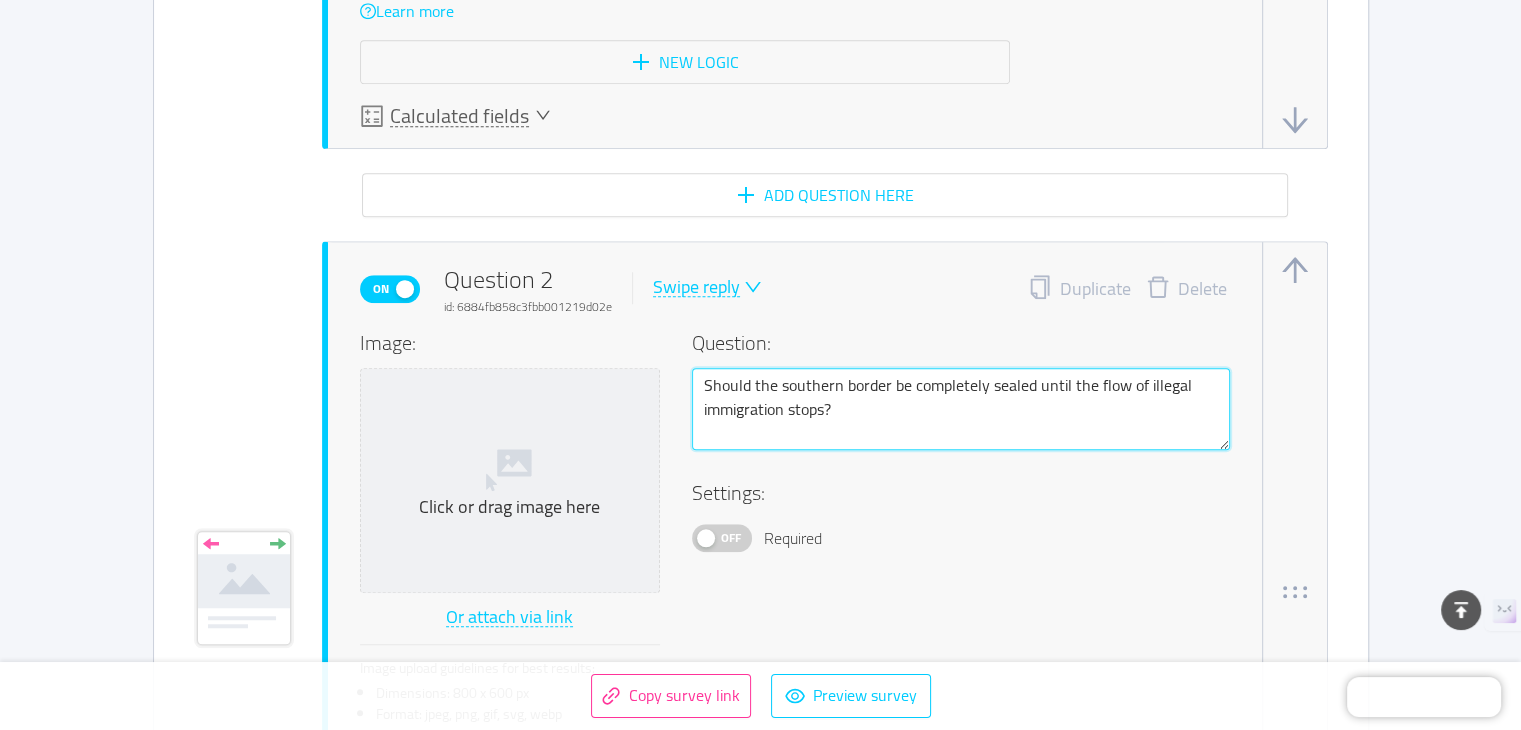 click on "Should the southern border be completely sealed until the flow of illegal immigration stops?" at bounding box center [961, 409] 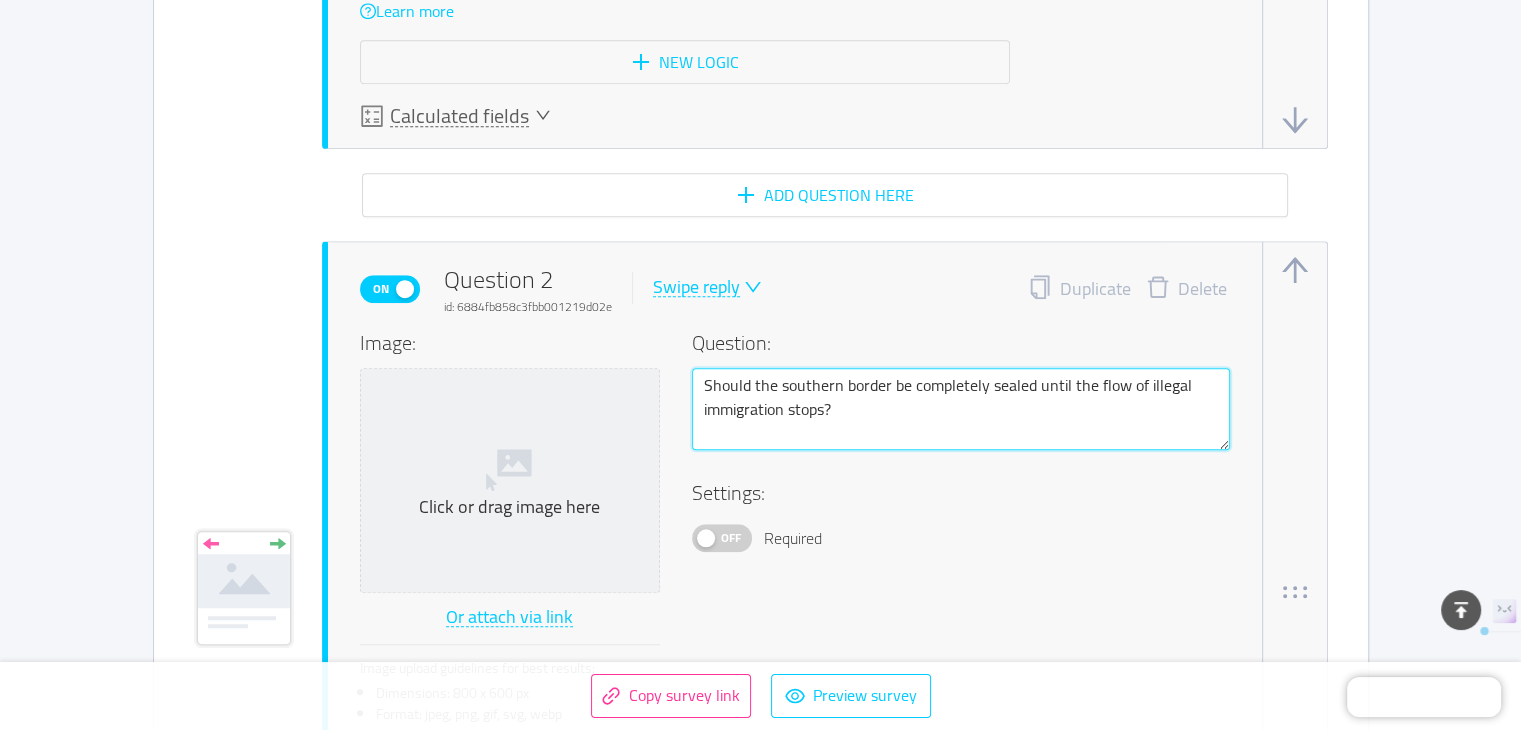 click on "Should the southern border be completely sealed until the flow of illegal immigration stops?" at bounding box center (961, 409) 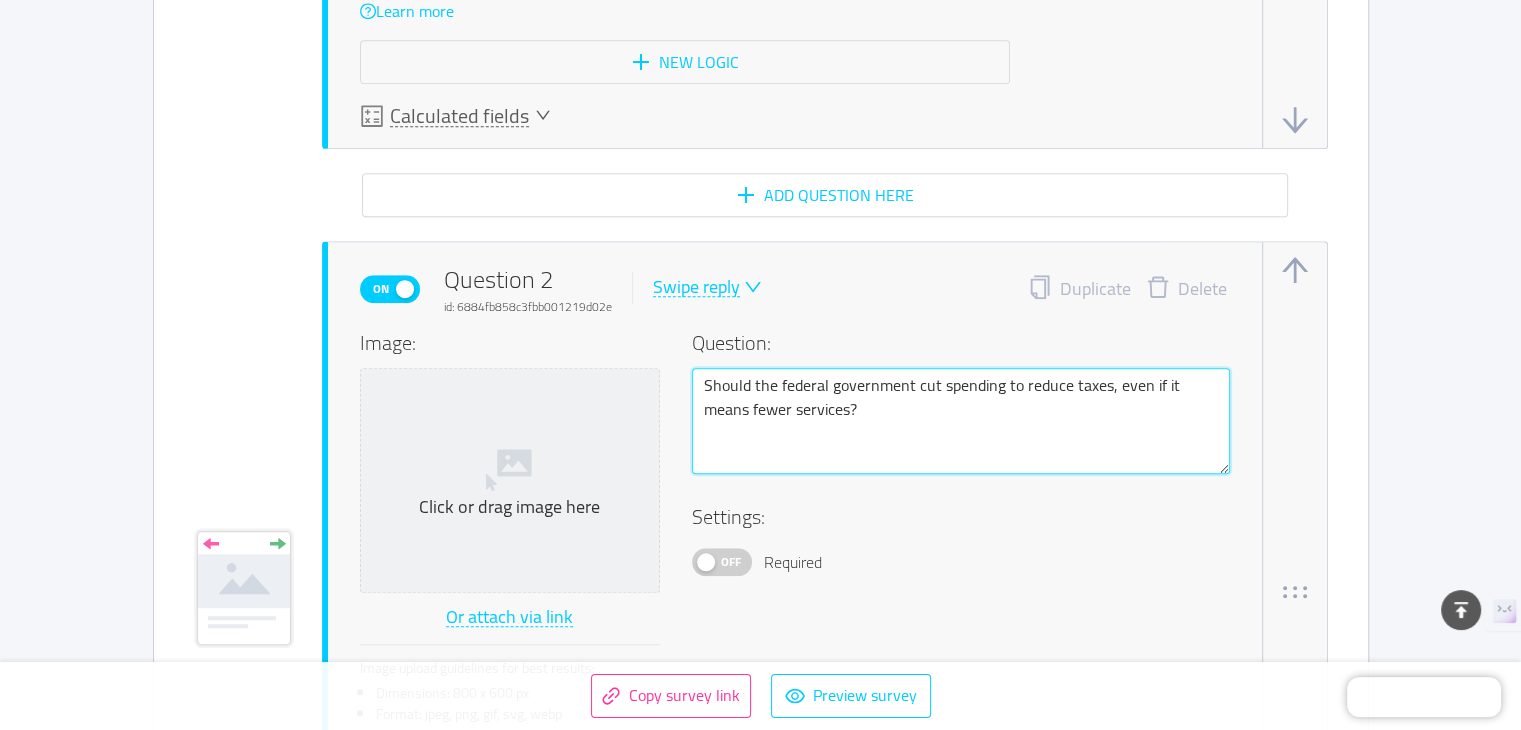 type 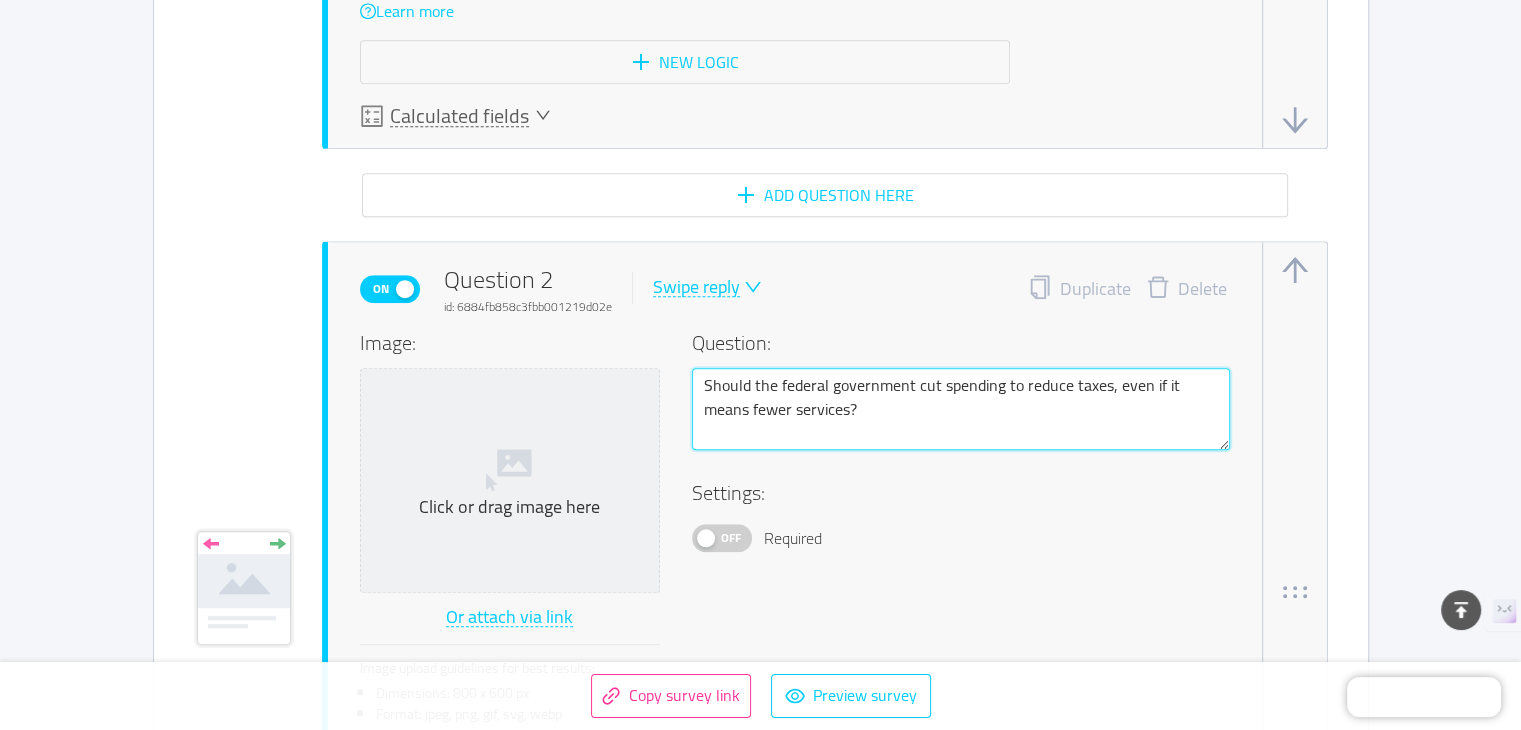 type 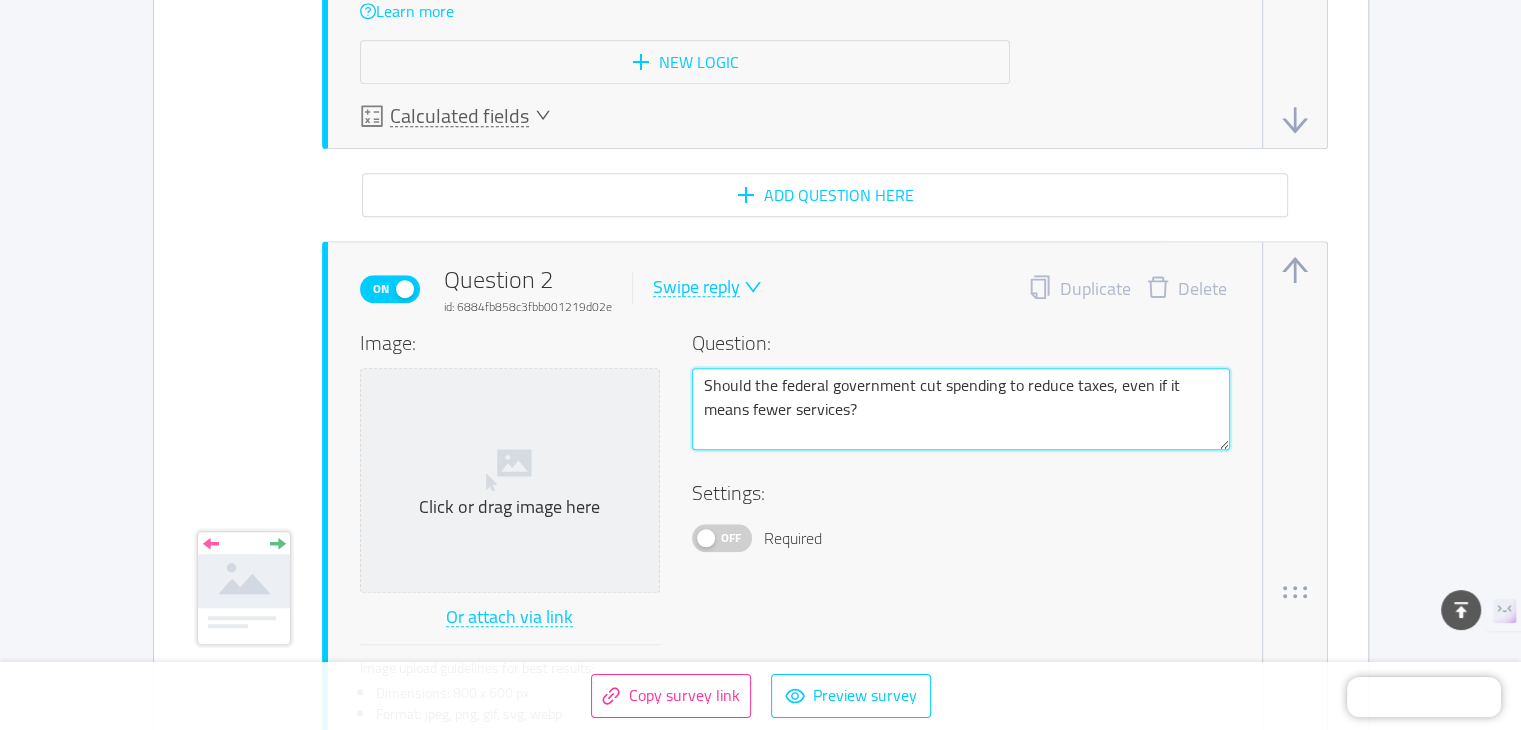 type on "Should the federal government cut spending to reduce taxes, even if it means fewer services?" 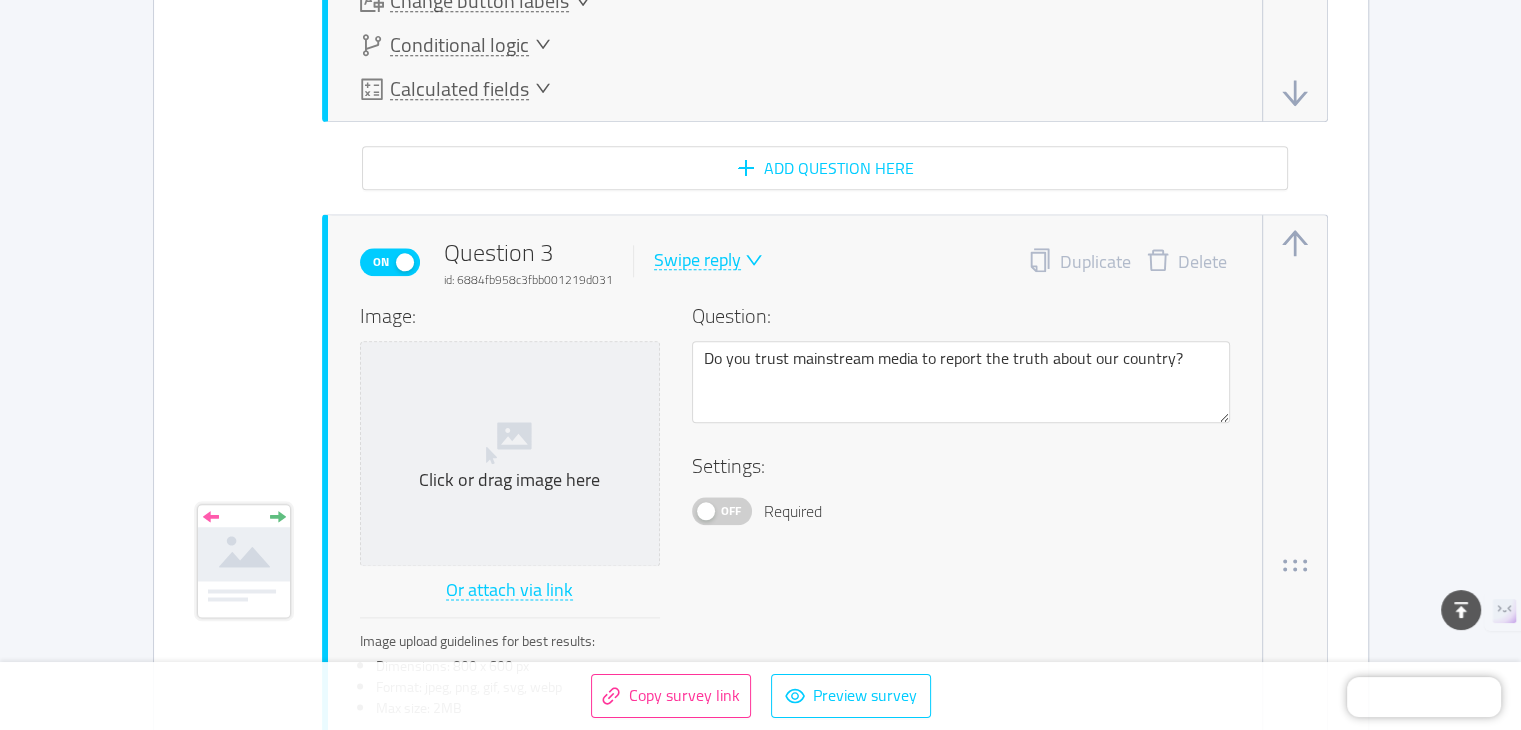 scroll, scrollTop: 2400, scrollLeft: 0, axis: vertical 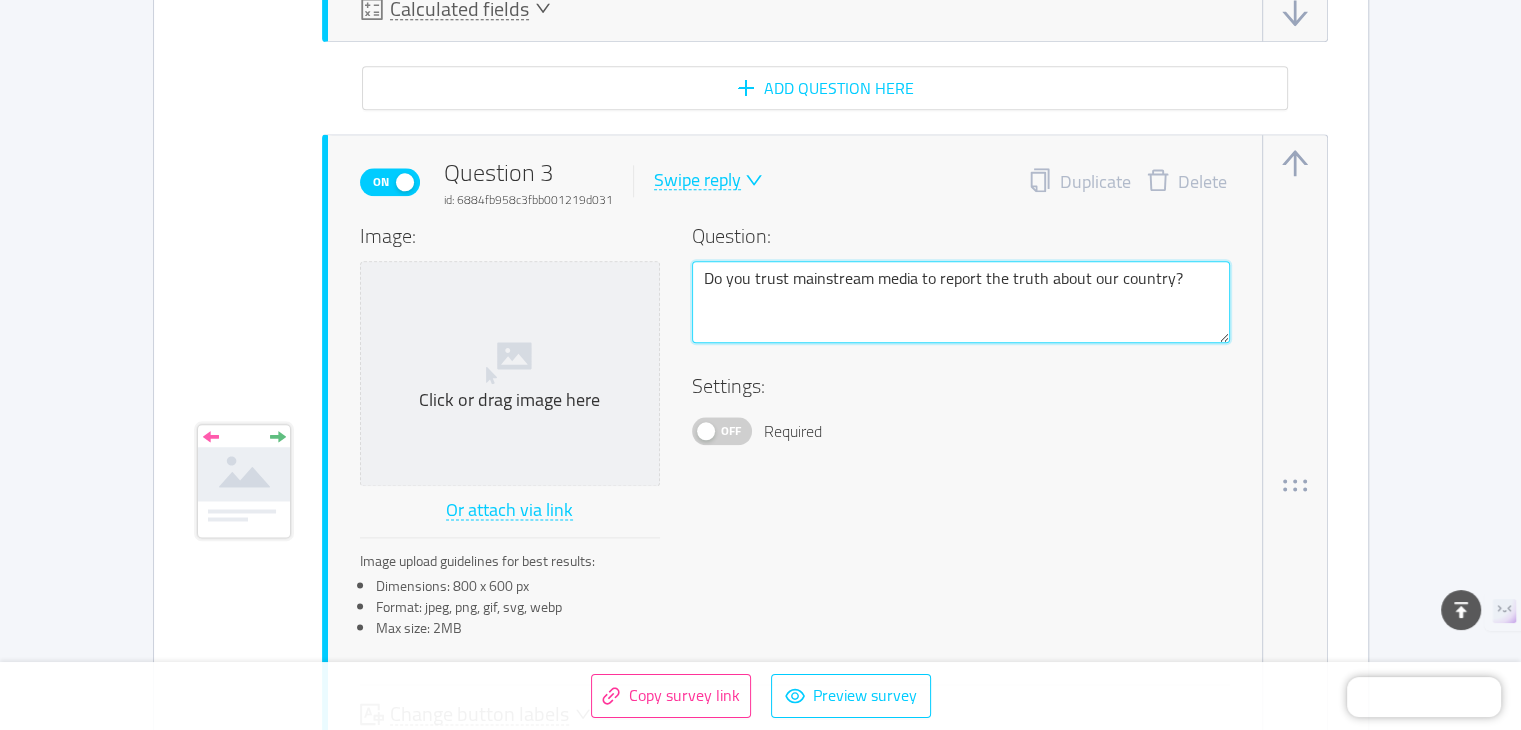 click on "Do you trust mainstream media to report the truth about our country?" at bounding box center (961, 302) 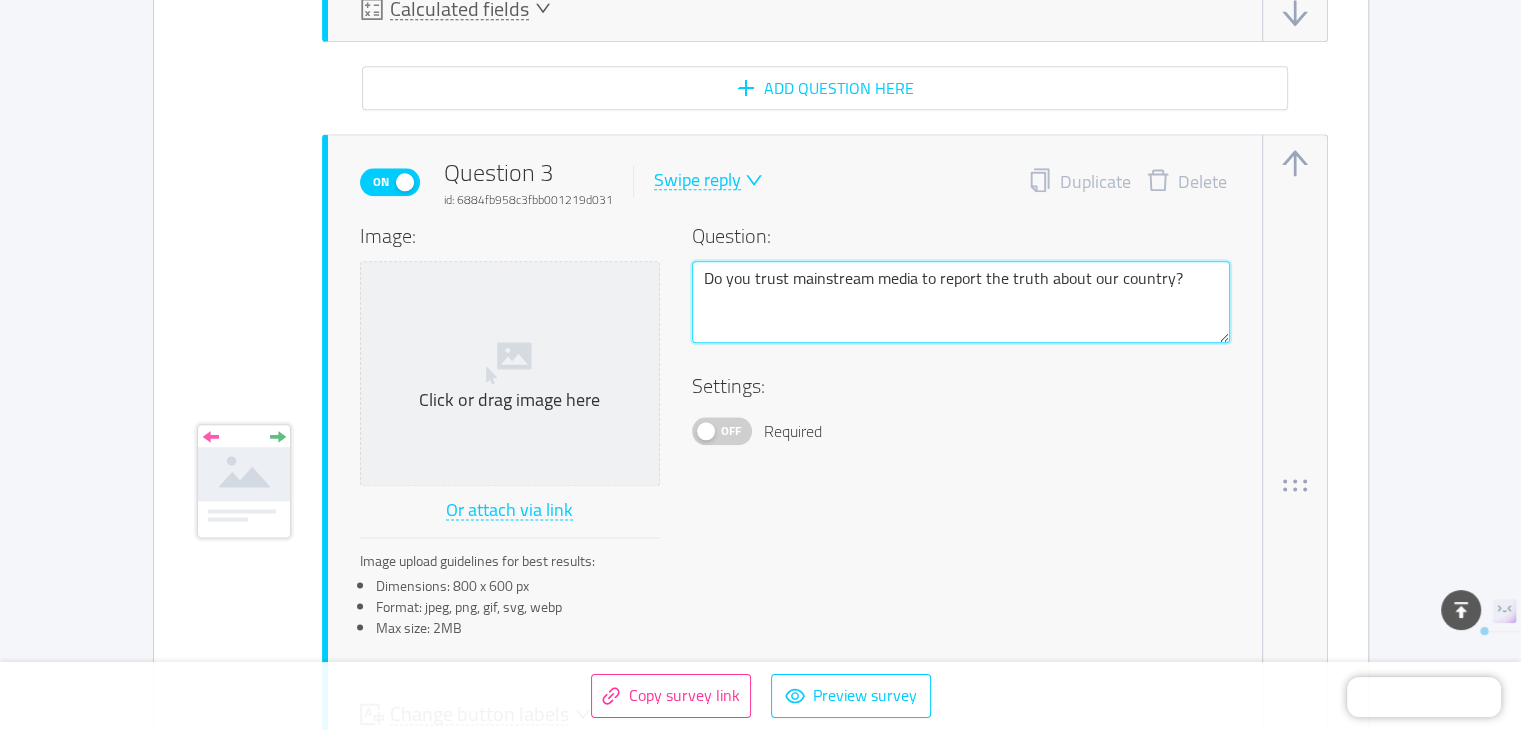 click on "Do you trust mainstream media to report the truth about our country?" at bounding box center [961, 302] 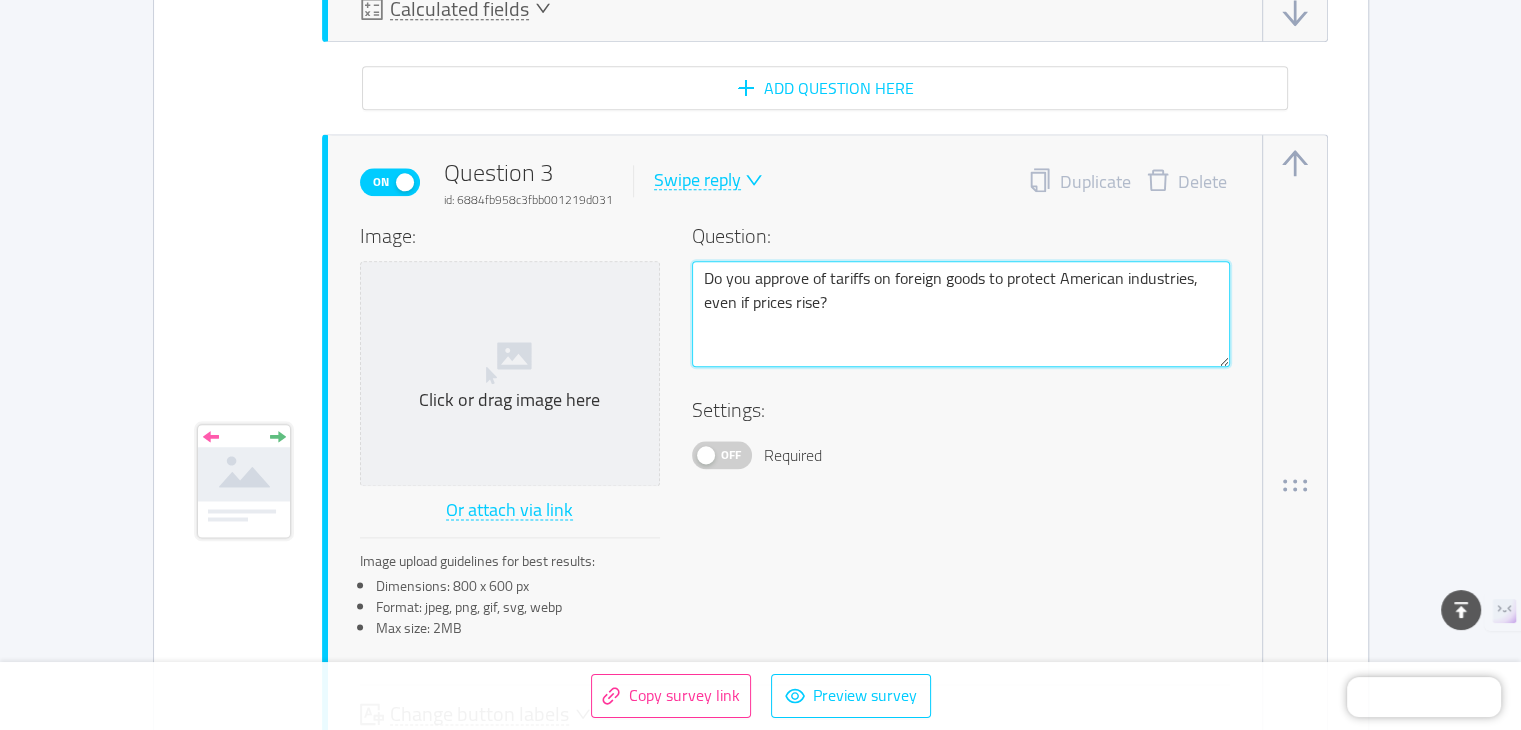 type 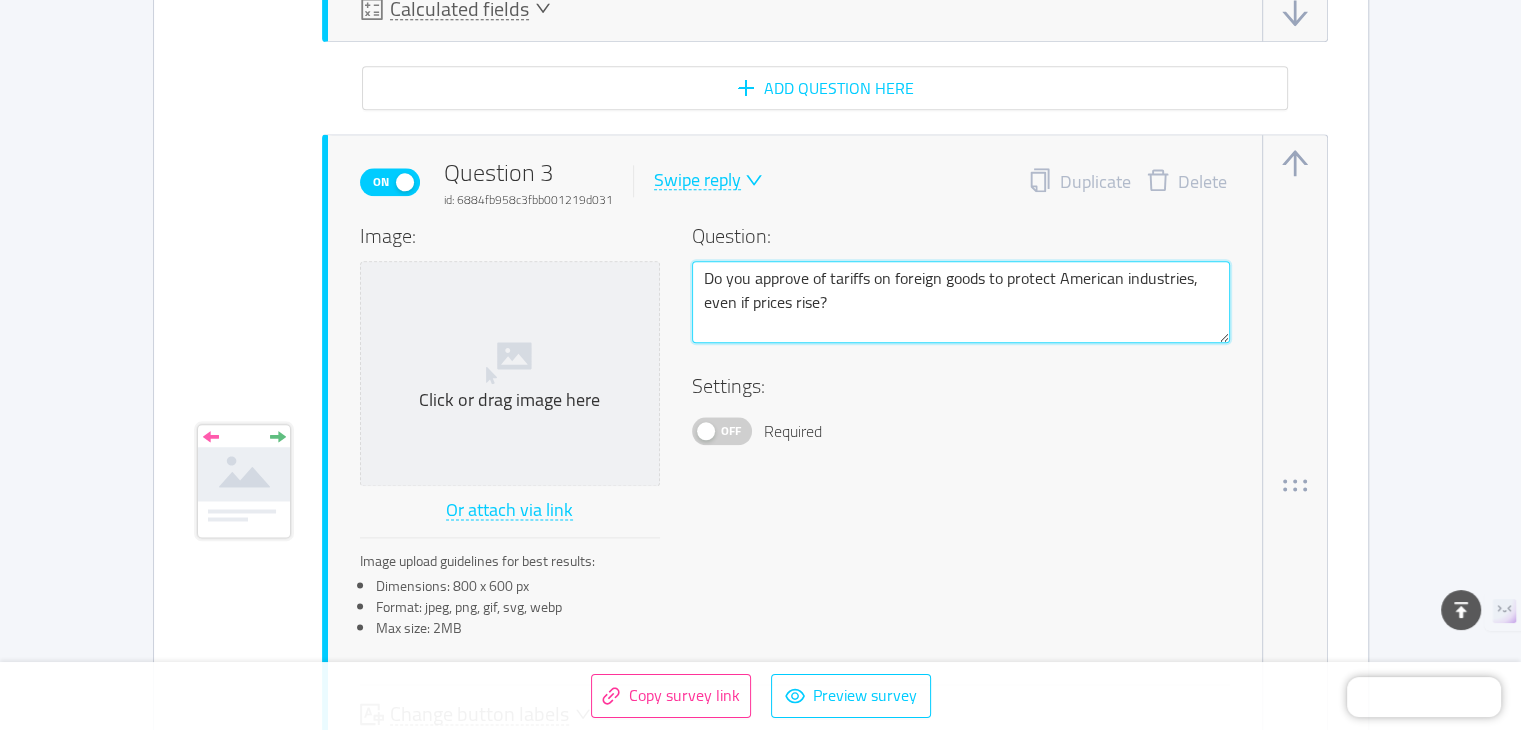 type 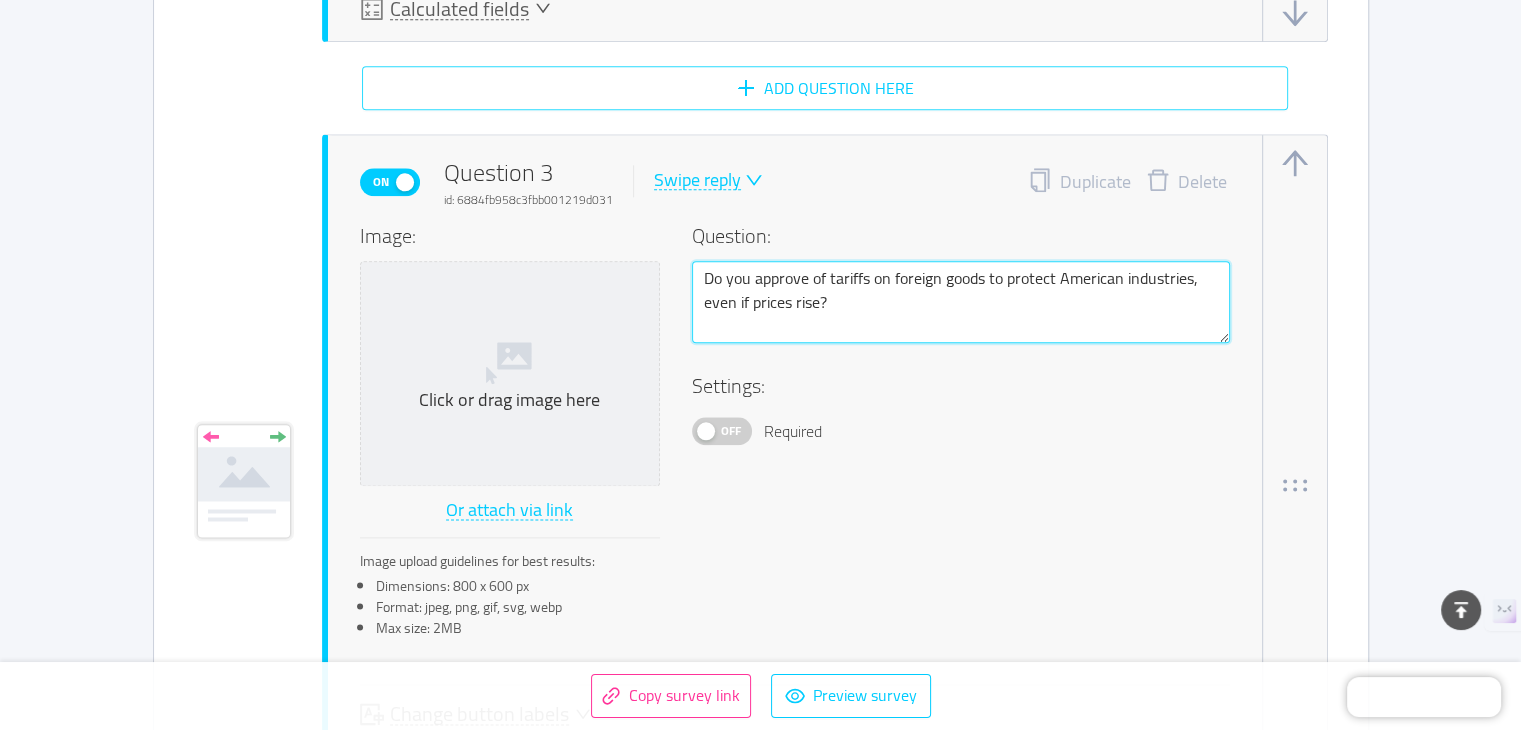 type on "Do you approve of tariffs on foreign goods to protect American industries, even if prices rise?" 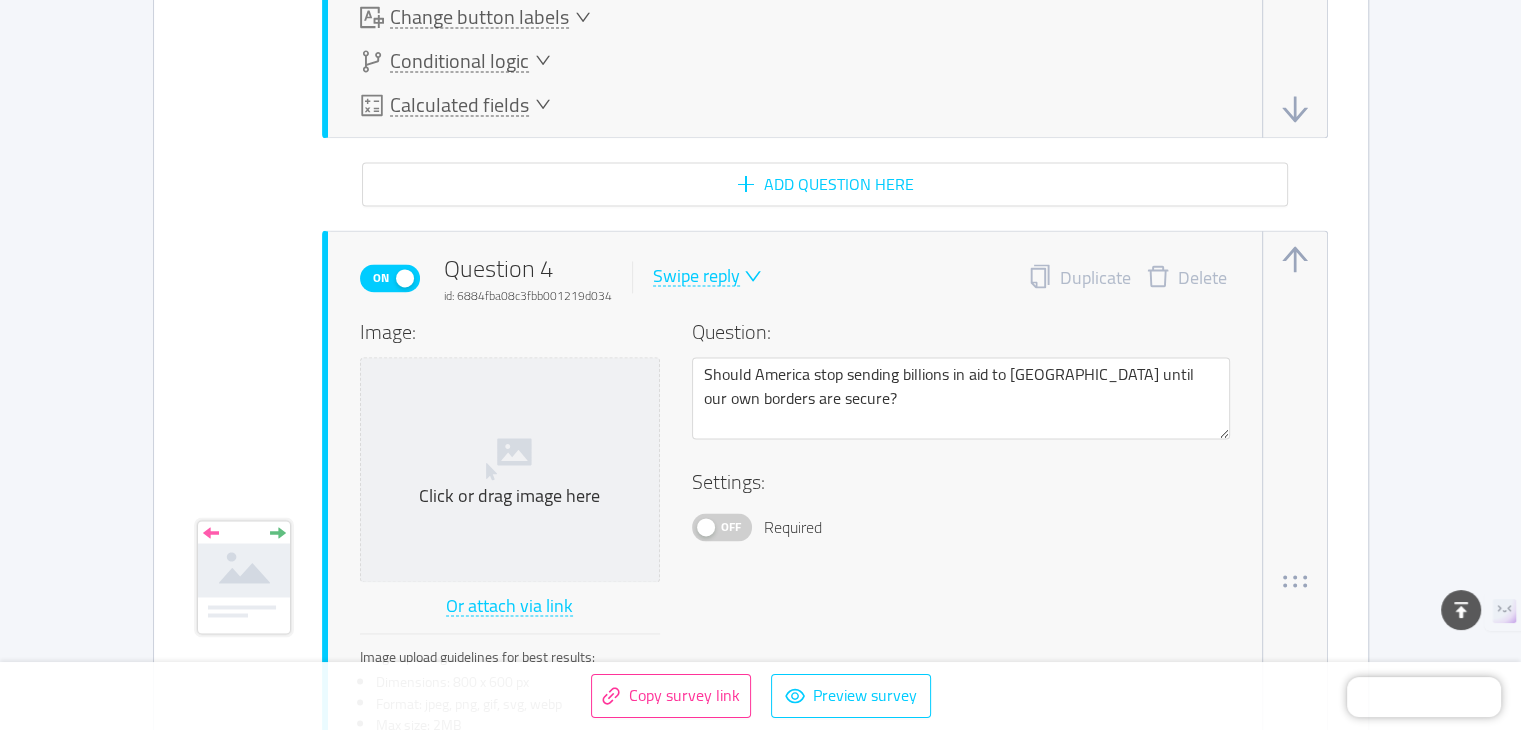 scroll, scrollTop: 3100, scrollLeft: 0, axis: vertical 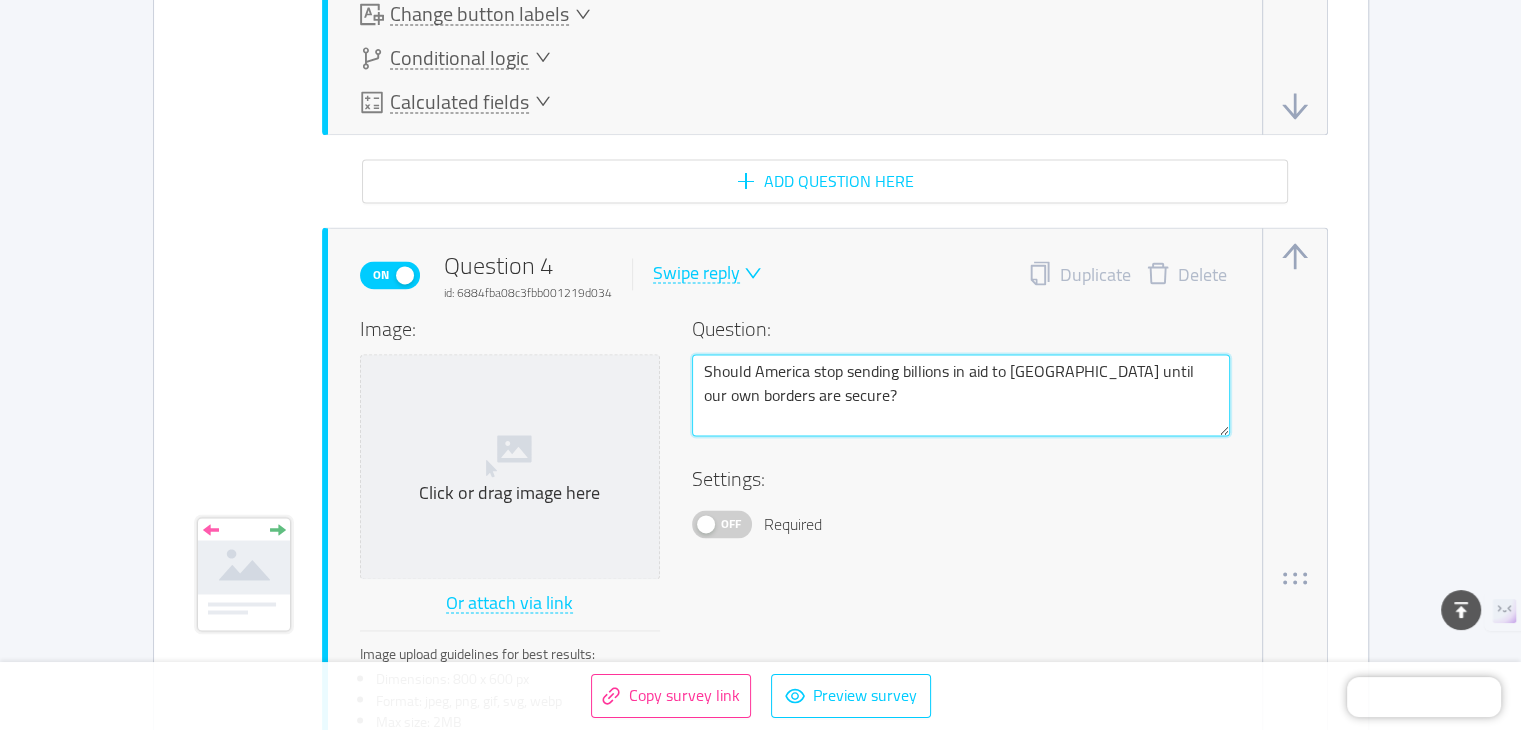 click on "Should America stop sending billions in aid to [GEOGRAPHIC_DATA] until our own borders are secure?" at bounding box center [961, 395] 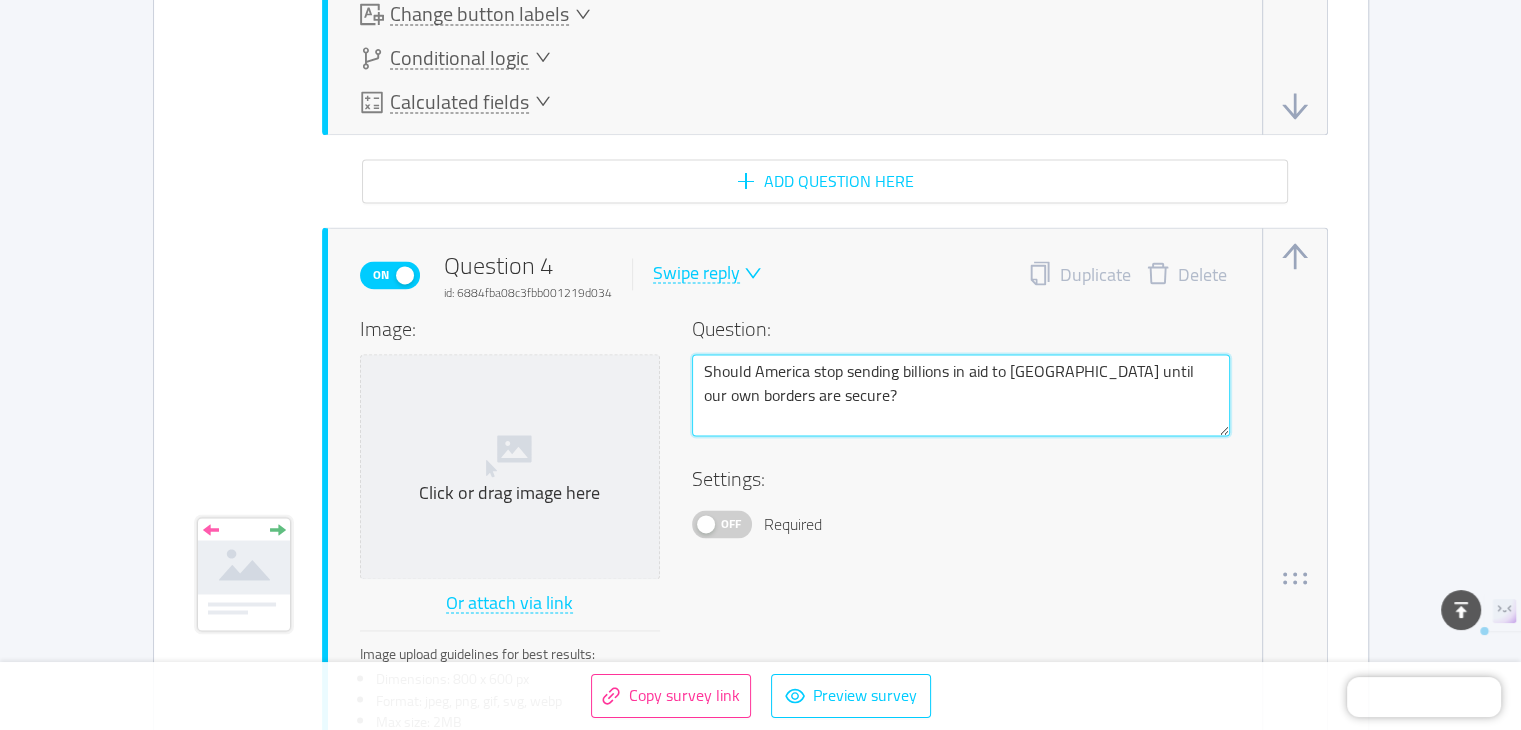 click on "Should America stop sending billions in aid to [GEOGRAPHIC_DATA] until our own borders are secure?" at bounding box center [961, 395] 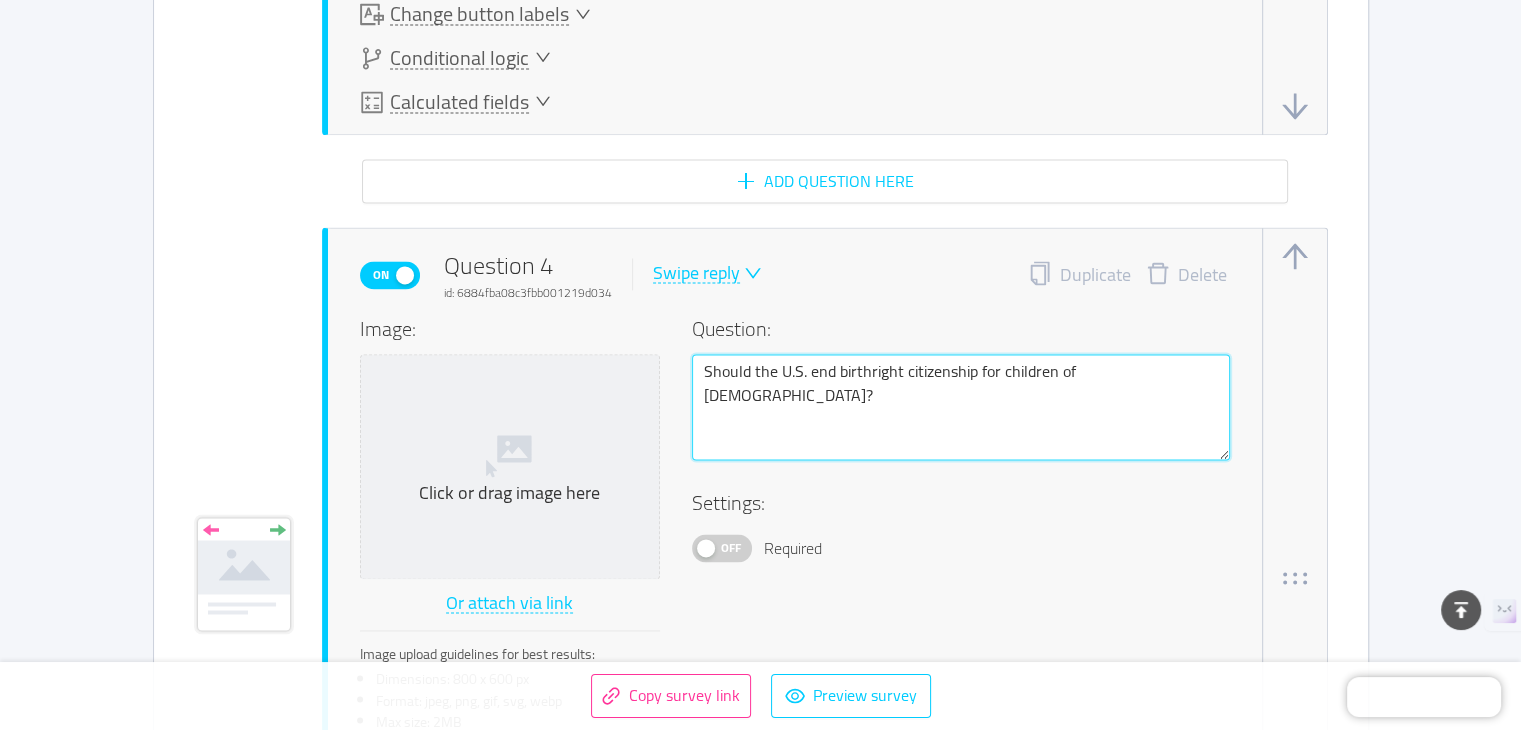 type 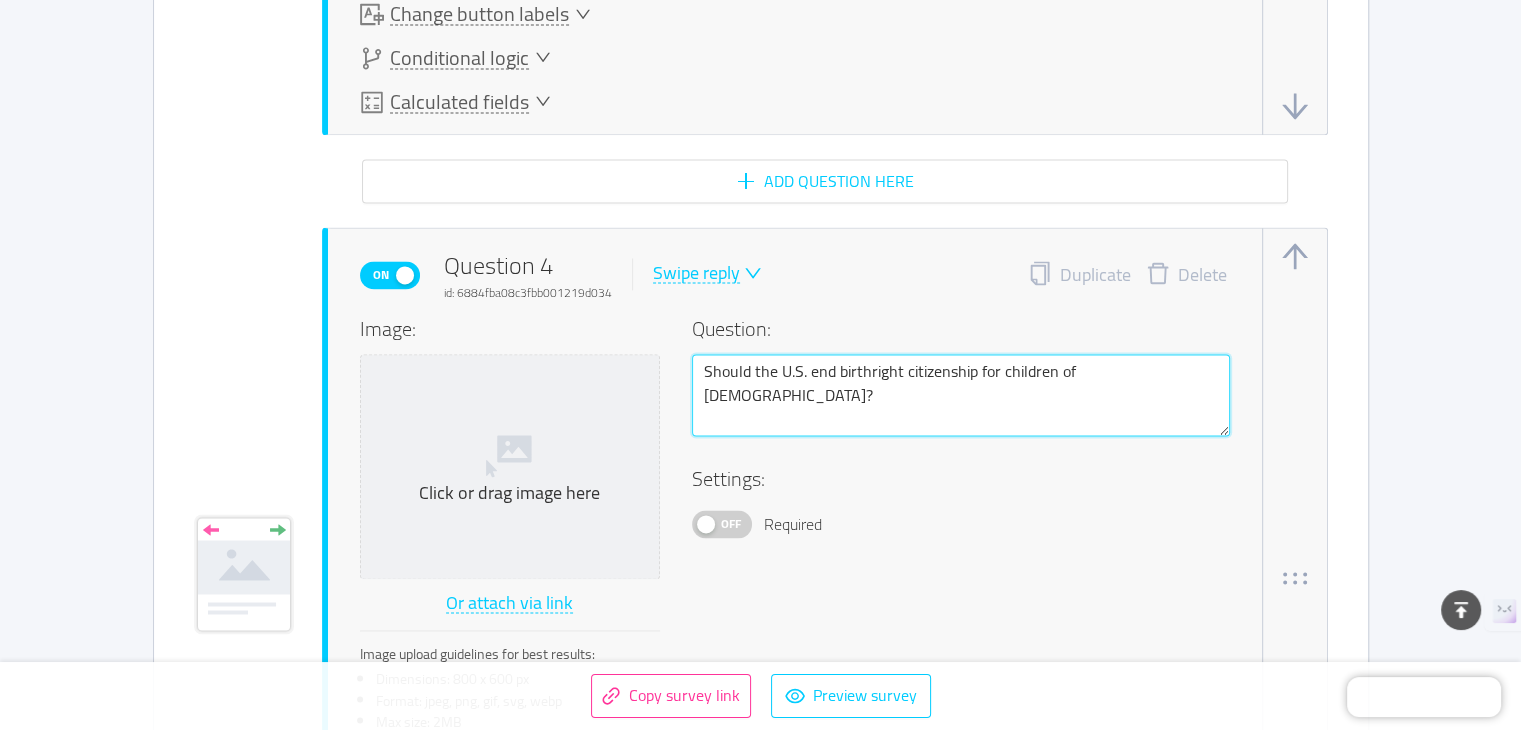 type 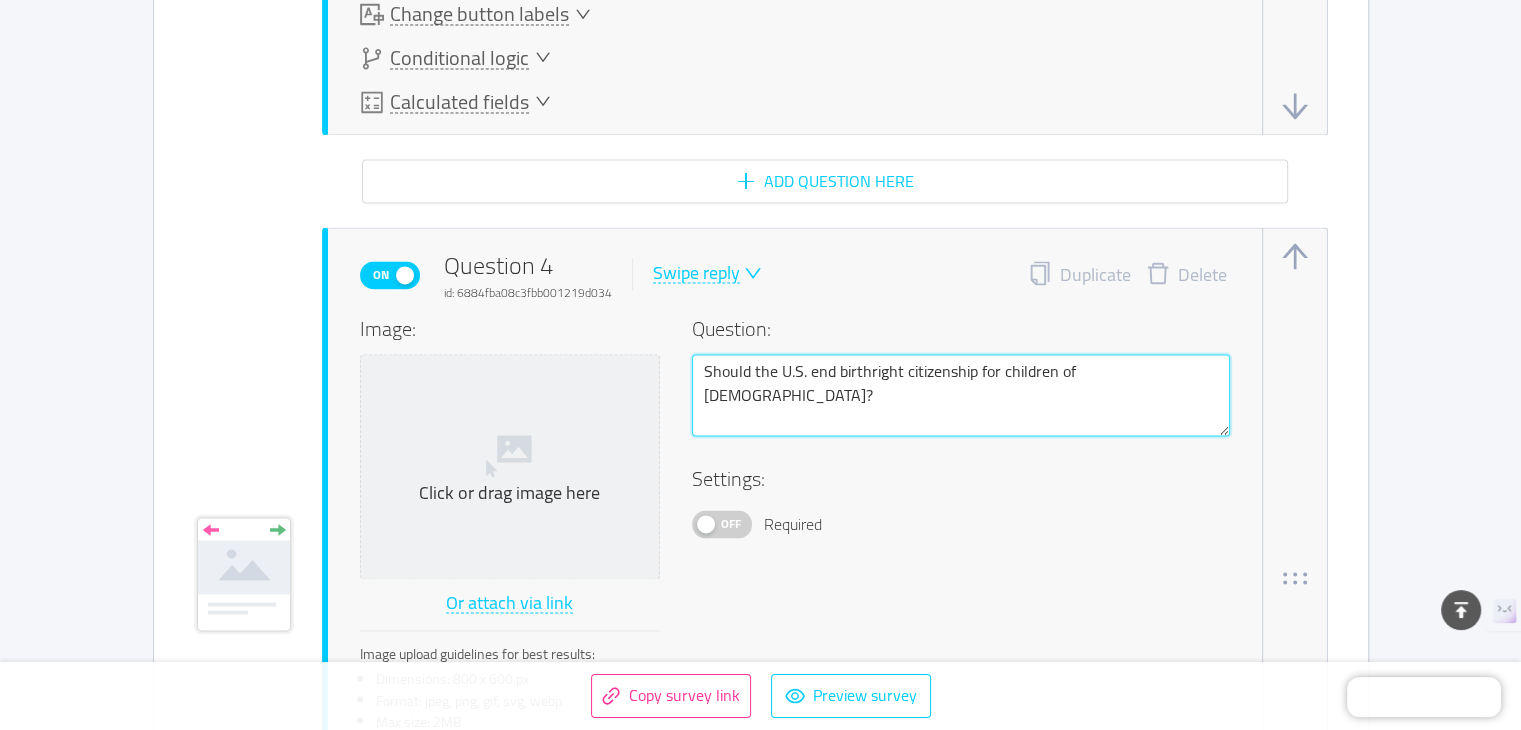 type 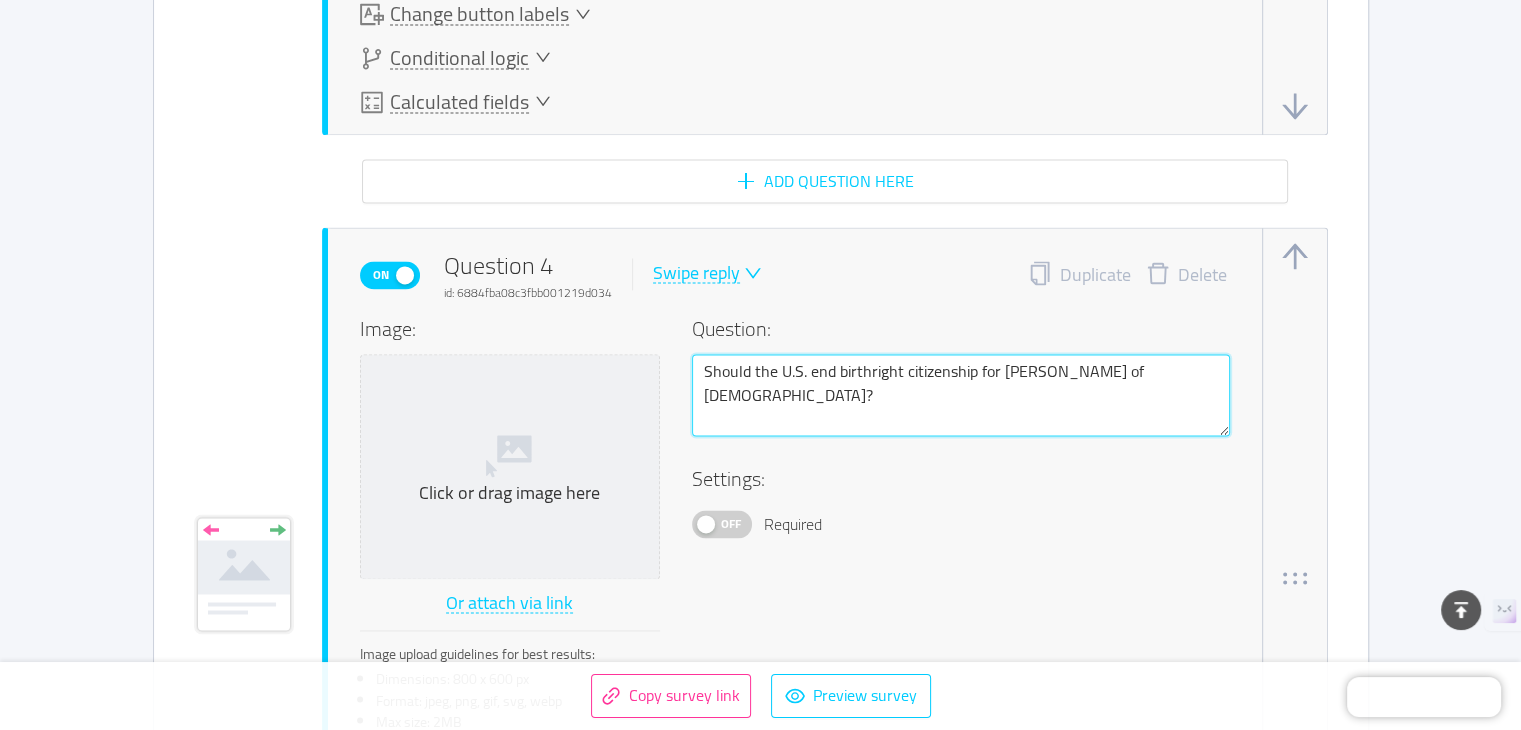 type 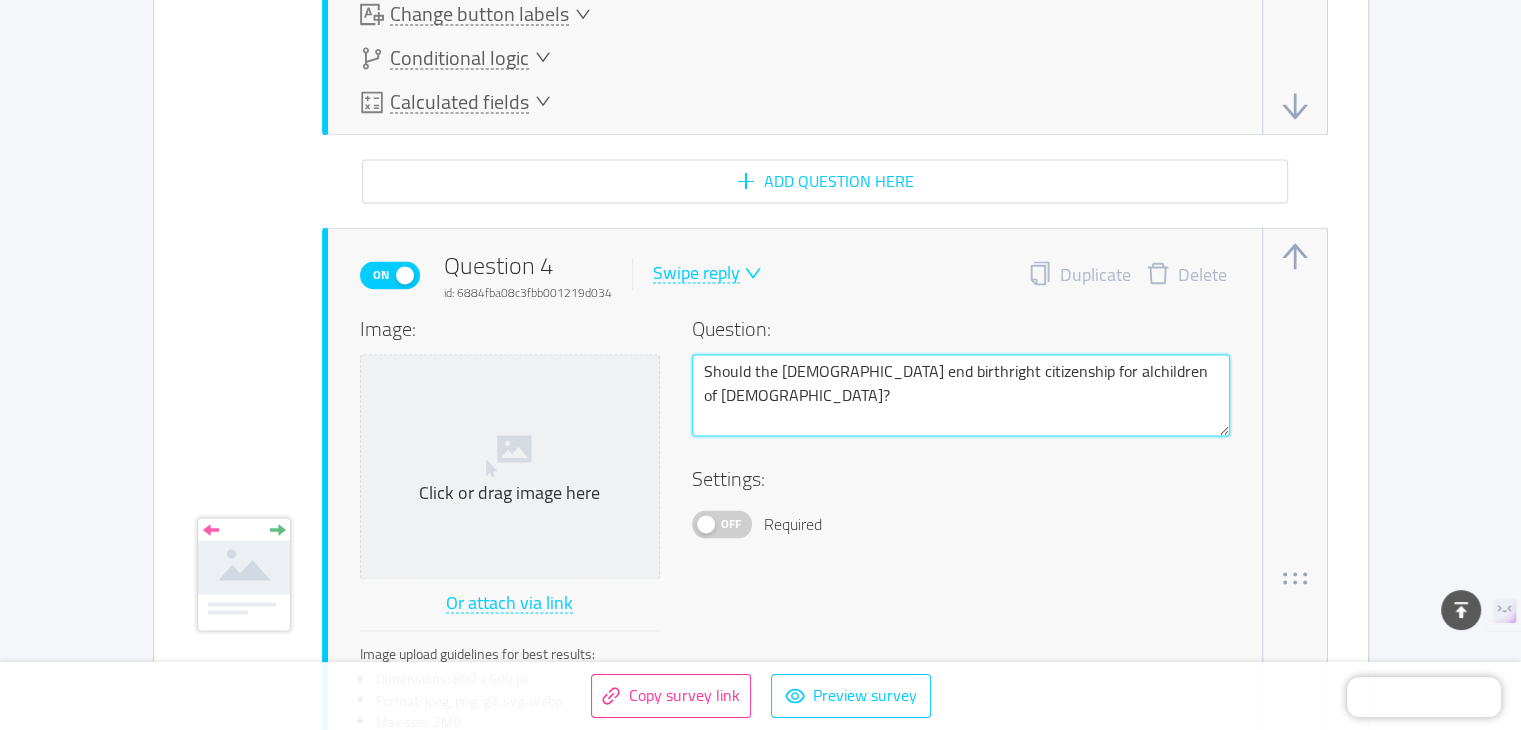 type 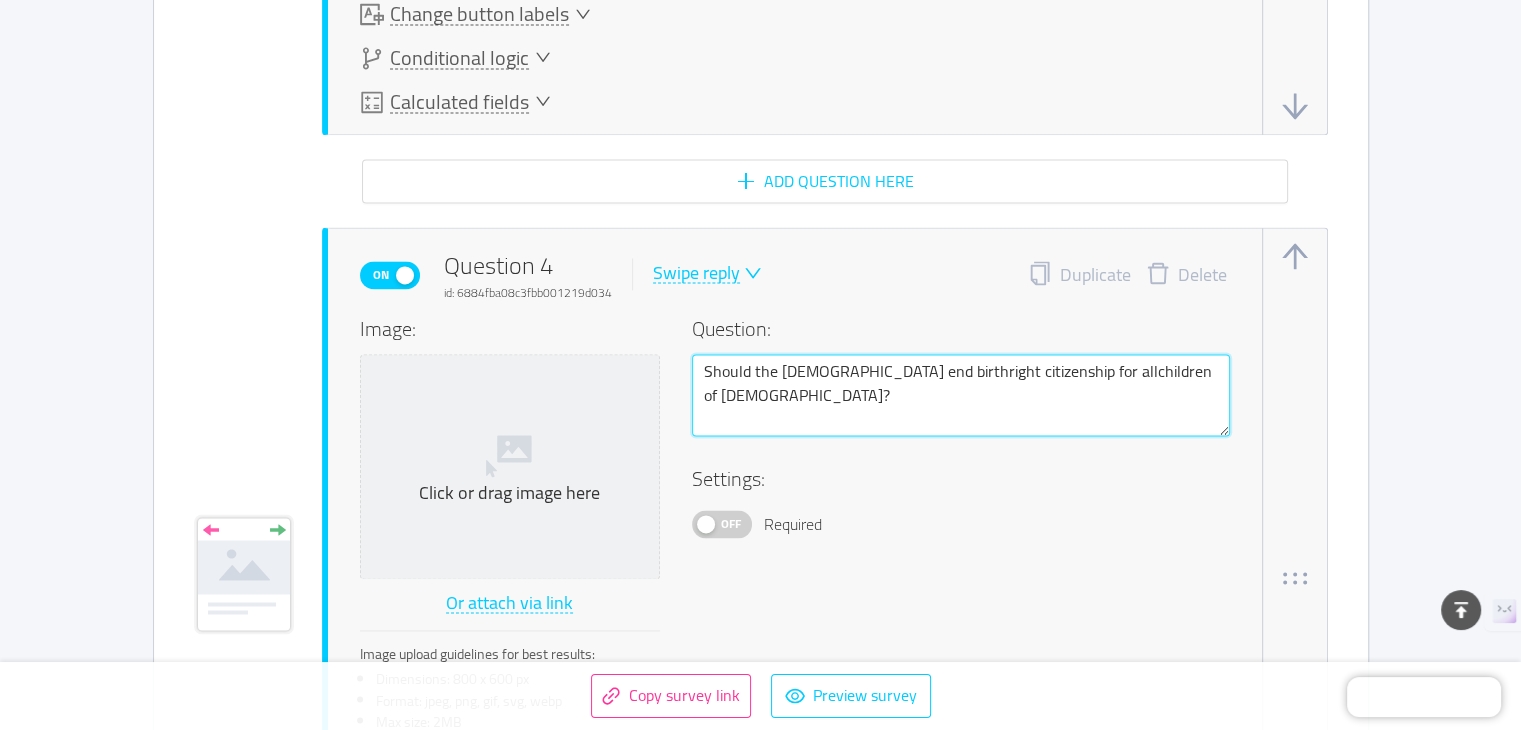 type 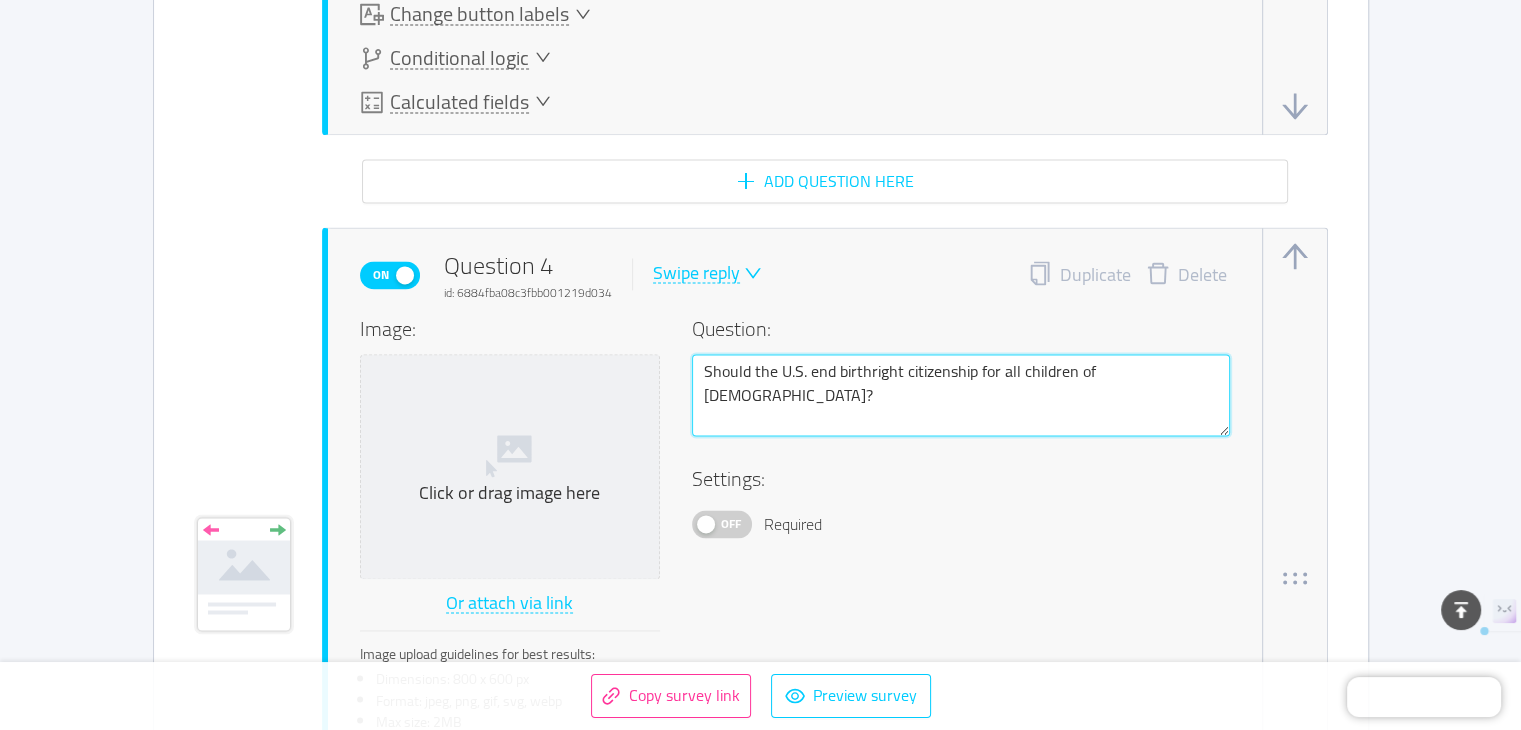type 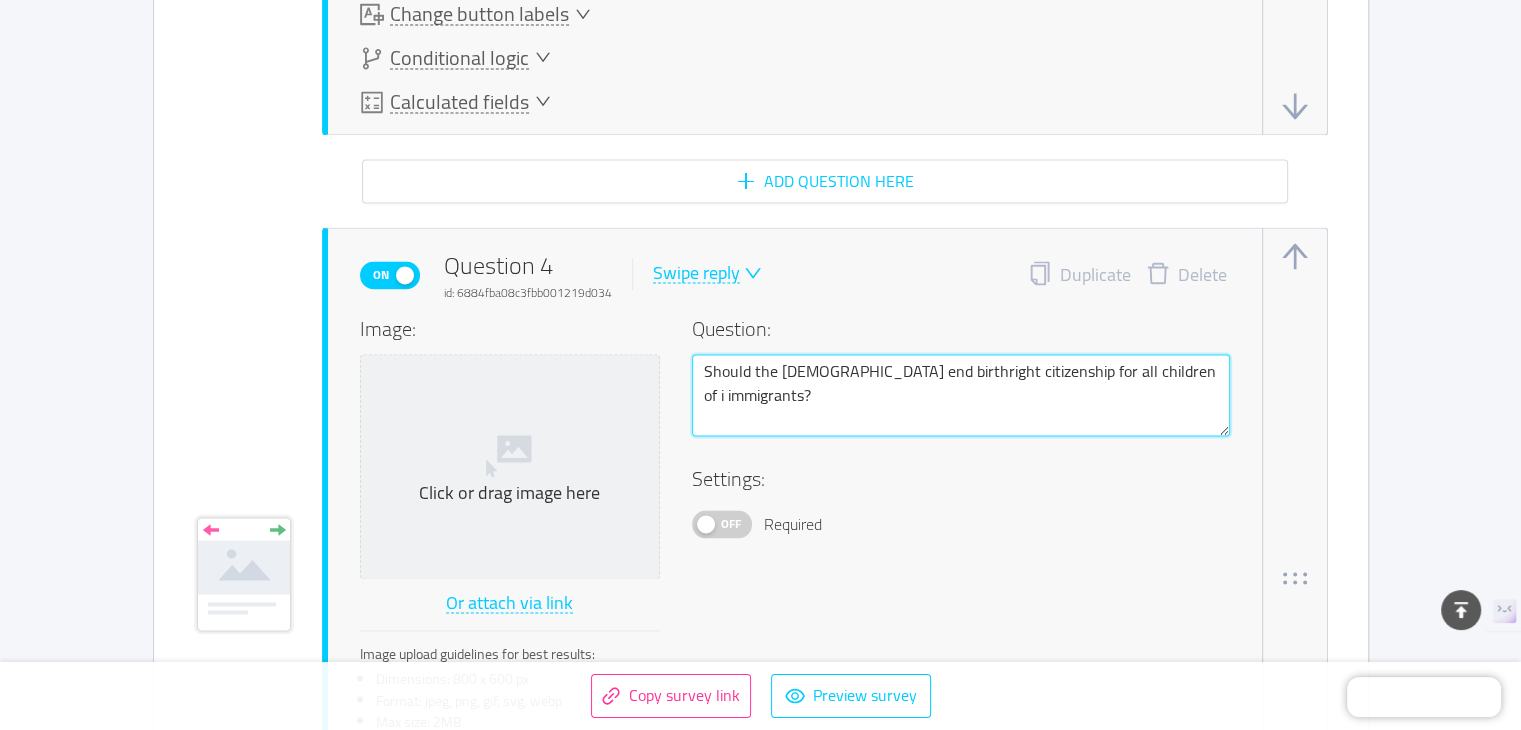 type 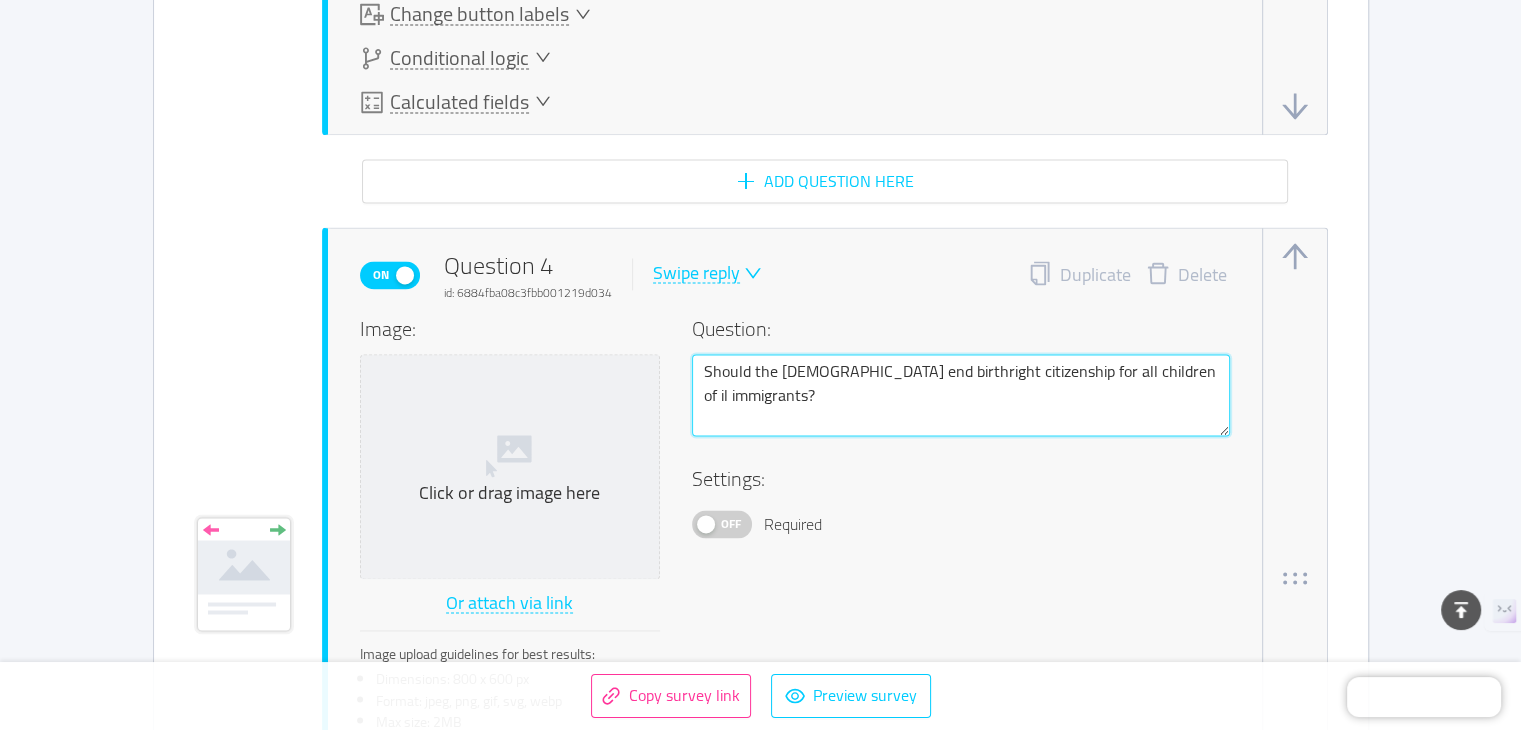 type 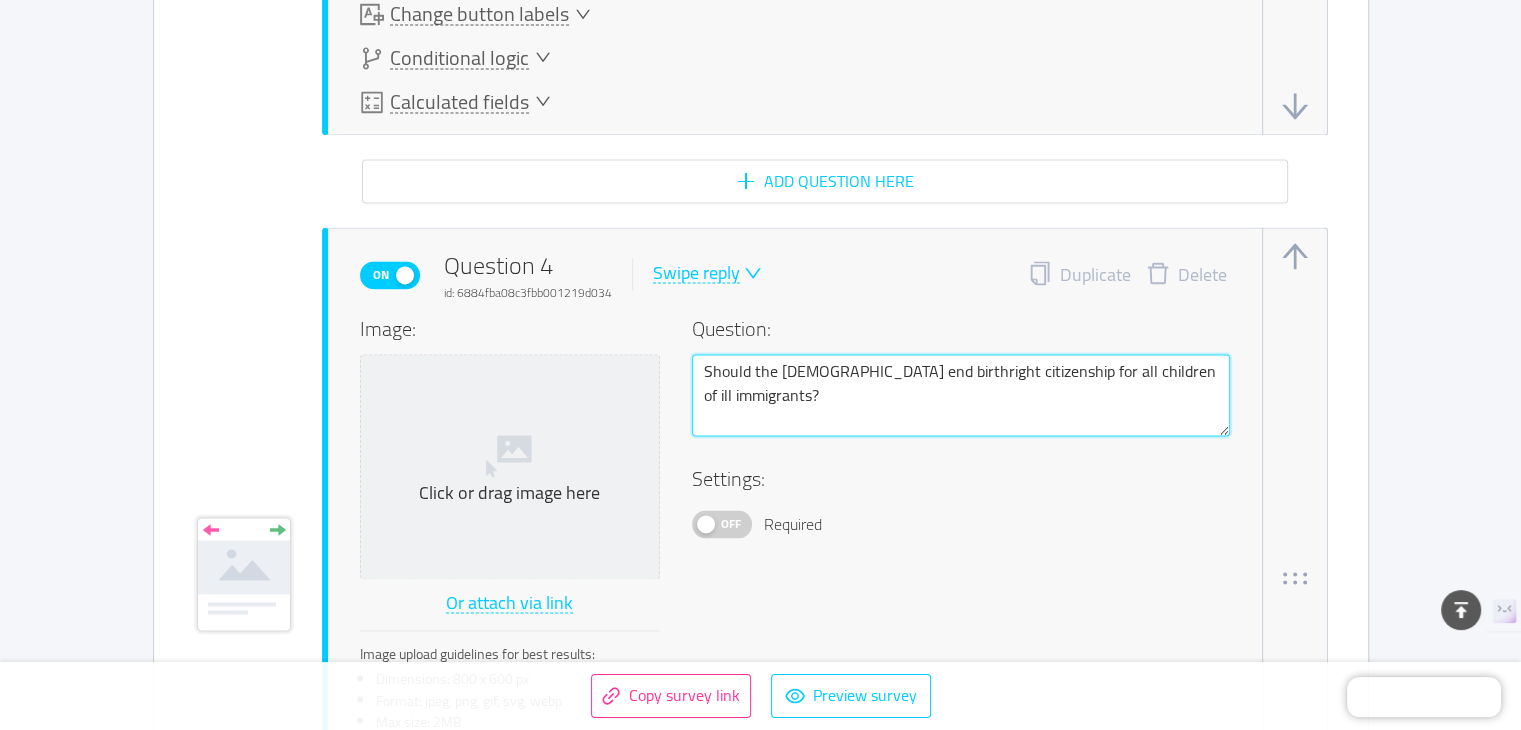 type 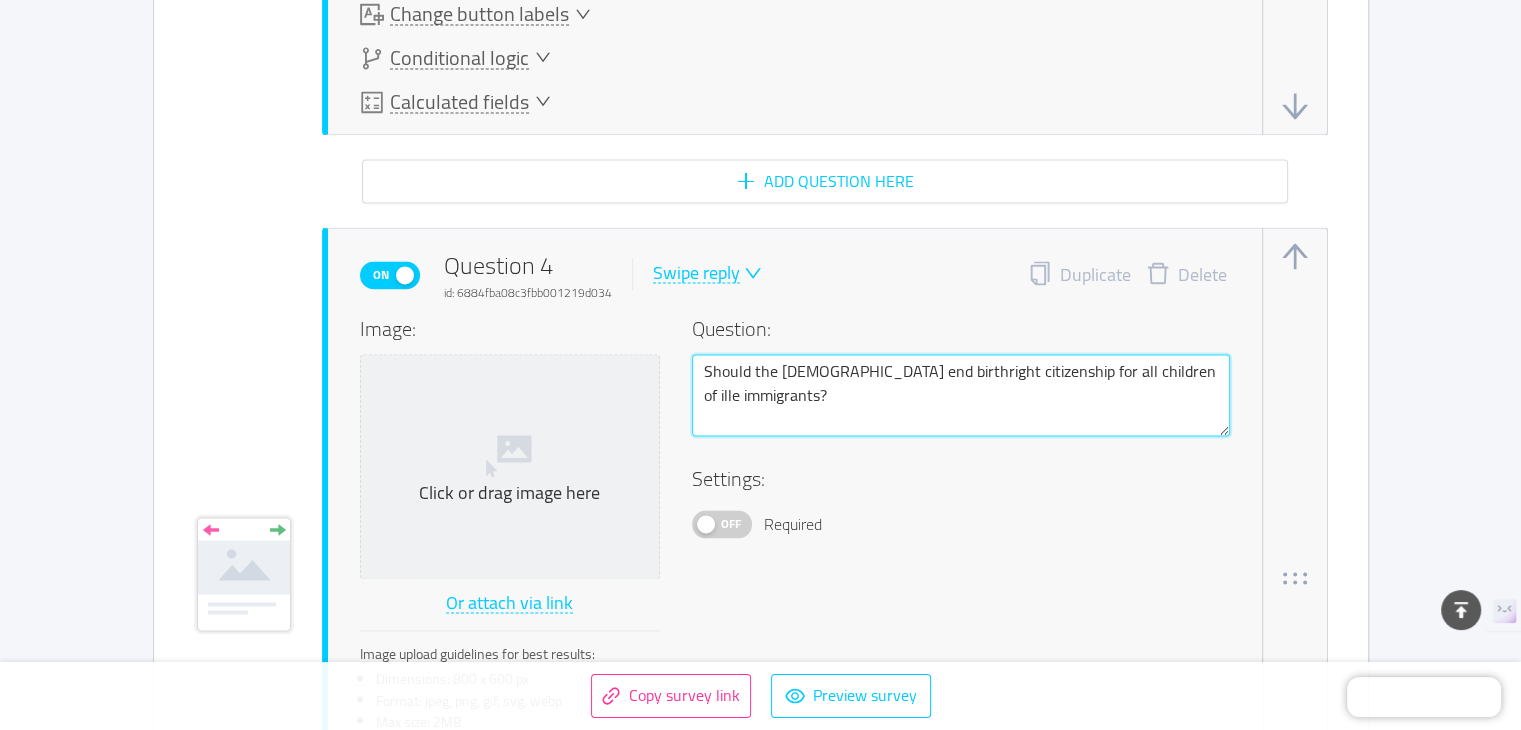 type 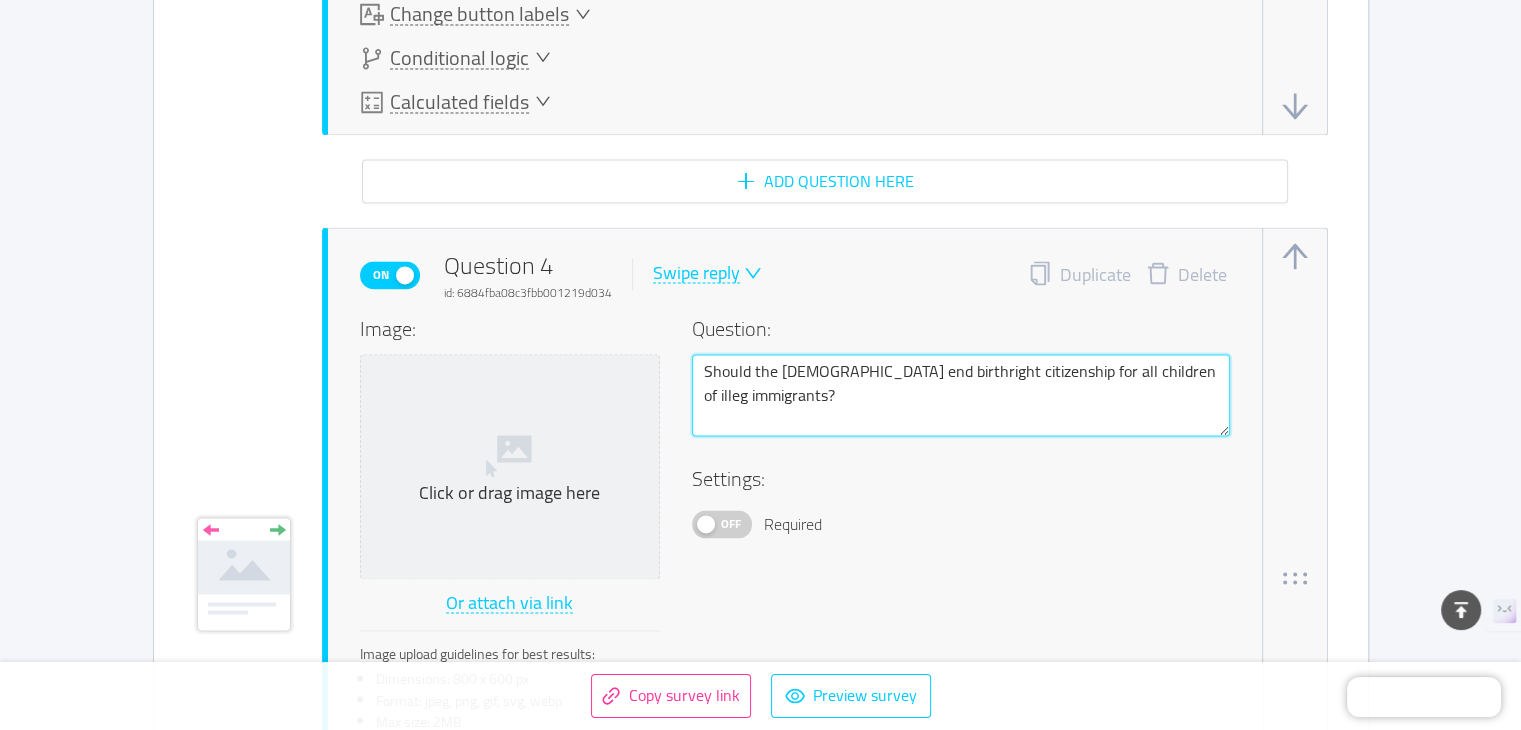 type 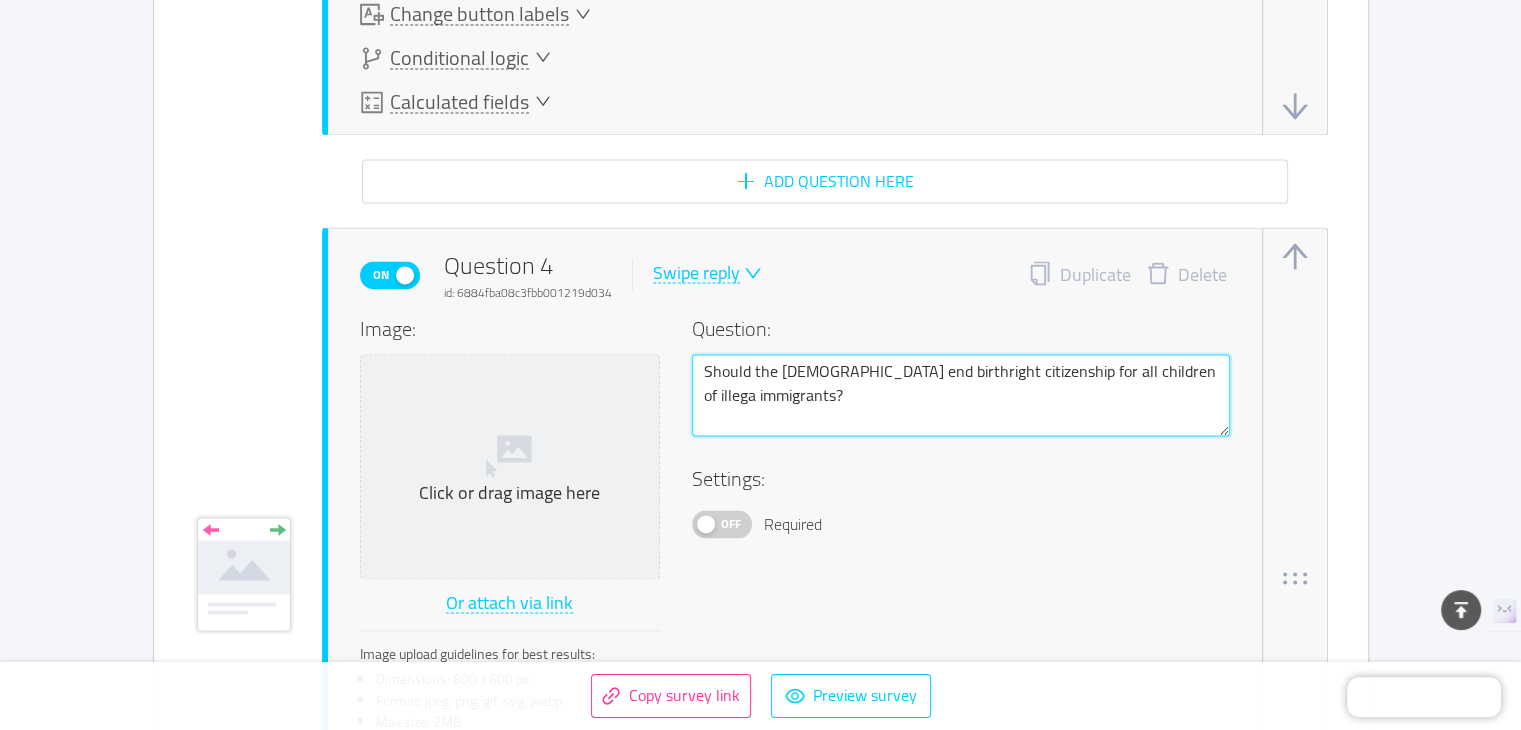 type on "Should the [DEMOGRAPHIC_DATA] end birthright citizenship for all children of [DEMOGRAPHIC_DATA]?" 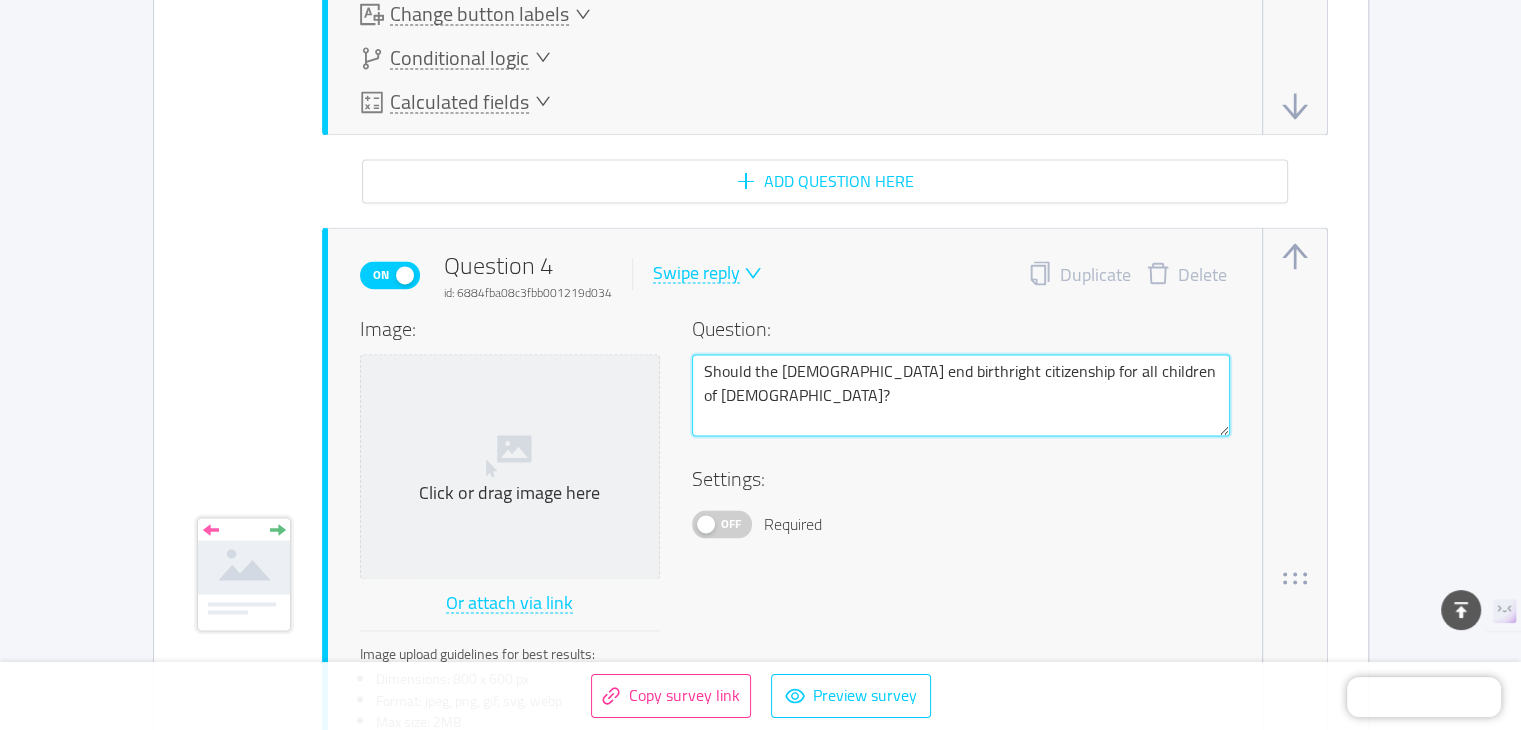 type 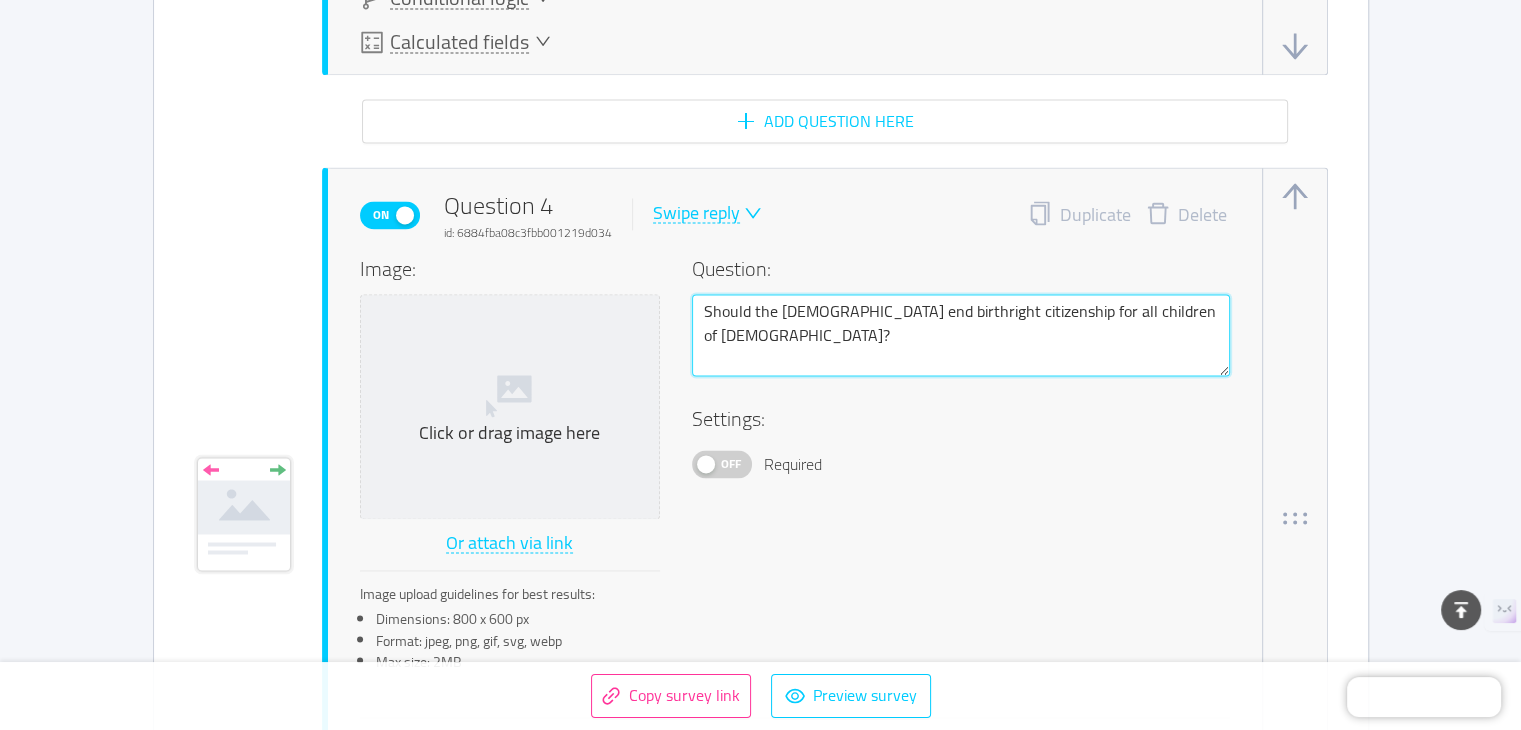 scroll, scrollTop: 3200, scrollLeft: 0, axis: vertical 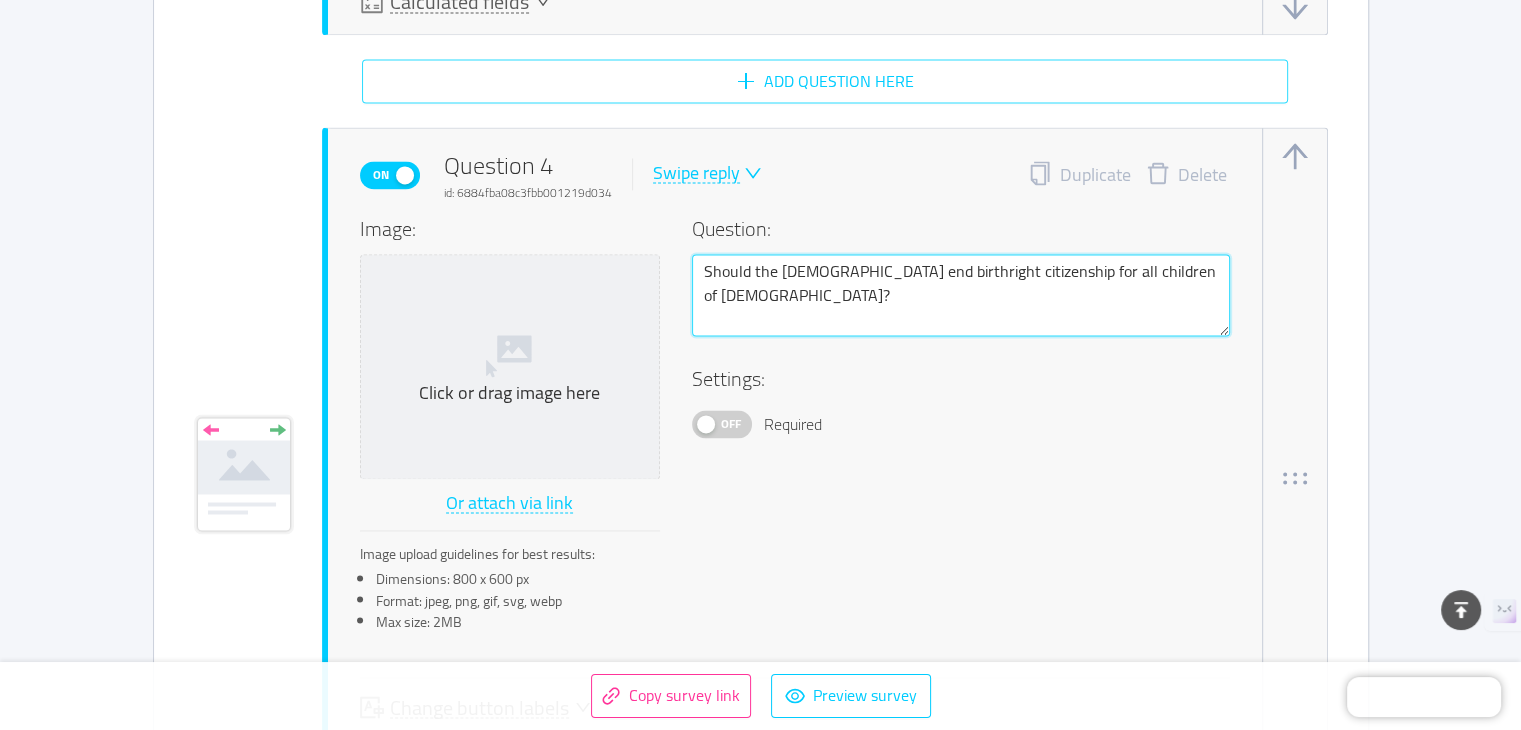 type on "Should the [DEMOGRAPHIC_DATA] end birthright citizenship for all children of [DEMOGRAPHIC_DATA]?" 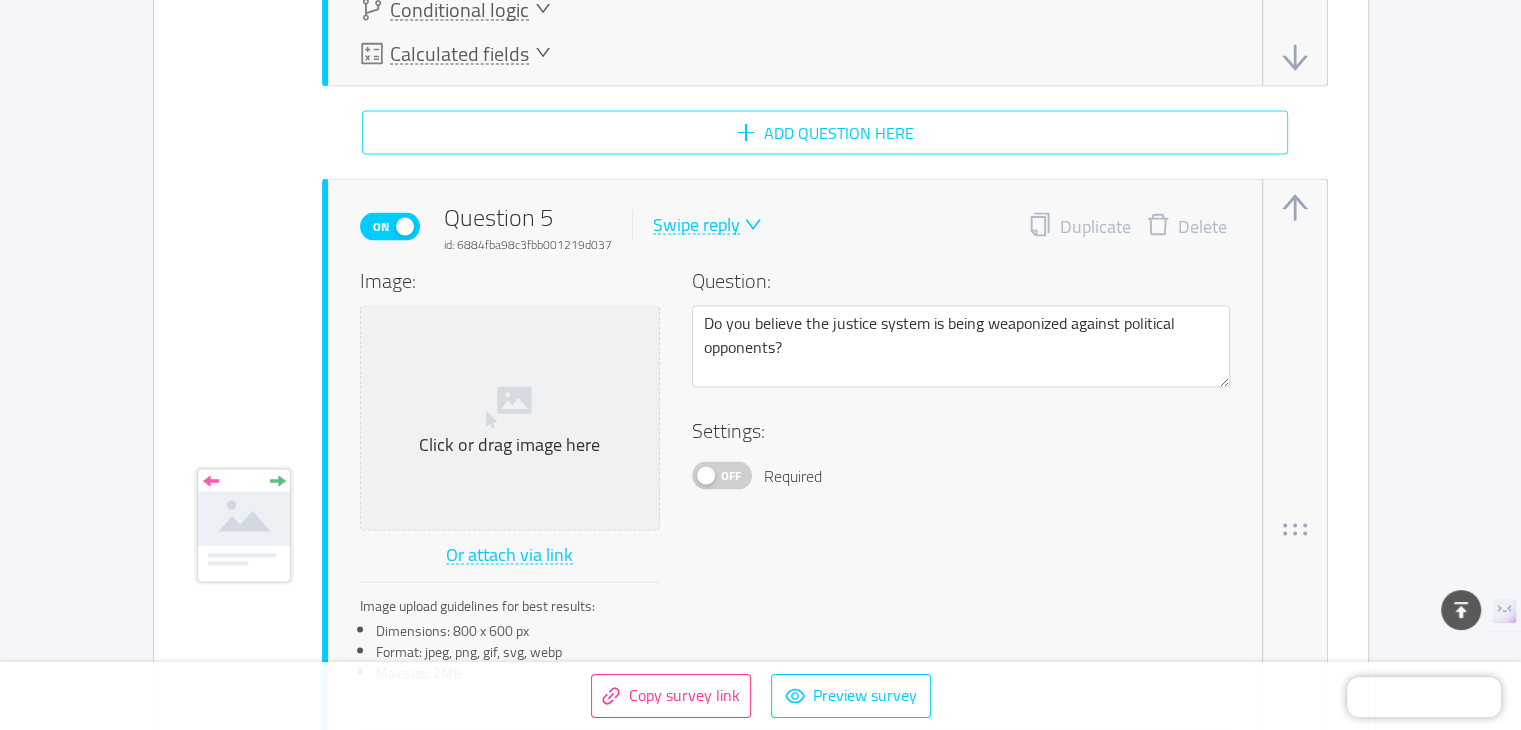 scroll, scrollTop: 4000, scrollLeft: 0, axis: vertical 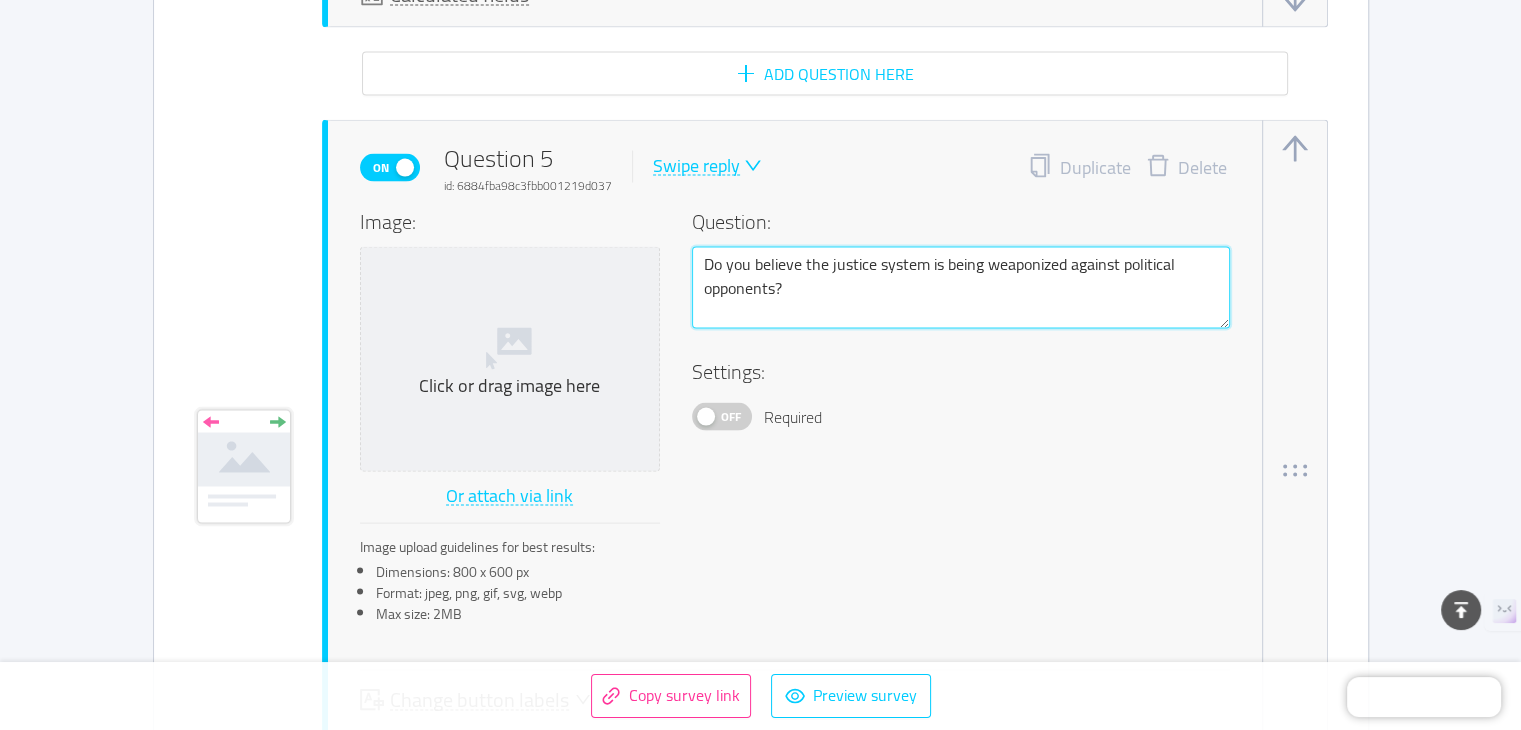 click on "Do you believe the justice system is being weaponized against political opponents?" at bounding box center [961, 288] 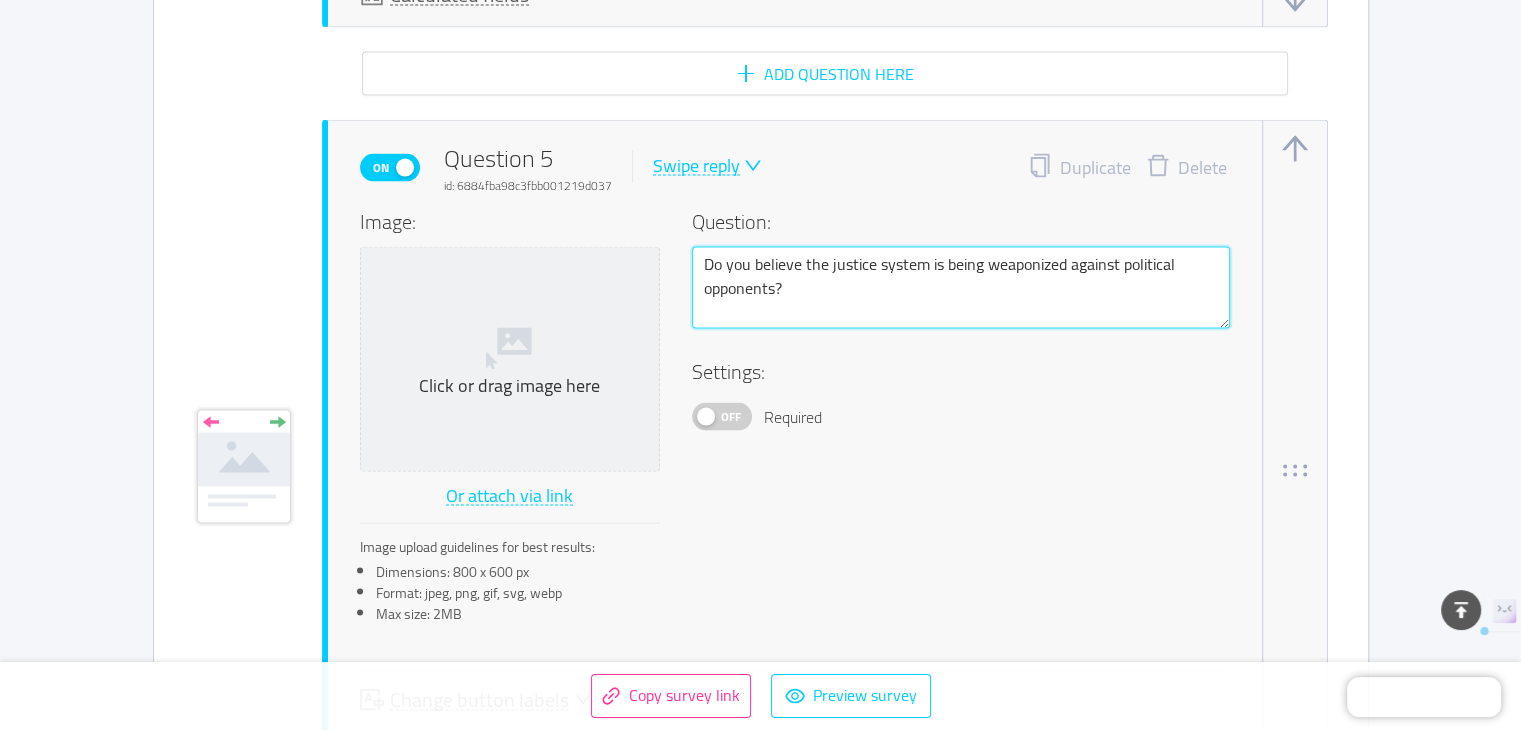 click on "Do you believe the justice system is being weaponized against political opponents?" at bounding box center (961, 288) 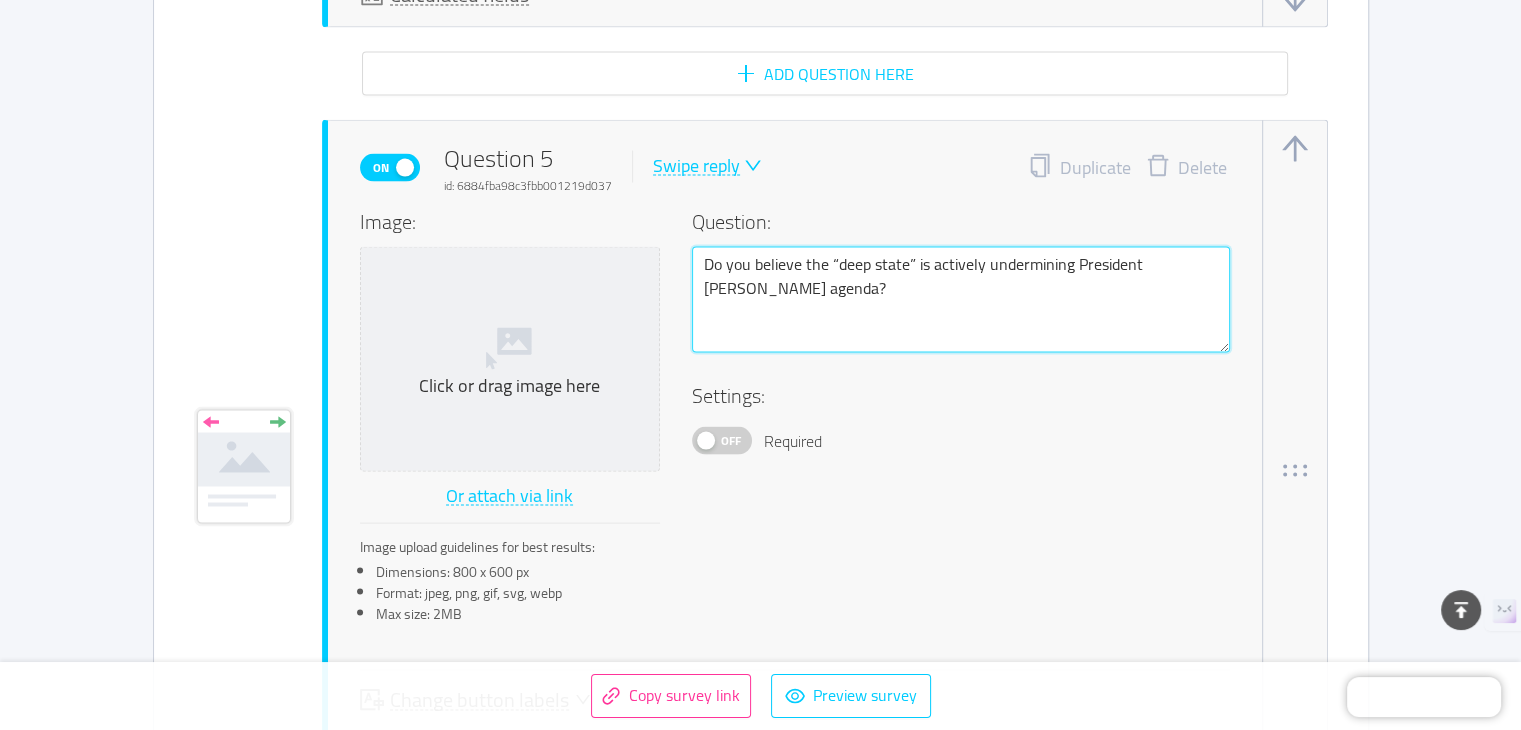 type 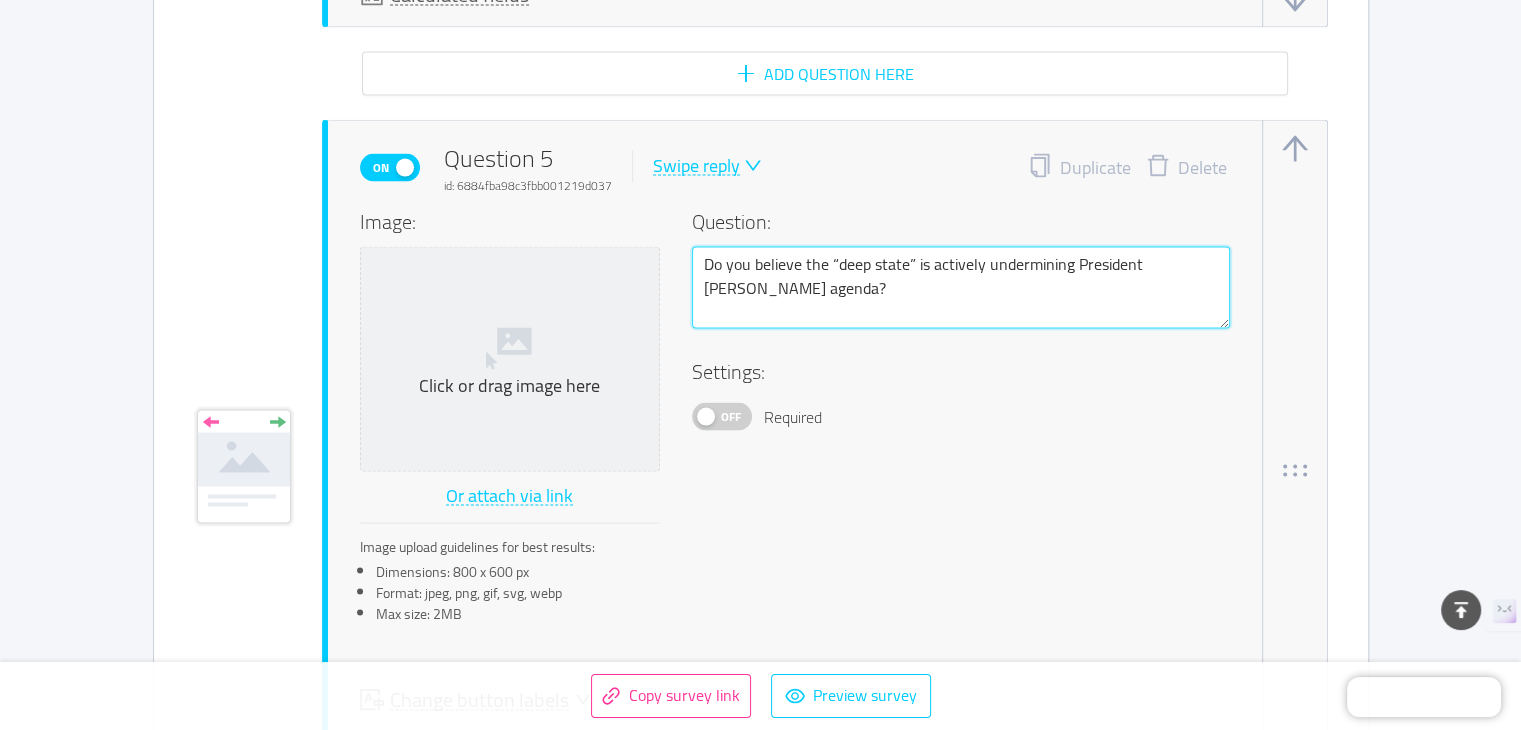 type 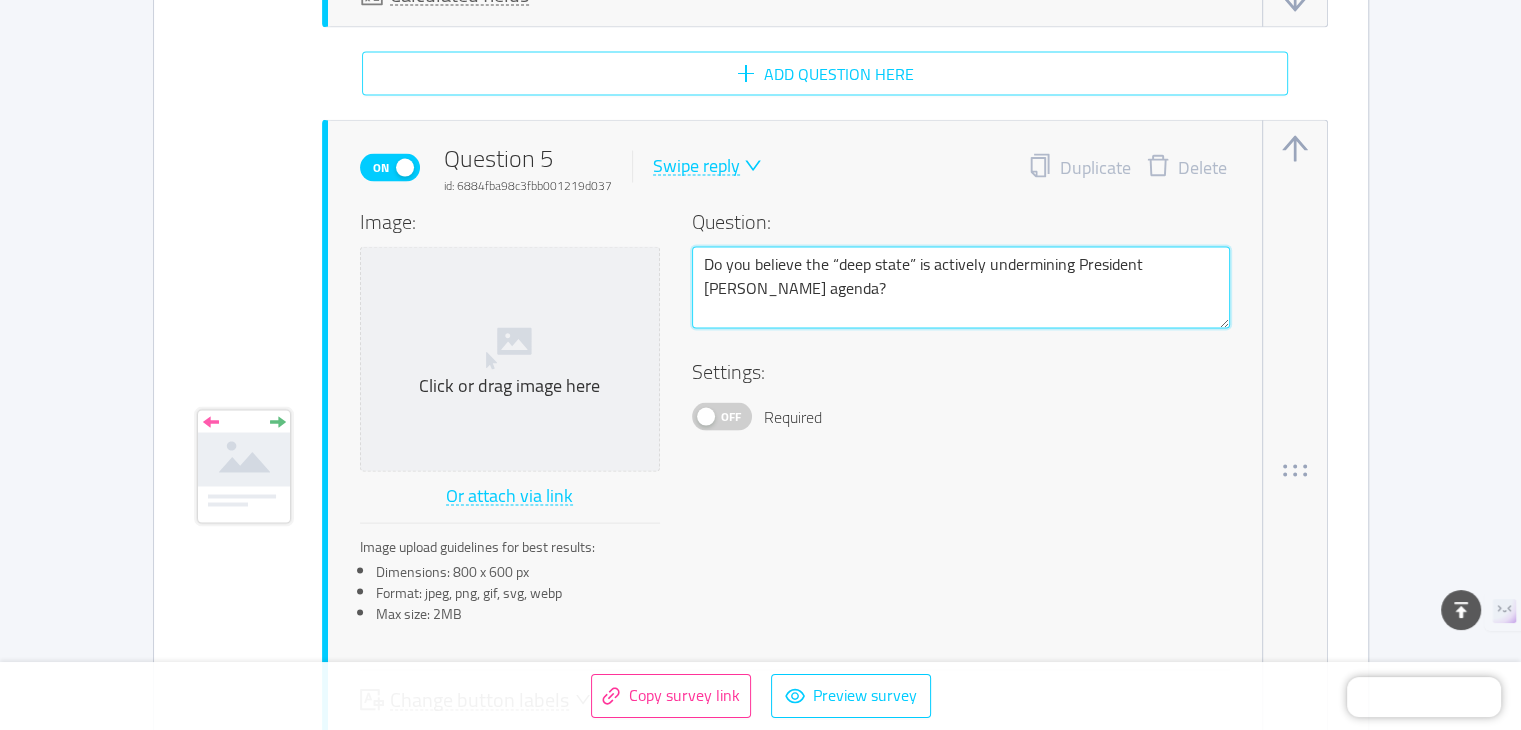 type on "Do you believe the “deep state” is actively undermining President [PERSON_NAME] agenda?" 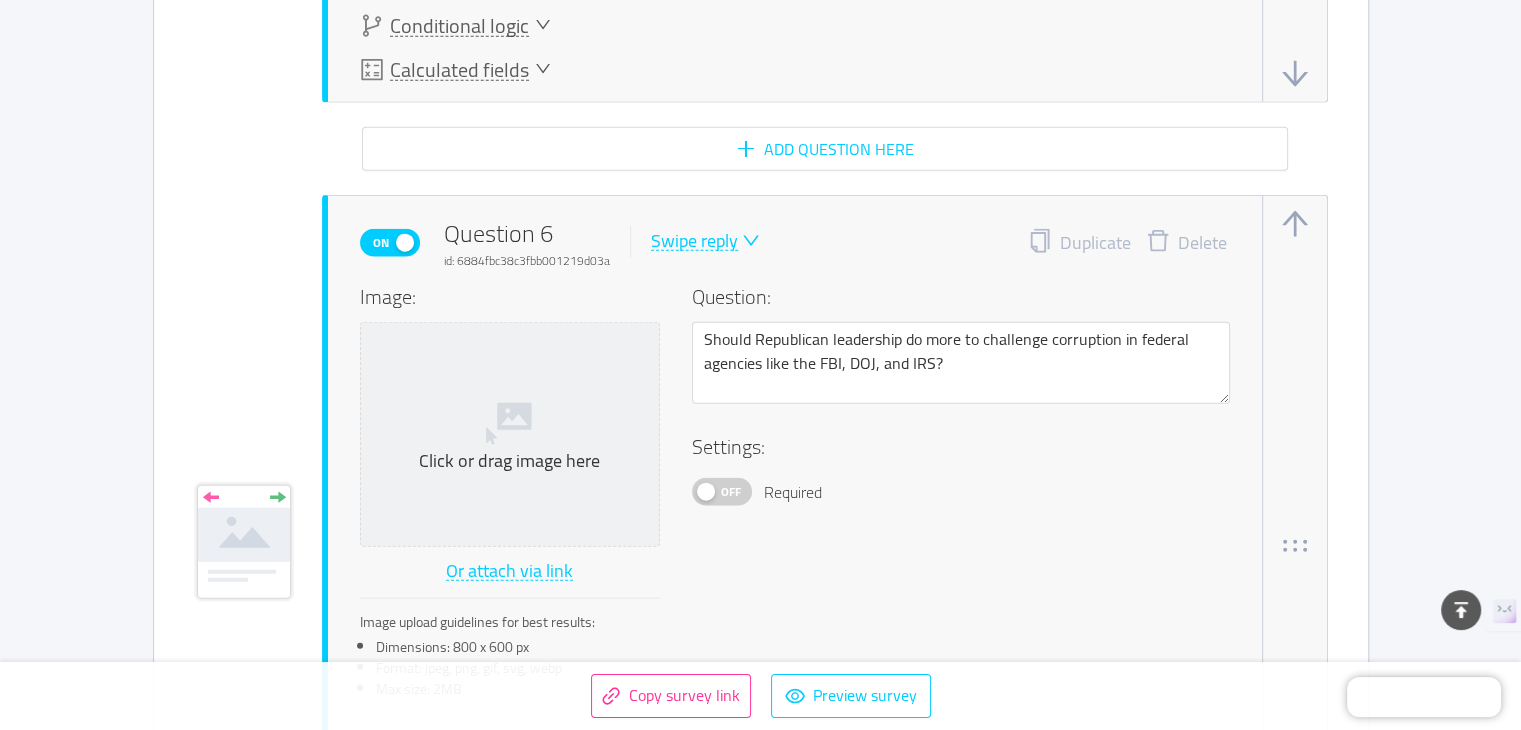 scroll, scrollTop: 4800, scrollLeft: 0, axis: vertical 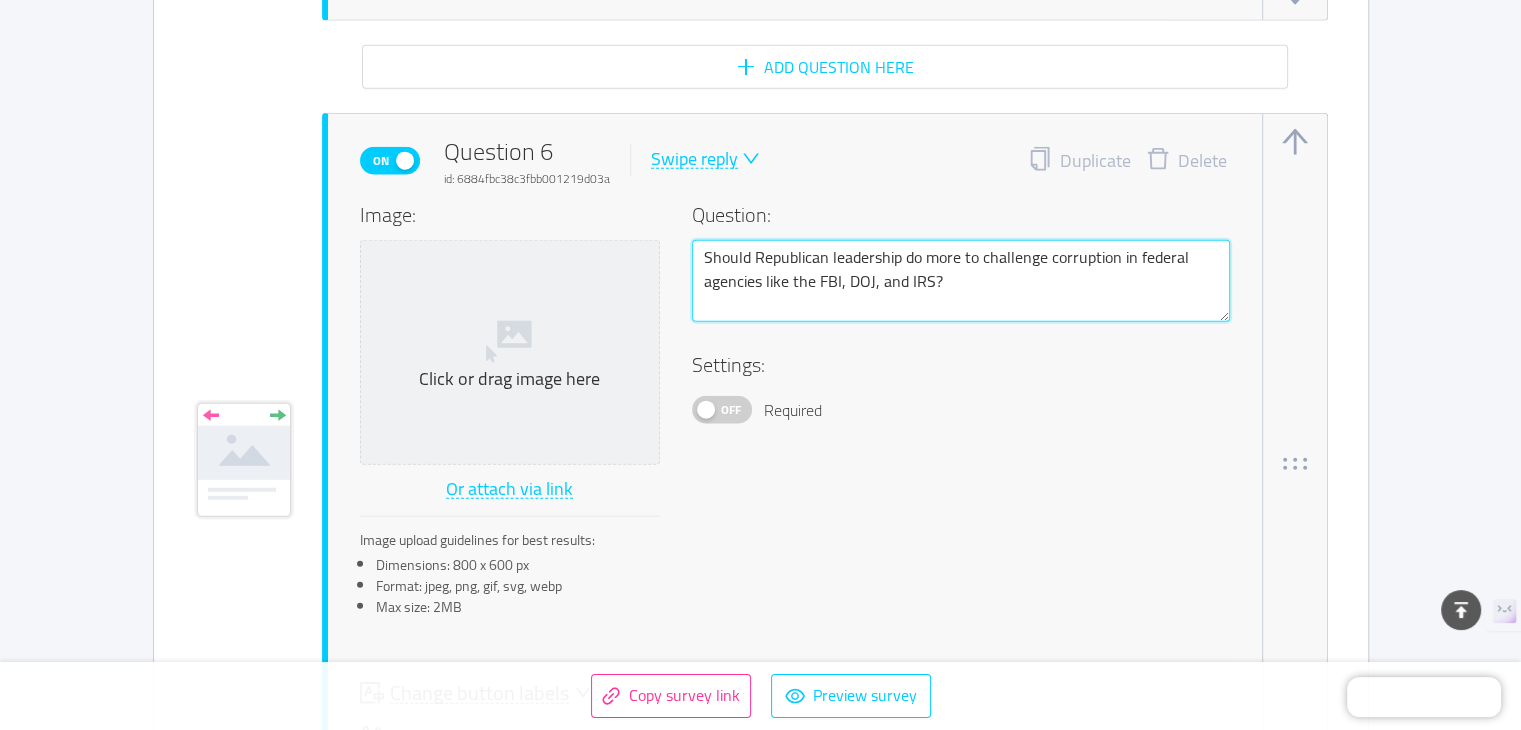 click on "Should Republican leadership do more to challenge corruption in federal agencies like the FBI, DOJ, and IRS?" at bounding box center (961, 281) 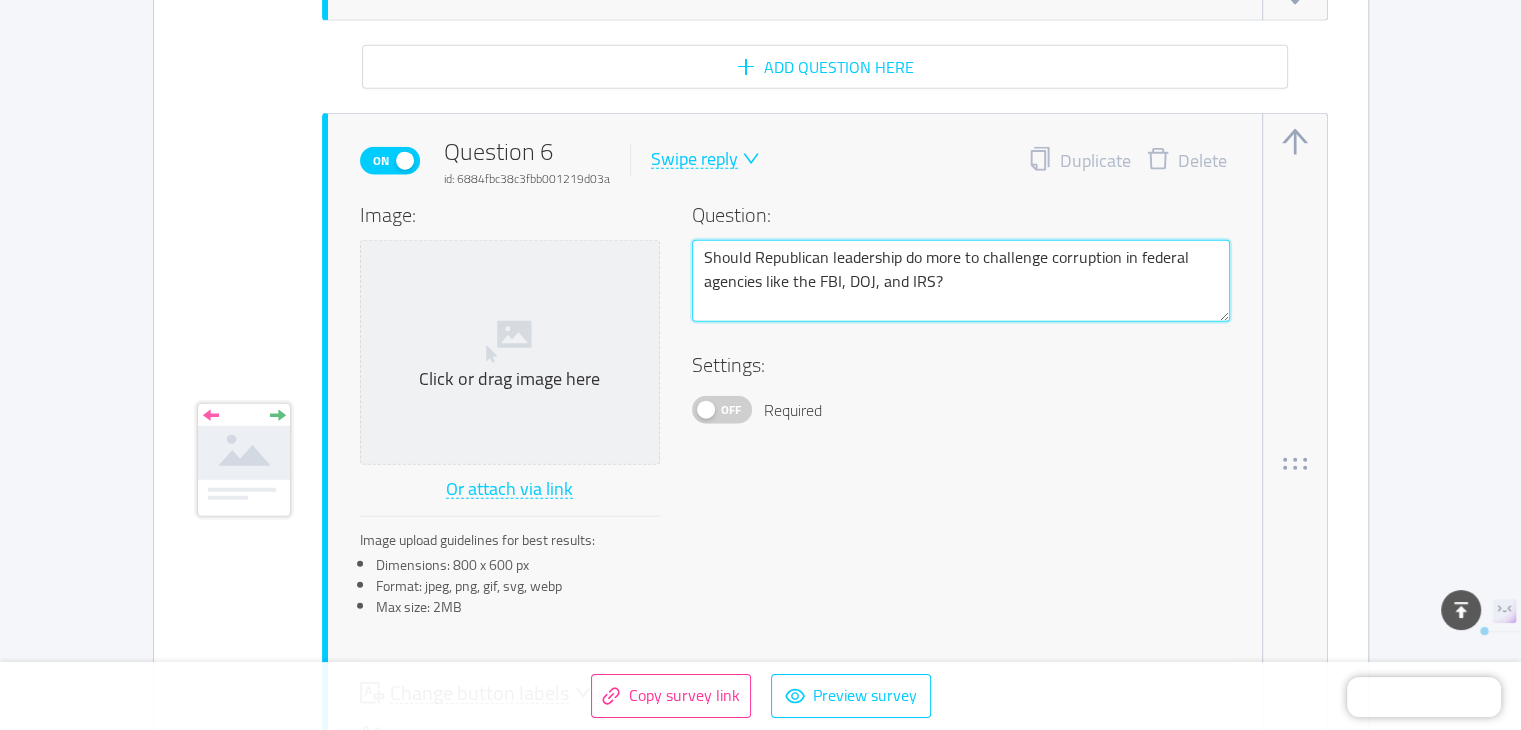click on "Should Republican leadership do more to challenge corruption in federal agencies like the FBI, DOJ, and IRS?" at bounding box center [961, 281] 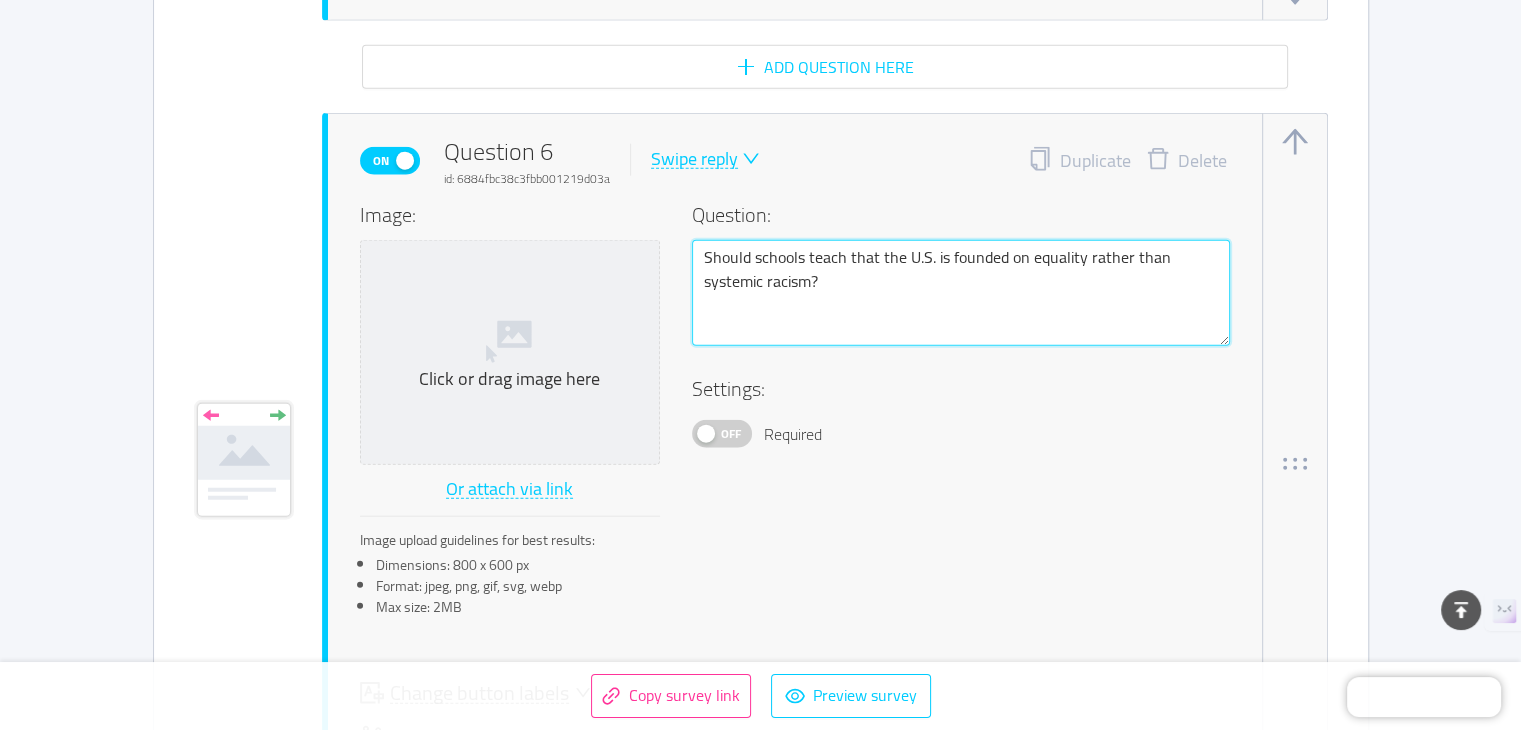 type 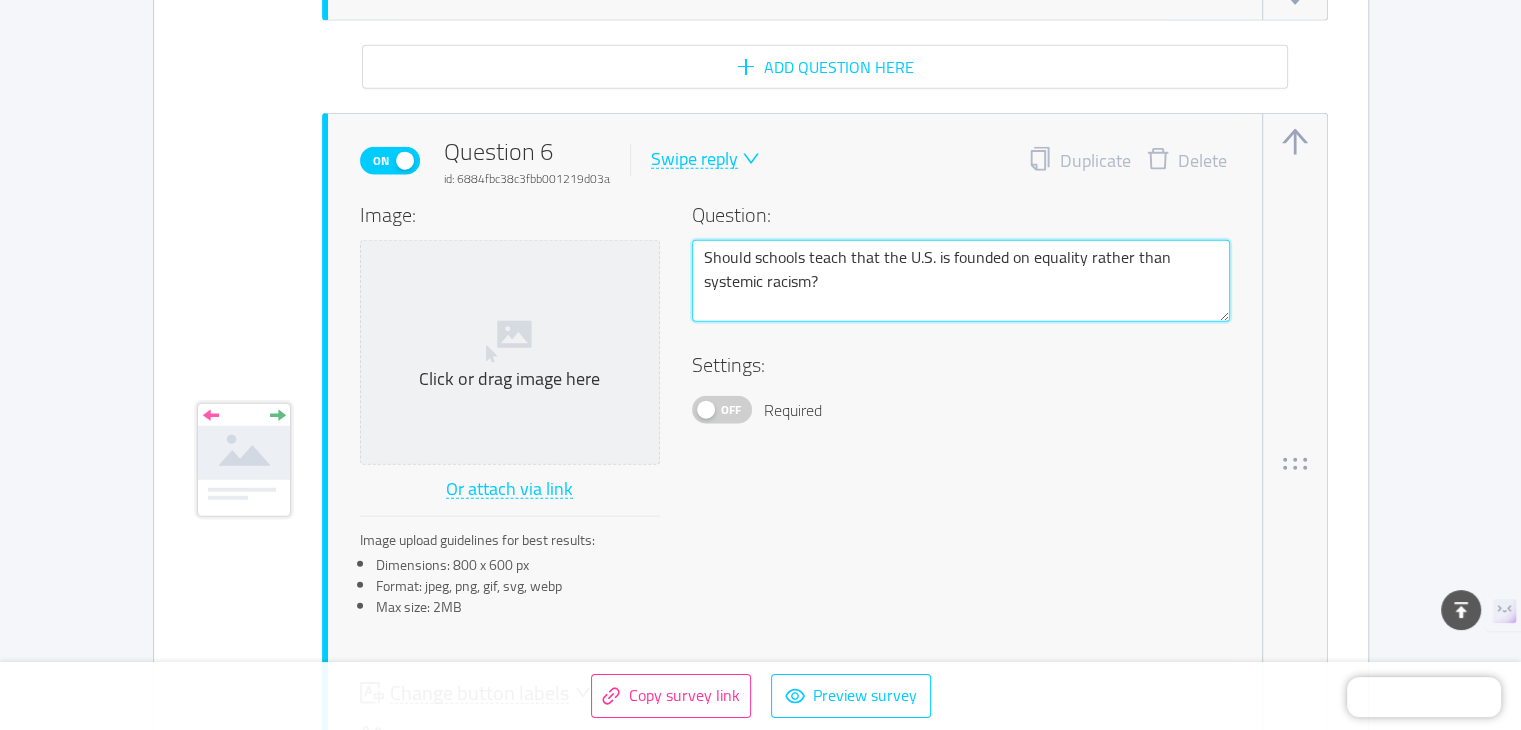 type 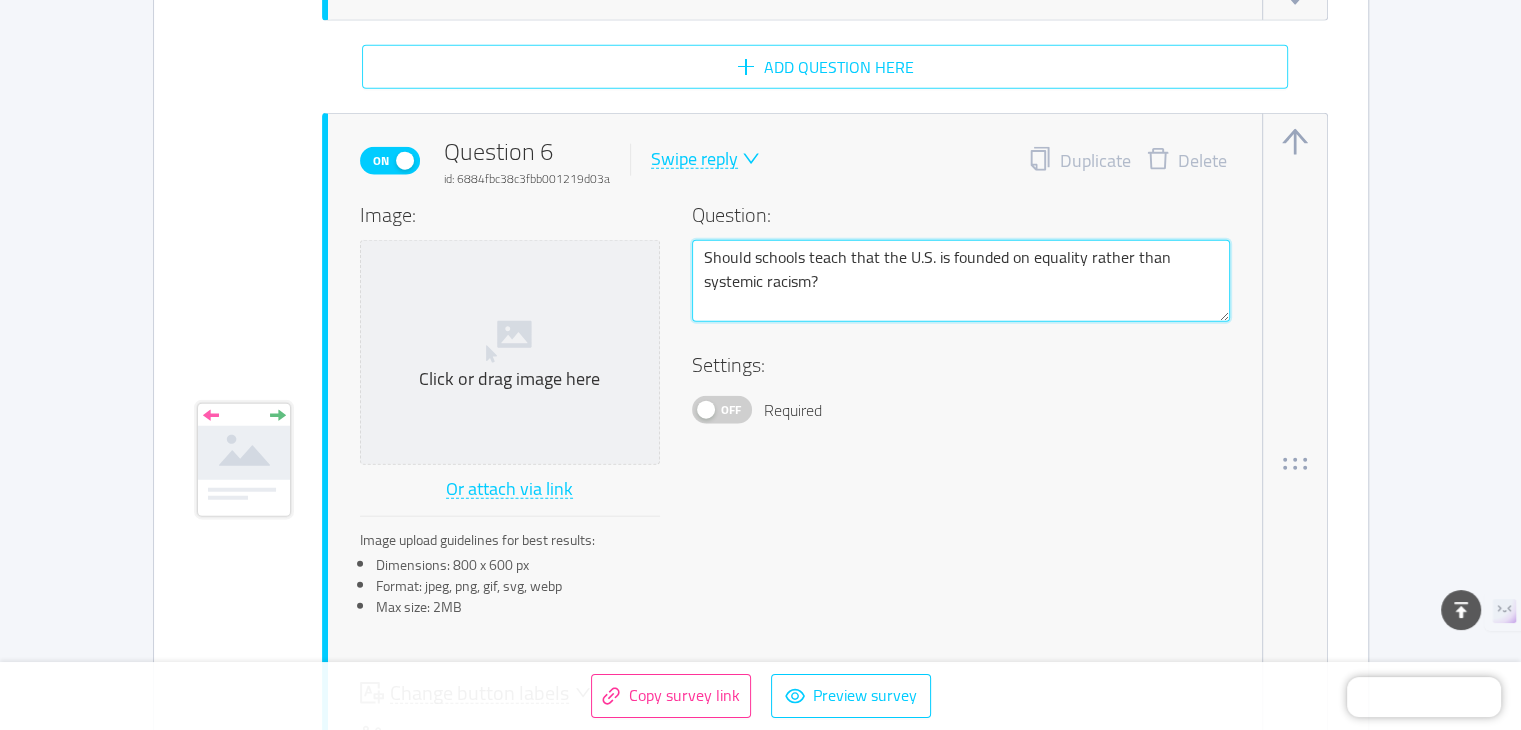 type on "Should schools teach that the U.S. is founded on equality rather than systemic racism?" 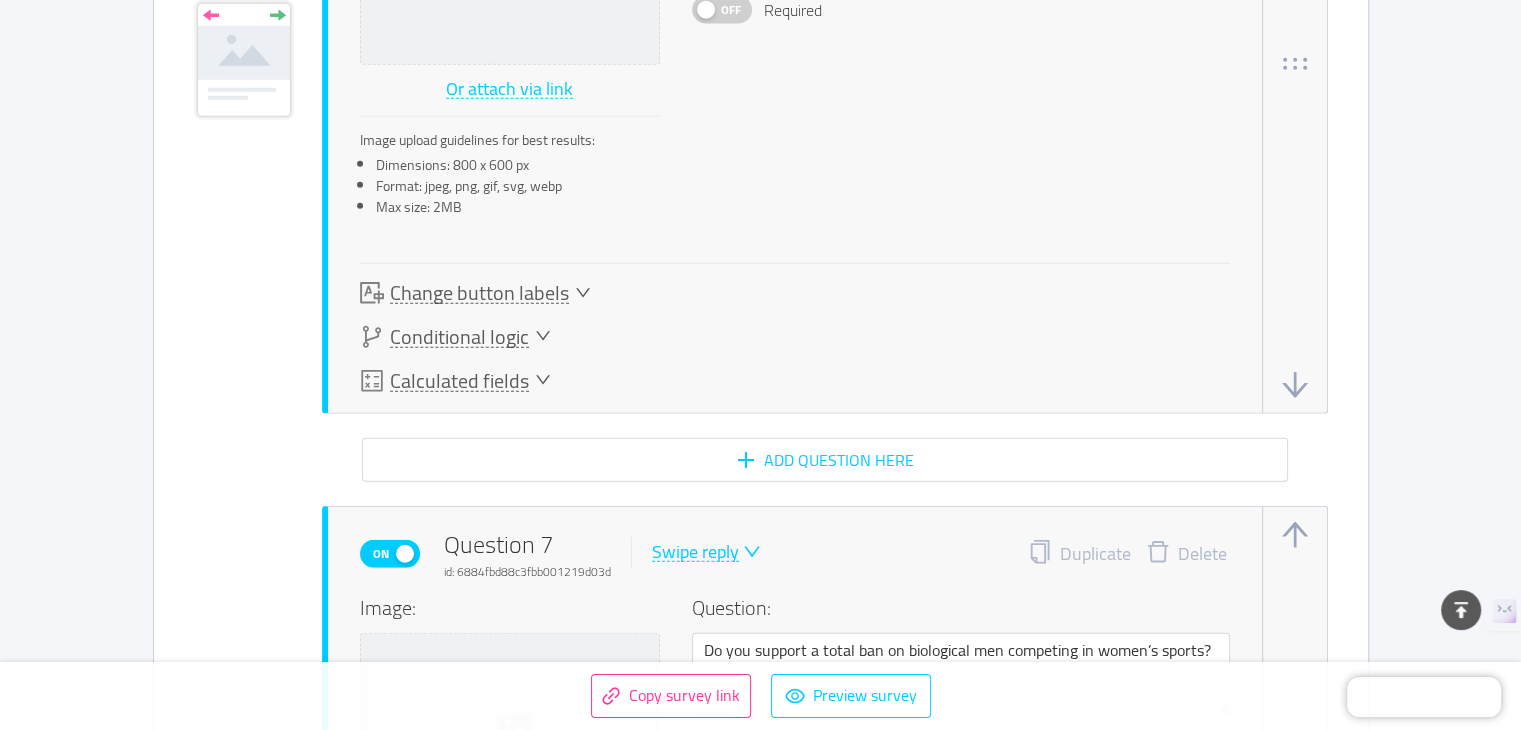 scroll, scrollTop: 5400, scrollLeft: 0, axis: vertical 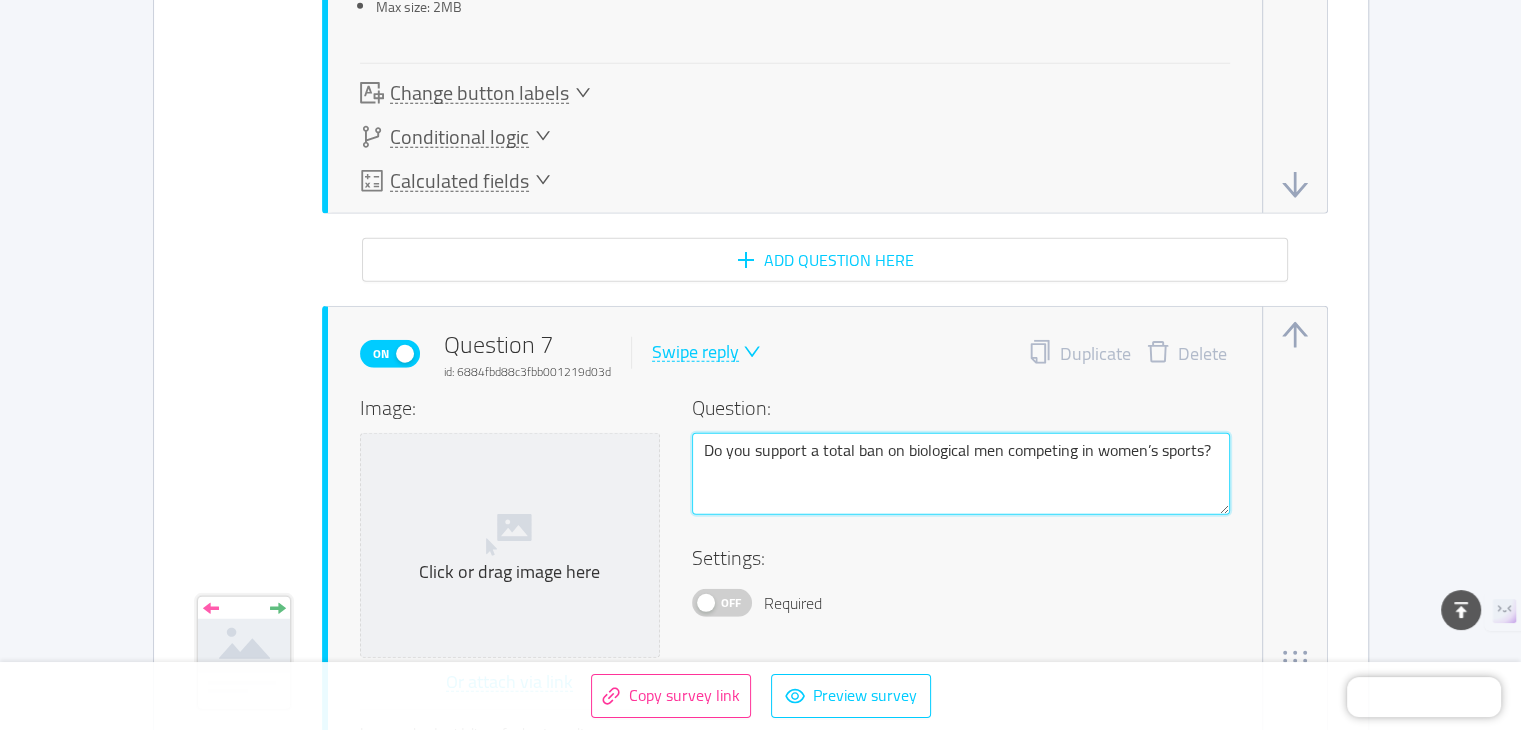 click on "Do you support a total ban on biological men competing in women’s sports?" at bounding box center [961, 474] 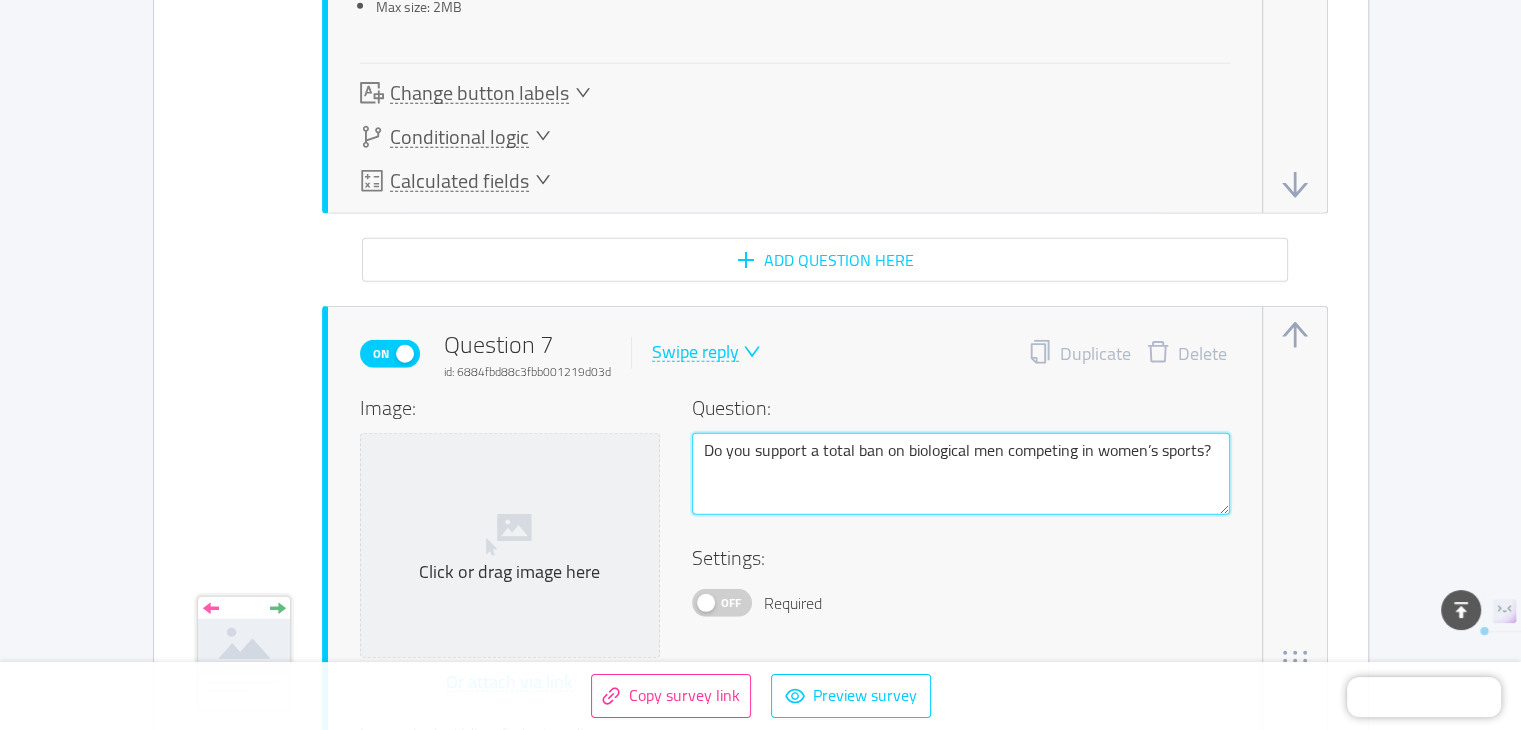 click on "Do you support a total ban on biological men competing in women’s sports?" at bounding box center (961, 474) 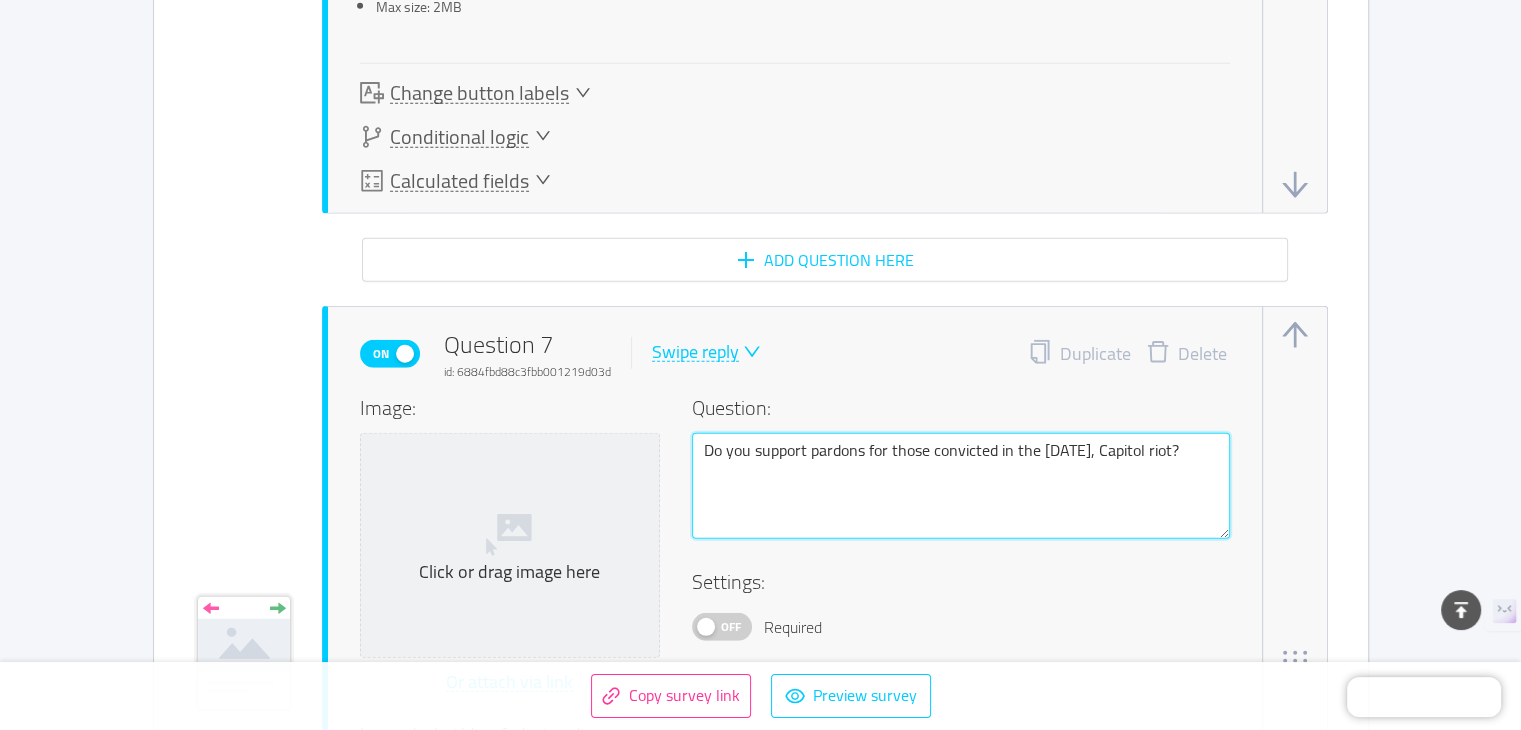 type 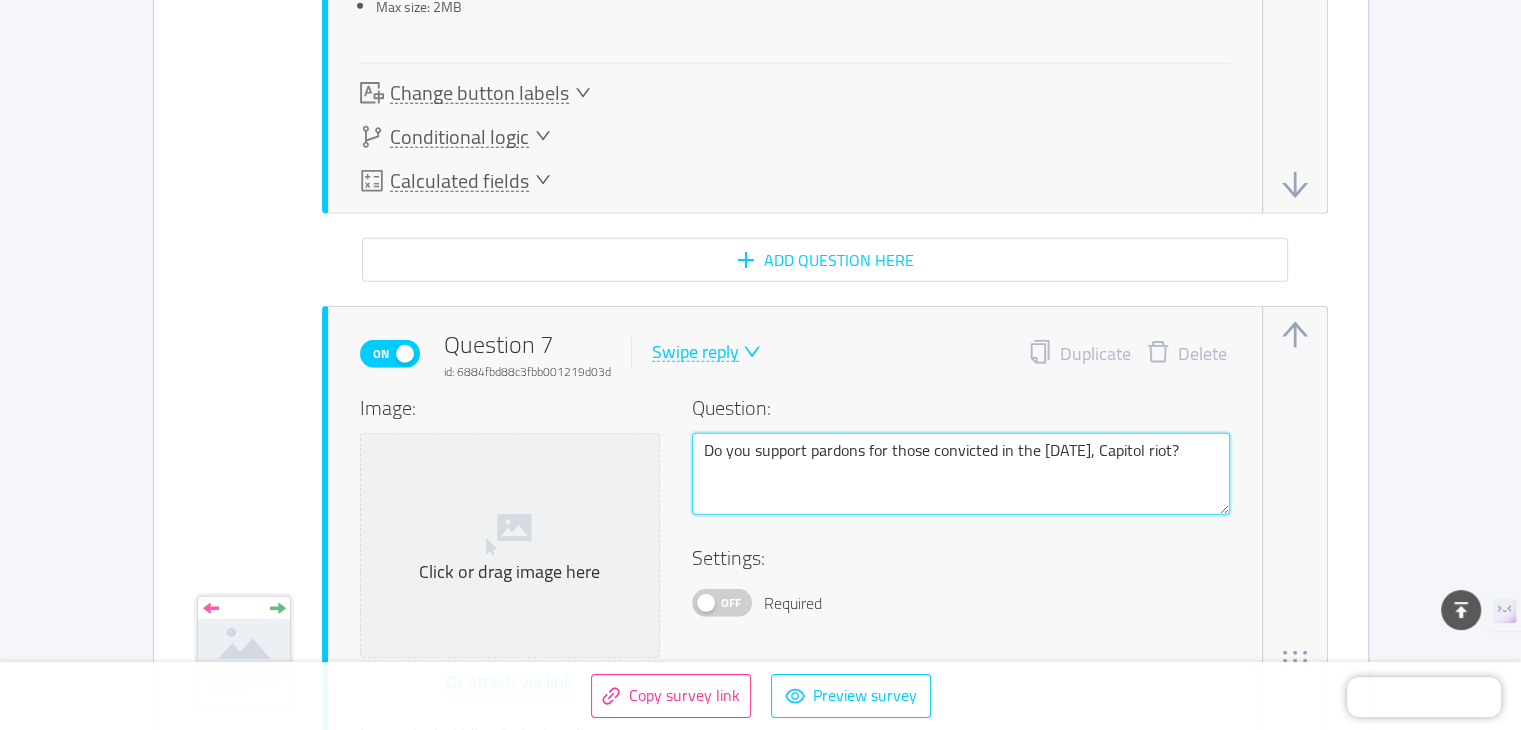 type 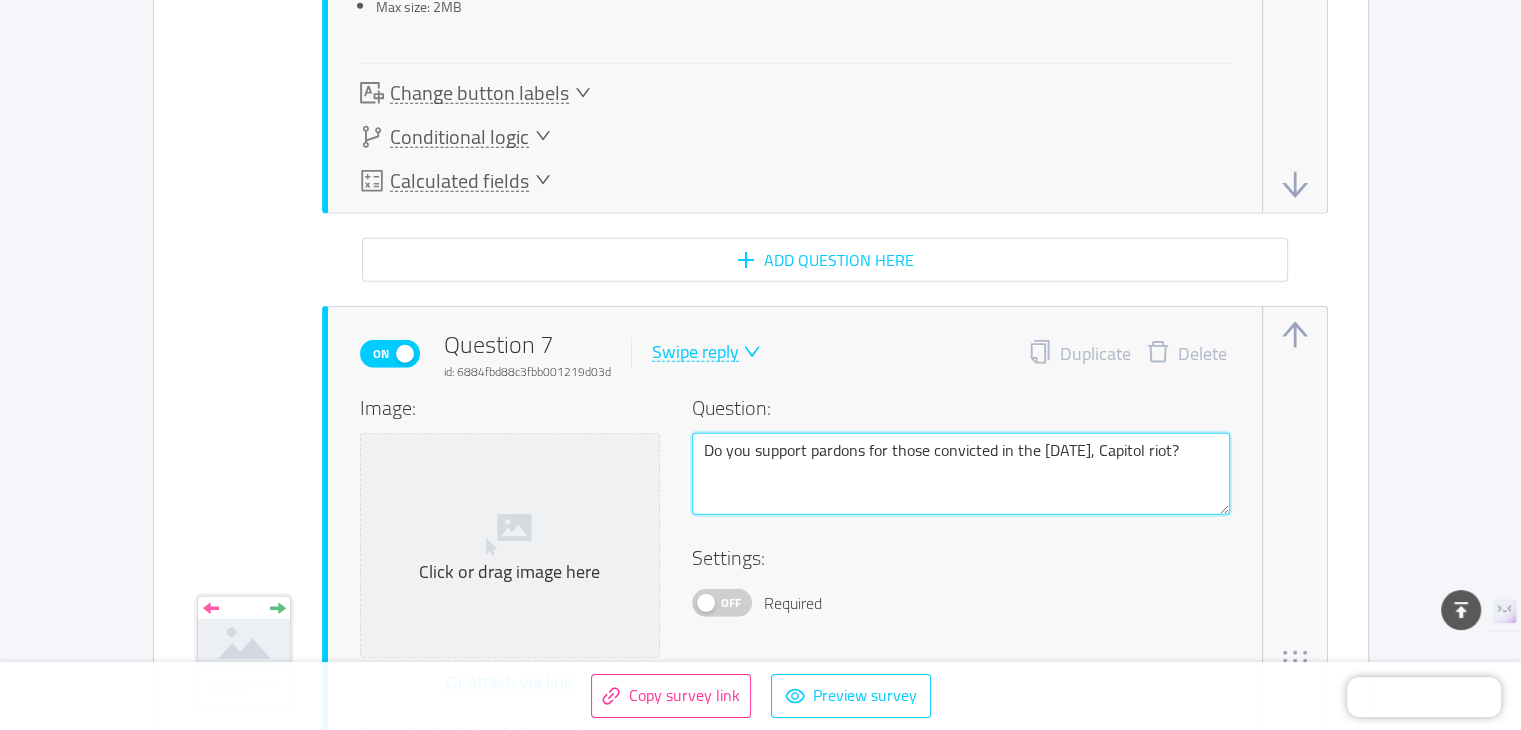 type on "Do you support pardons for those convicted in the [DATE], Capitol riot?" 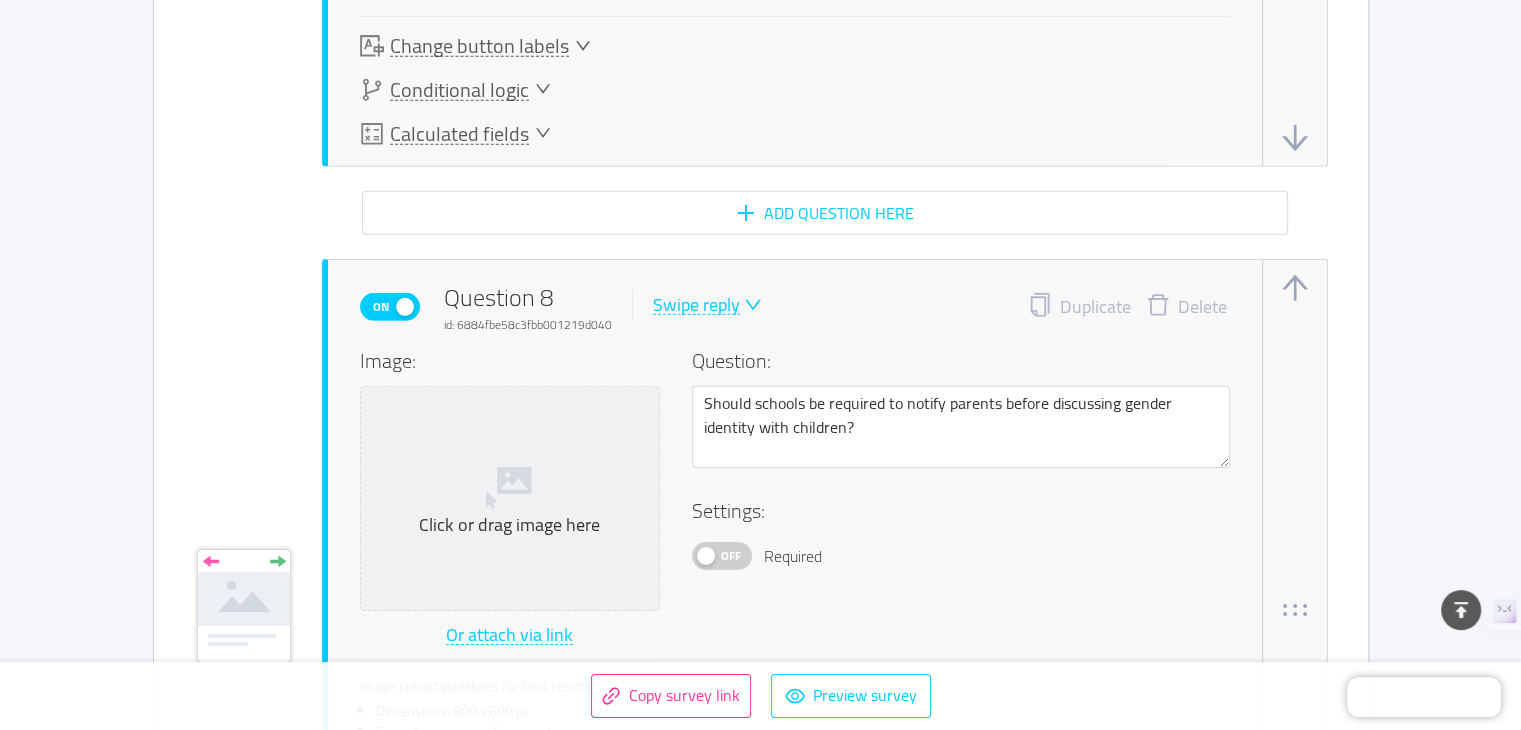 scroll, scrollTop: 6300, scrollLeft: 0, axis: vertical 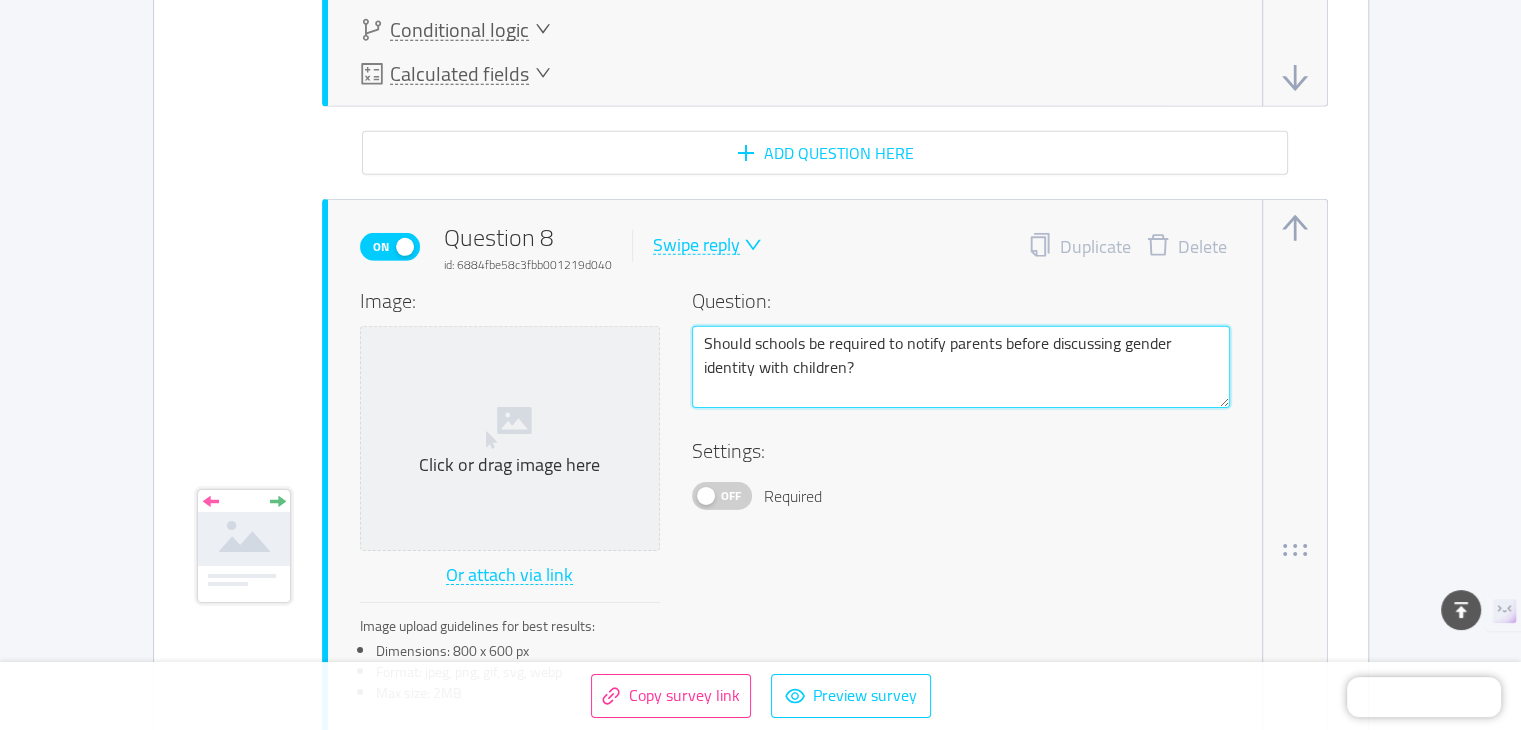 click on "Should schools be required to notify parents before discussing gender identity with children?" at bounding box center (961, 367) 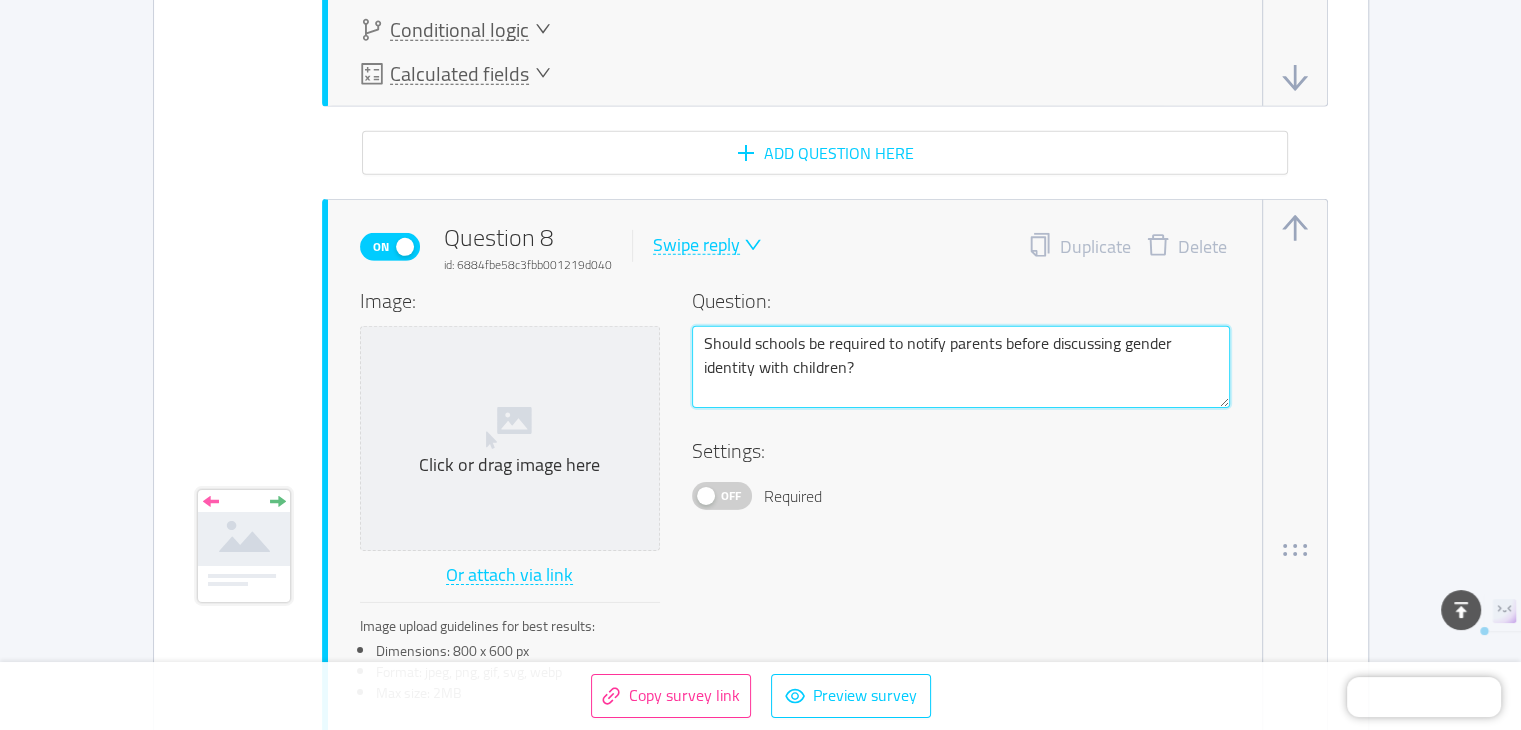 paste on "the federal government defund agencies like NPR and PBS to reduce spending?" 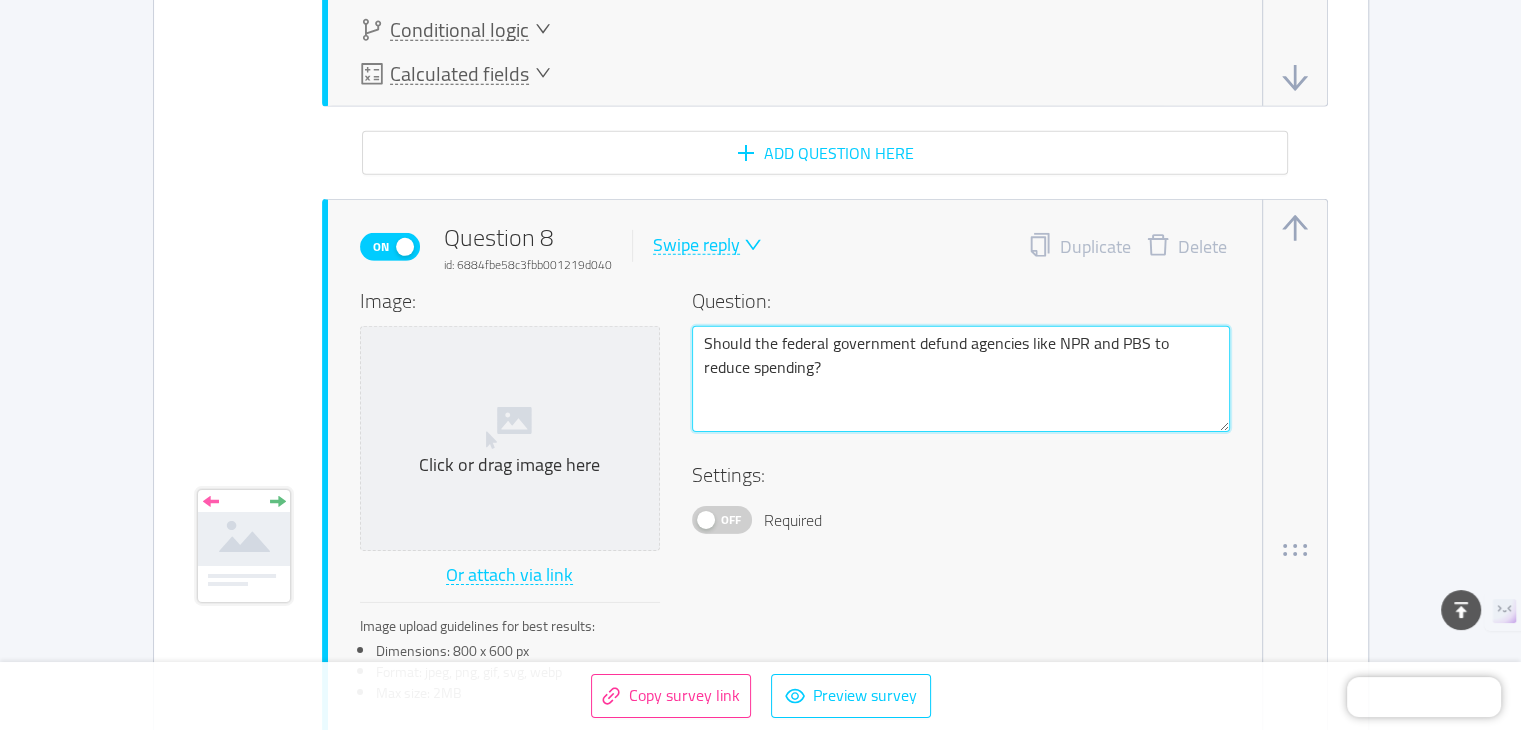 type 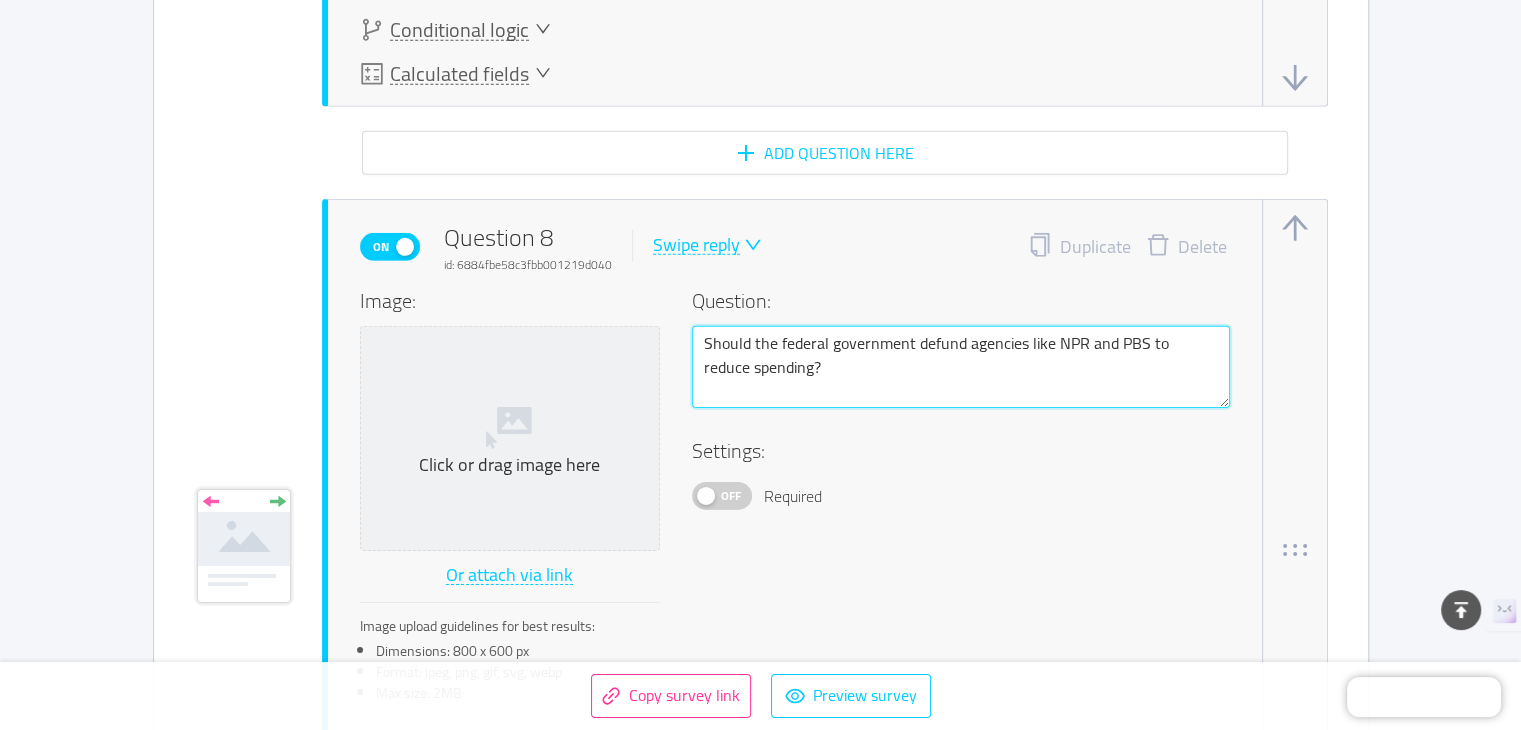 click on "Should the federal government defund agencies like NPR and PBS to reduce spending?" at bounding box center (961, 367) 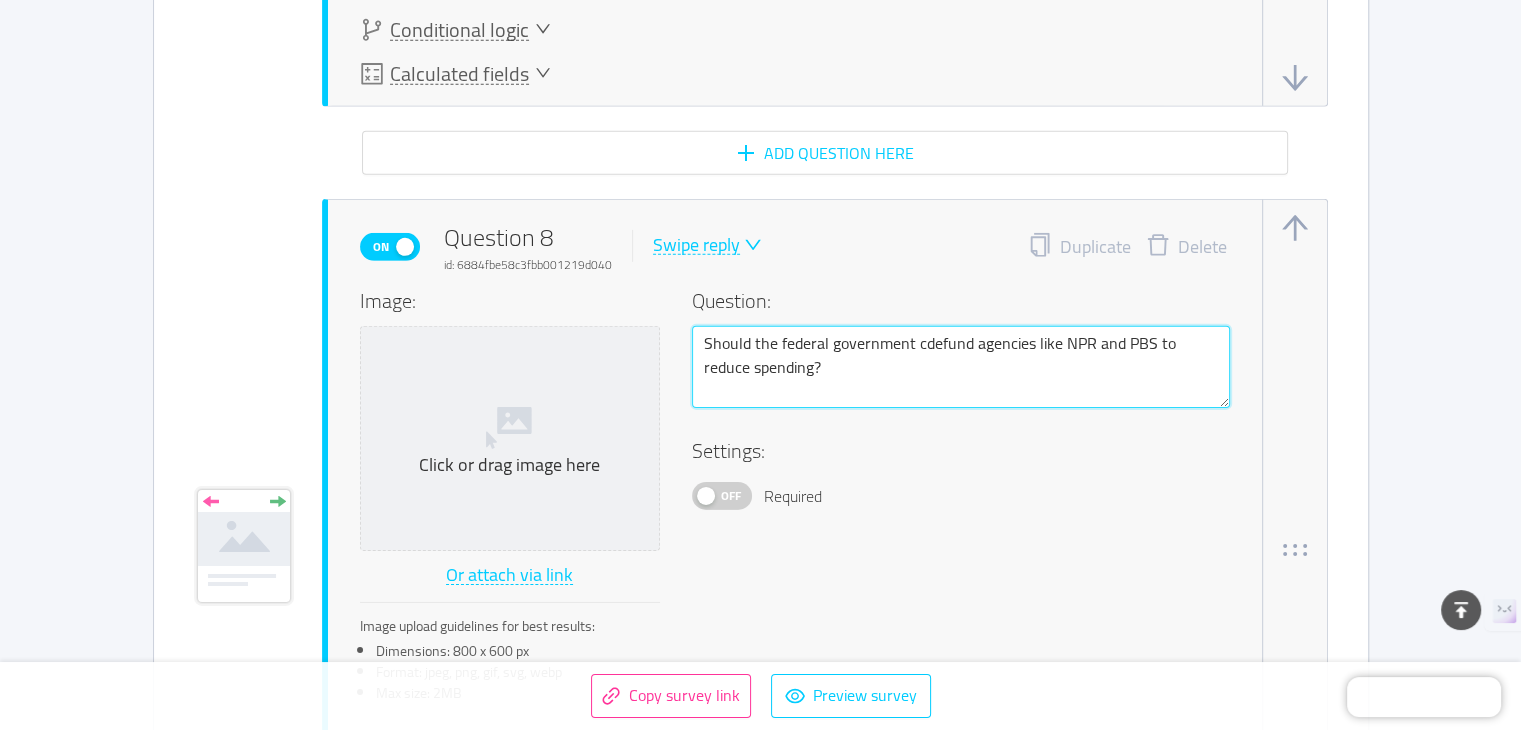 type 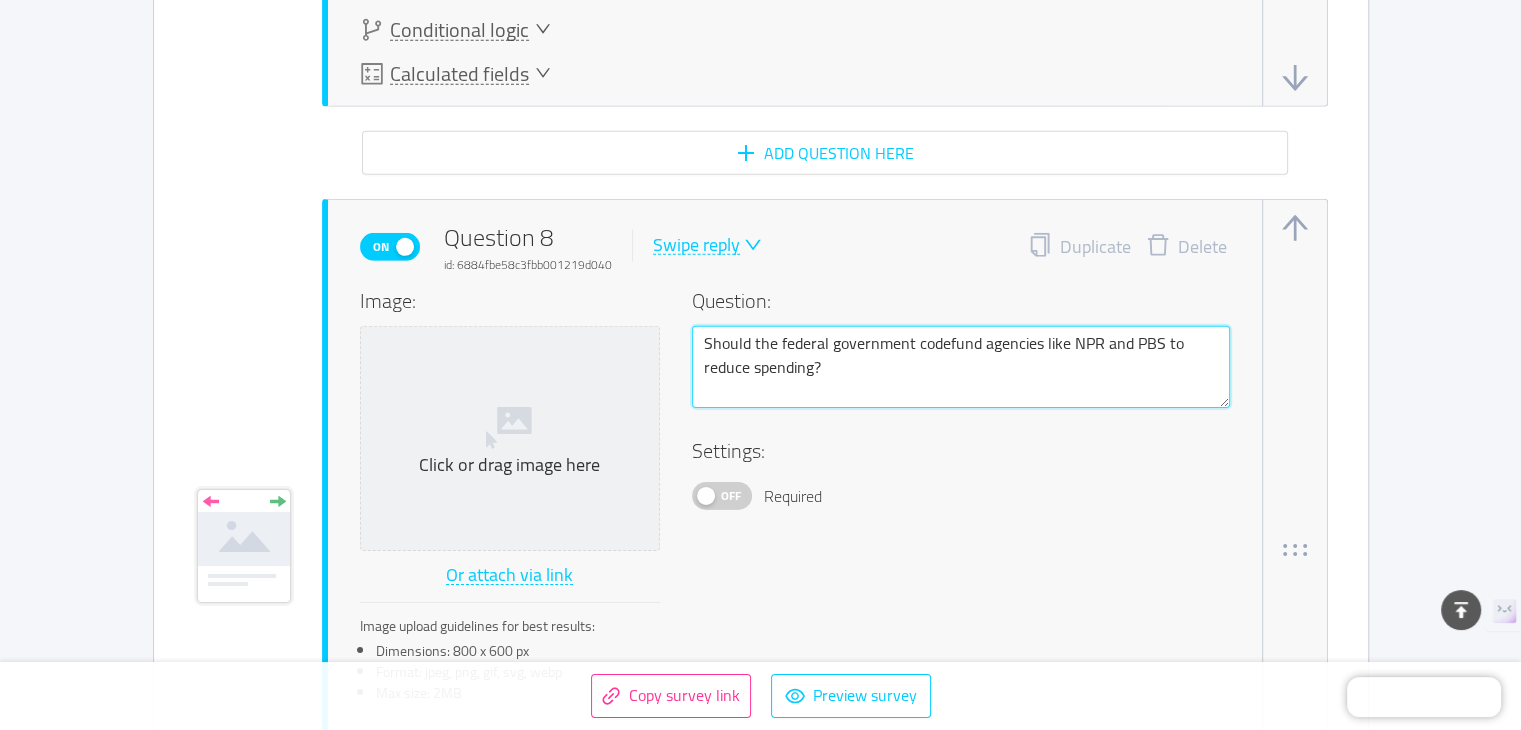 type 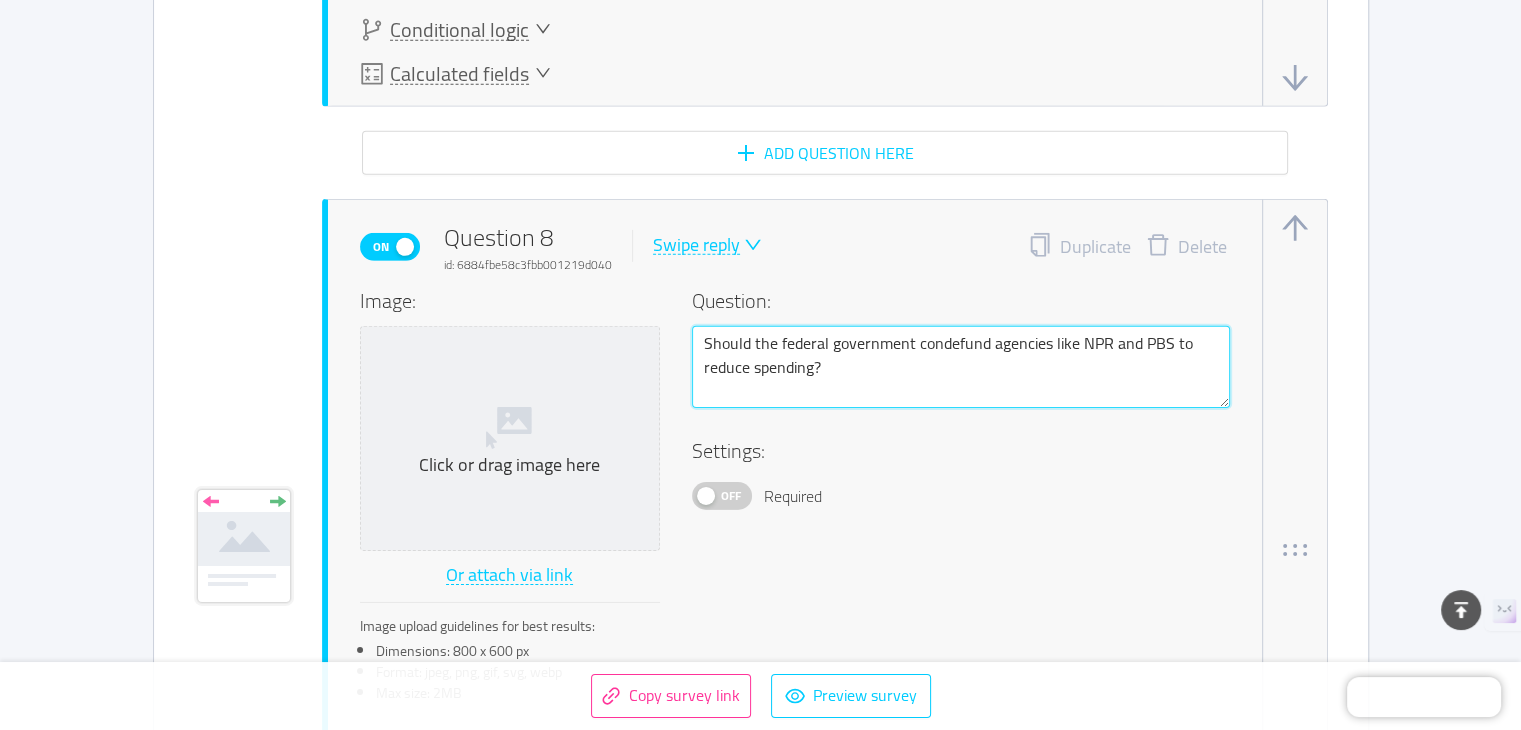 type 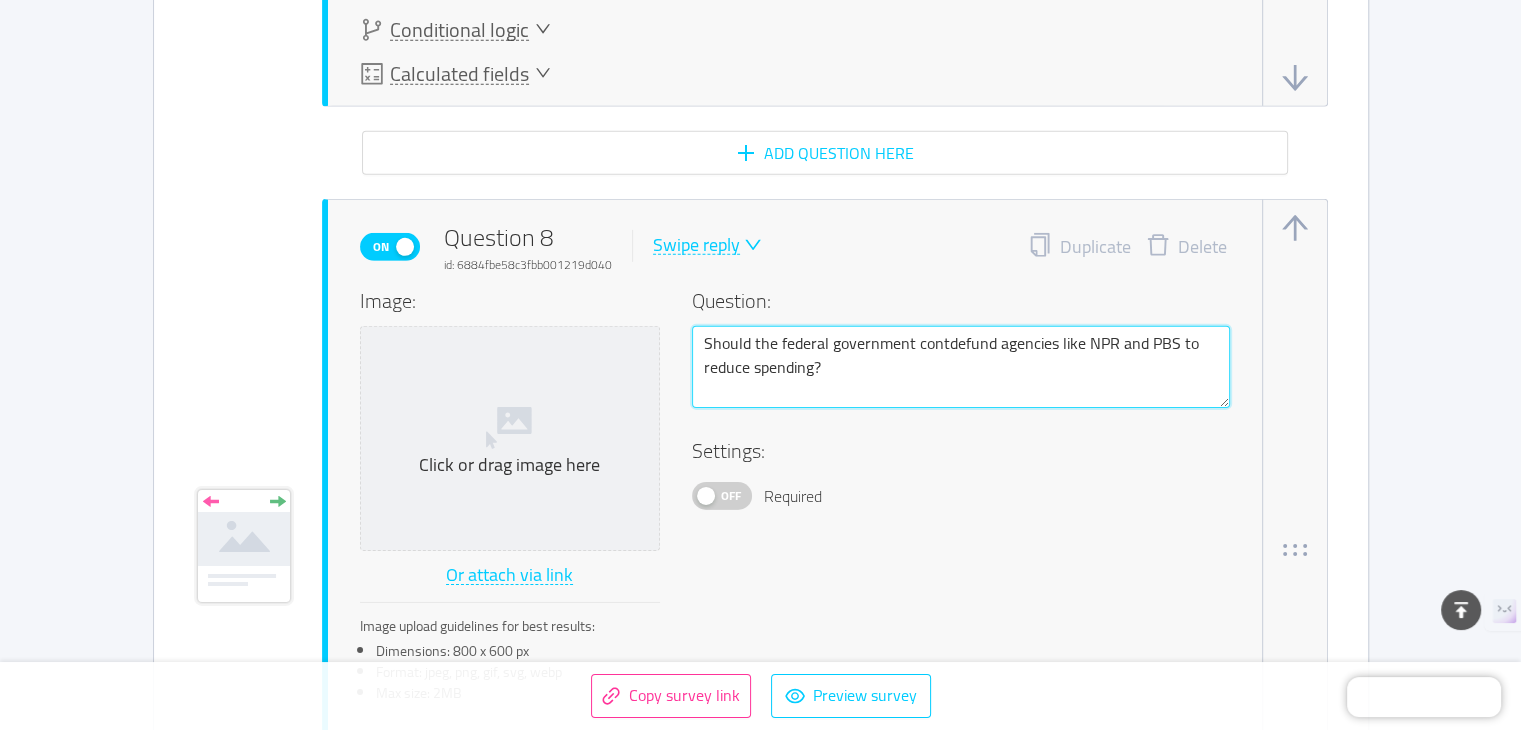 type 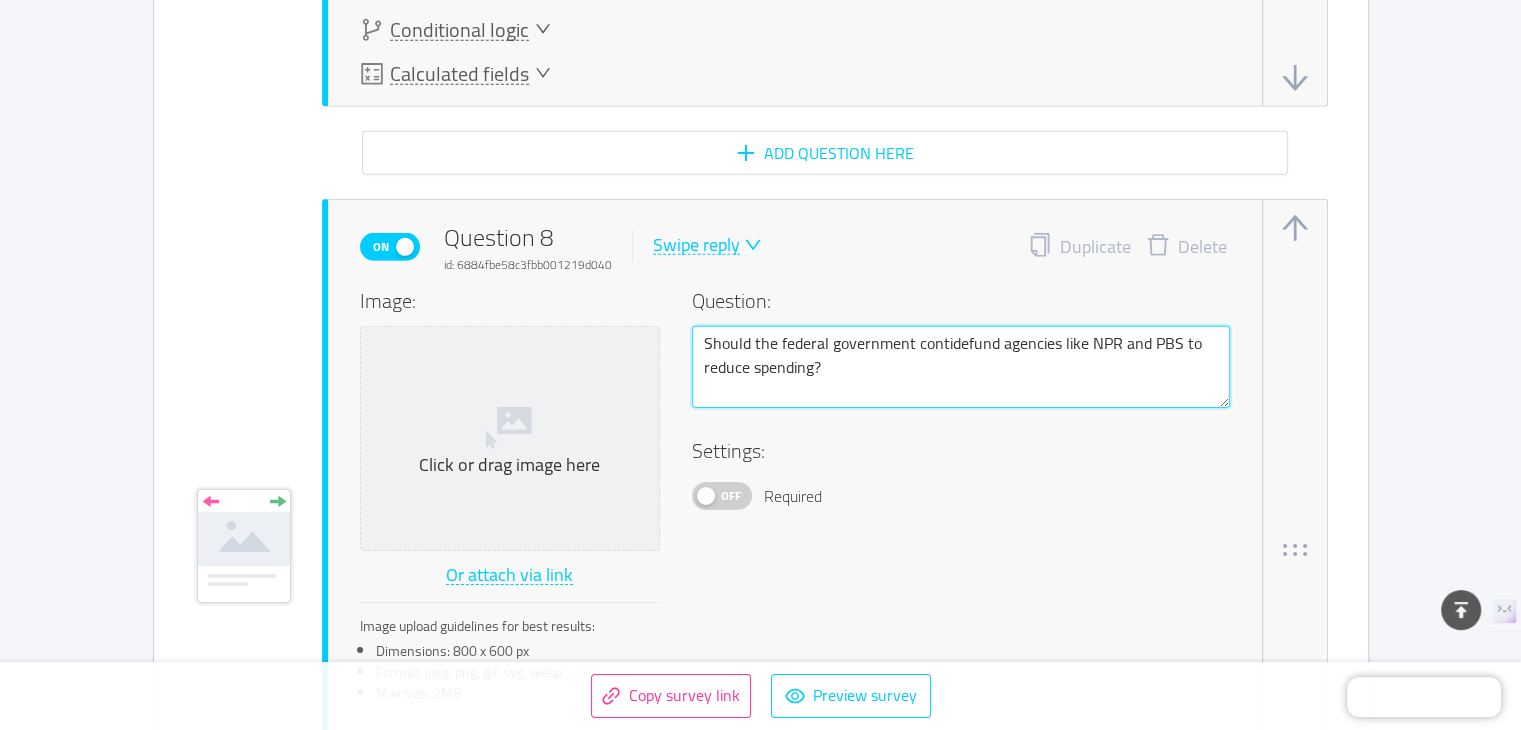 type 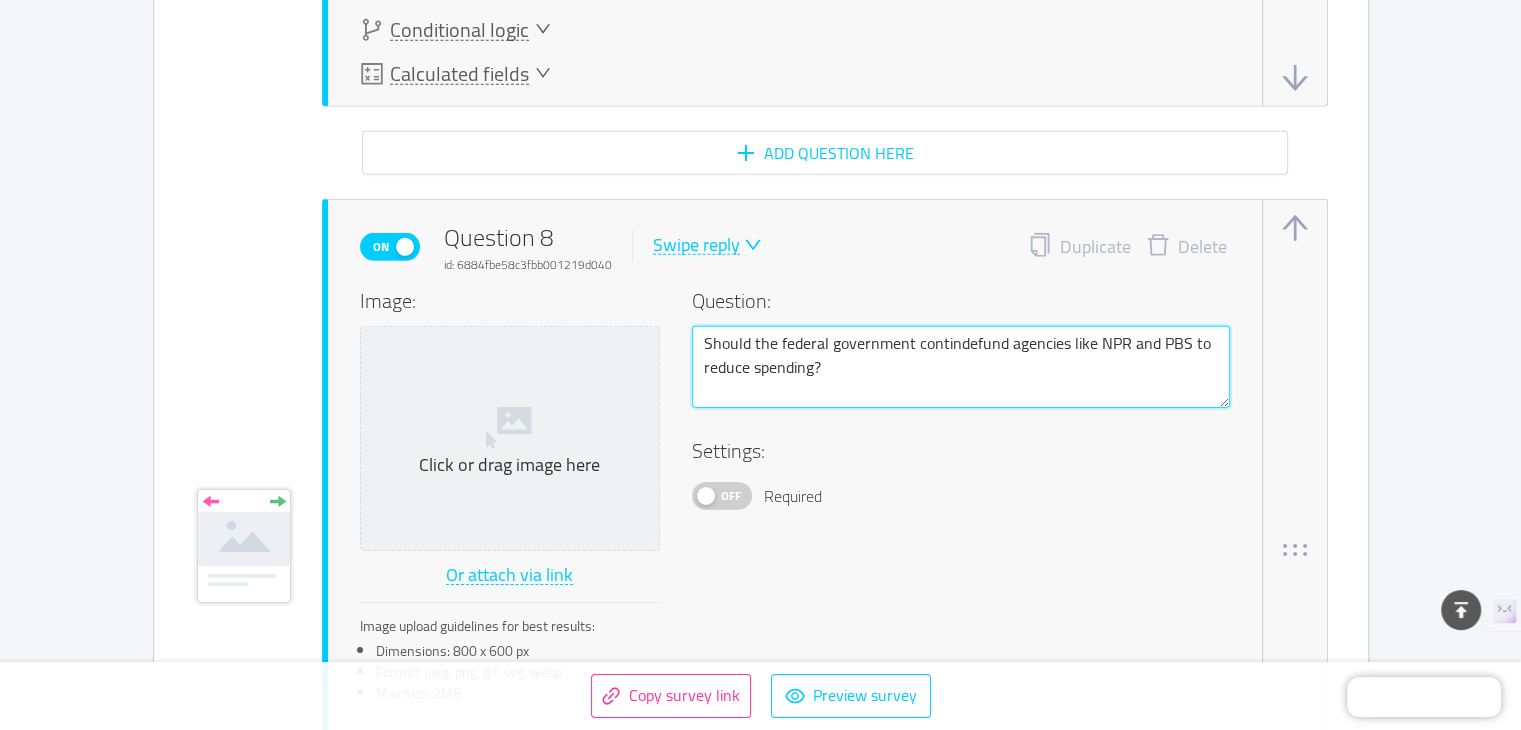 type 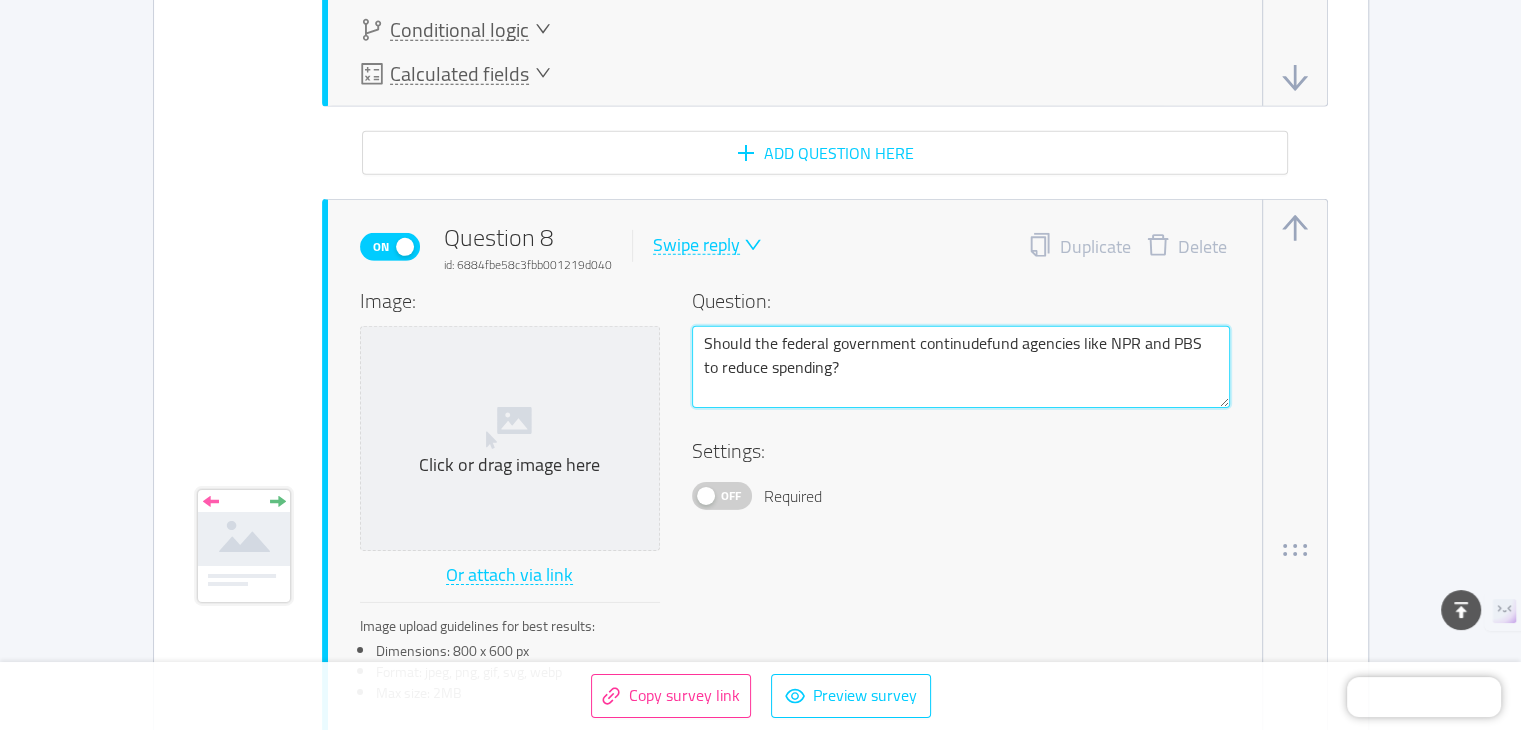type 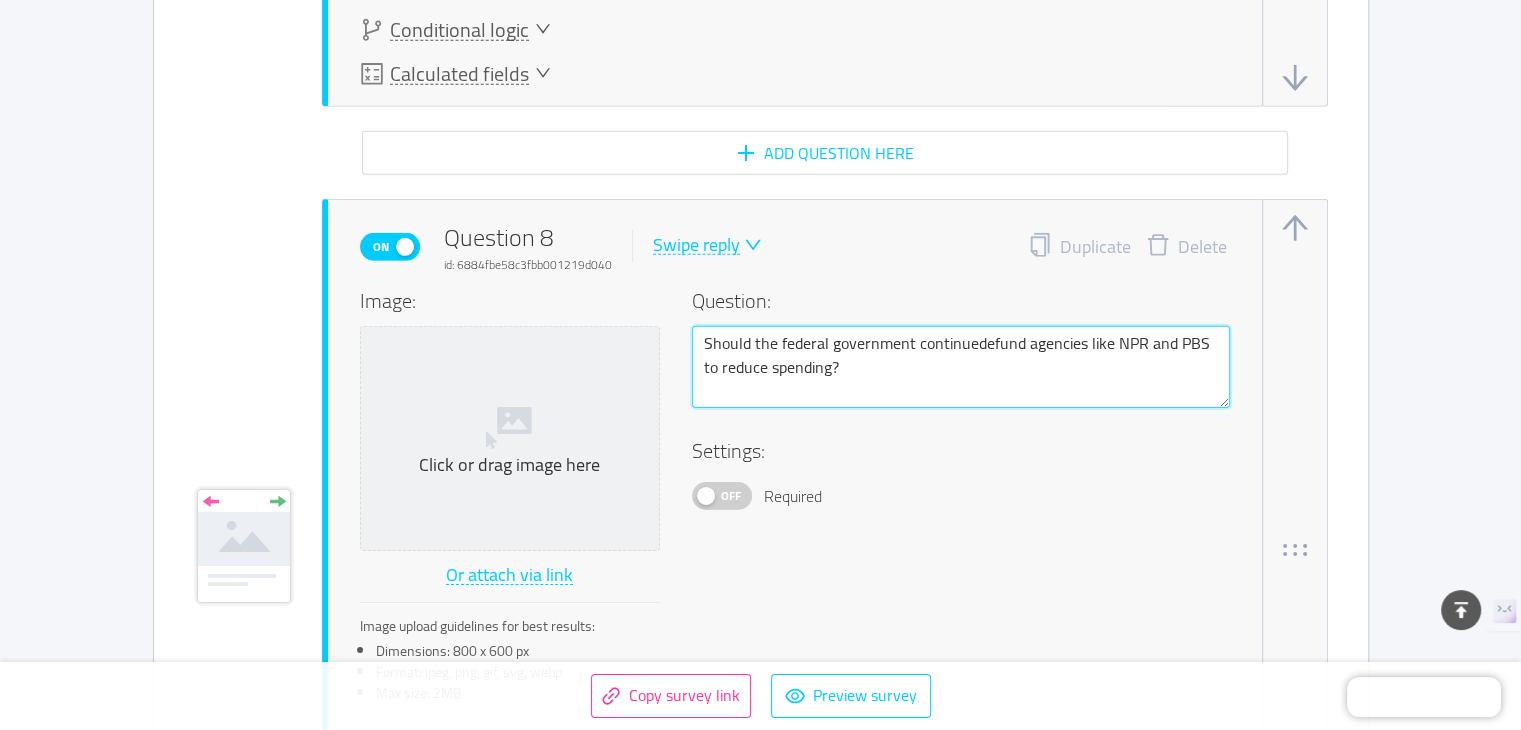 type 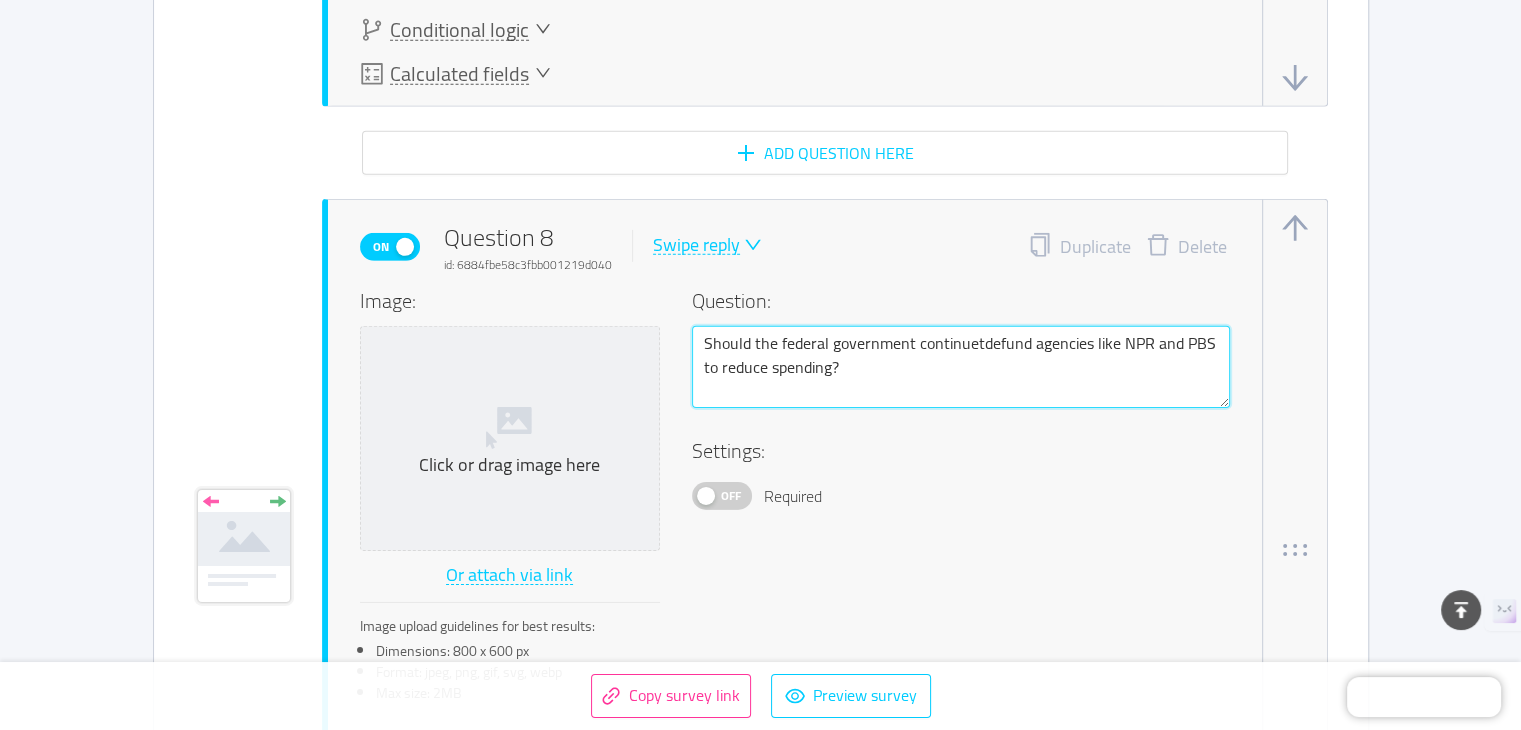type 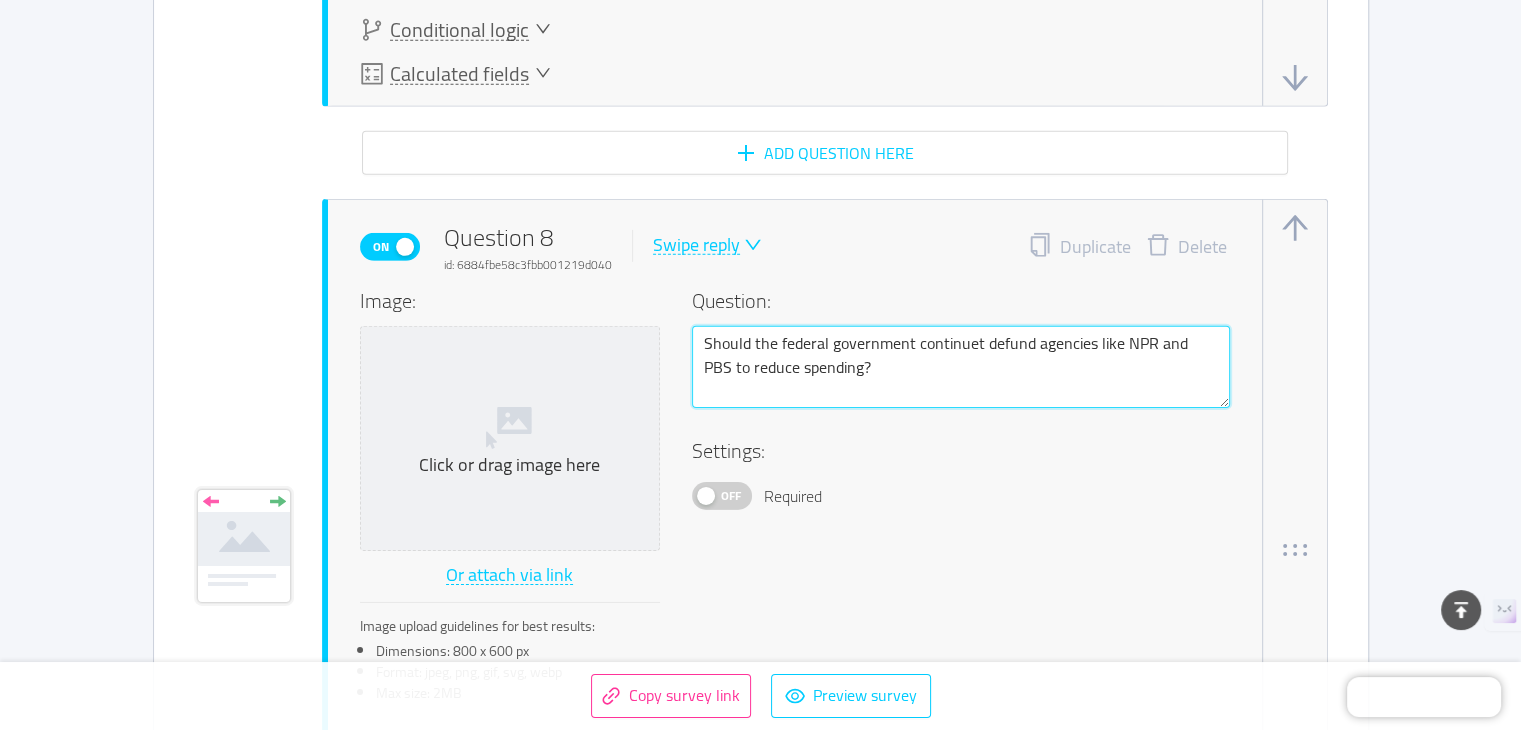 type 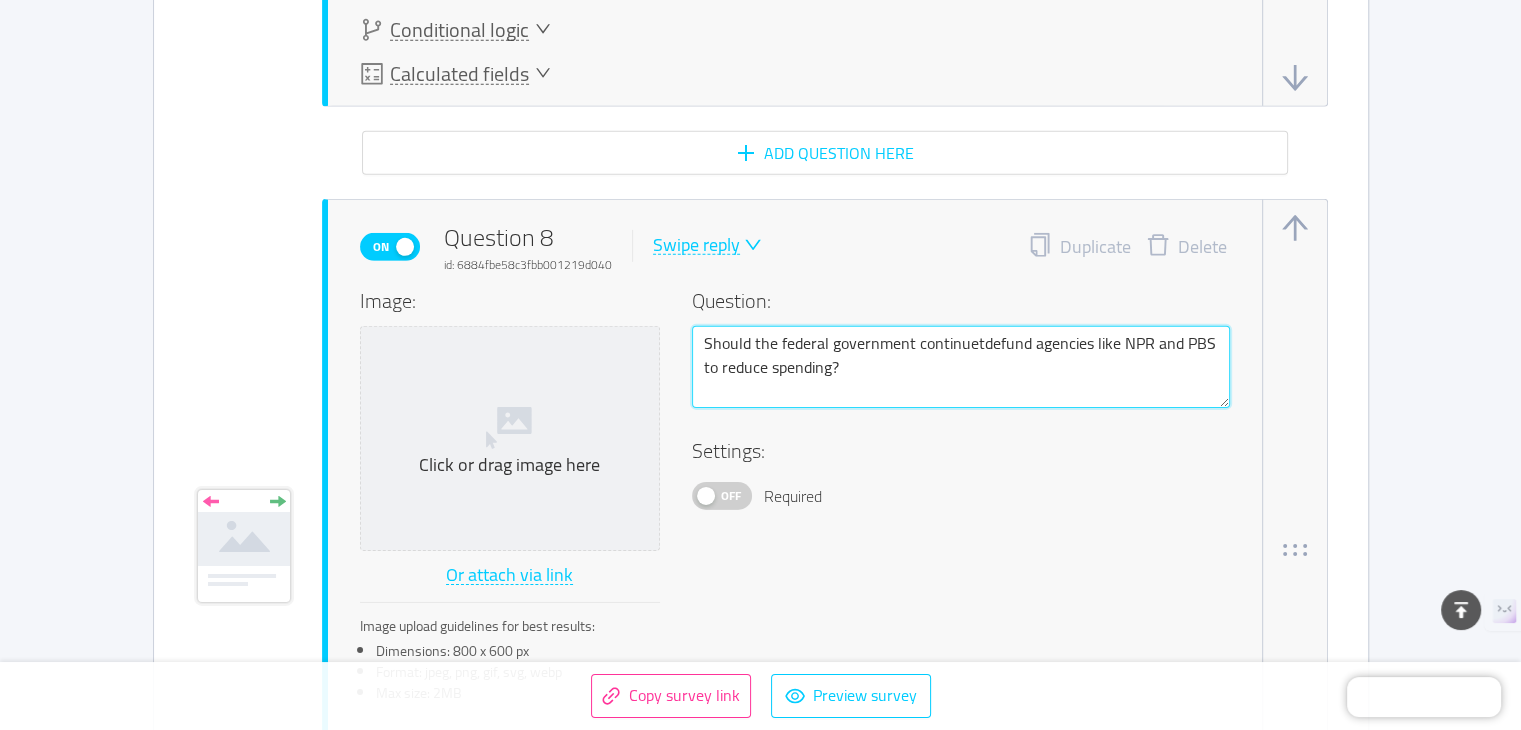 type 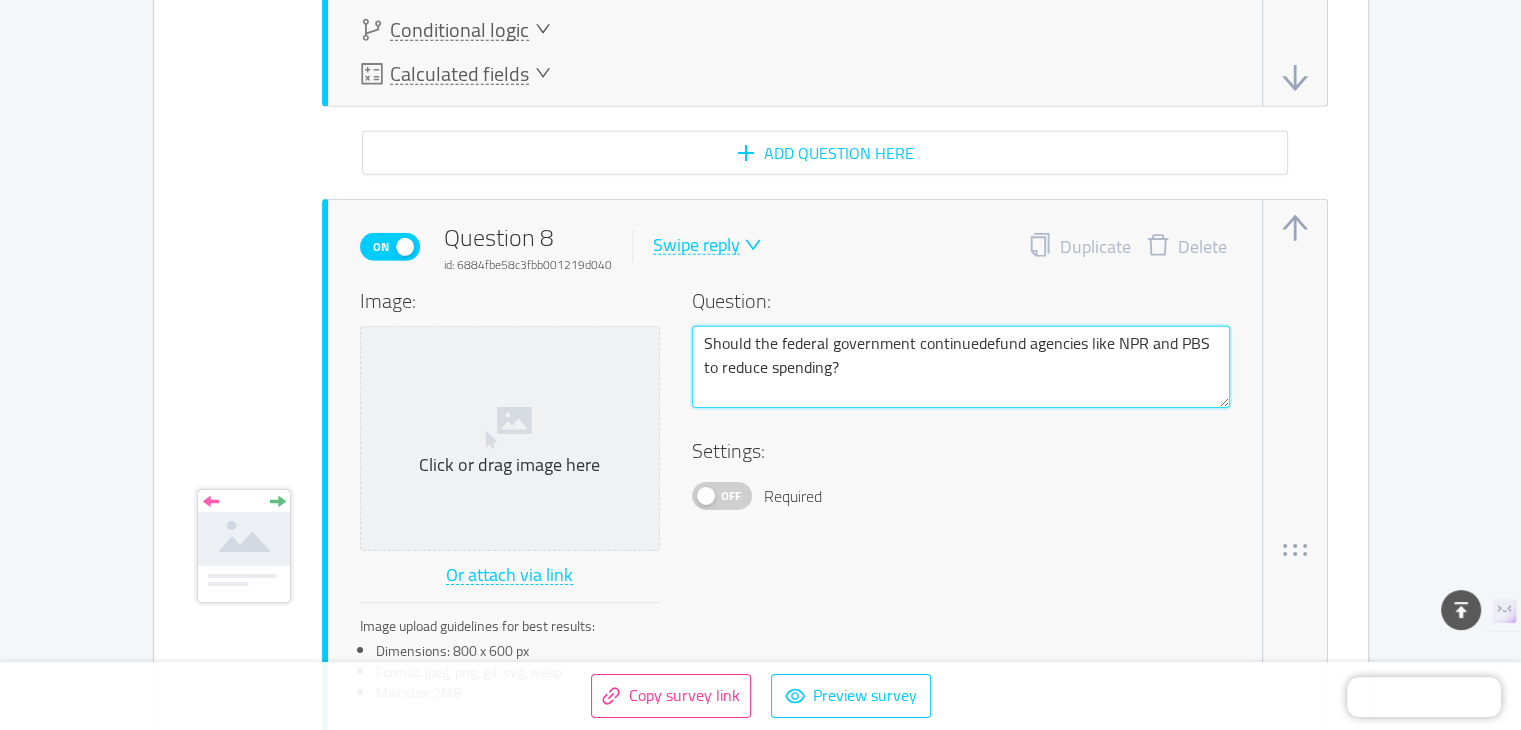 type 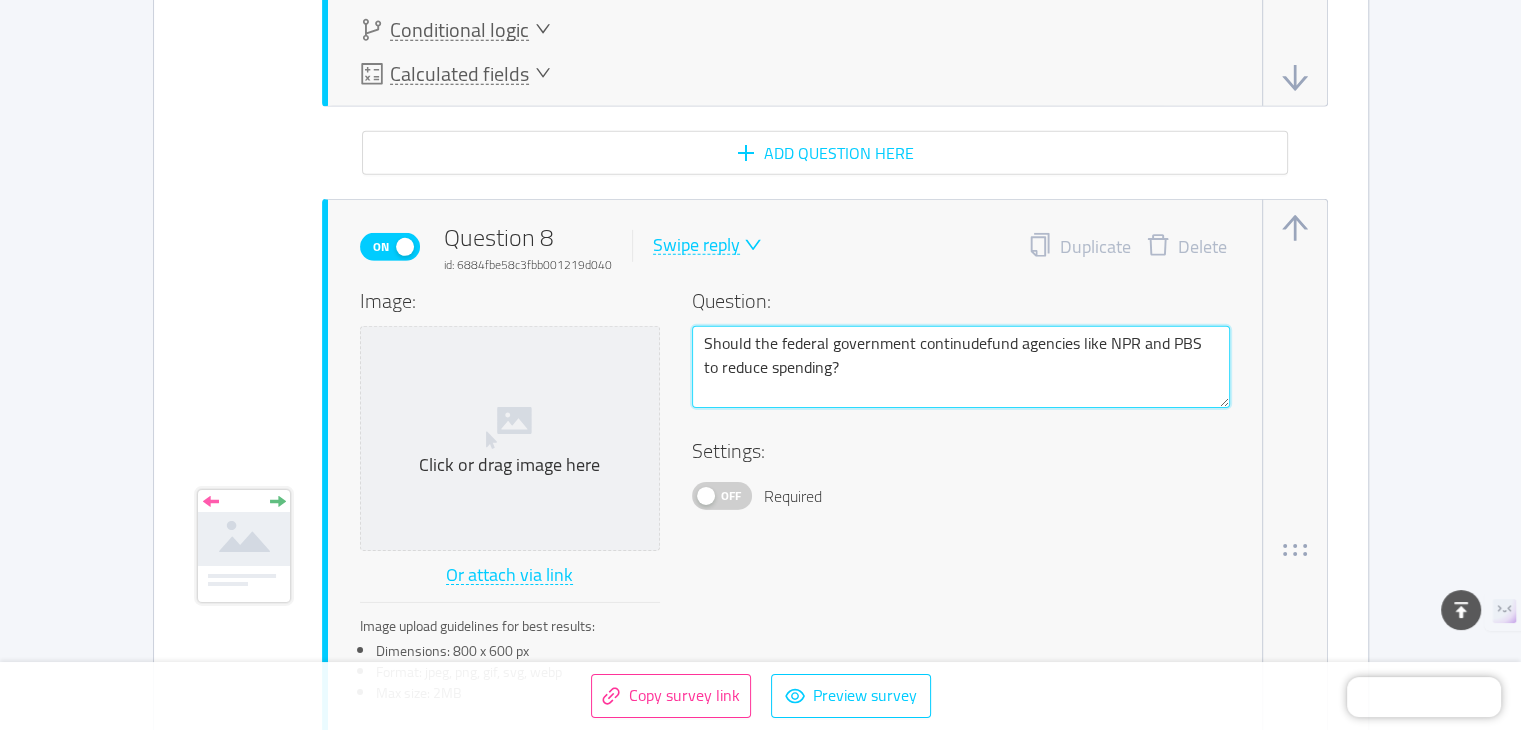 type 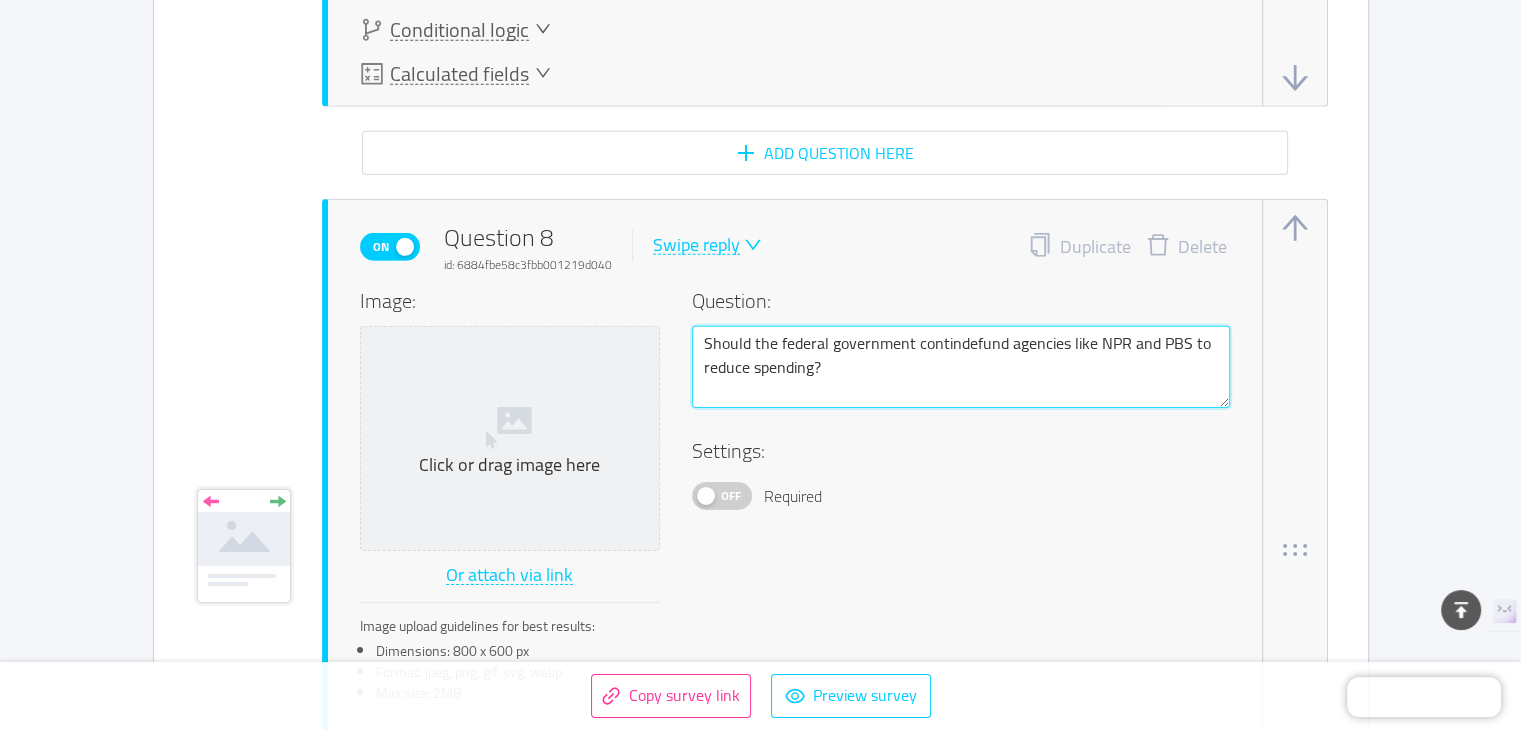 type 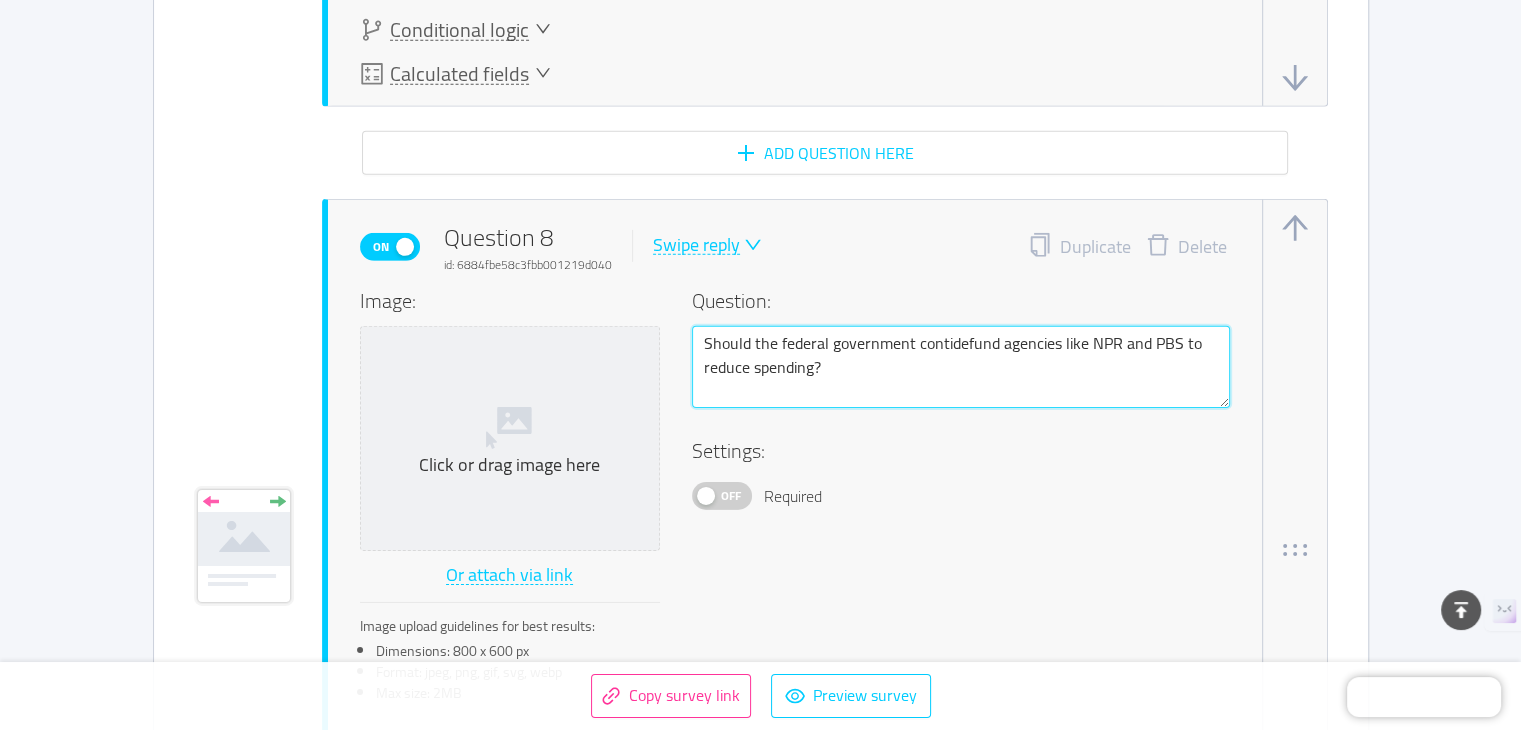 type 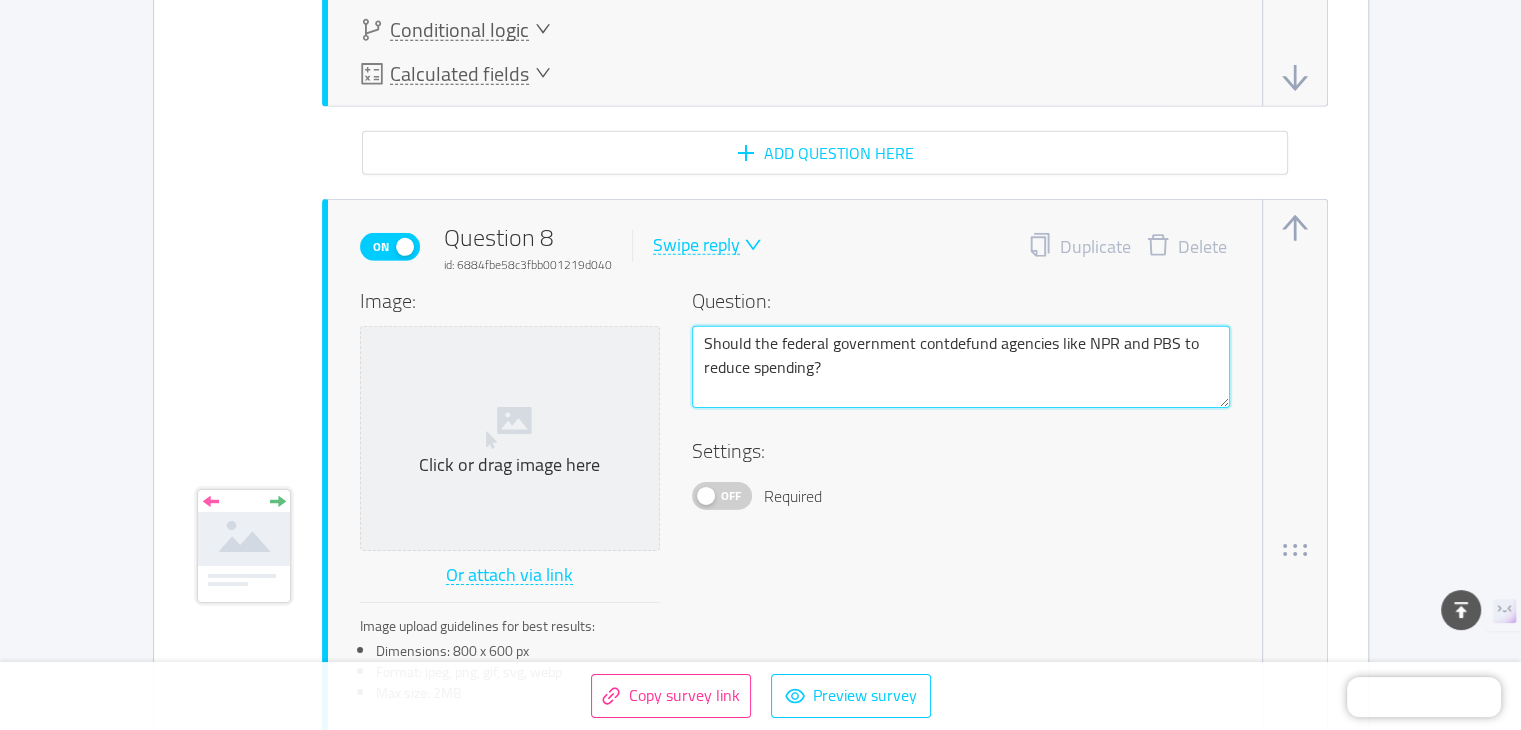 type 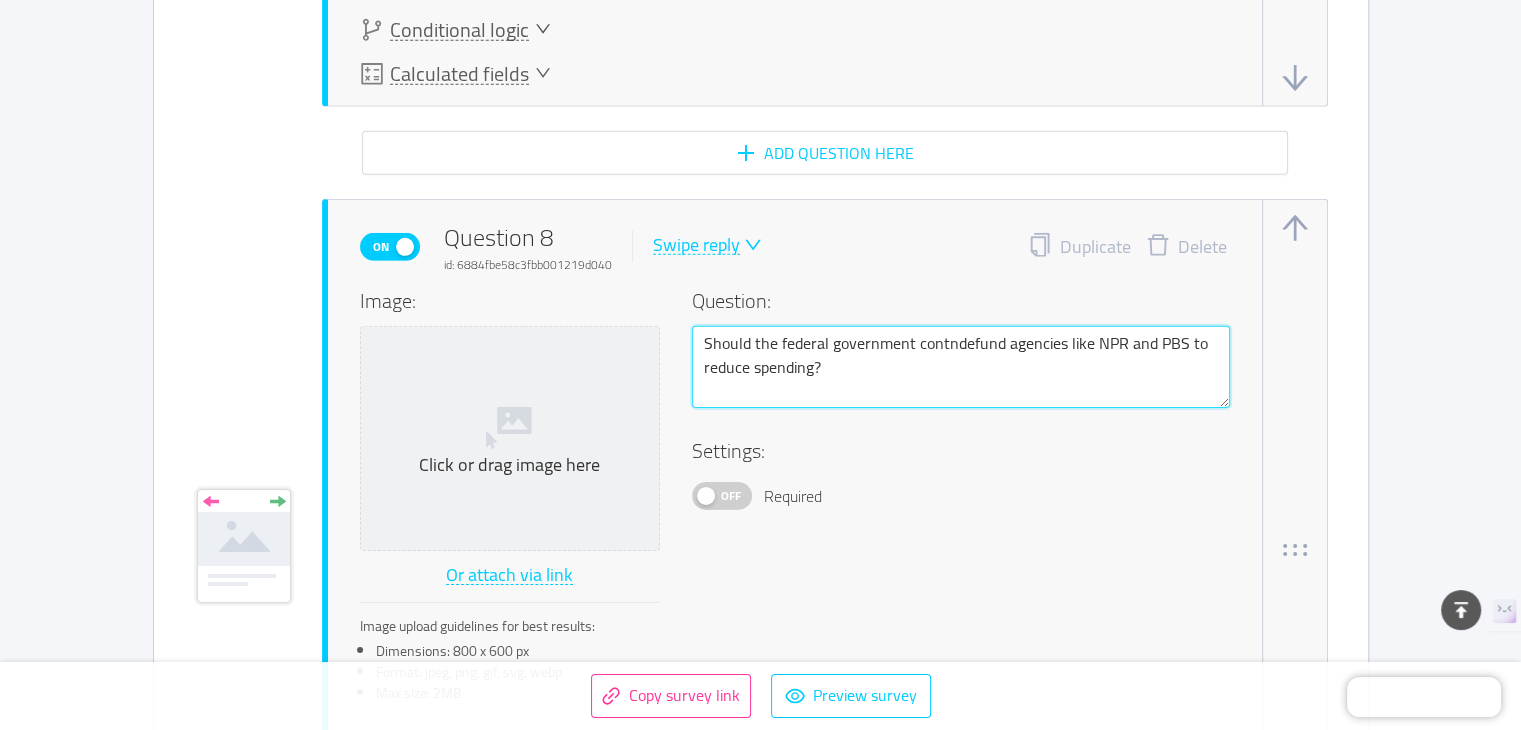 type 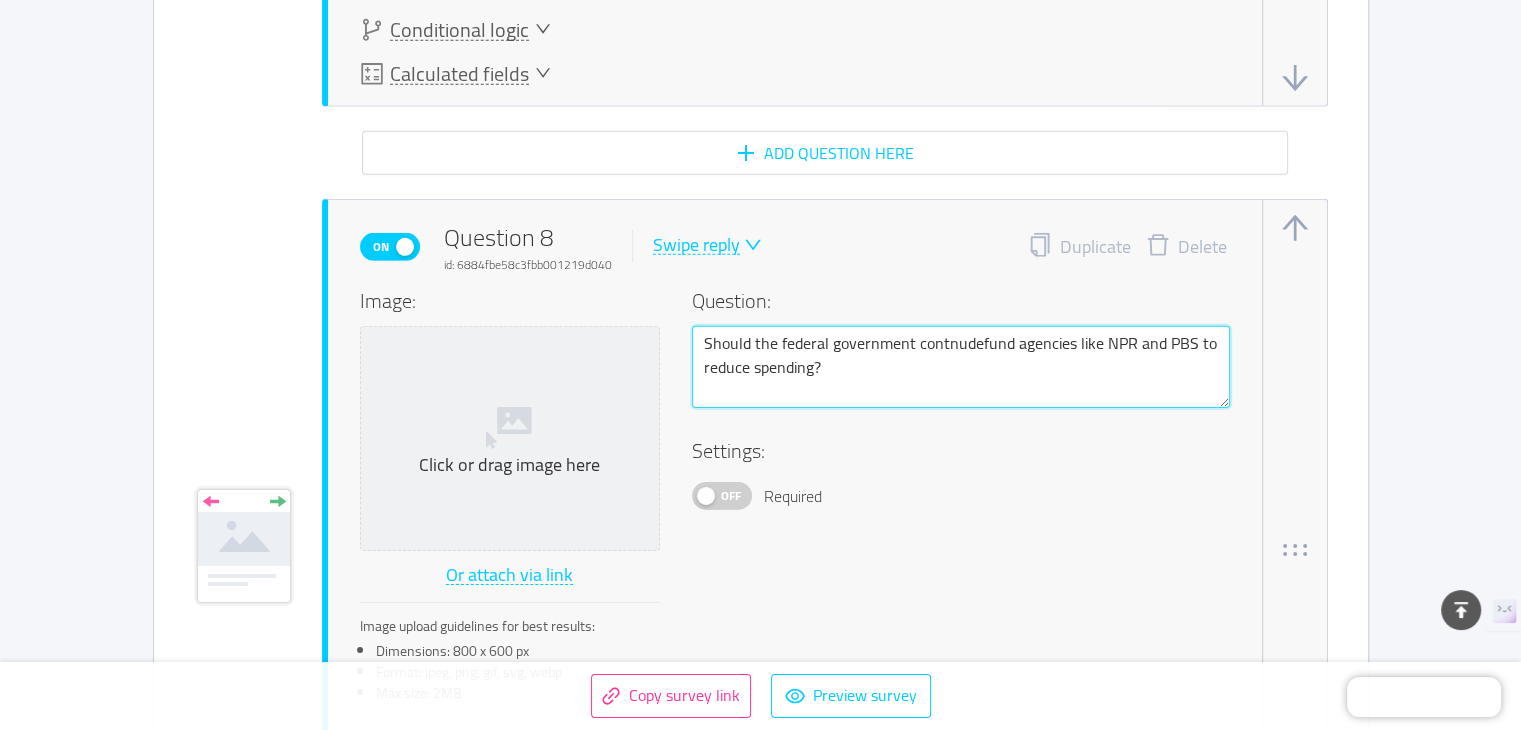type 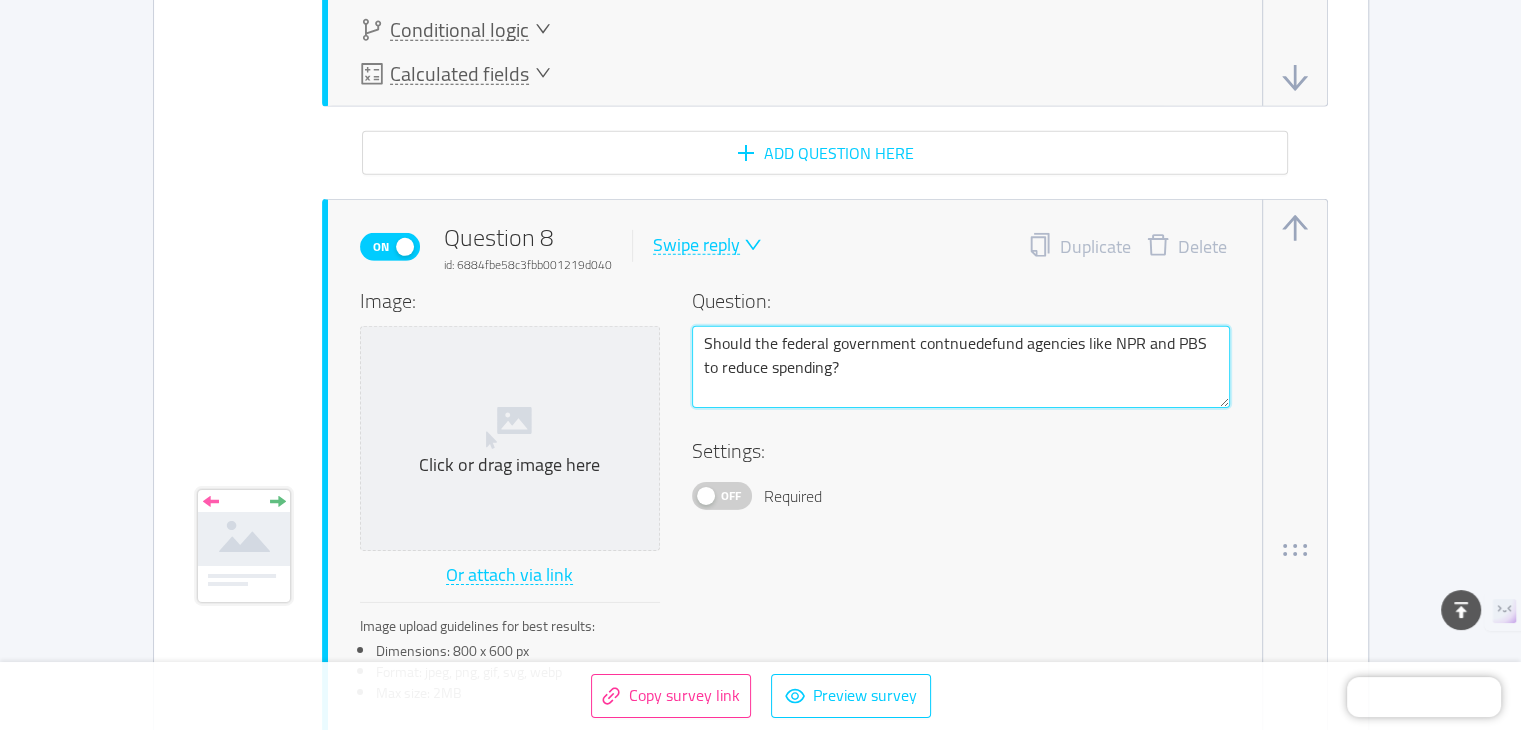 type 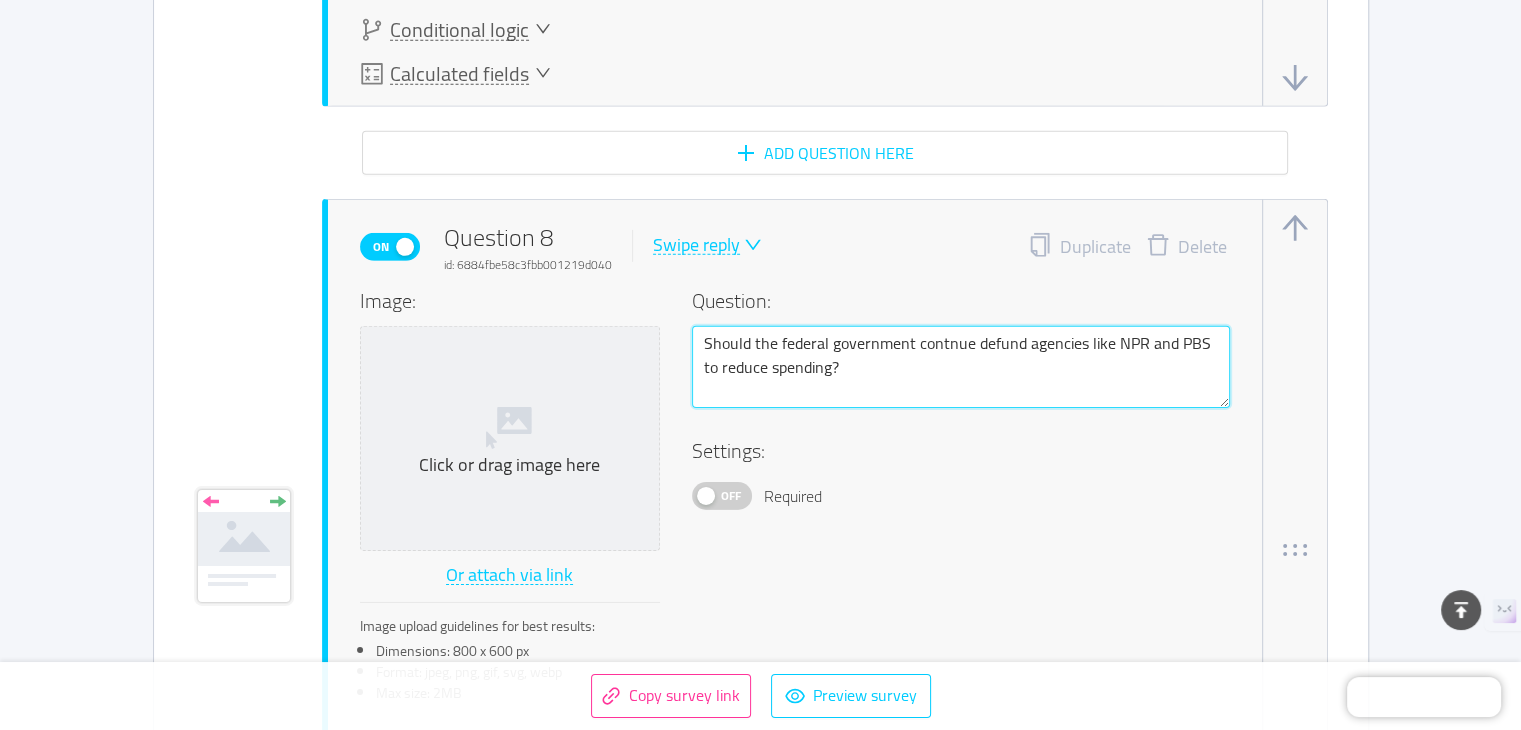 type 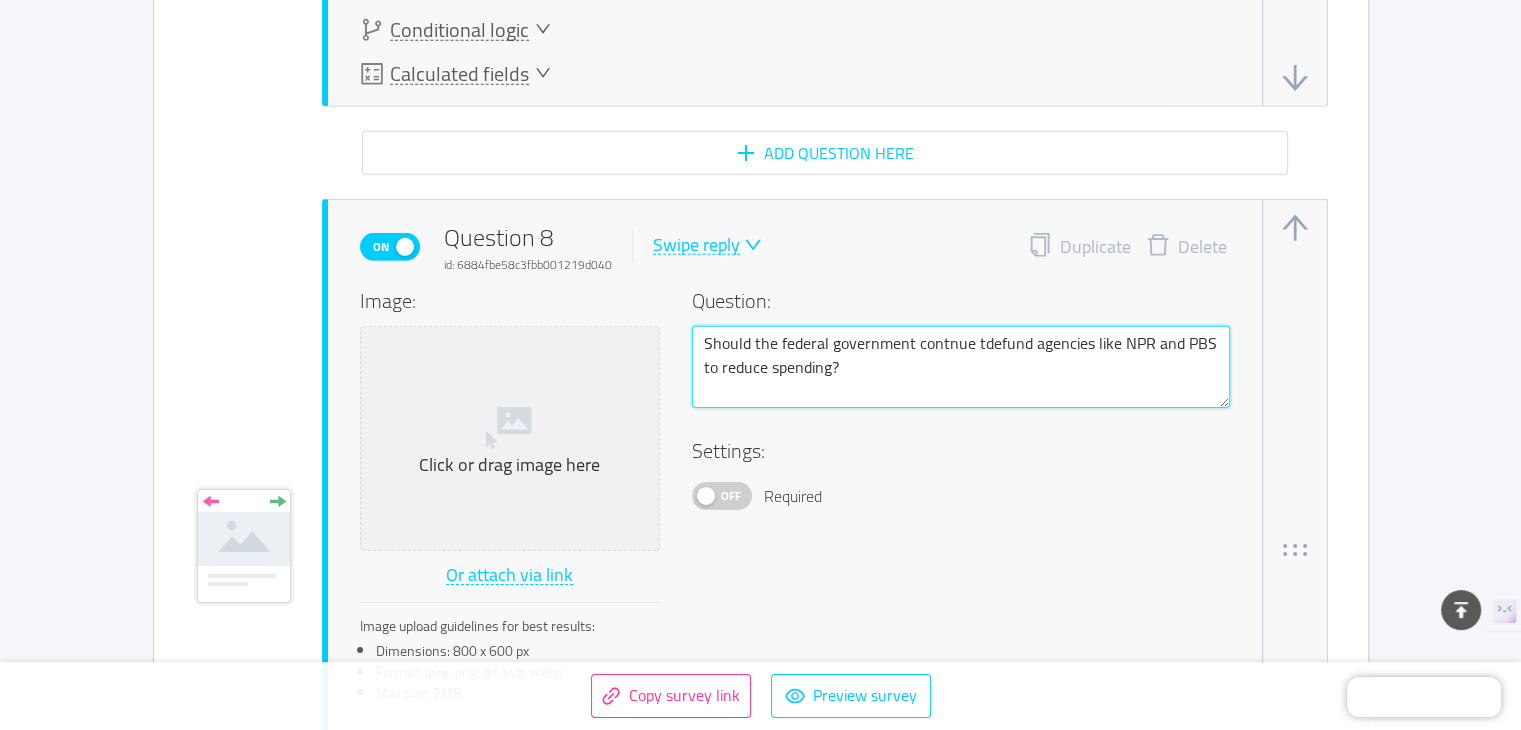 type on "Should the federal government contnue todefund agencies like NPR and PBS to reduce spending?" 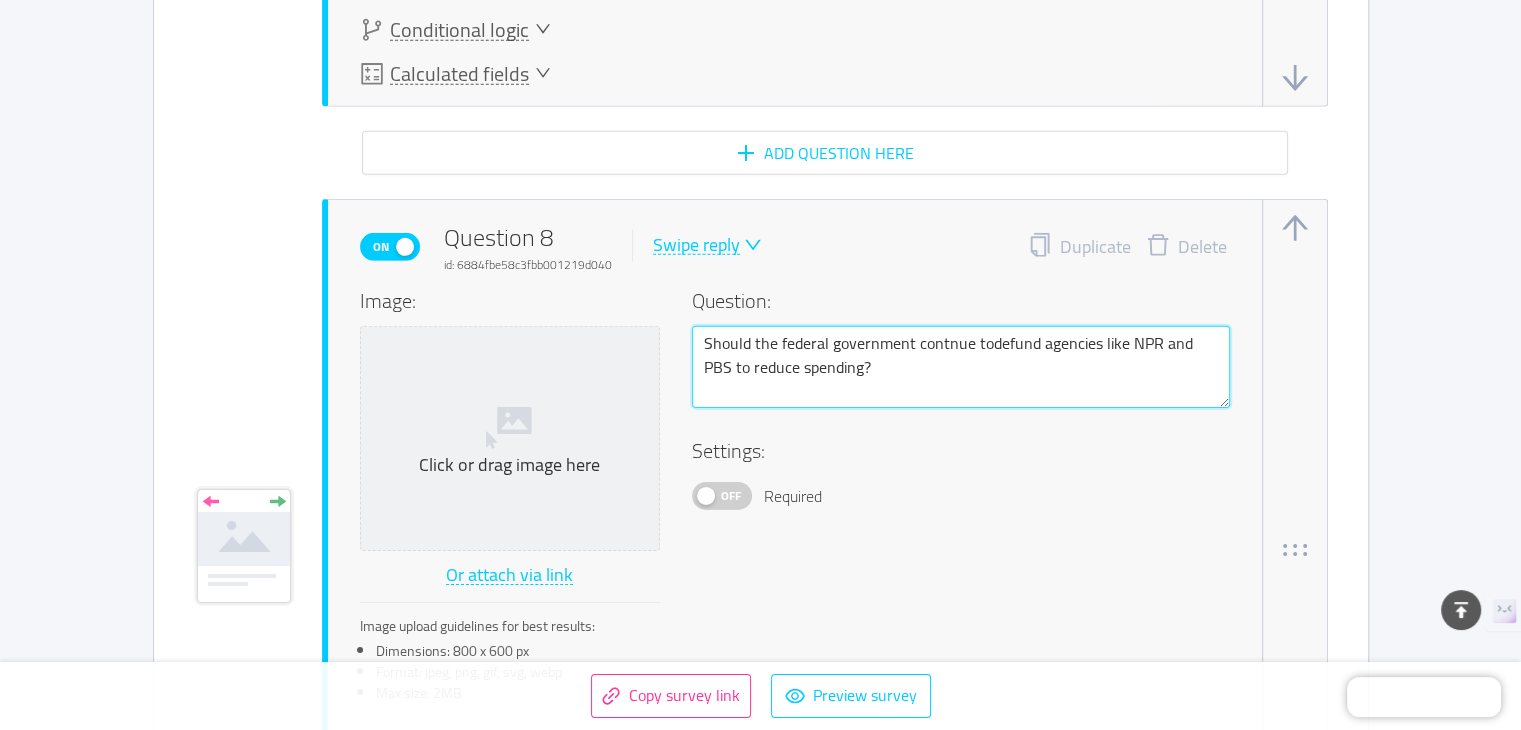 type 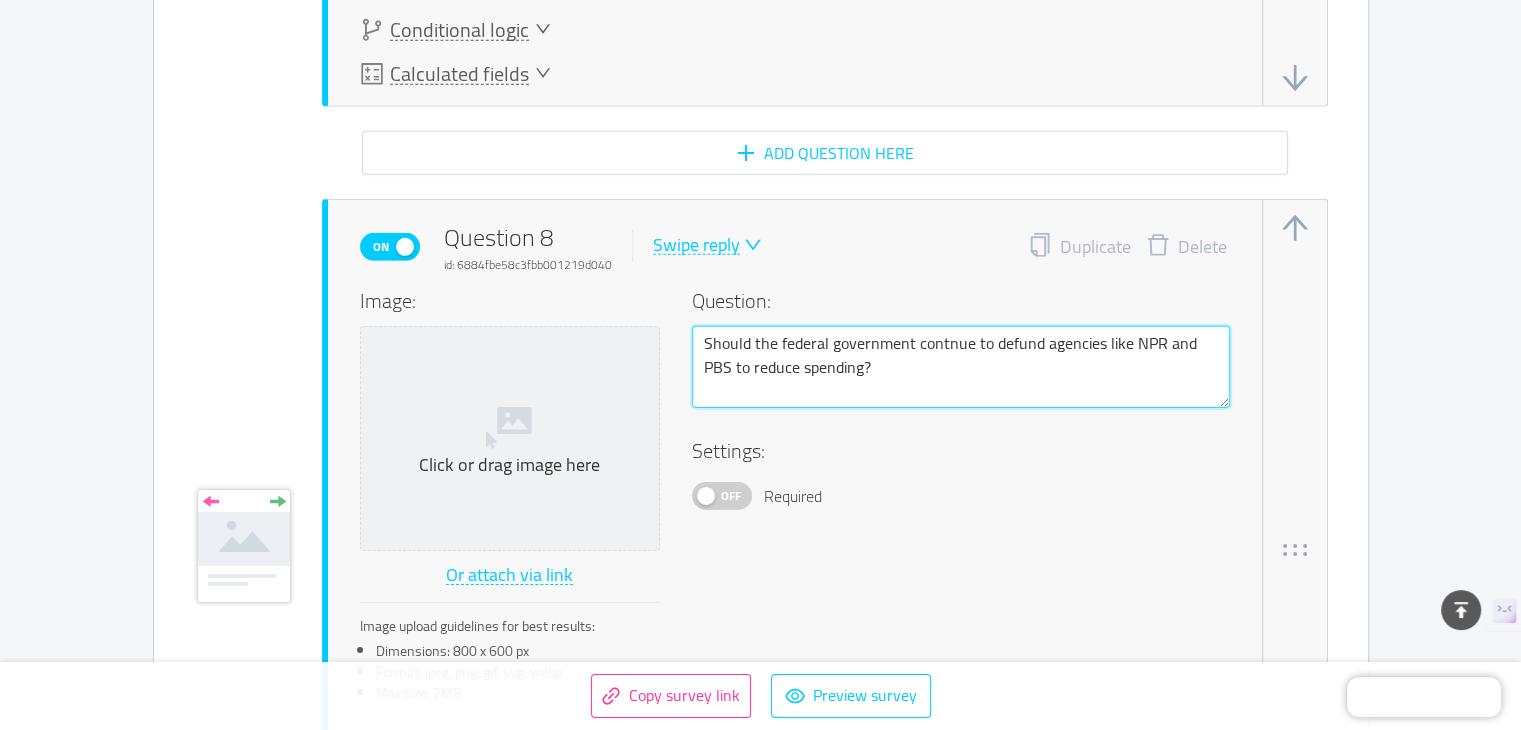 type 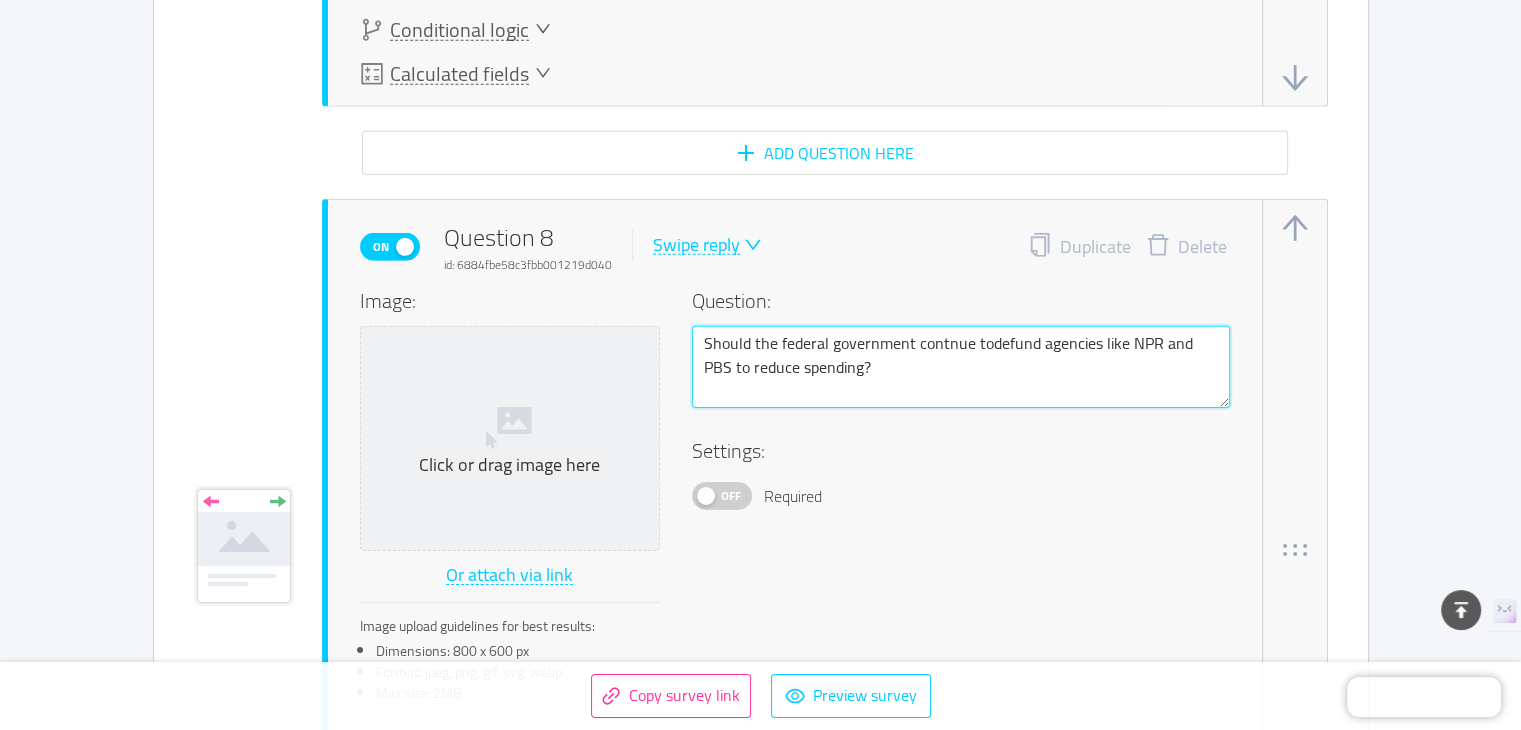 type 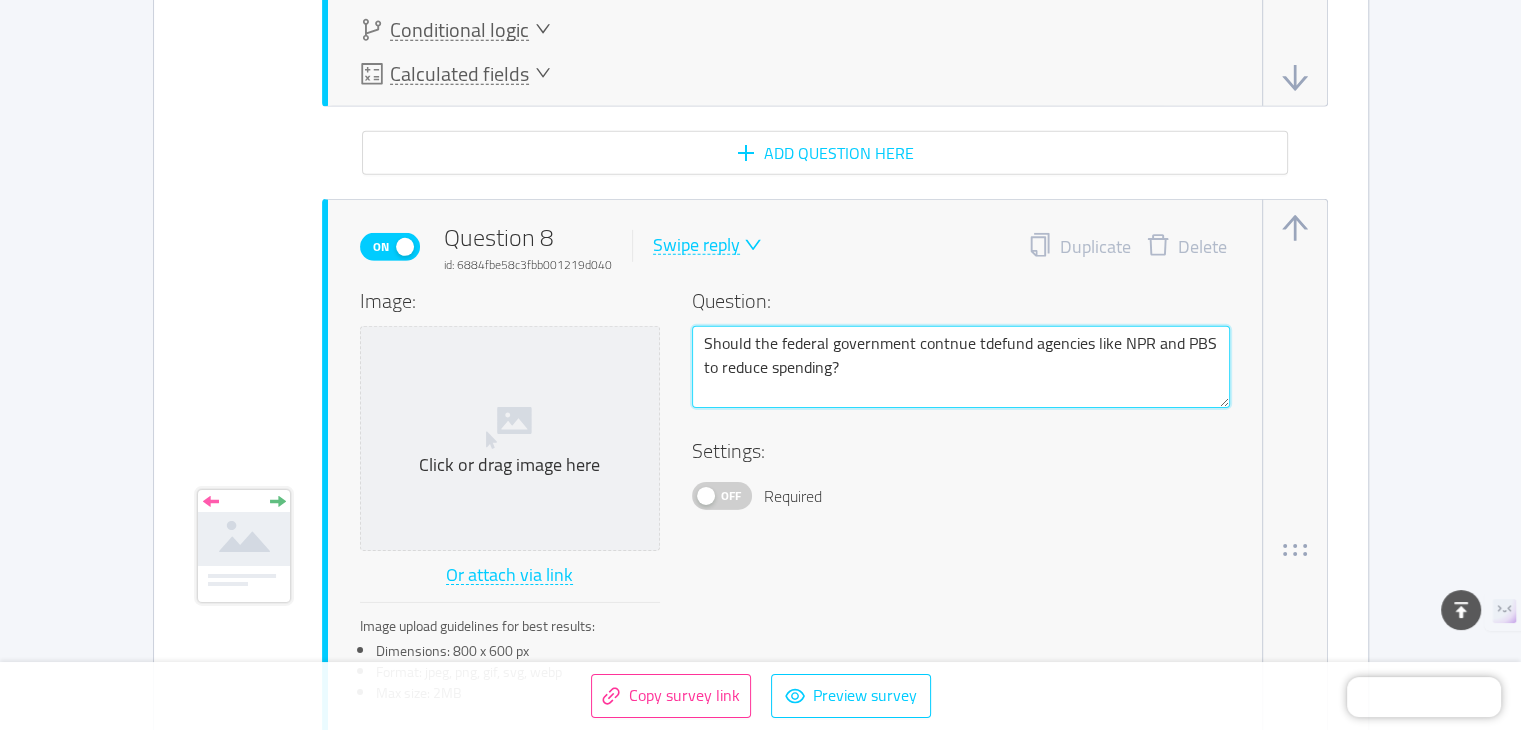 type 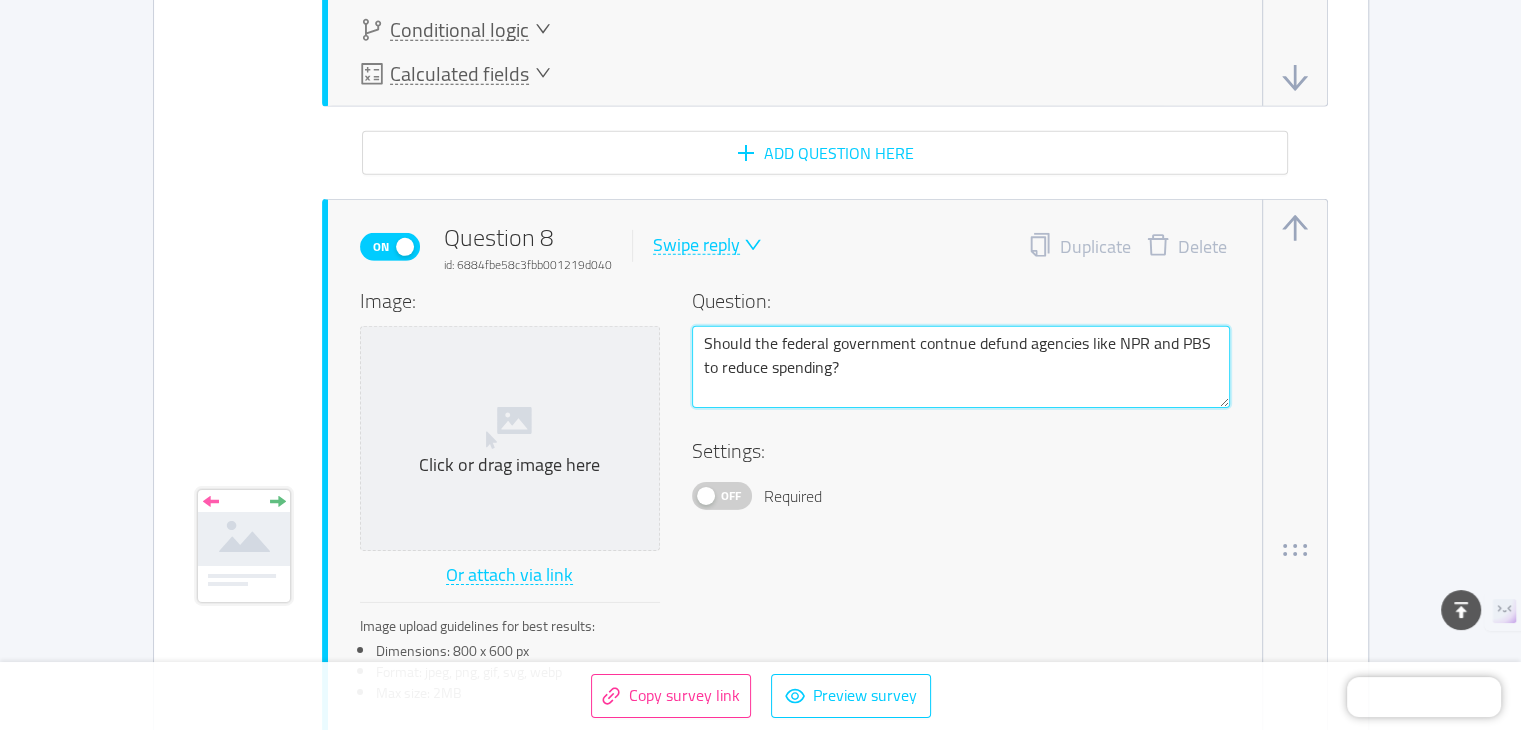 type 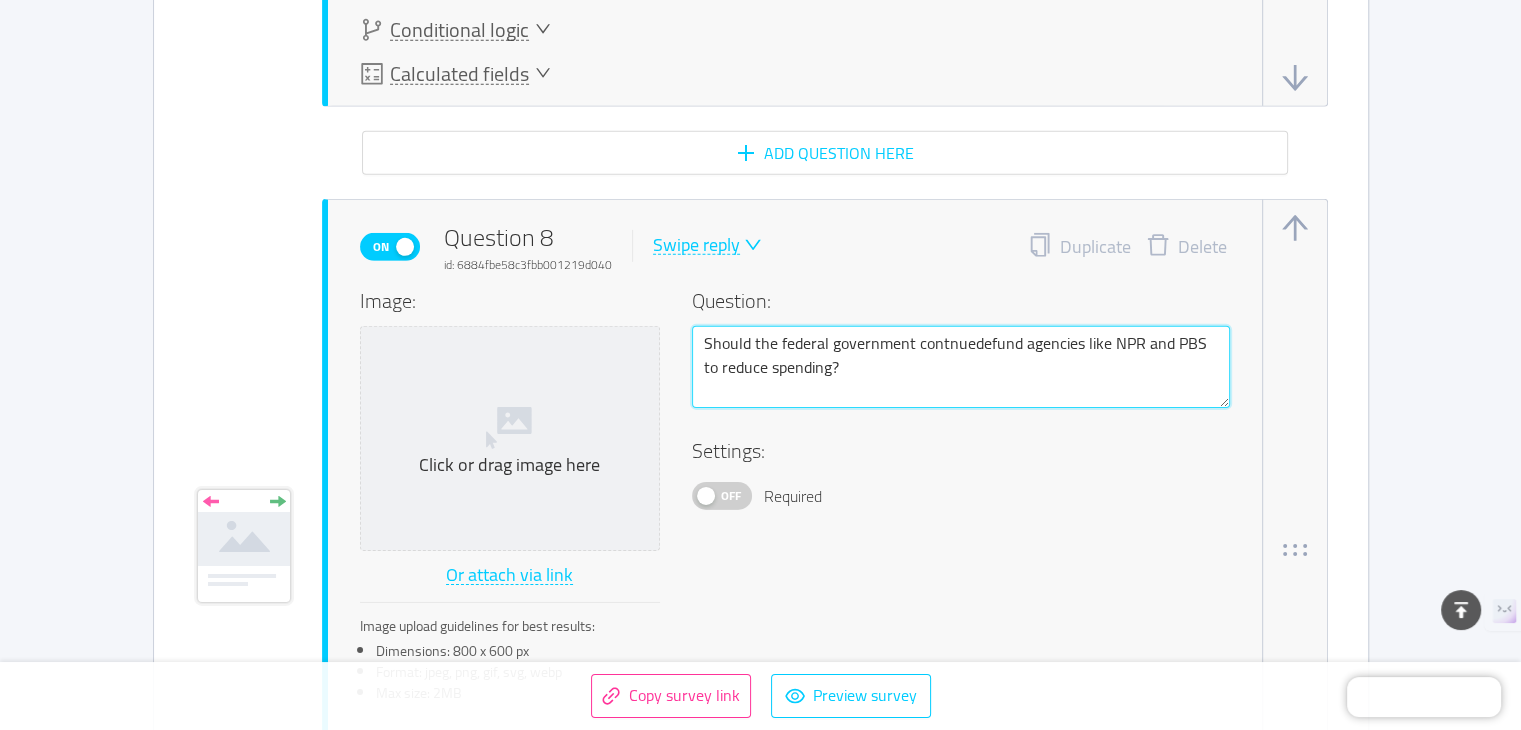 type 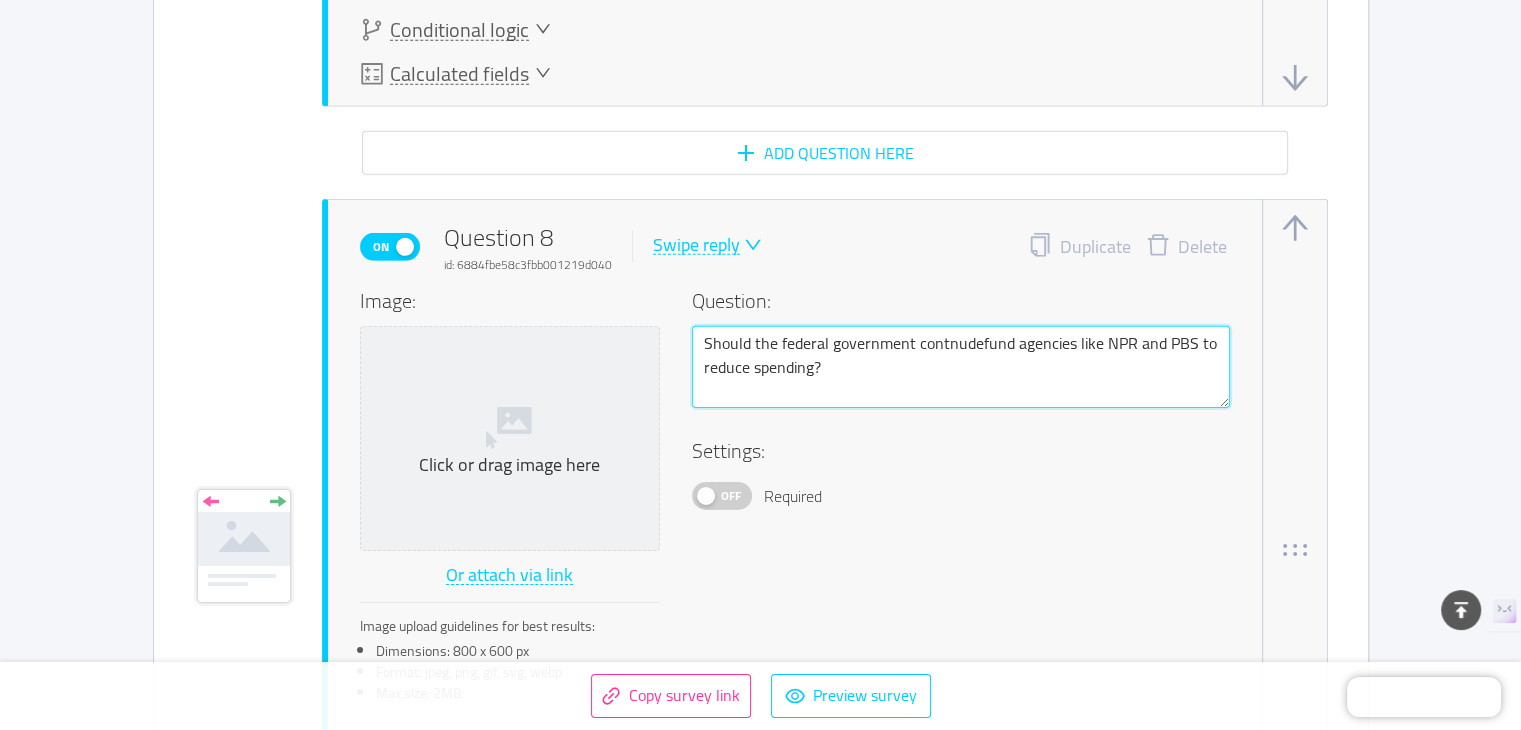 type 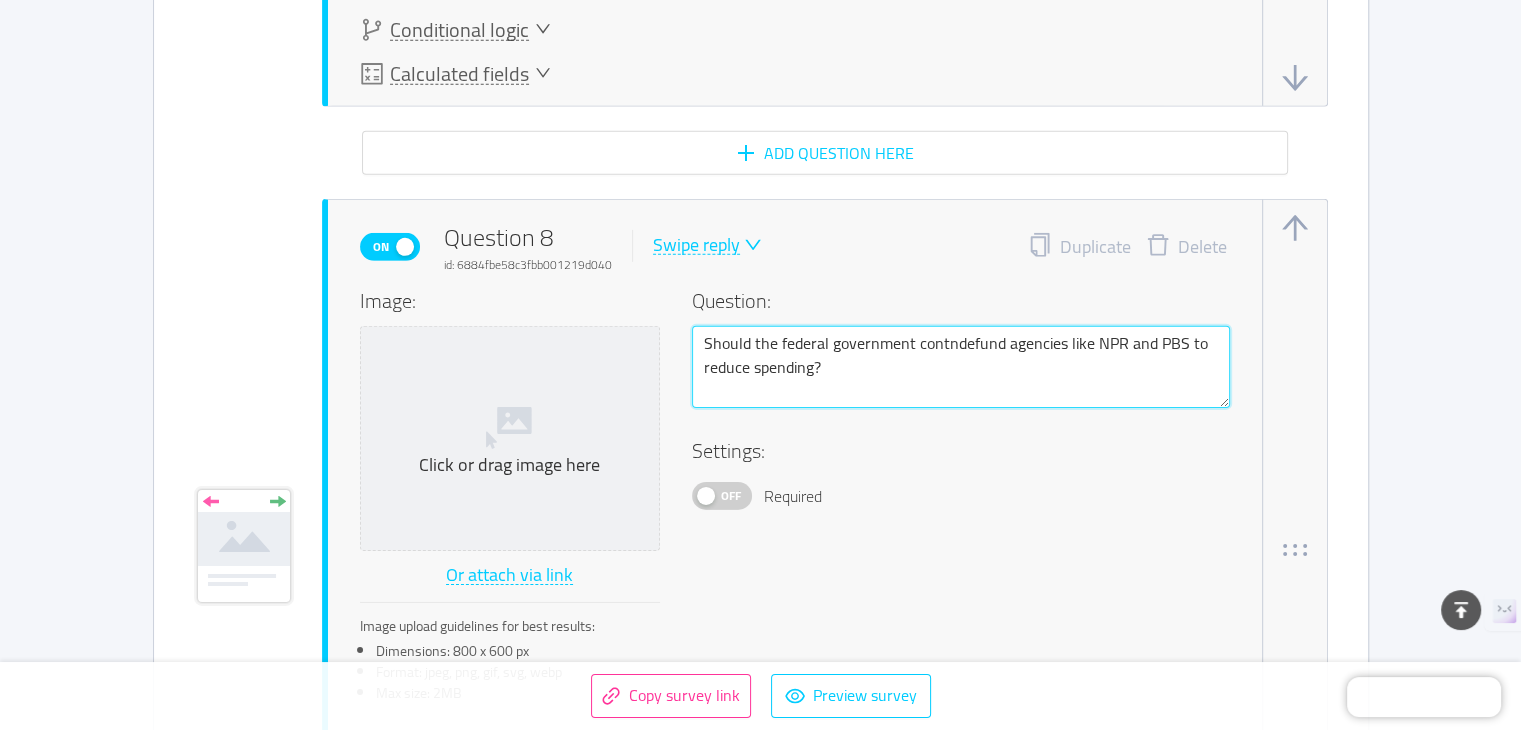 type 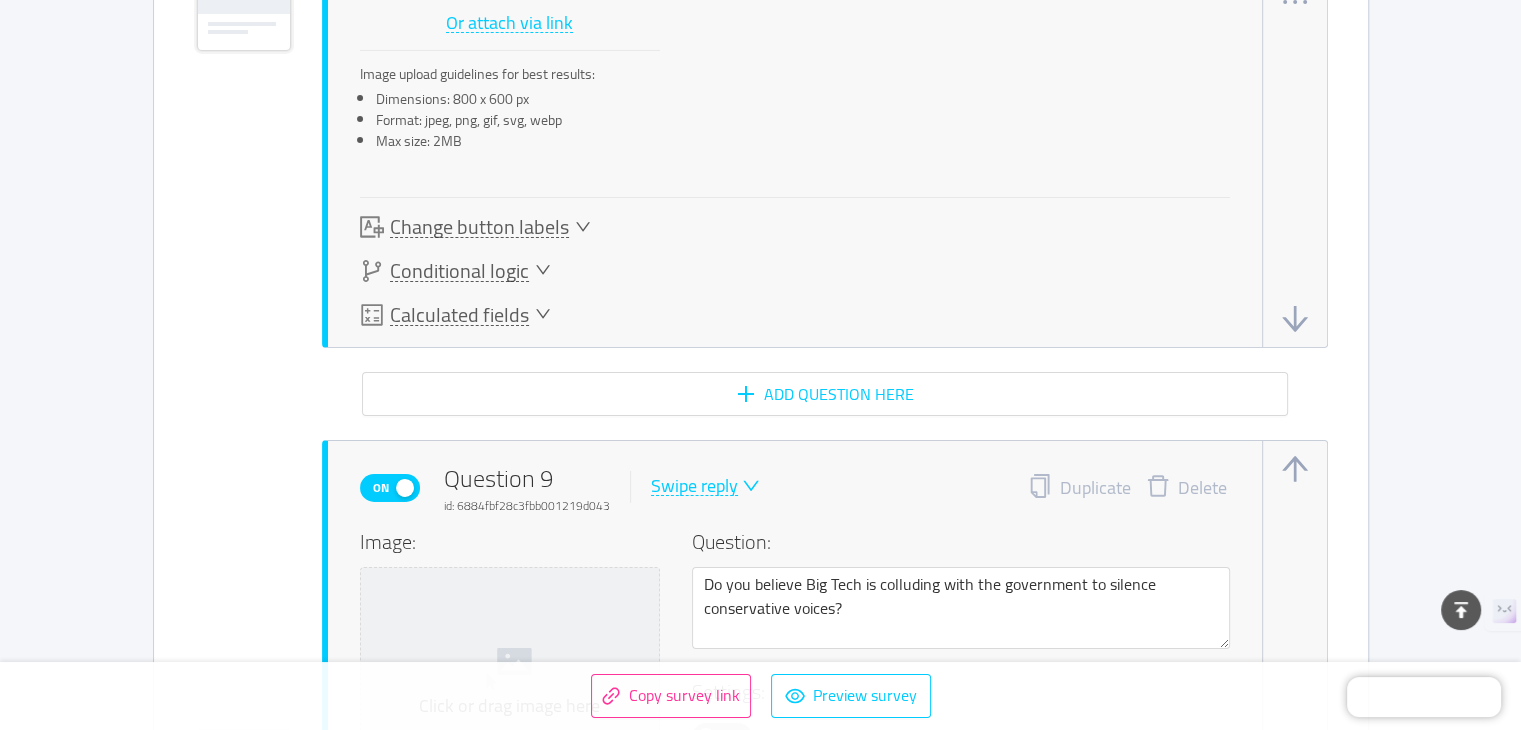 scroll, scrollTop: 6900, scrollLeft: 0, axis: vertical 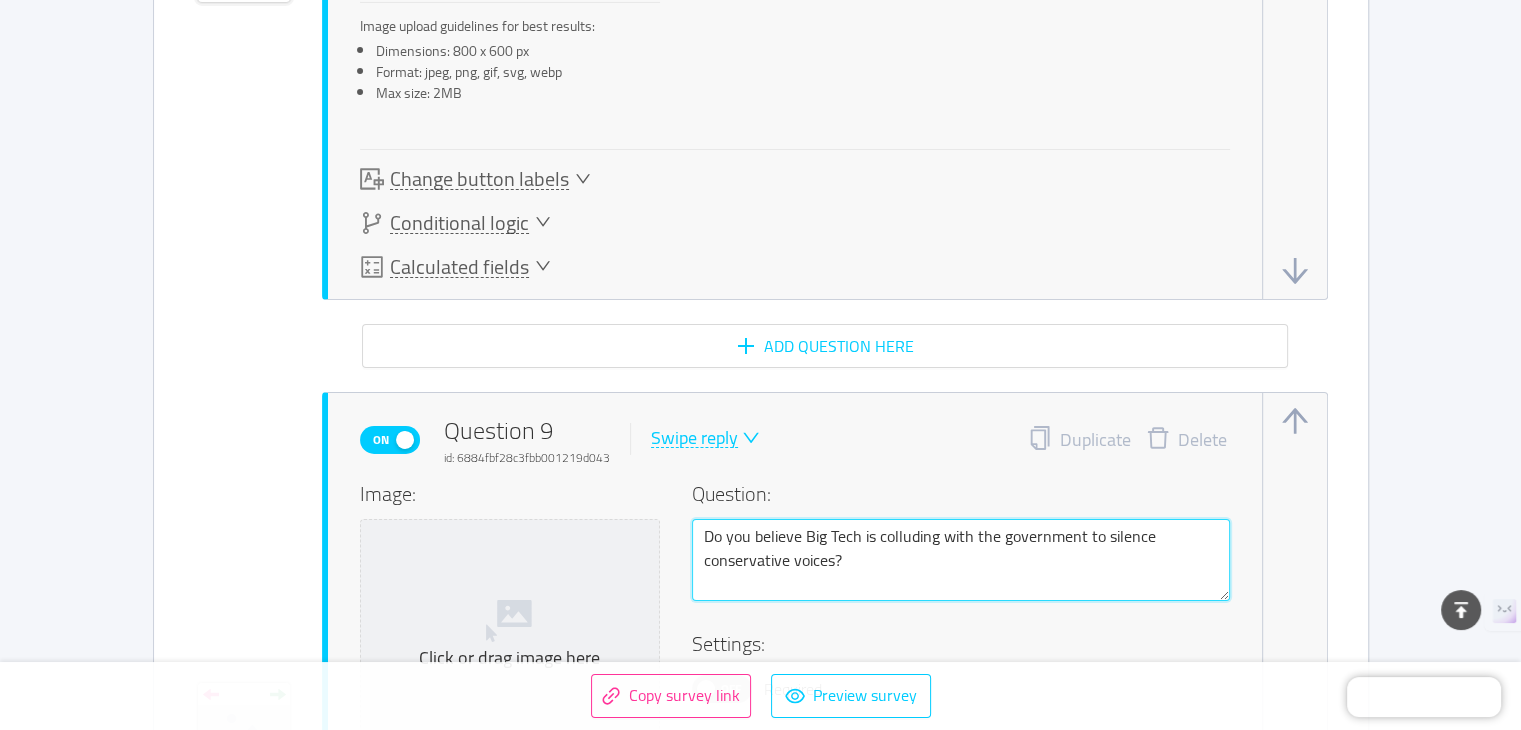 click on "Do you believe Big Tech is colluding with the government to silence conservative voices?" at bounding box center [961, 560] 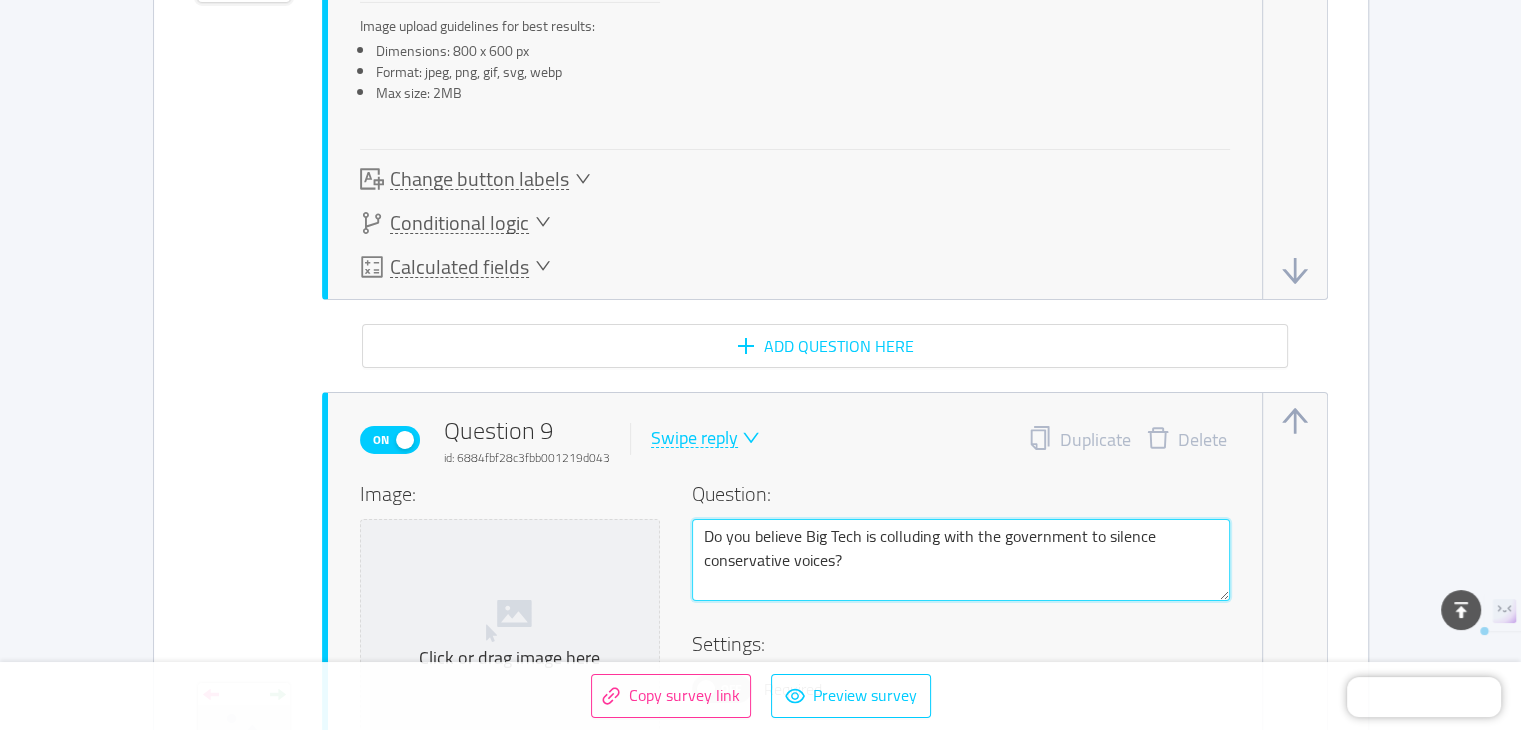click on "Do you believe Big Tech is colluding with the government to silence conservative voices?" at bounding box center (961, 560) 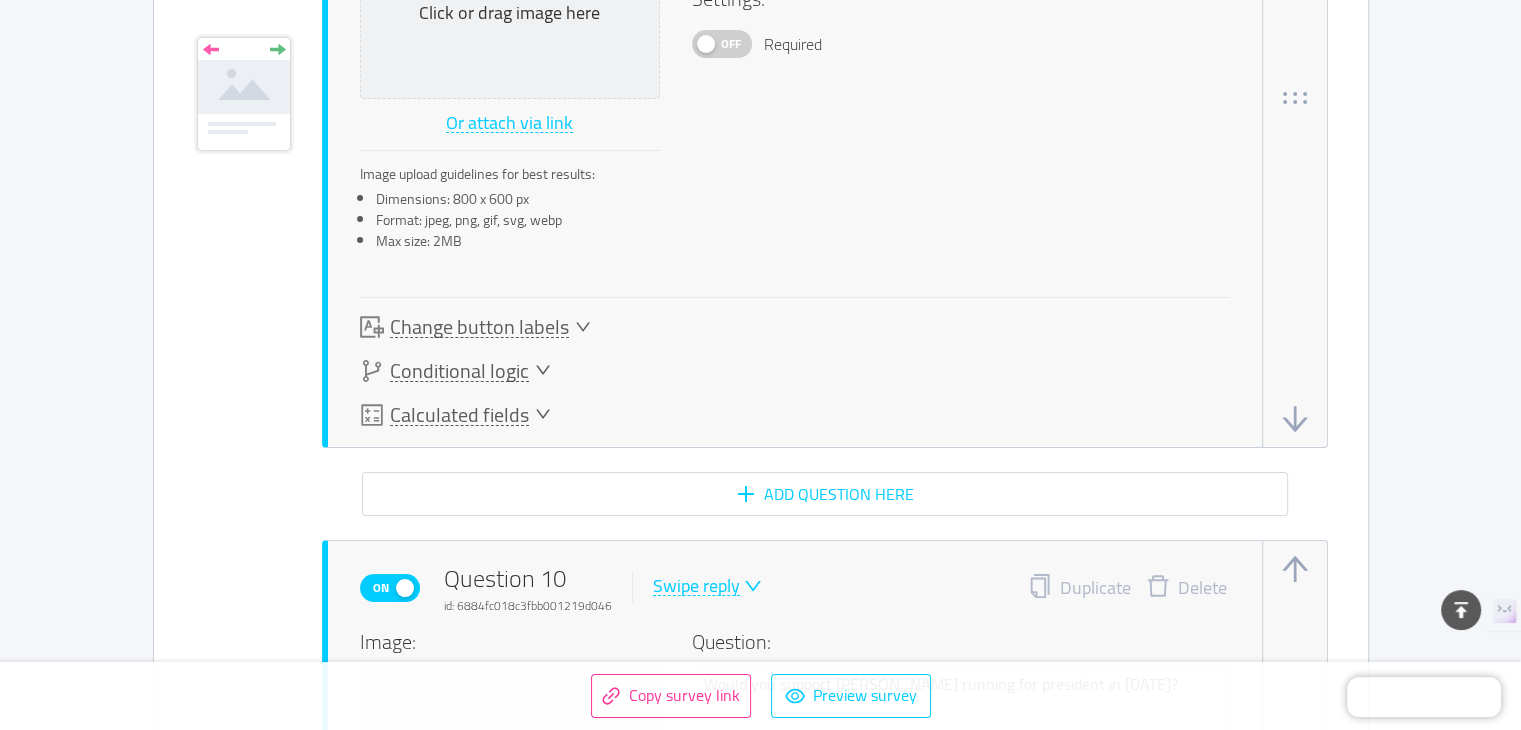 scroll, scrollTop: 7800, scrollLeft: 0, axis: vertical 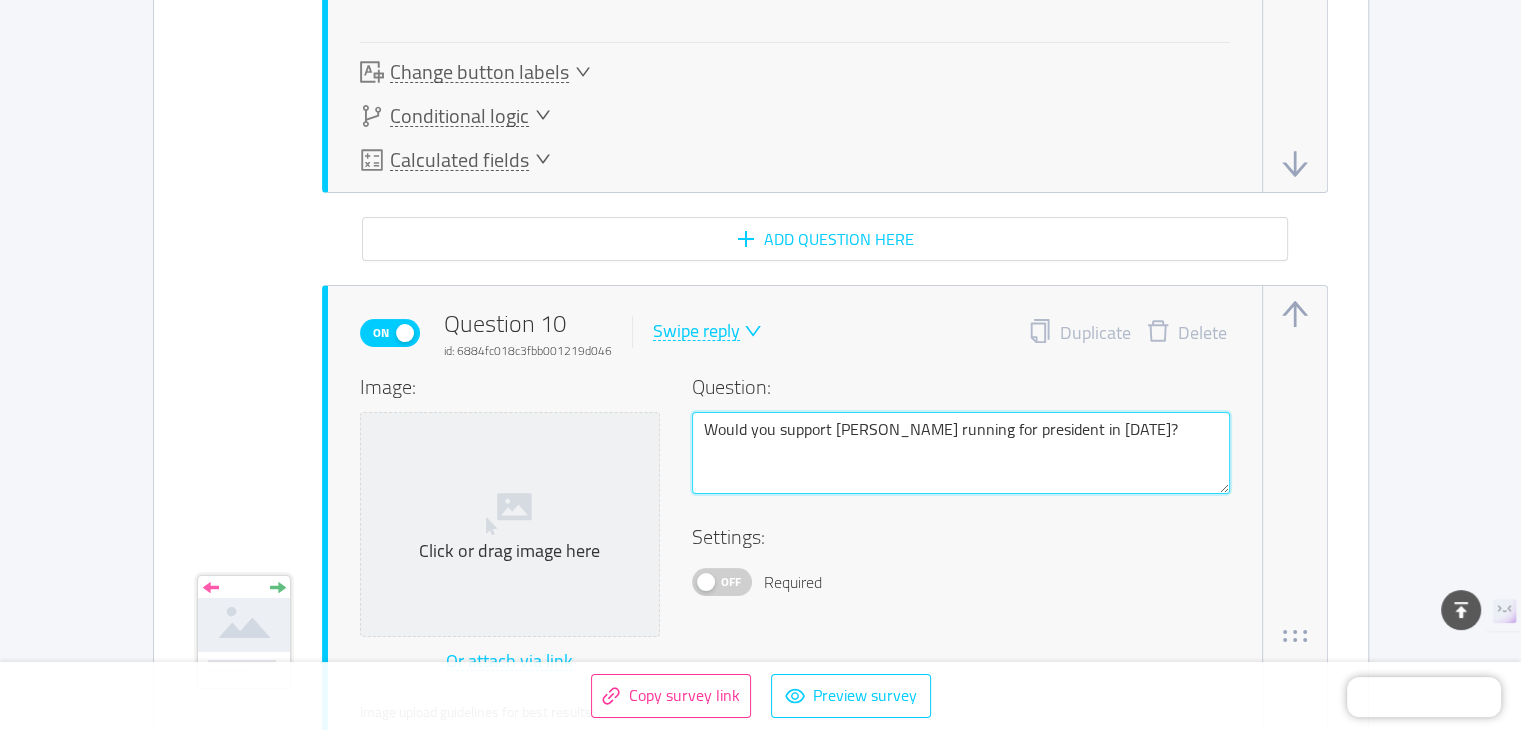 click on "Would you support [PERSON_NAME] running for president in [DATE]?" at bounding box center [961, 453] 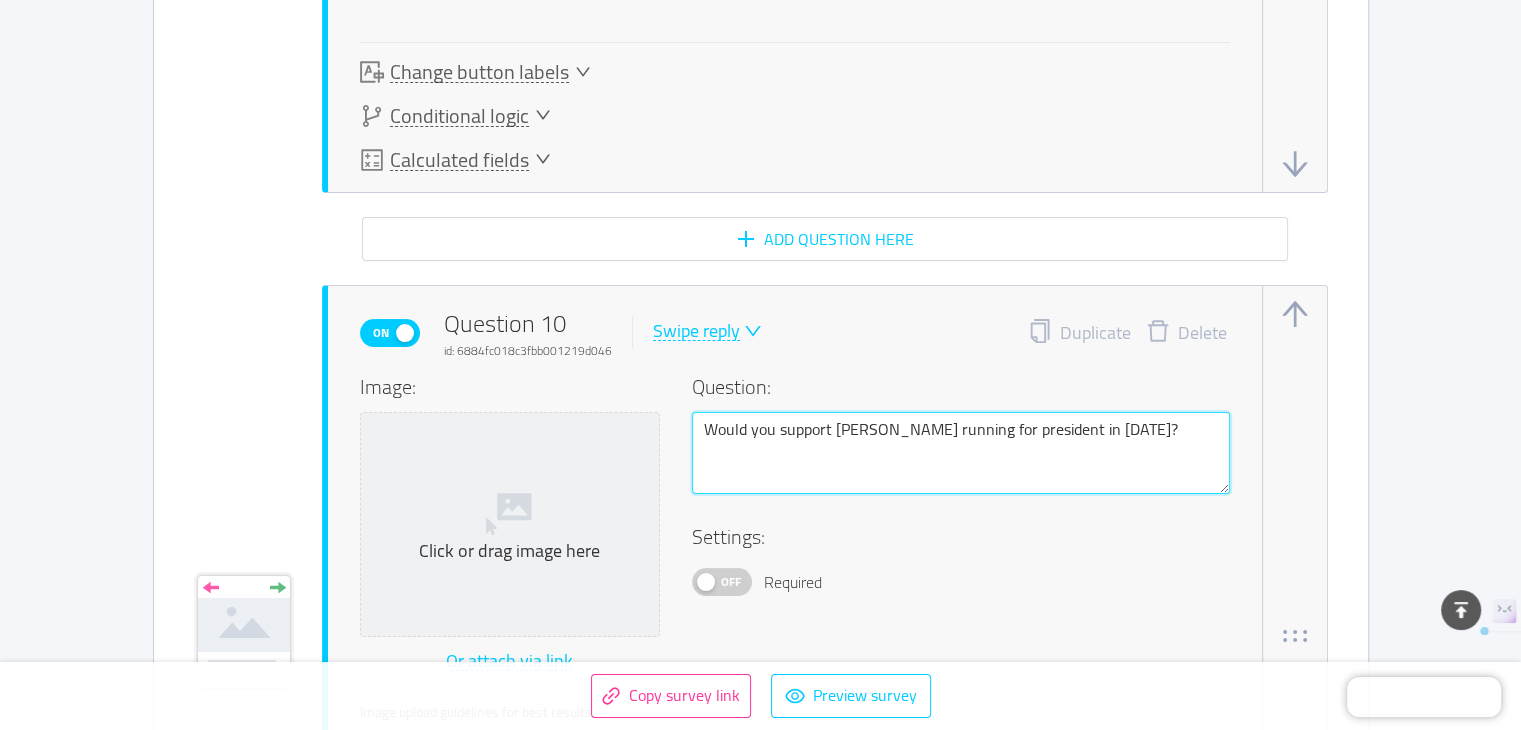 click on "Would you support [PERSON_NAME] running for president in [DATE]?" at bounding box center (961, 453) 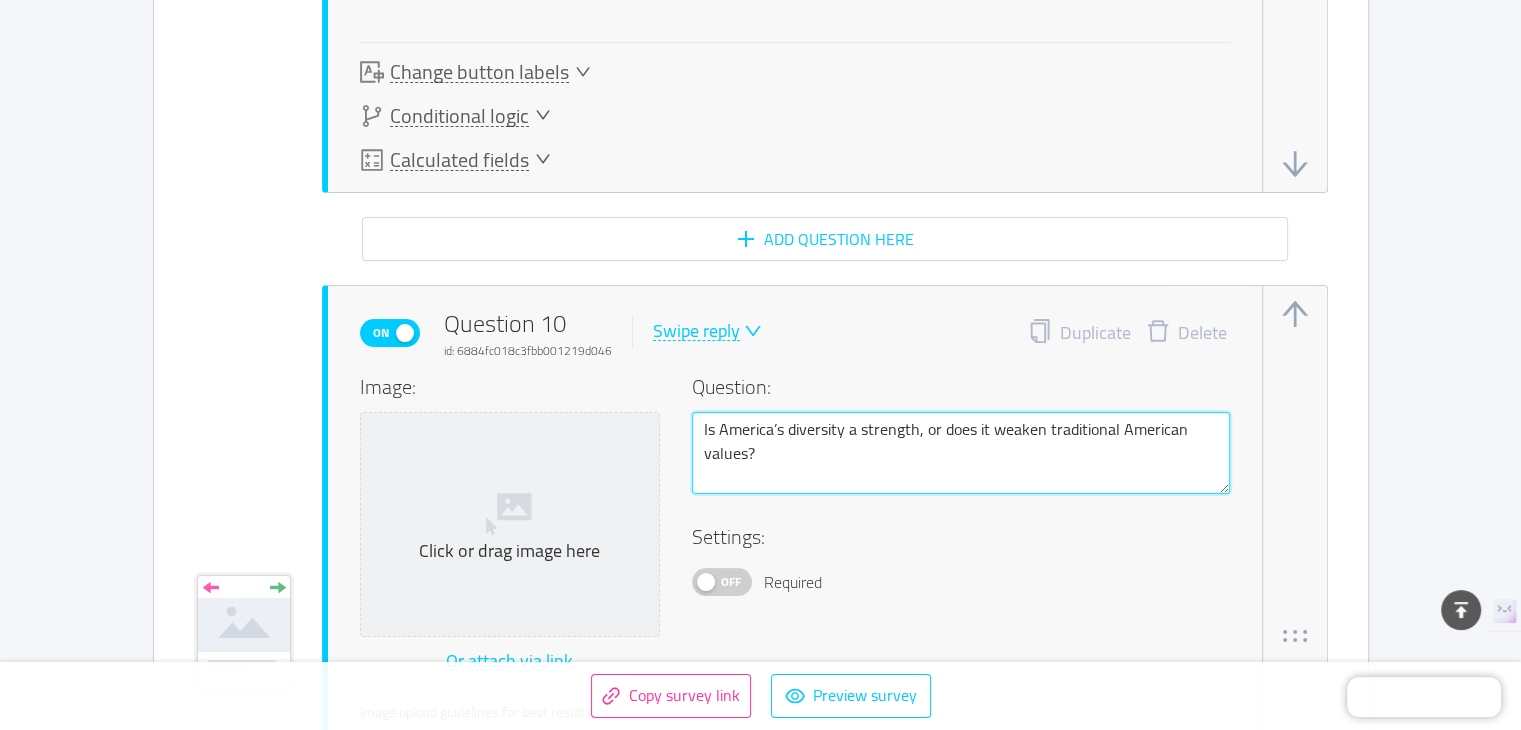 click on "Is America’s diversity a strength, or does it weaken traditional American values?" at bounding box center [961, 453] 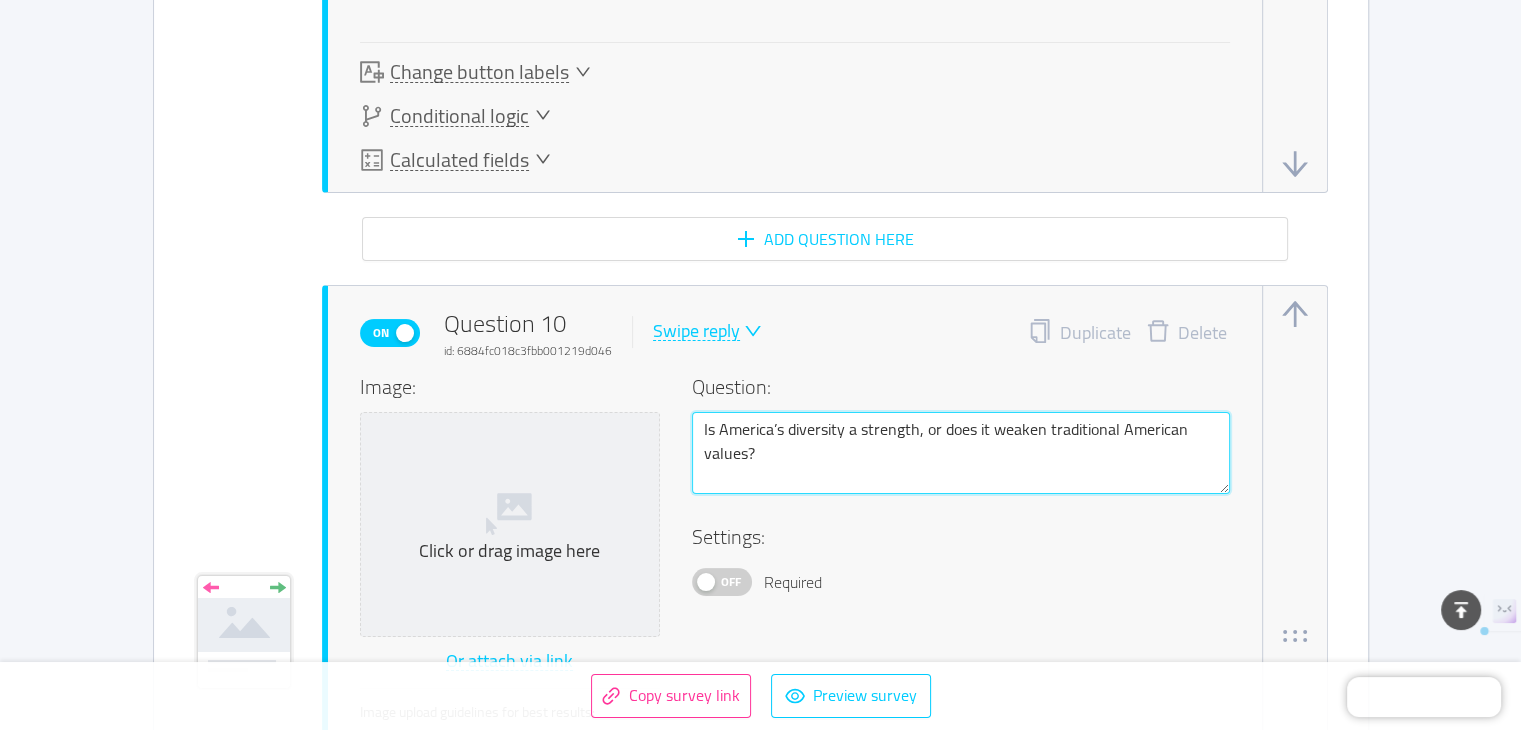 click on "Is America’s diversity a strength, or does it weaken traditional American values?" at bounding box center [961, 453] 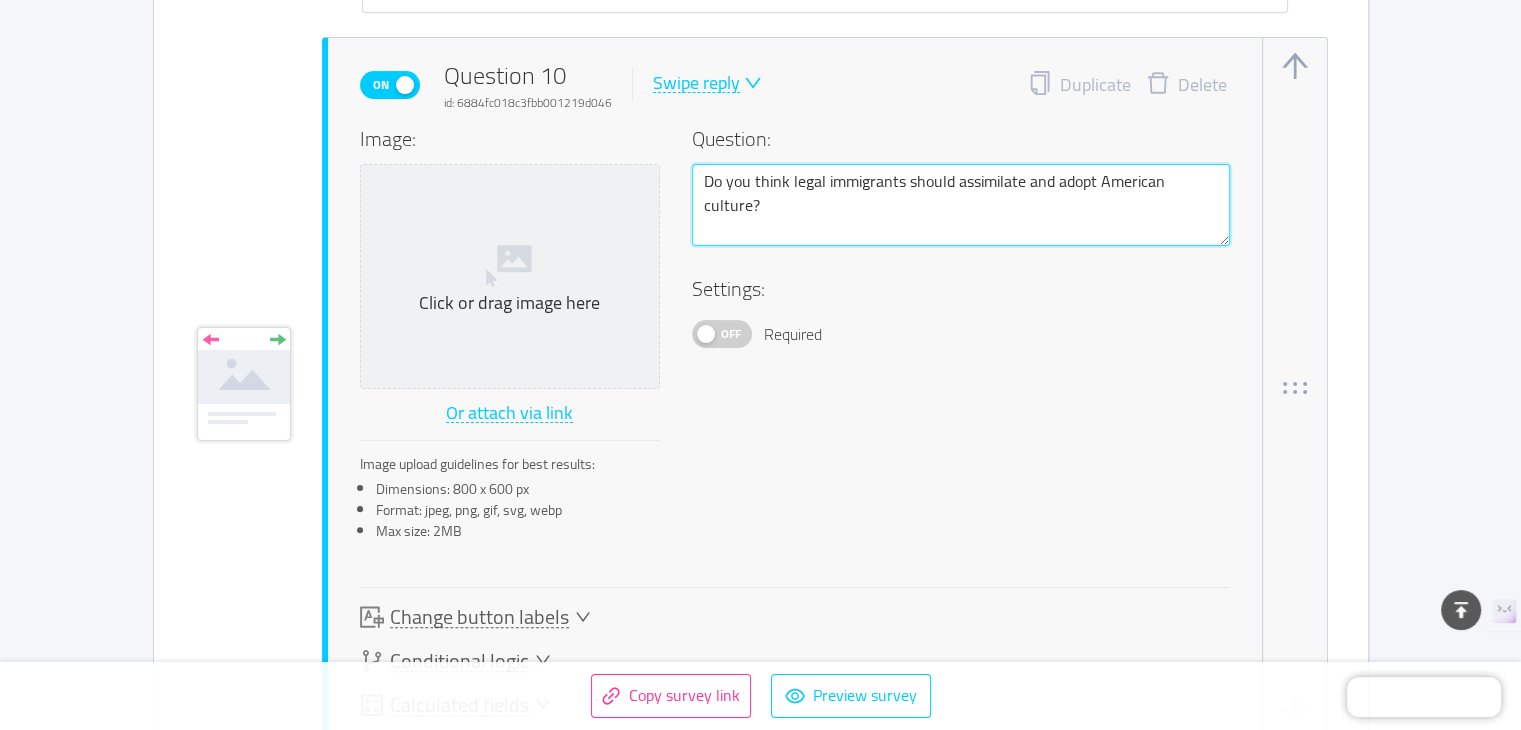 scroll, scrollTop: 8000, scrollLeft: 0, axis: vertical 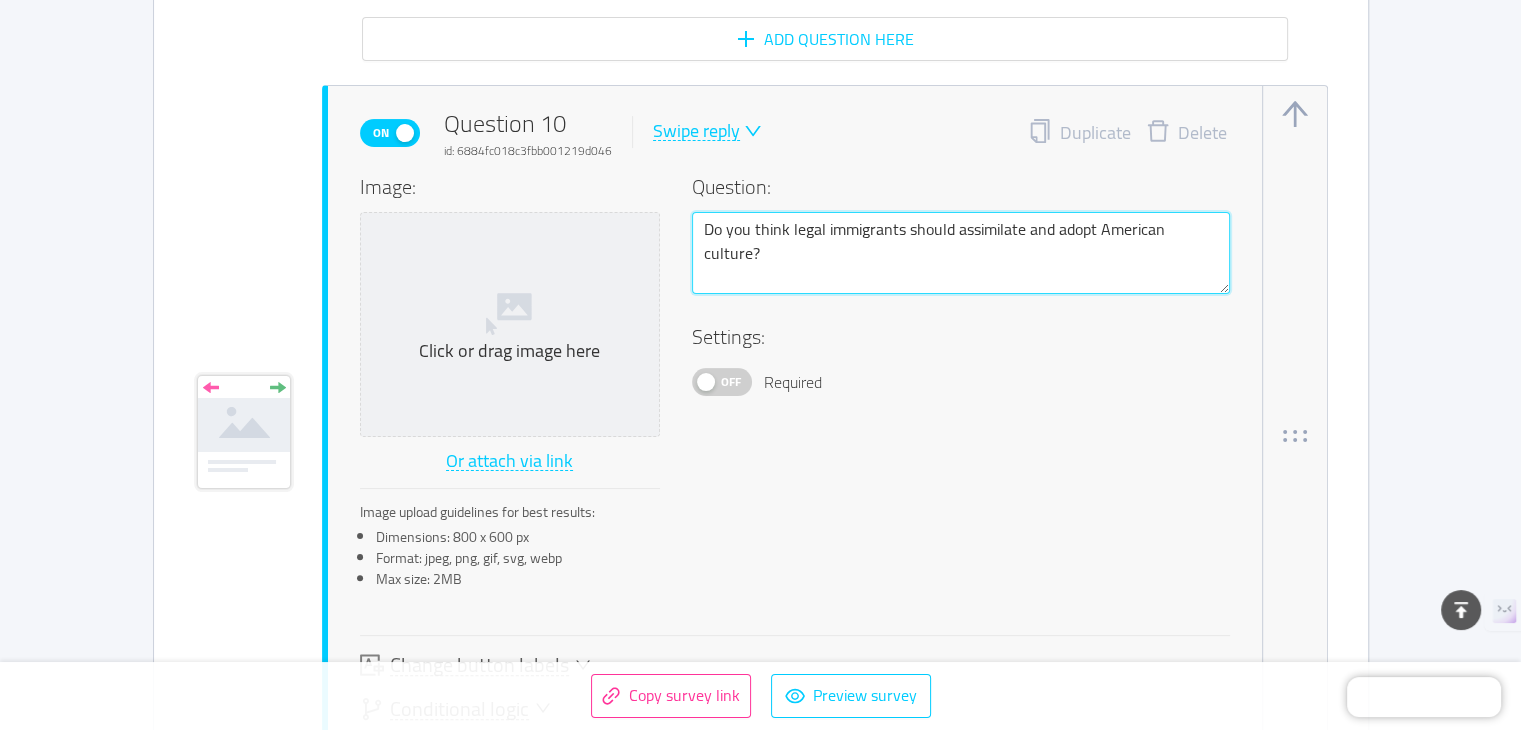click on "Do you think legal immigrants should assimilate and adopt American culture?" at bounding box center (961, 253) 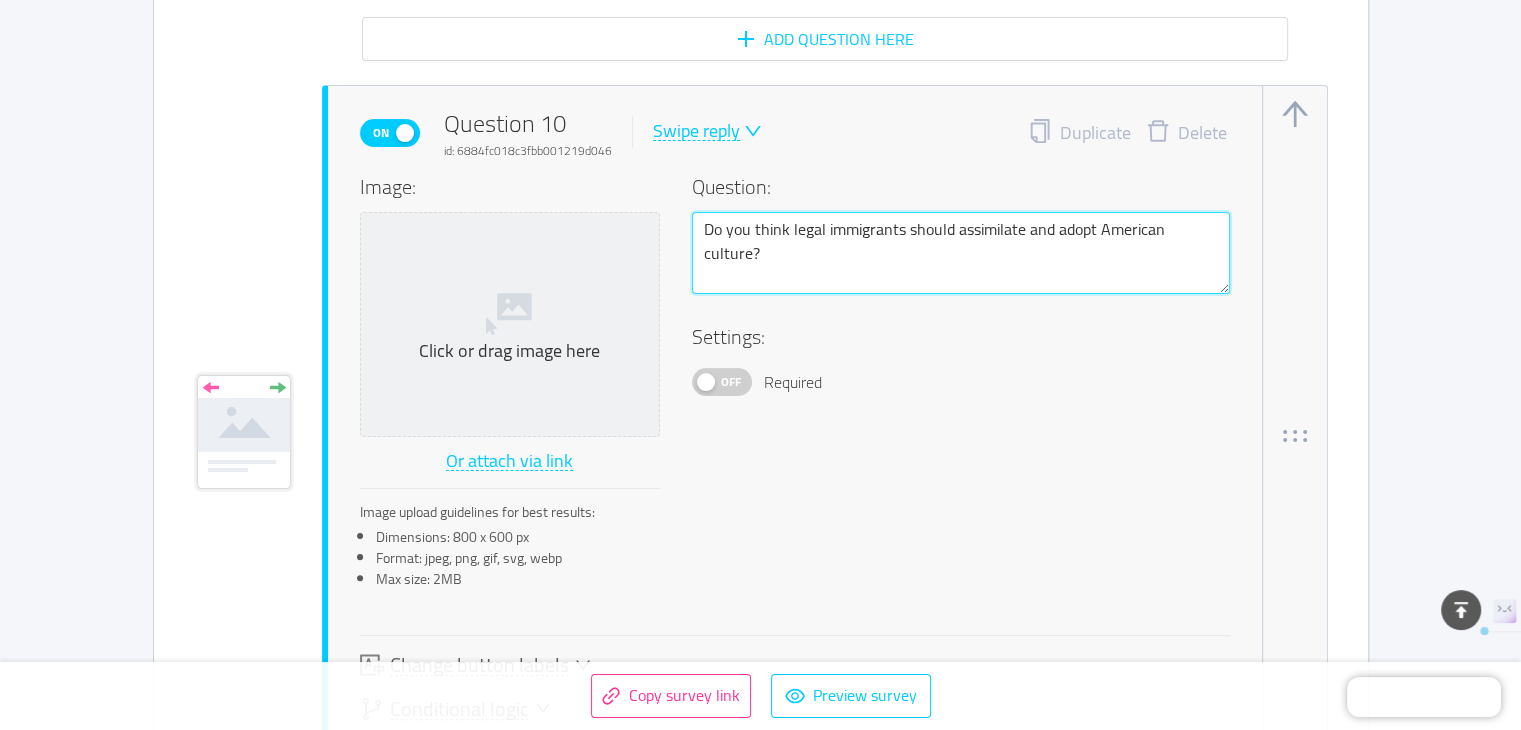 click on "Do you think legal immigrants should assimilate and adopt American culture?" at bounding box center (961, 253) 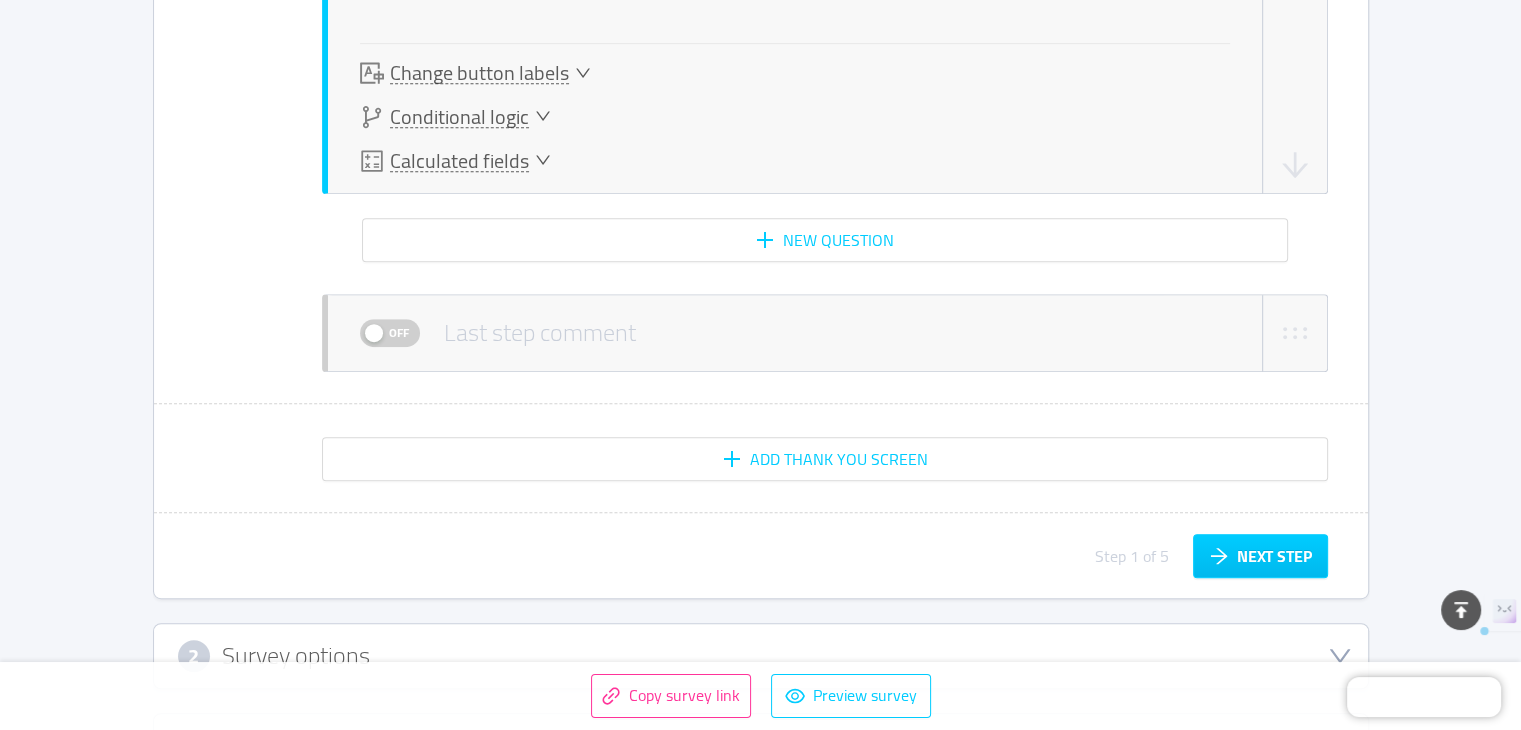 scroll, scrollTop: 8600, scrollLeft: 0, axis: vertical 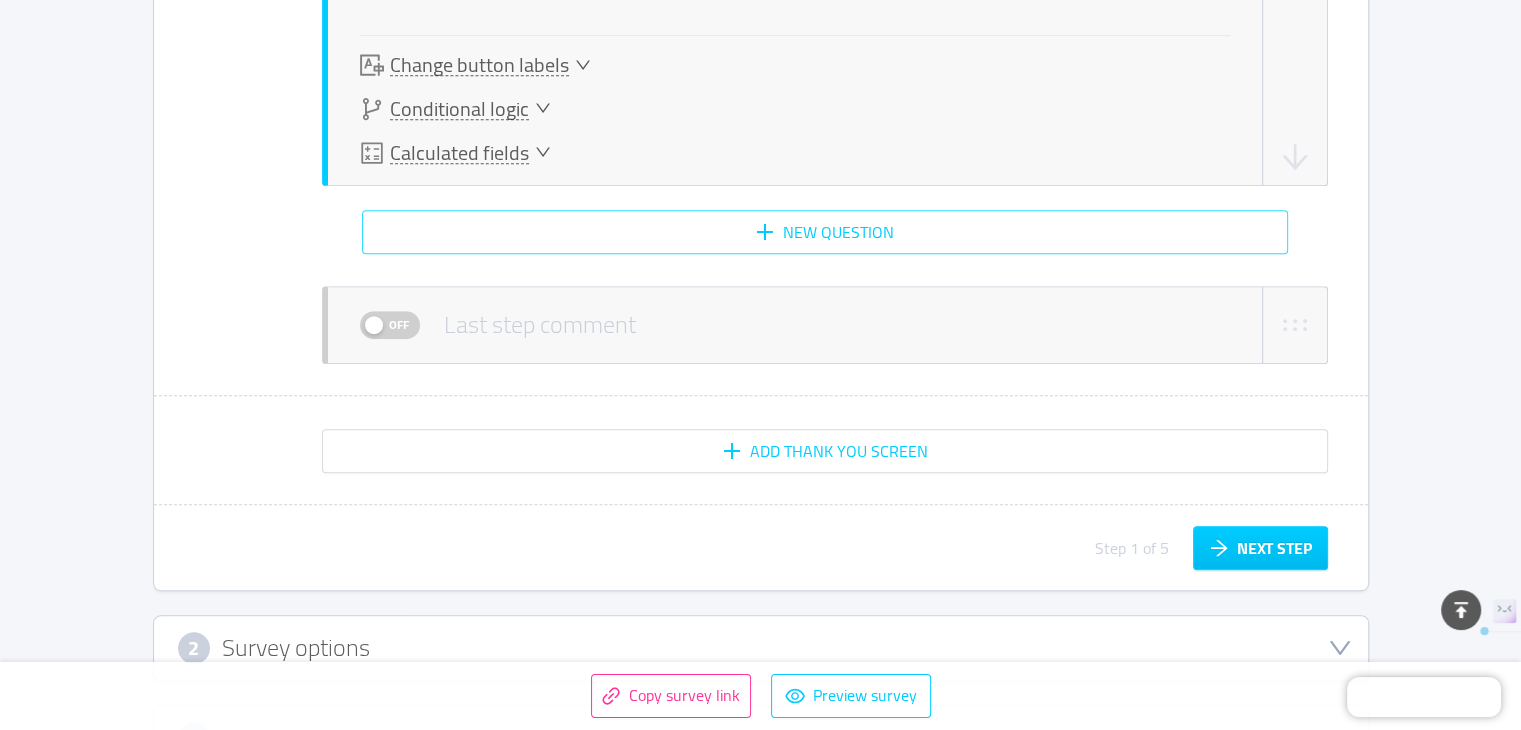 click on "New question" at bounding box center (825, 232) 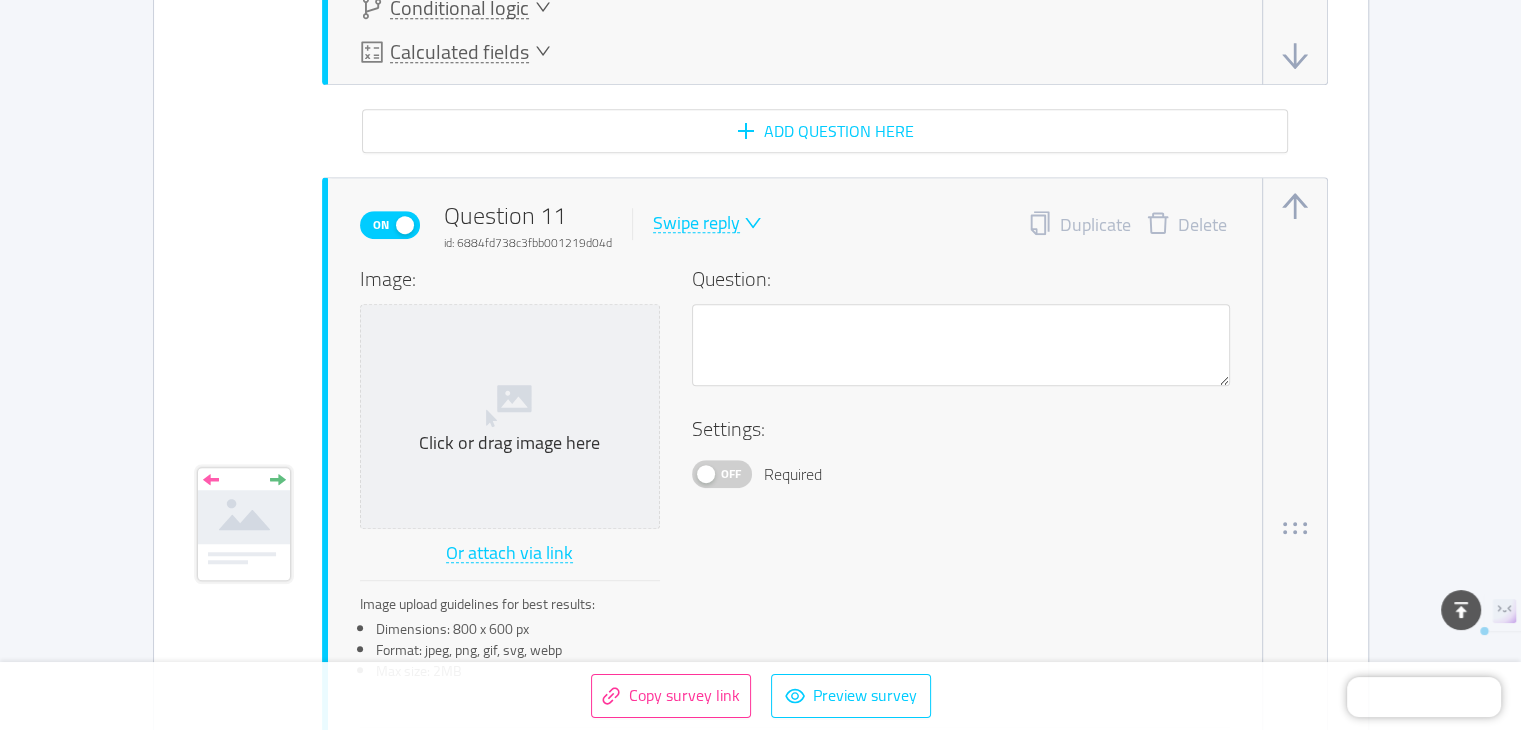 scroll, scrollTop: 8794, scrollLeft: 0, axis: vertical 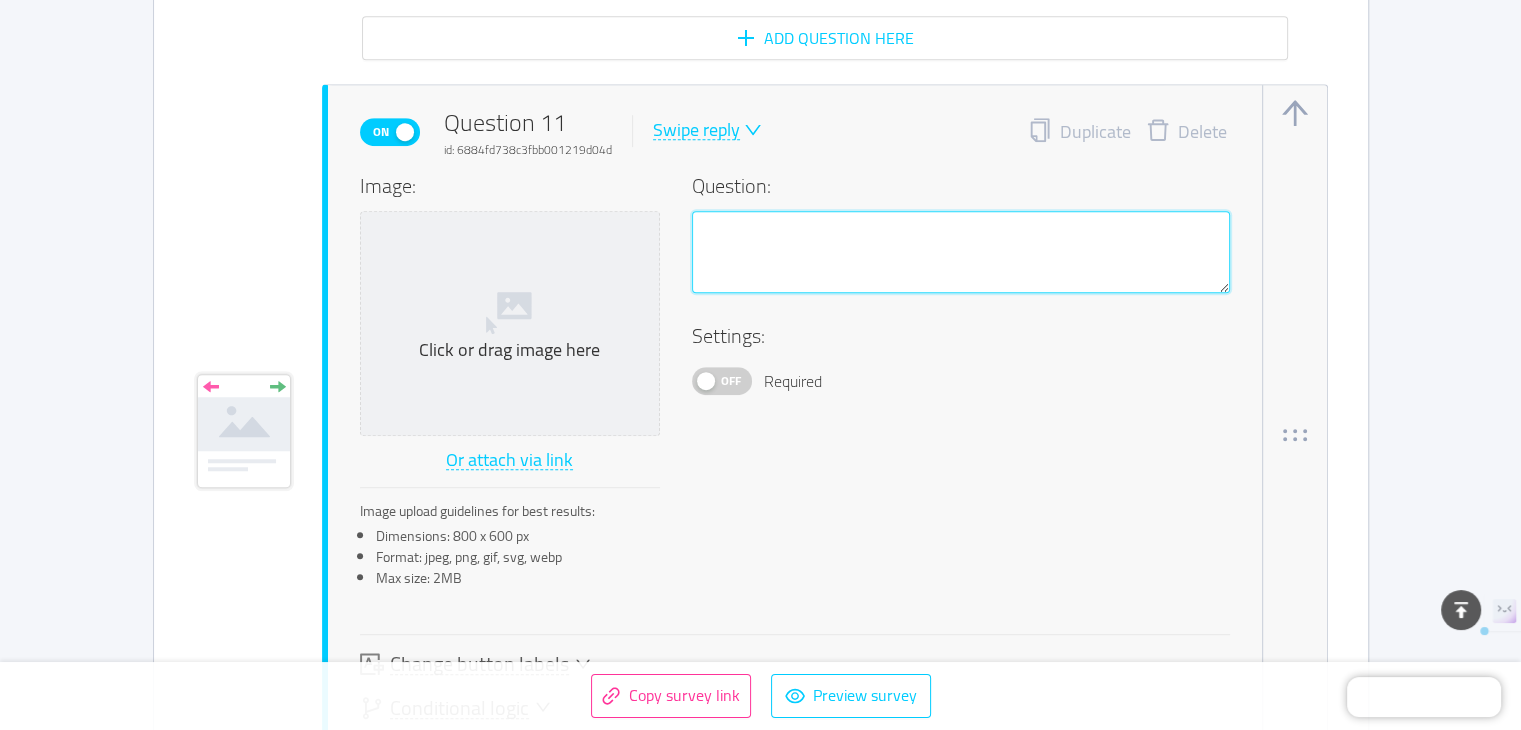 click at bounding box center (961, 252) 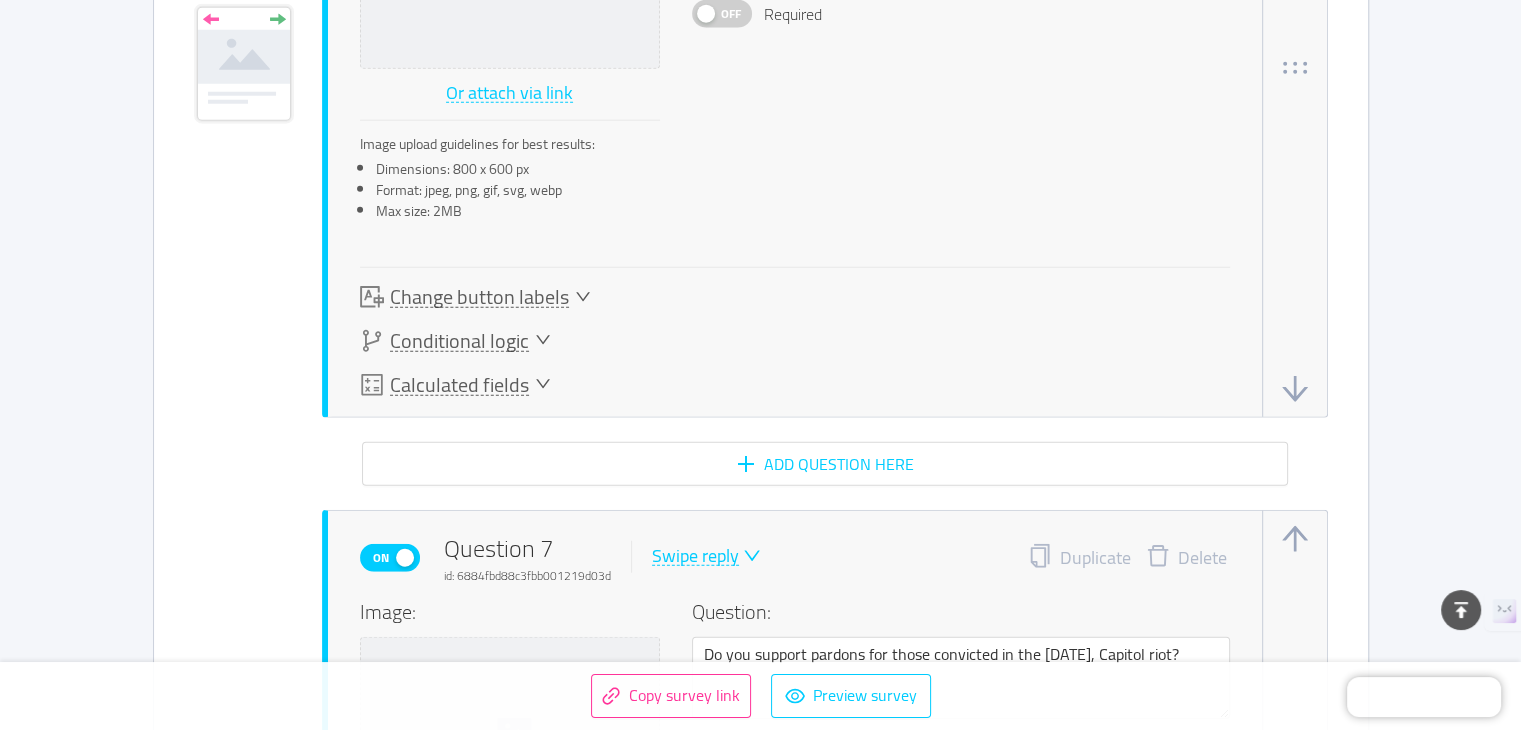 scroll, scrollTop: 5194, scrollLeft: 0, axis: vertical 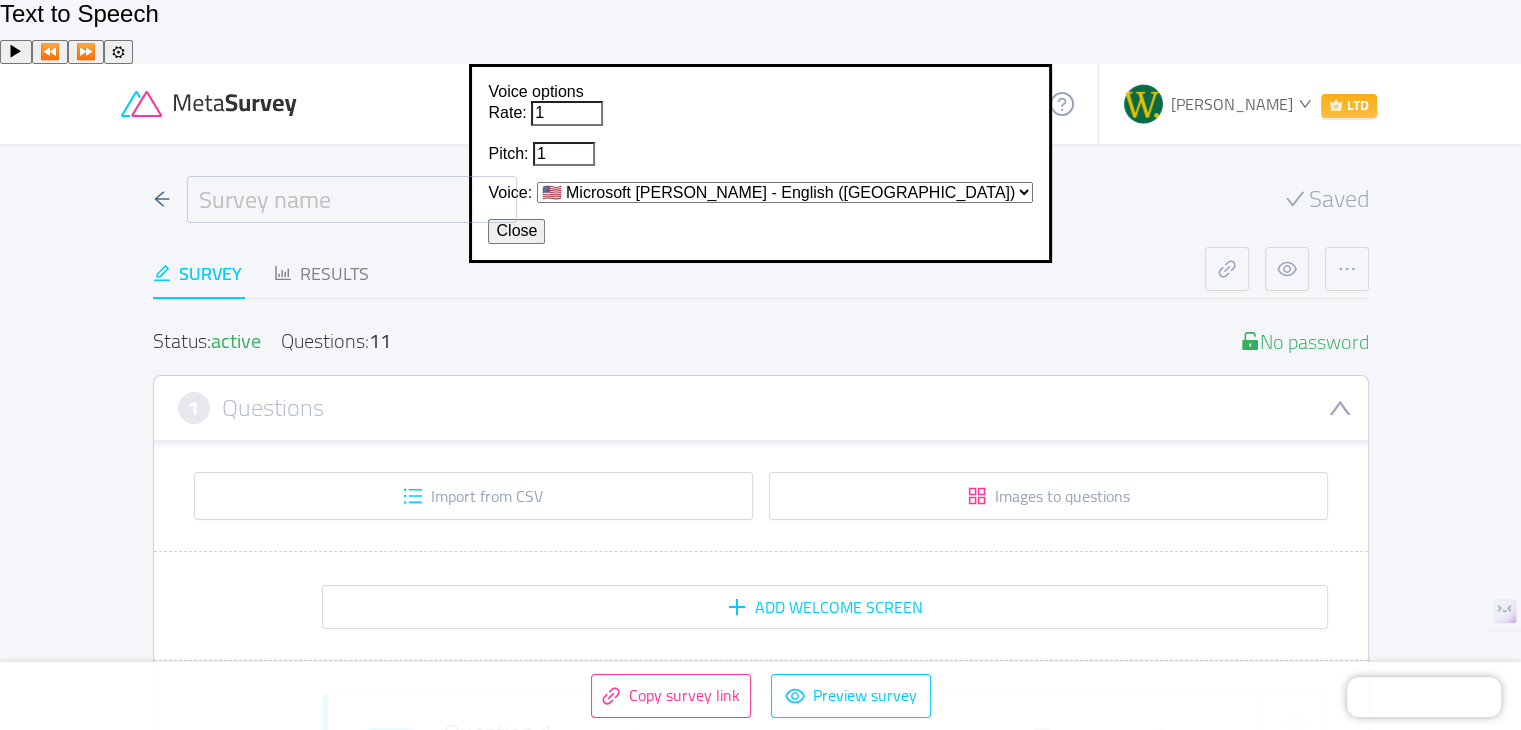 click at bounding box center [352, 199] 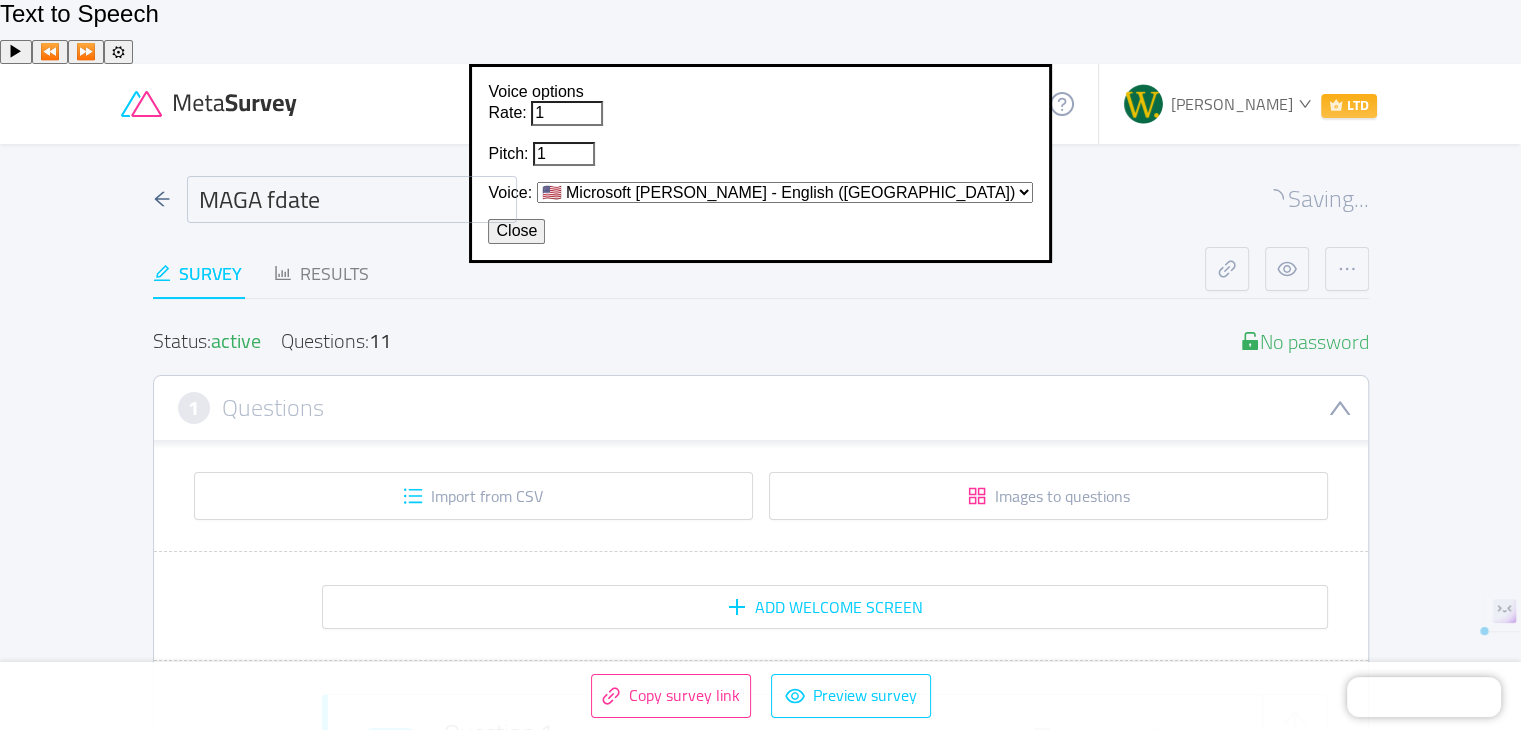 paste on "20250726" 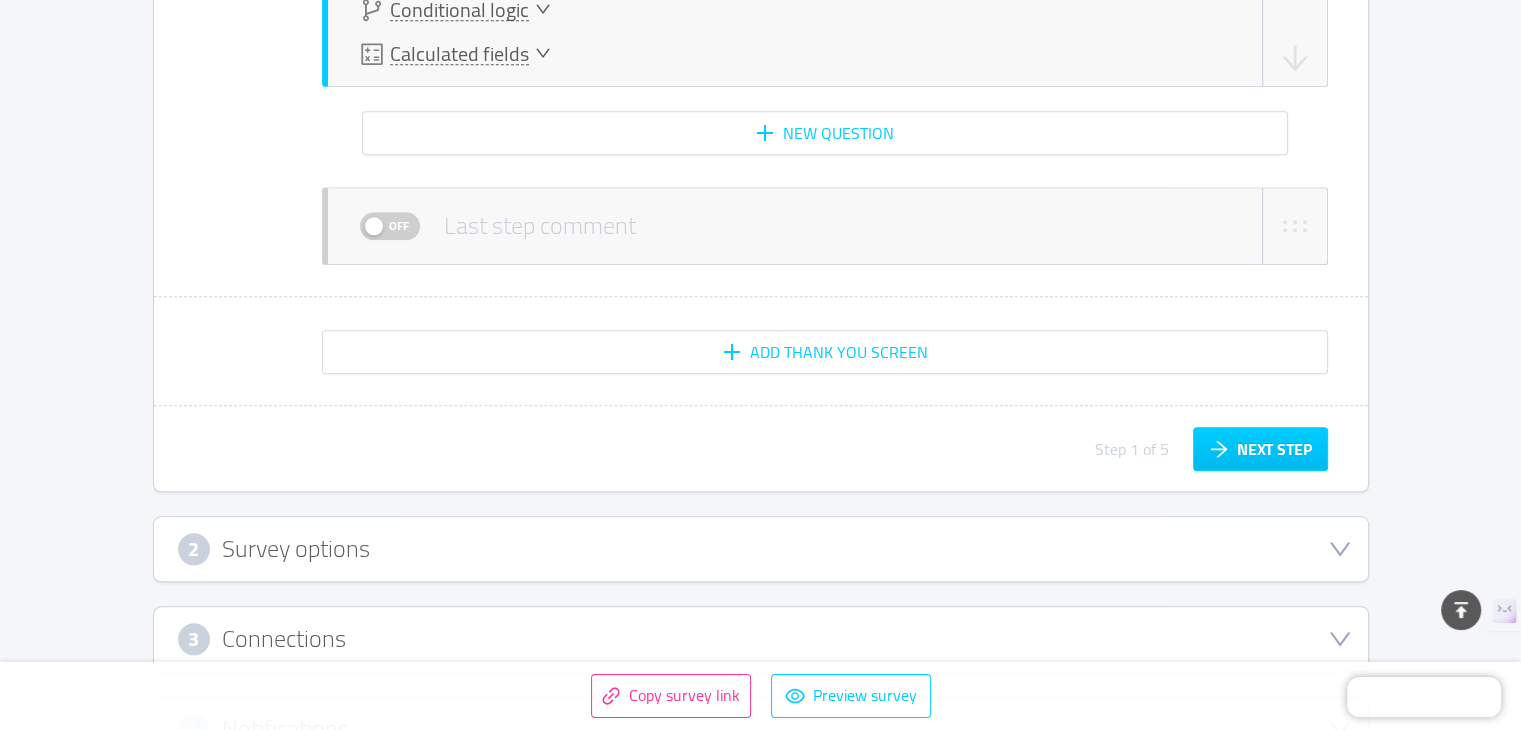 scroll, scrollTop: 9639, scrollLeft: 0, axis: vertical 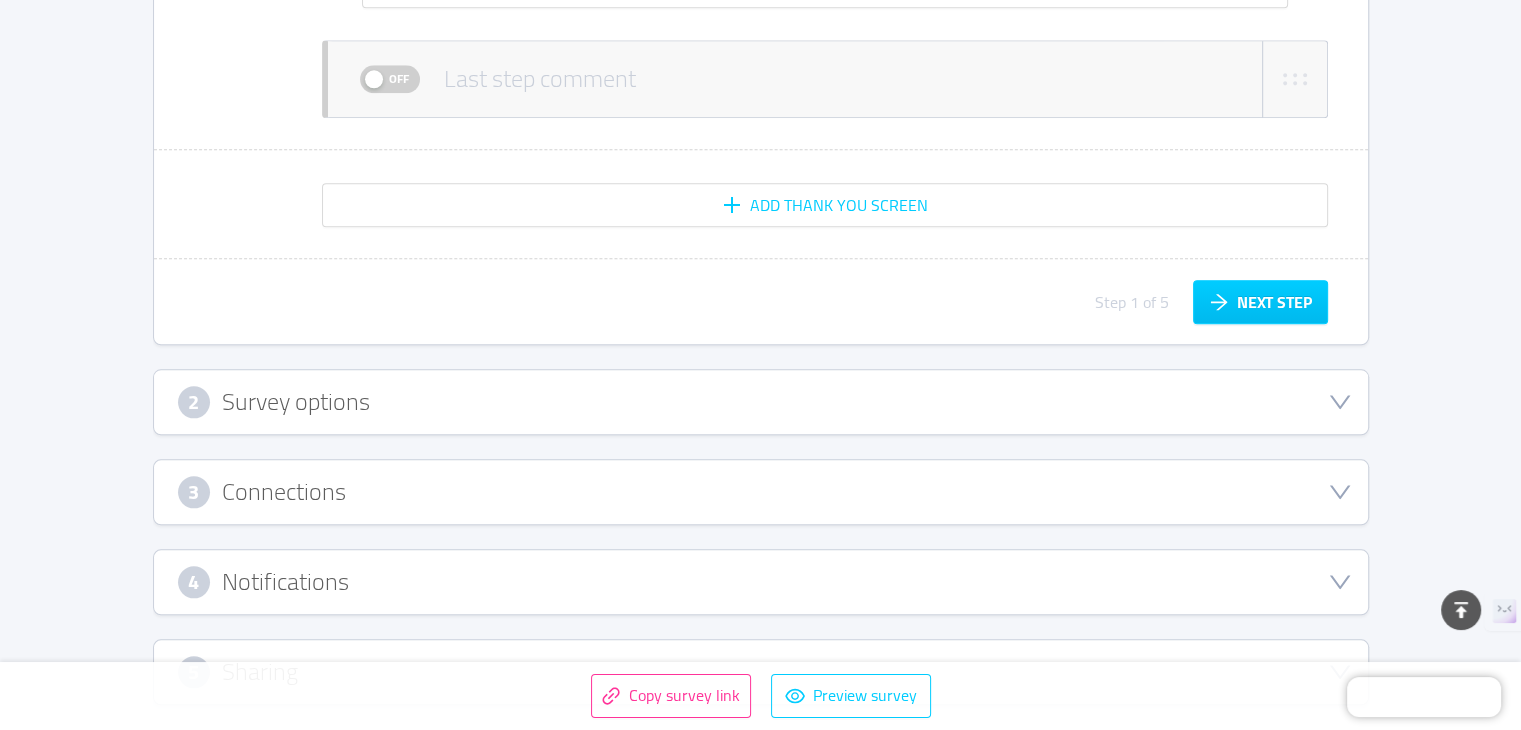 click on "2  Survey options" at bounding box center [761, 402] 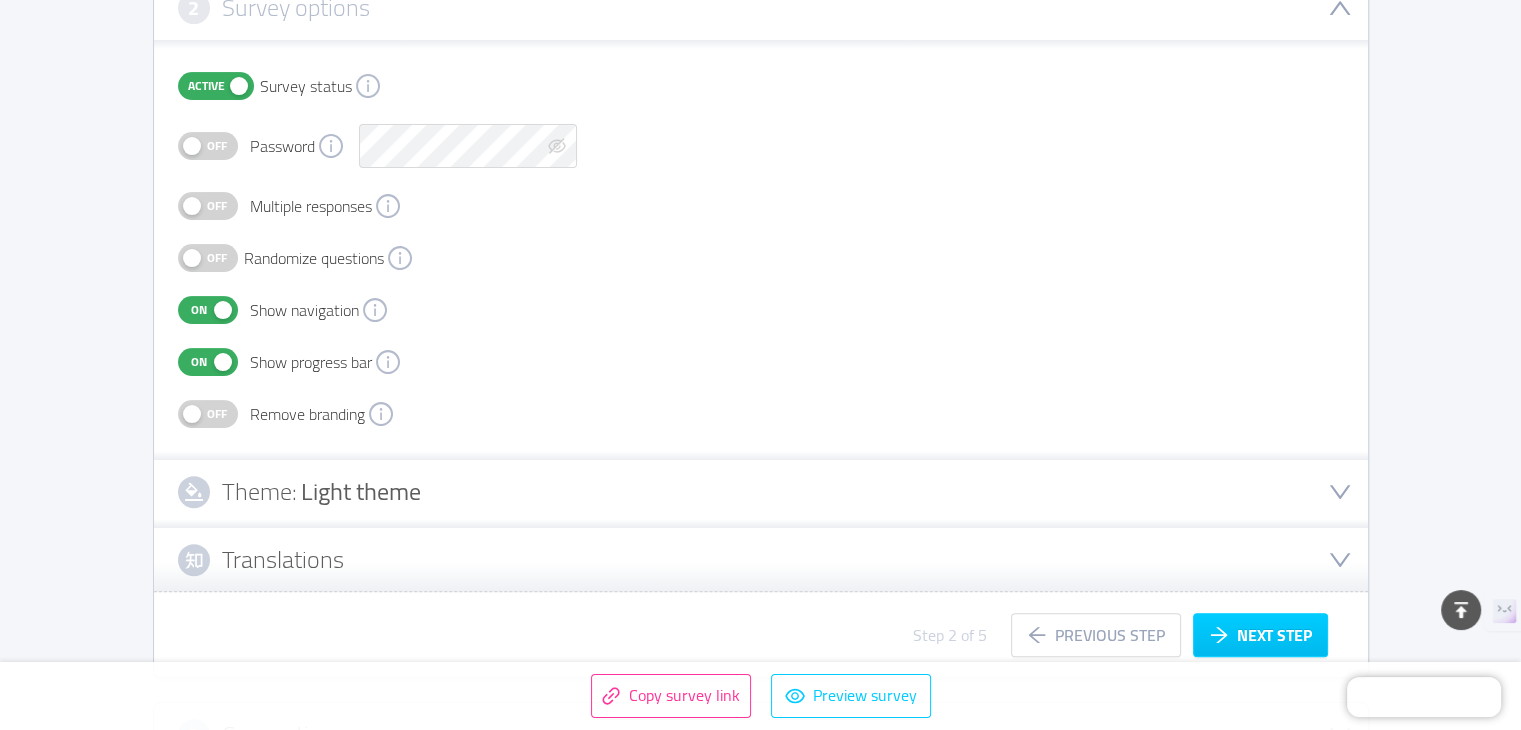 scroll, scrollTop: 537, scrollLeft: 0, axis: vertical 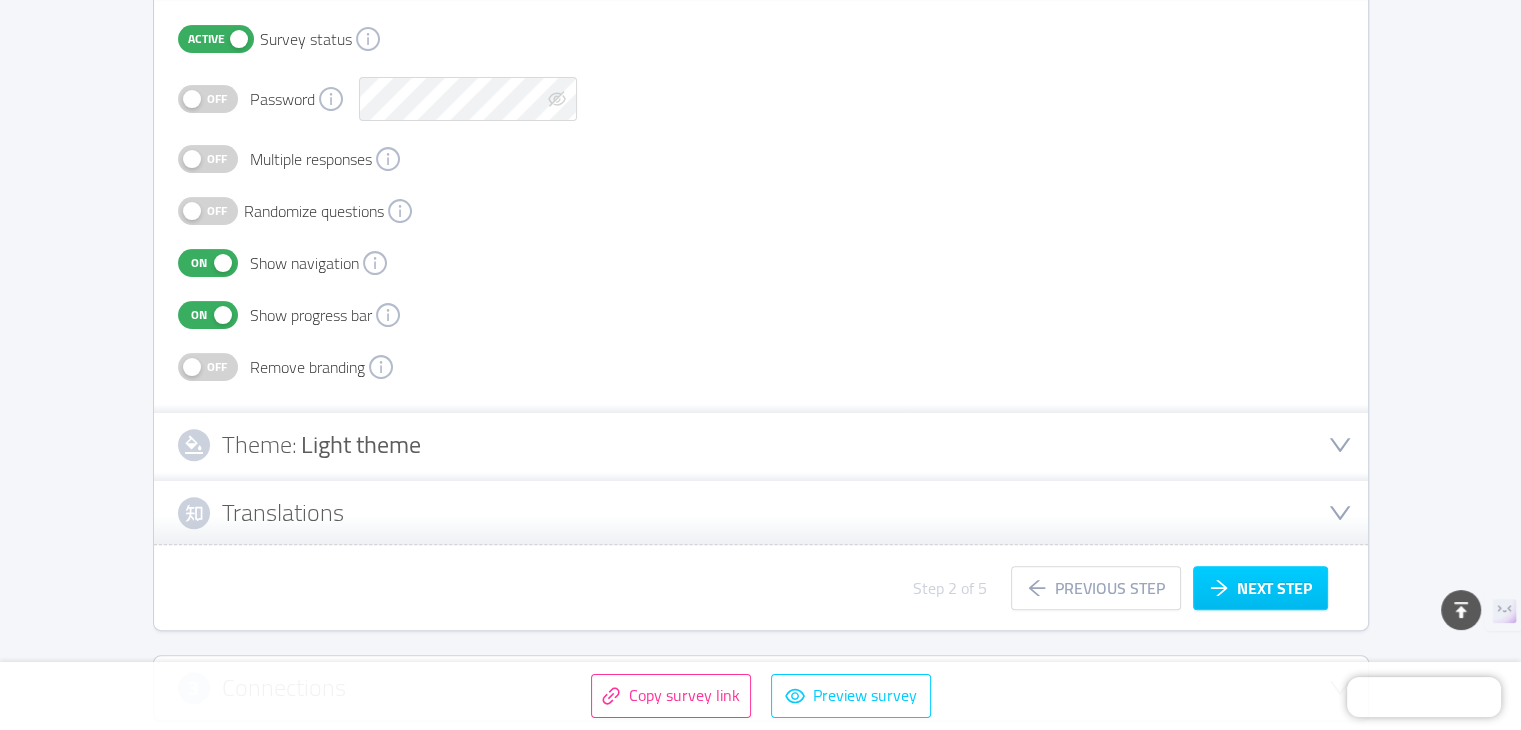 click on "Off" at bounding box center [217, 367] 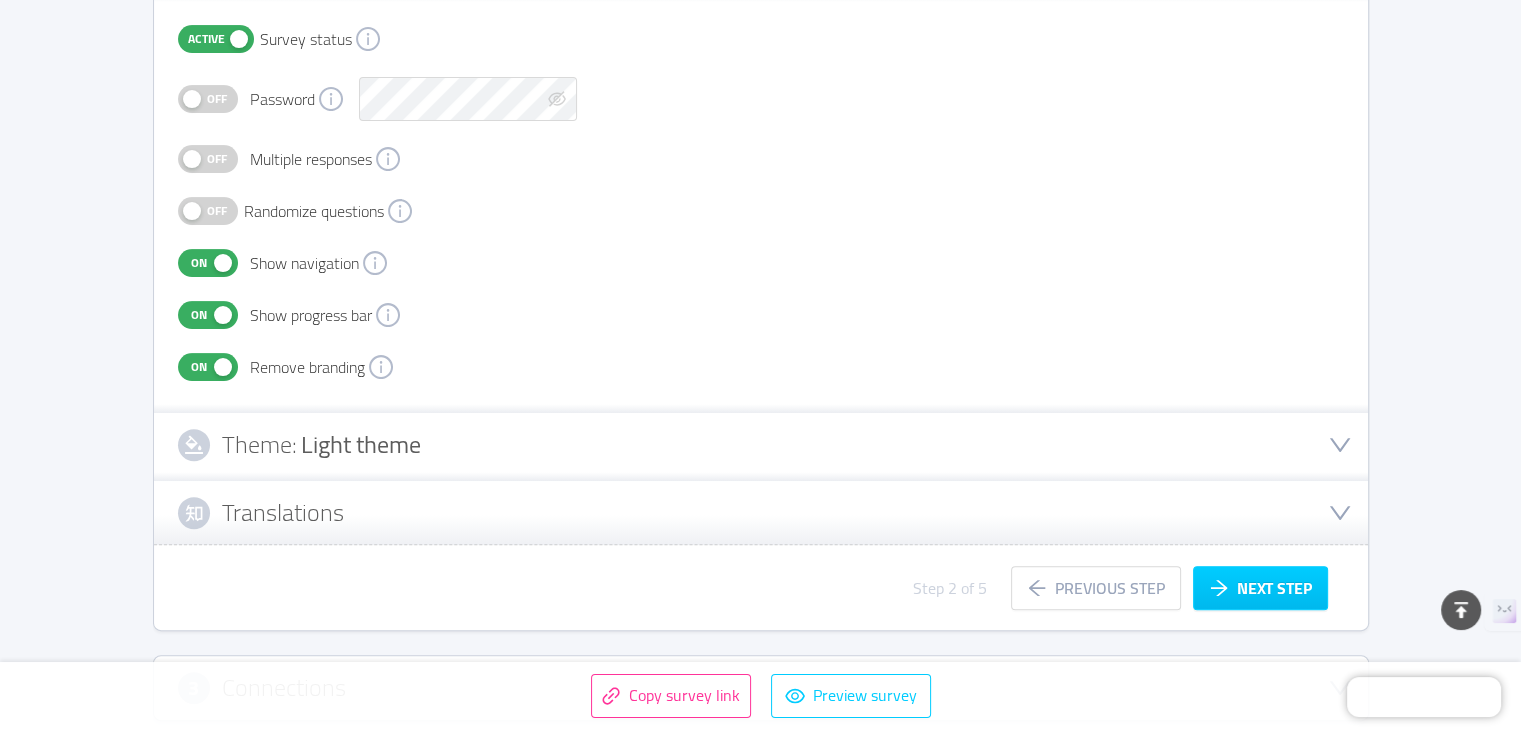 click on "On" at bounding box center (208, 367) 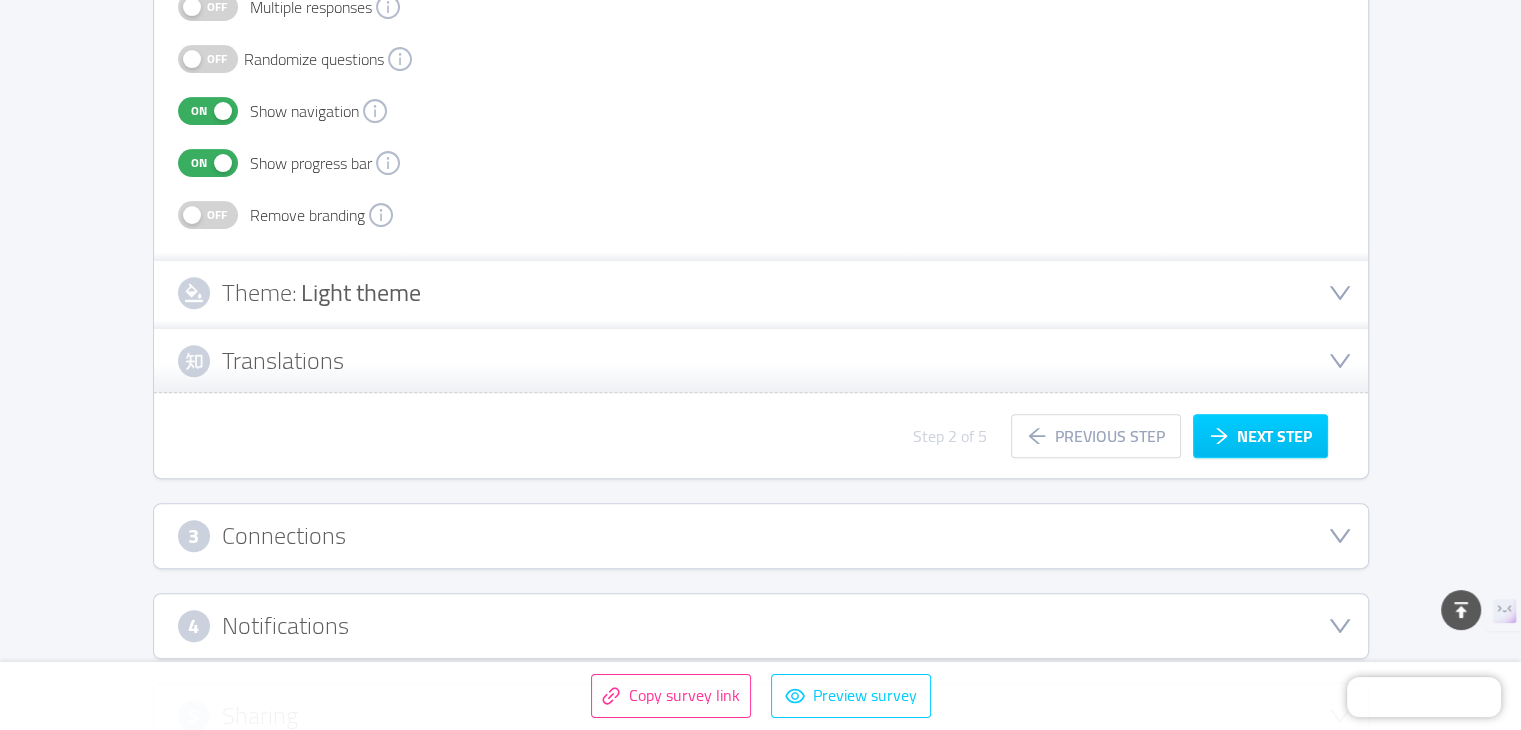 scroll, scrollTop: 737, scrollLeft: 0, axis: vertical 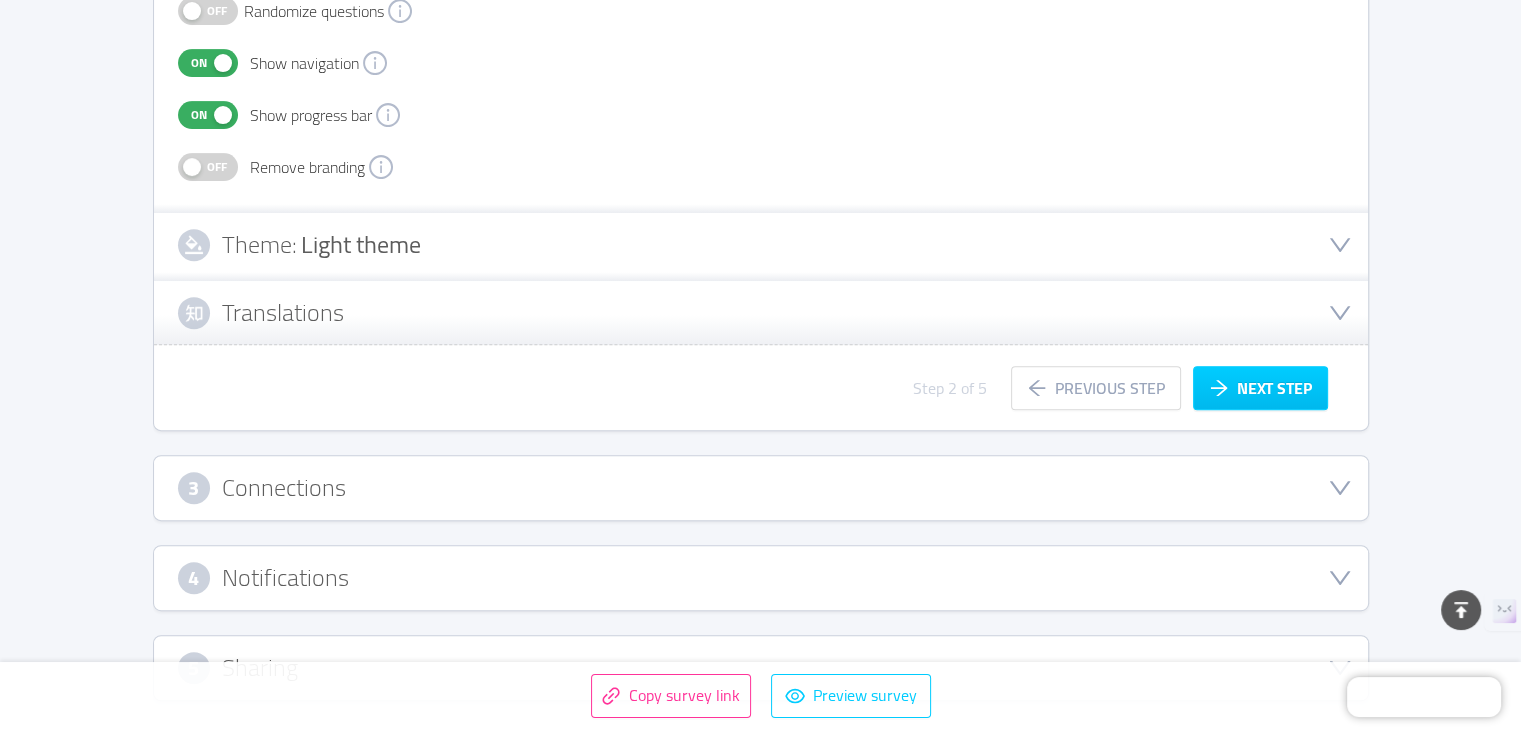 click on "3  Connections" at bounding box center (761, 488) 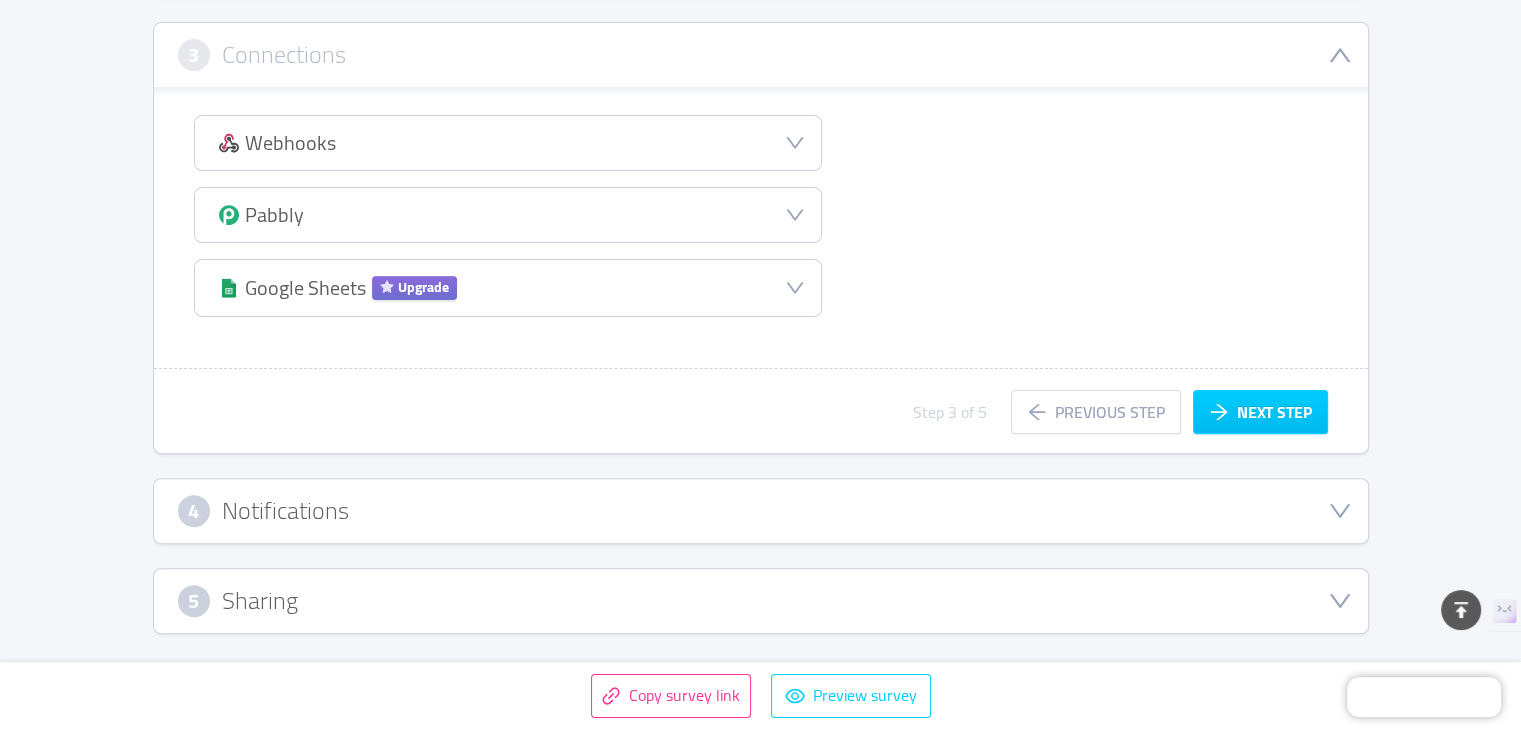 scroll, scrollTop: 466, scrollLeft: 0, axis: vertical 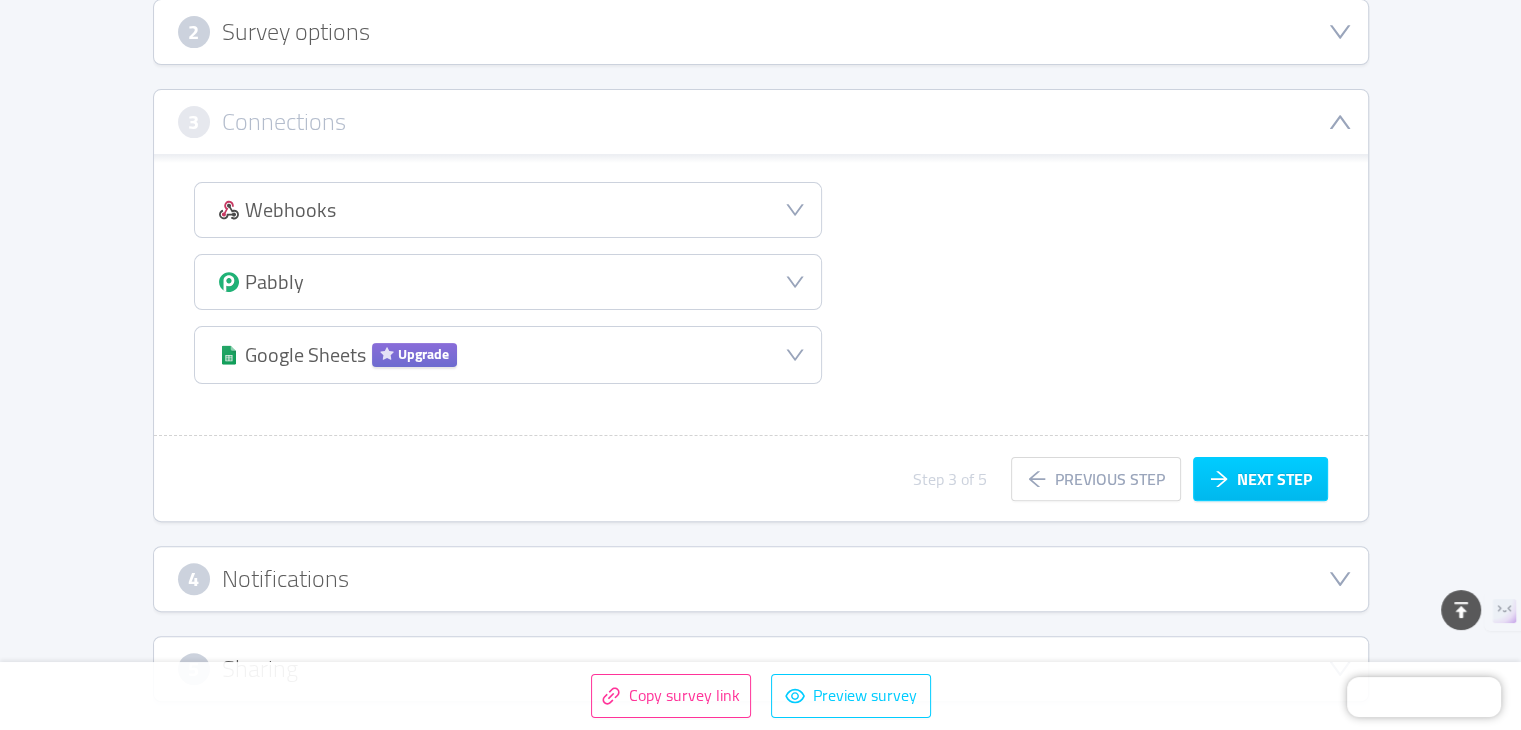 click on "4  Notifications" at bounding box center (761, 579) 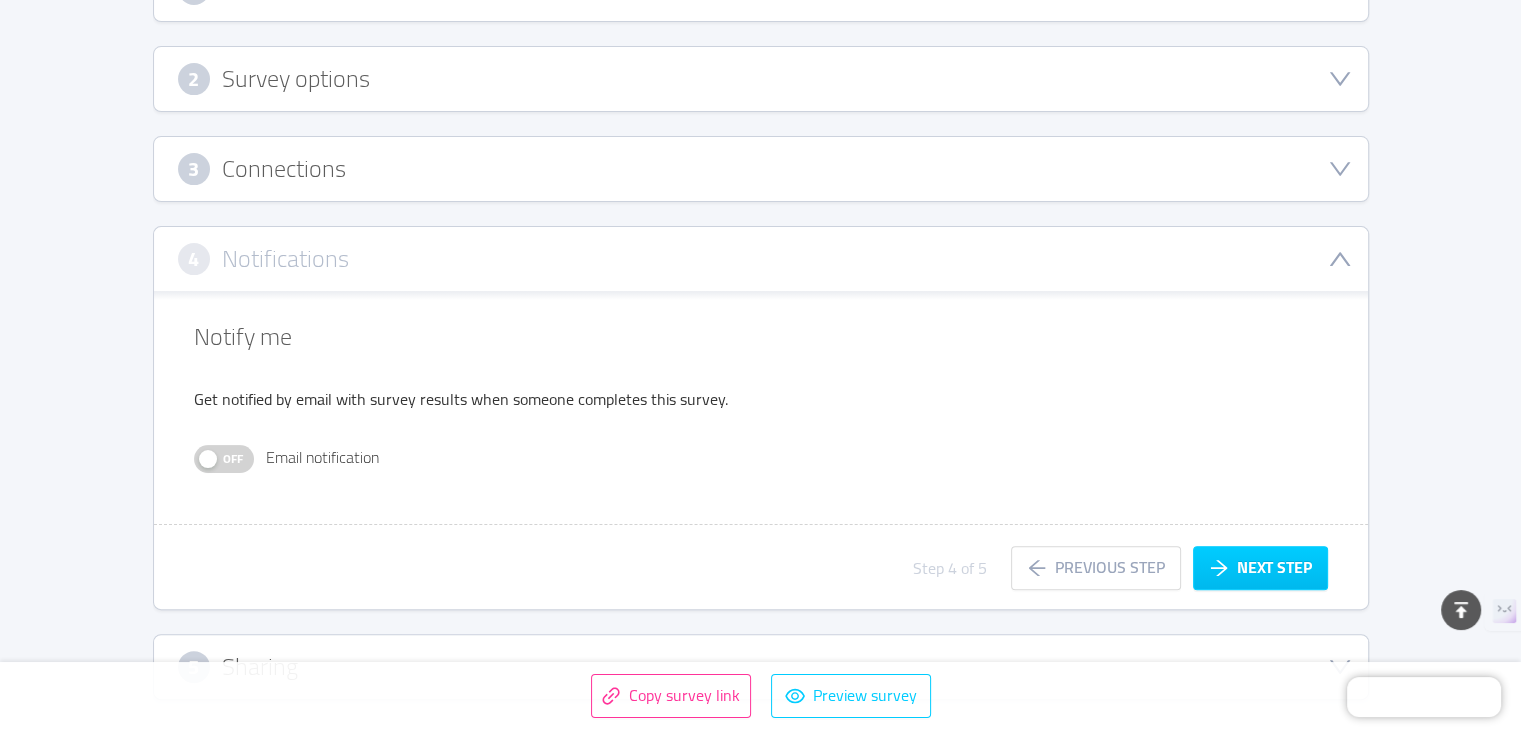 scroll, scrollTop: 418, scrollLeft: 0, axis: vertical 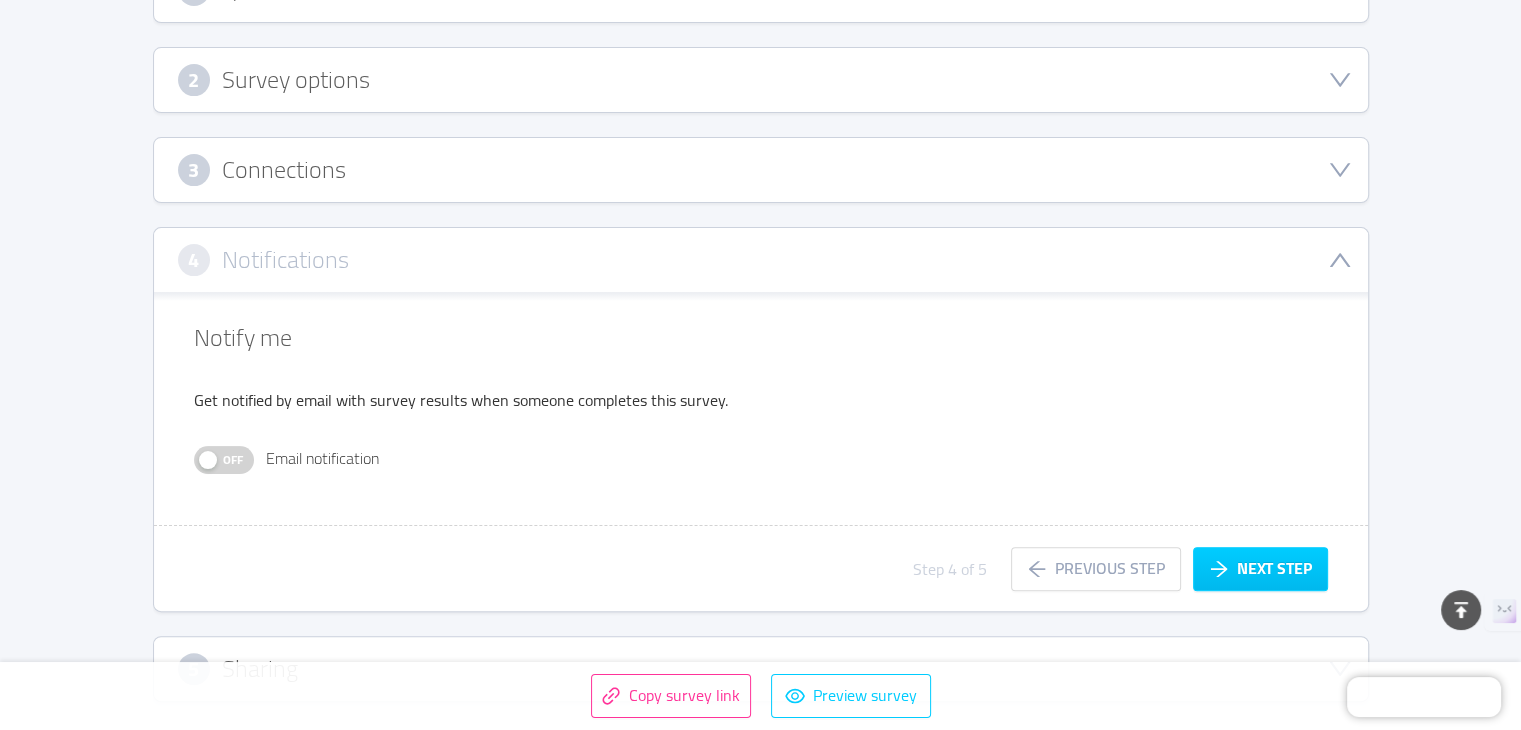 click on "5  Sharing" at bounding box center (761, 669) 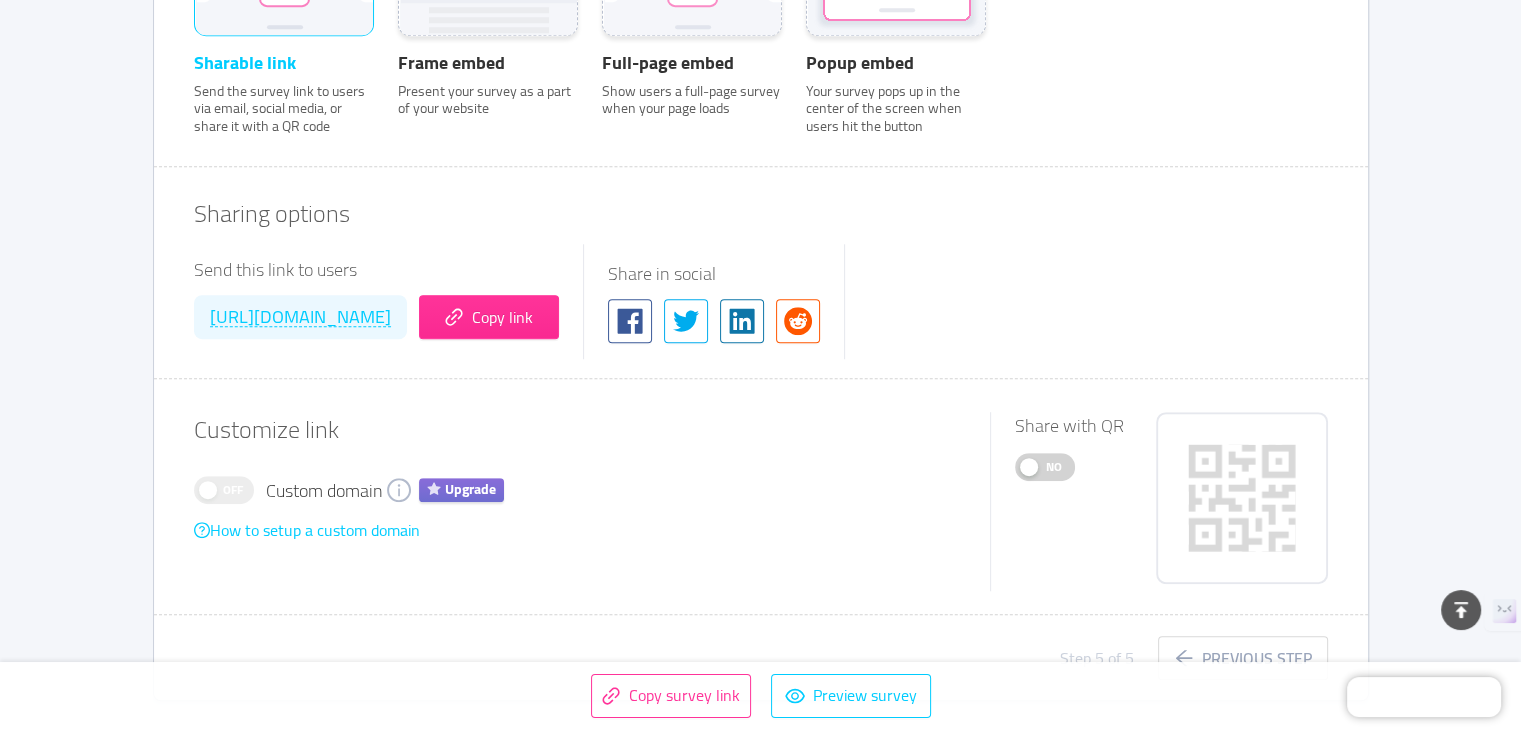 scroll, scrollTop: 977, scrollLeft: 0, axis: vertical 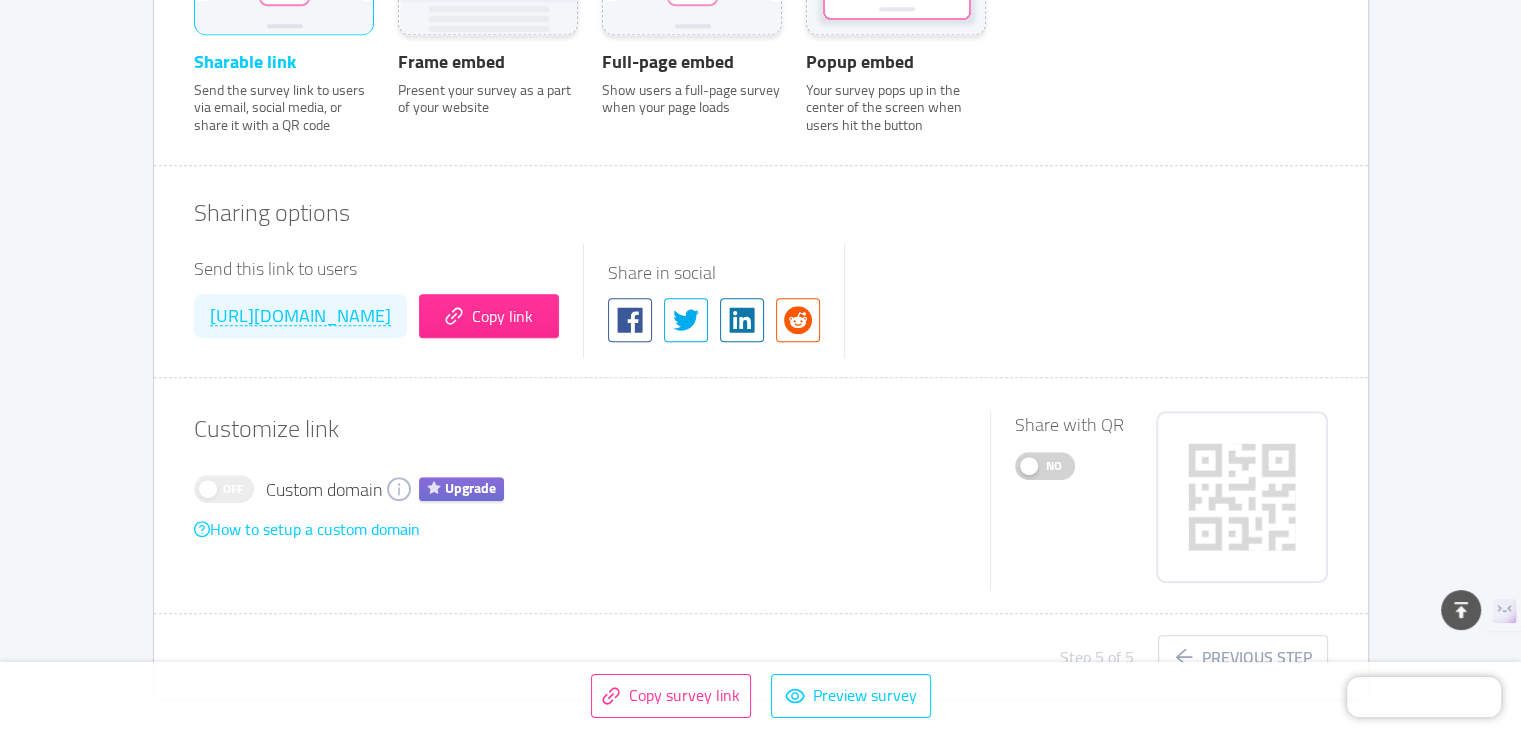 click on "Upgrade" at bounding box center (461, 489) 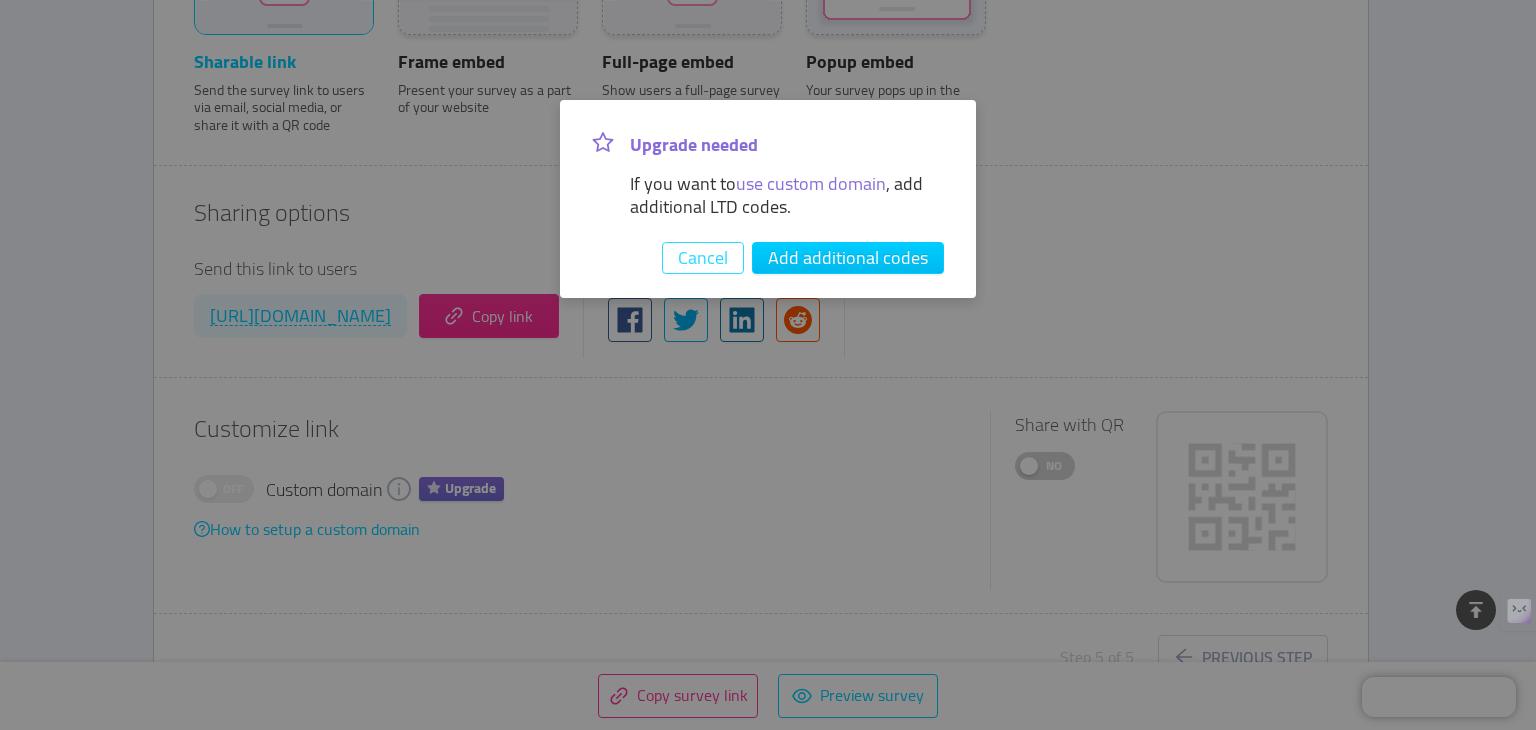 click on "Cancel" at bounding box center [703, 258] 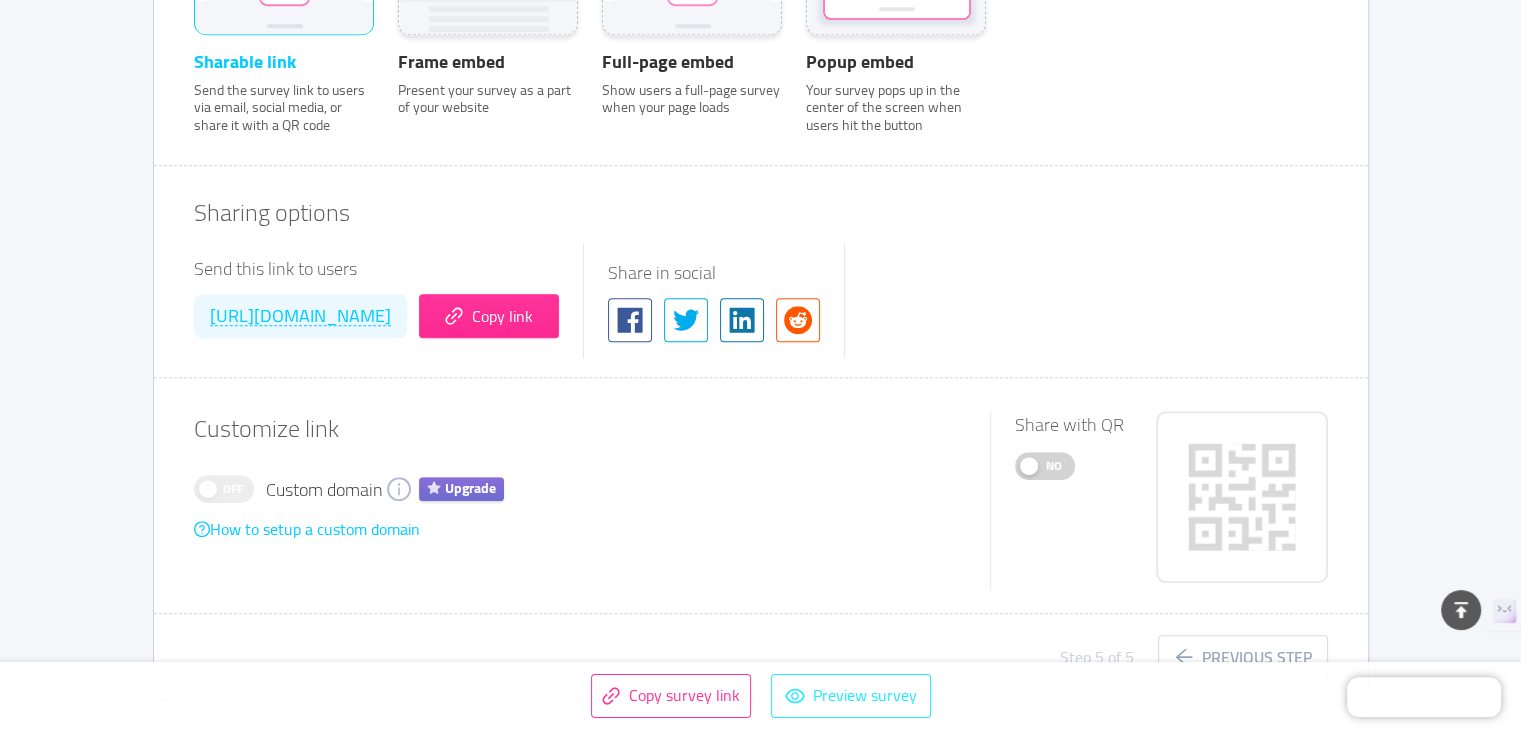 click on "Preview survey" at bounding box center (851, 696) 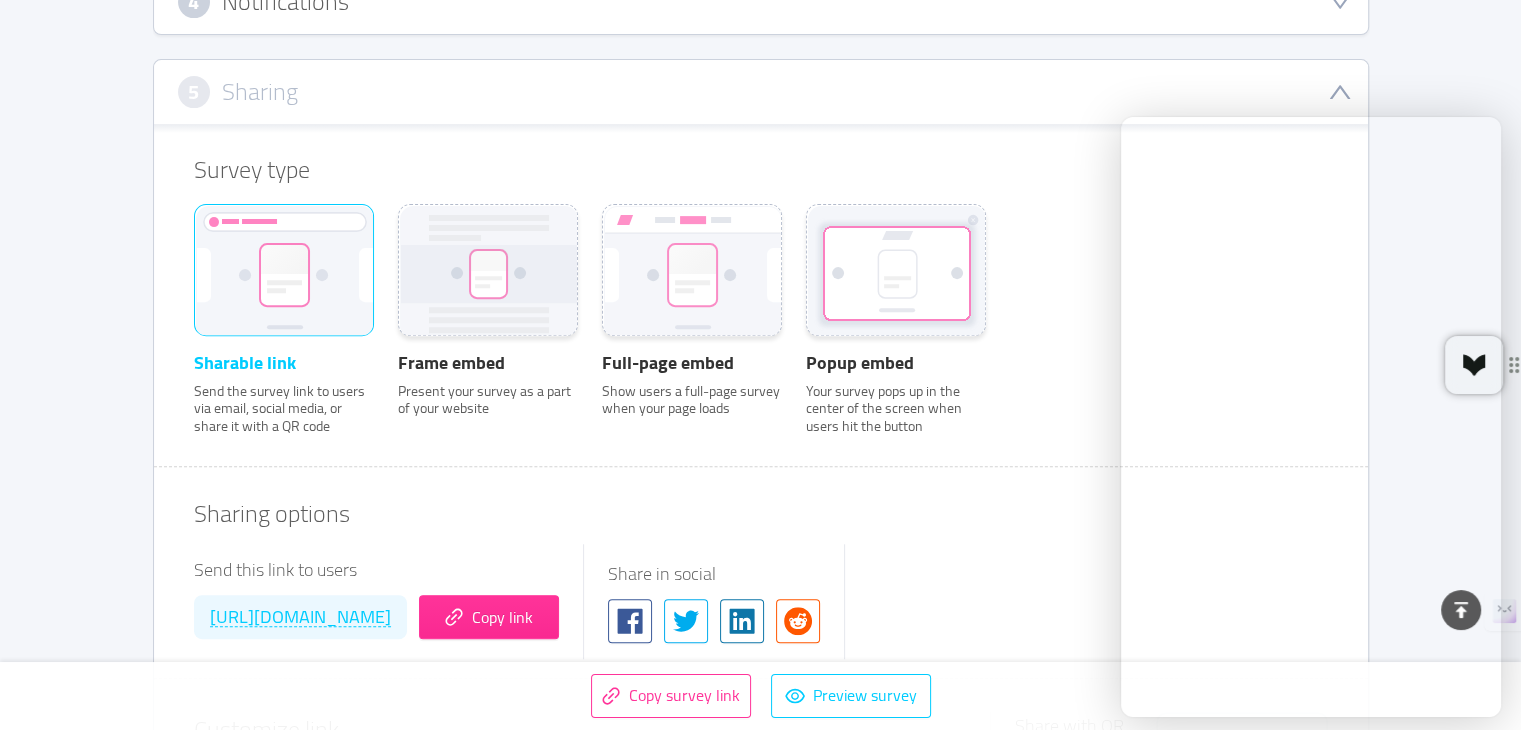 scroll, scrollTop: 0, scrollLeft: 0, axis: both 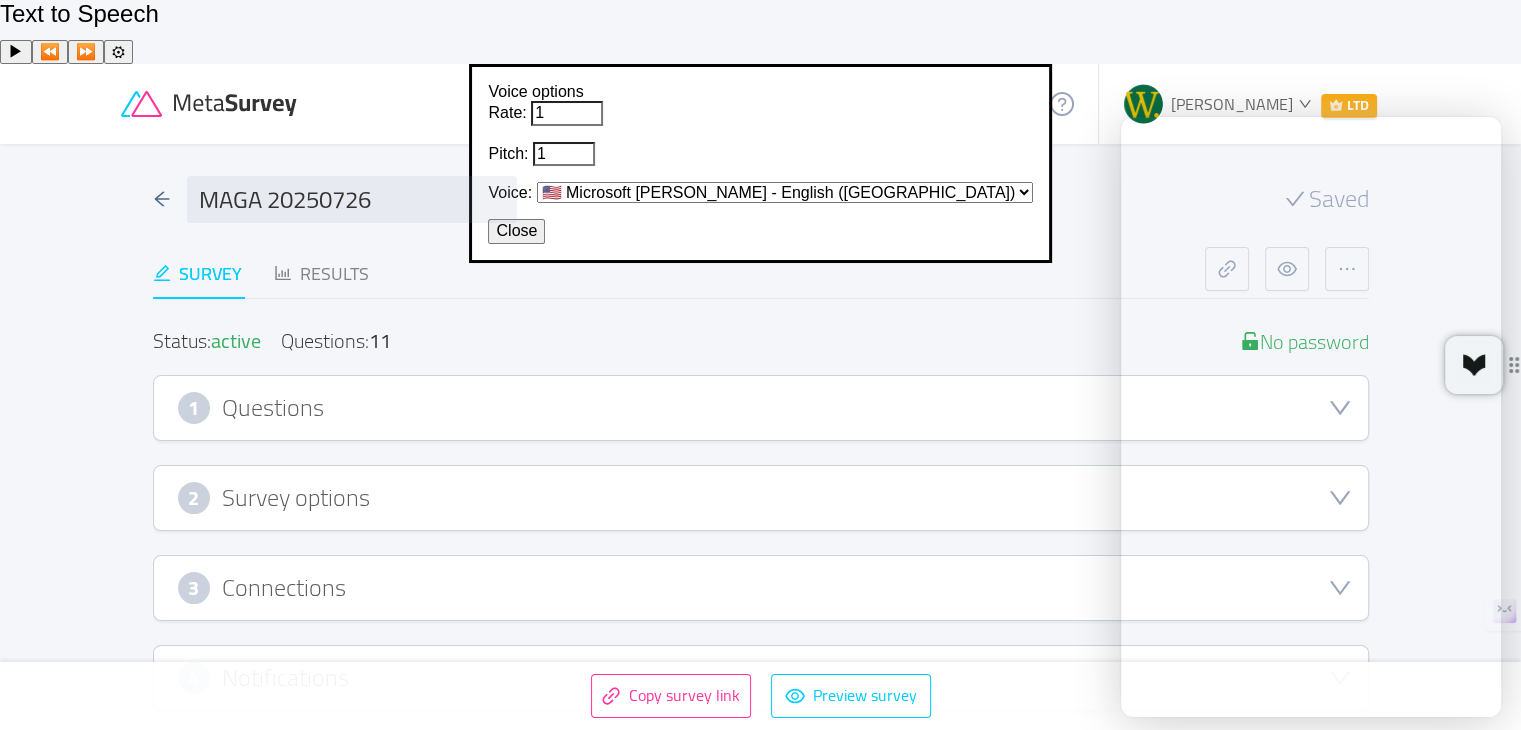 click on "Questions" at bounding box center [273, 408] 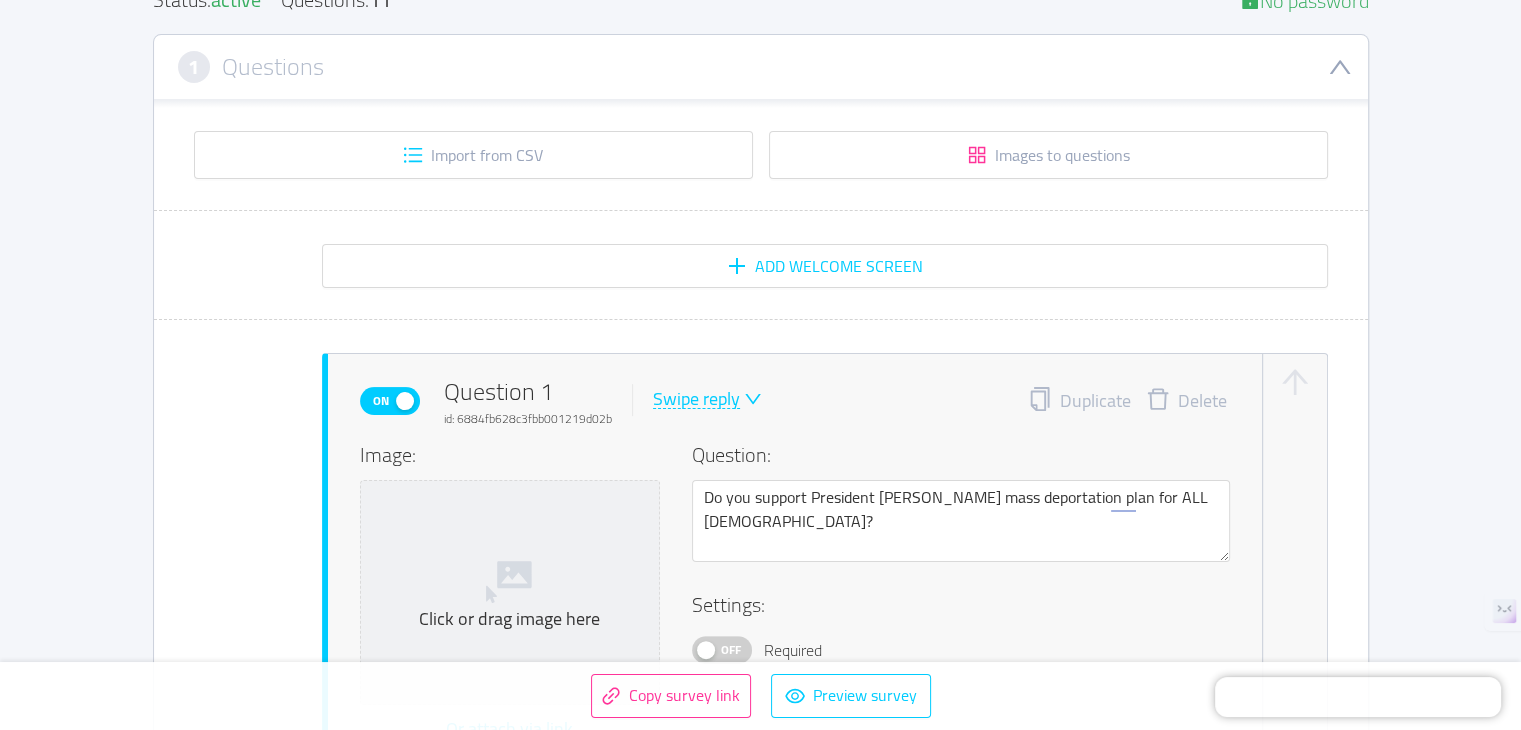 scroll, scrollTop: 300, scrollLeft: 0, axis: vertical 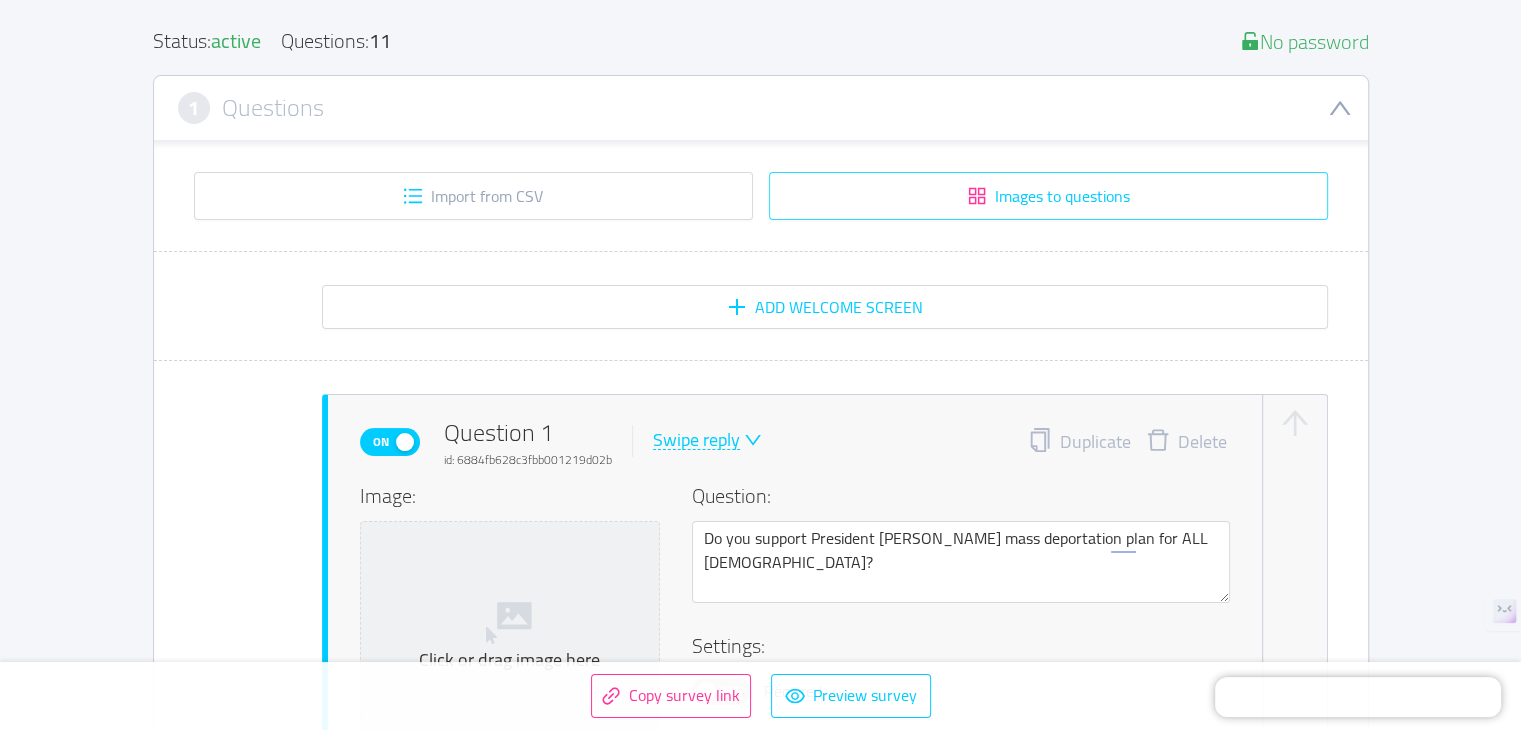 click on "Images to questions" at bounding box center [1048, 196] 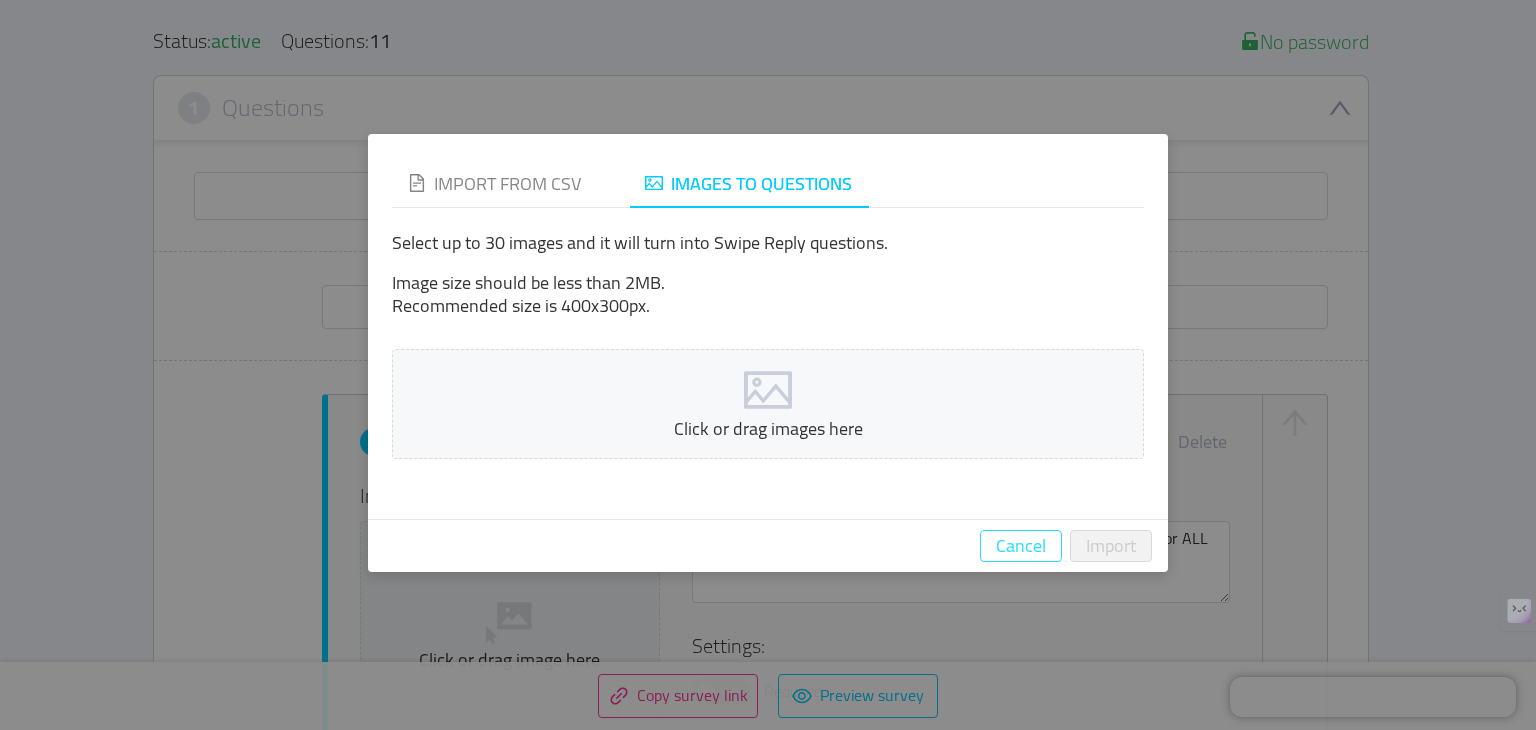 click on "Cancel" at bounding box center (1021, 546) 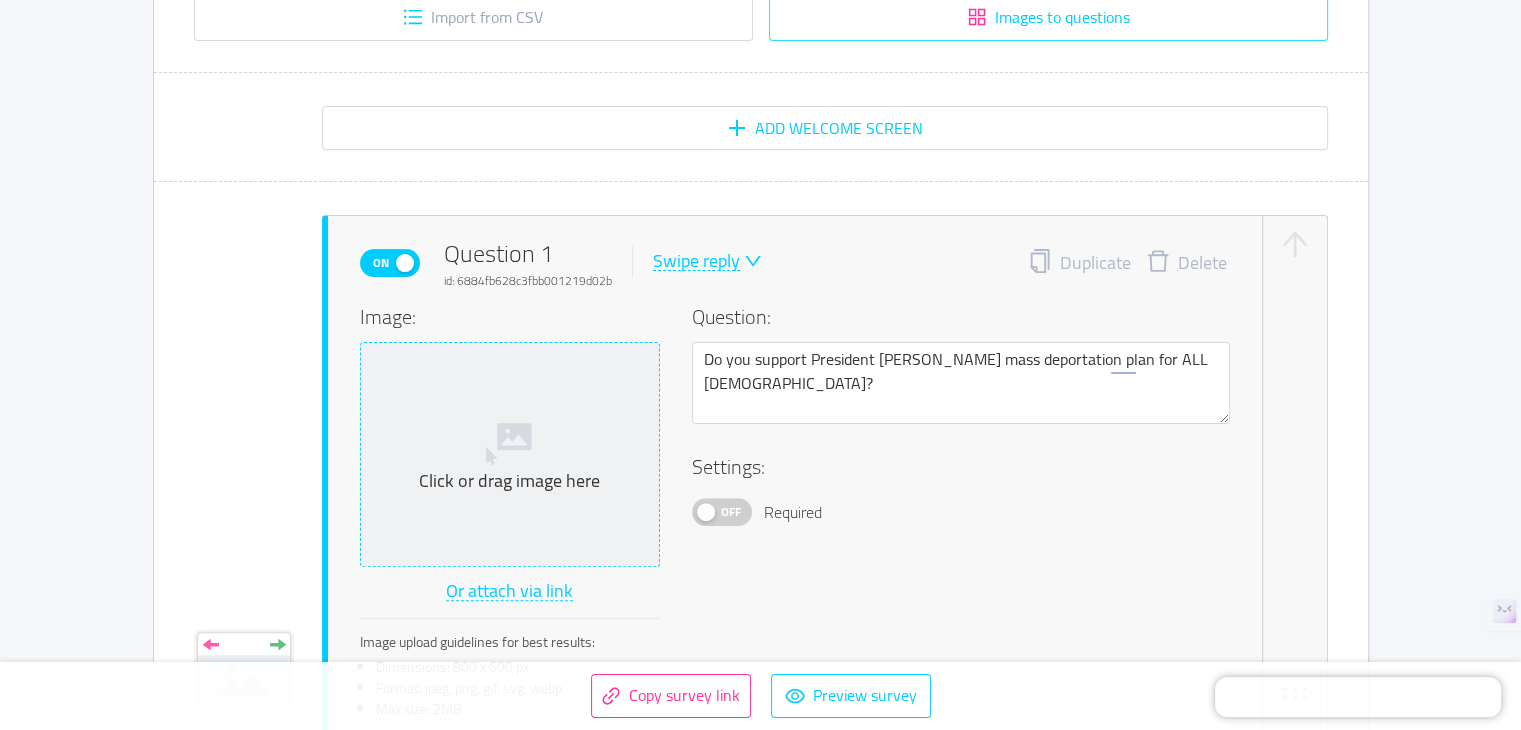 scroll, scrollTop: 500, scrollLeft: 0, axis: vertical 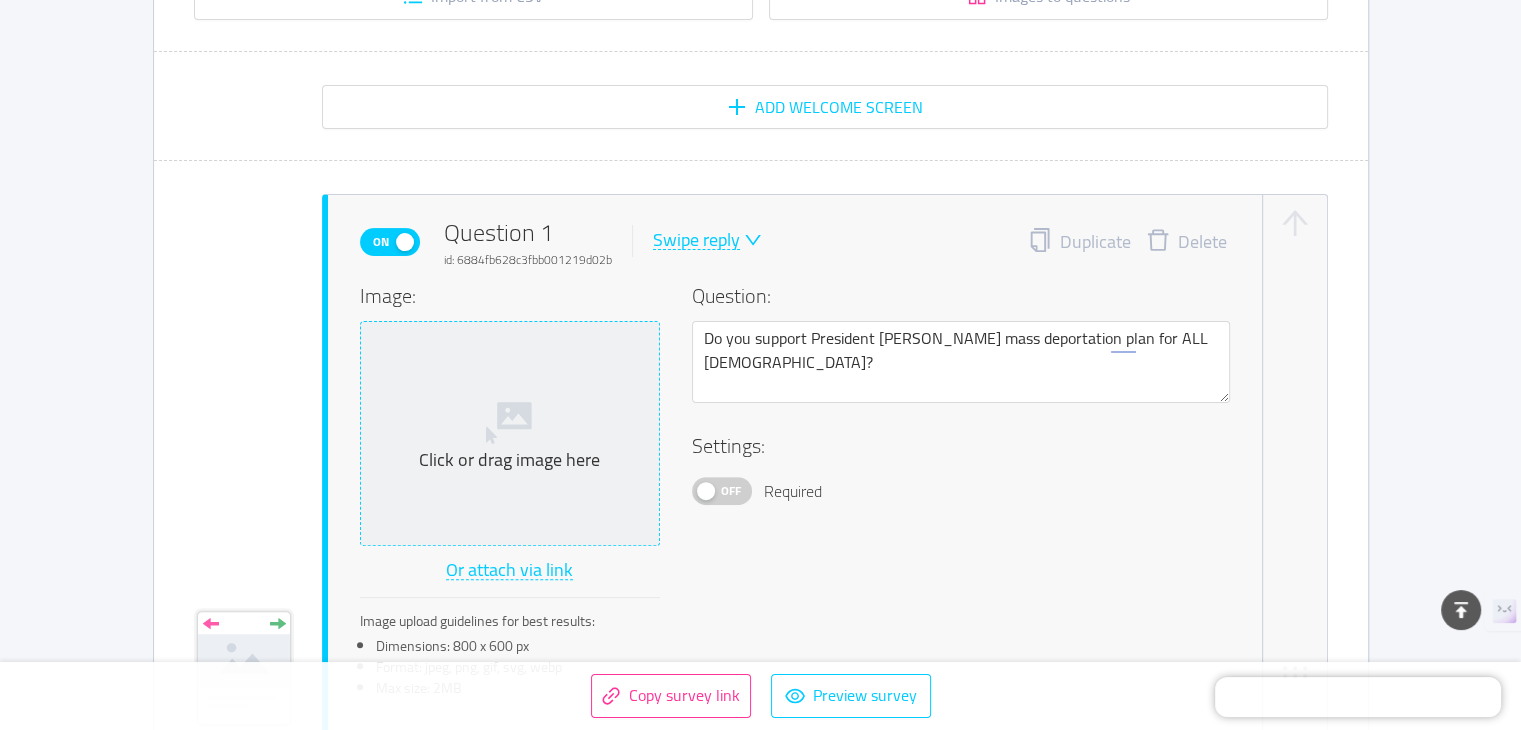 click on "Click or drag image here" at bounding box center [510, 434] 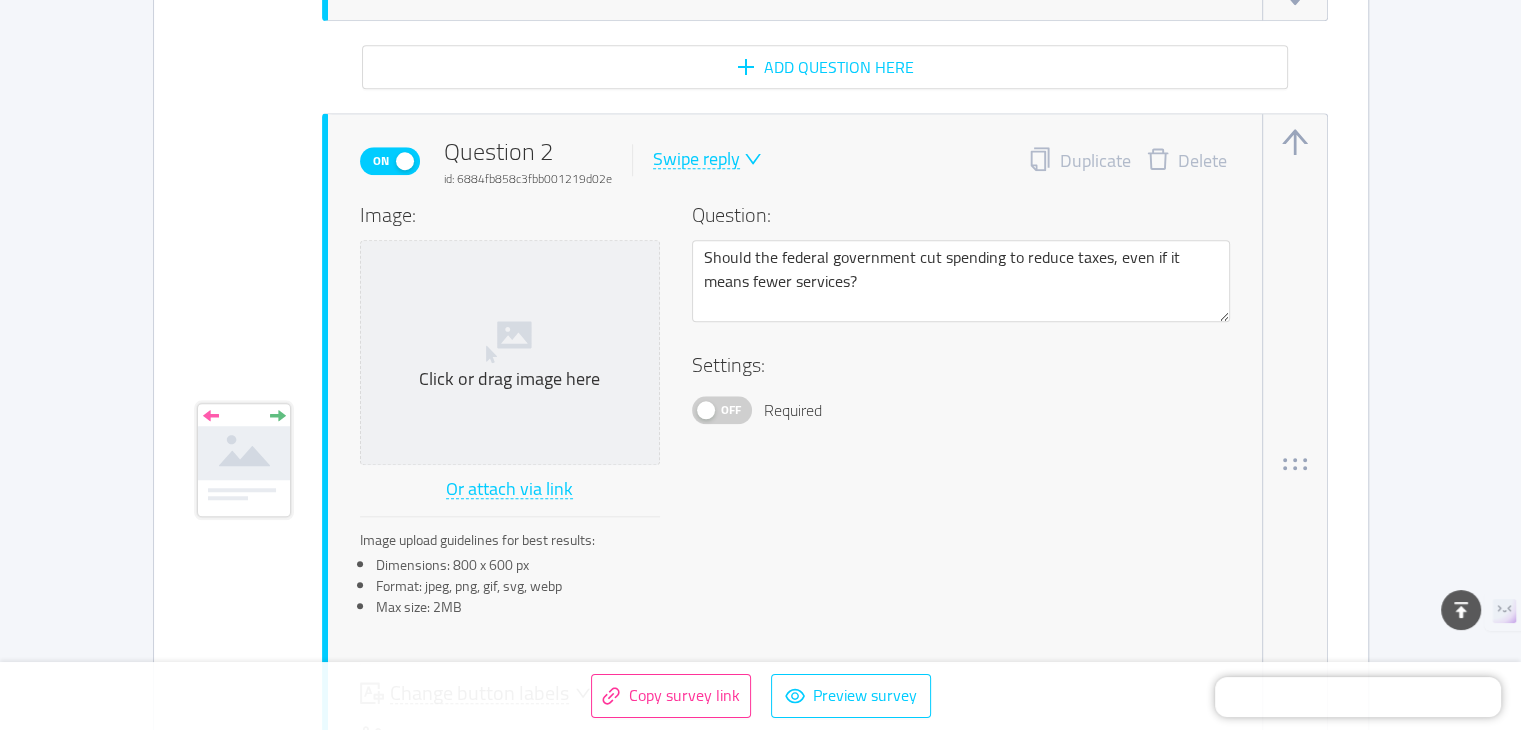 scroll, scrollTop: 1800, scrollLeft: 0, axis: vertical 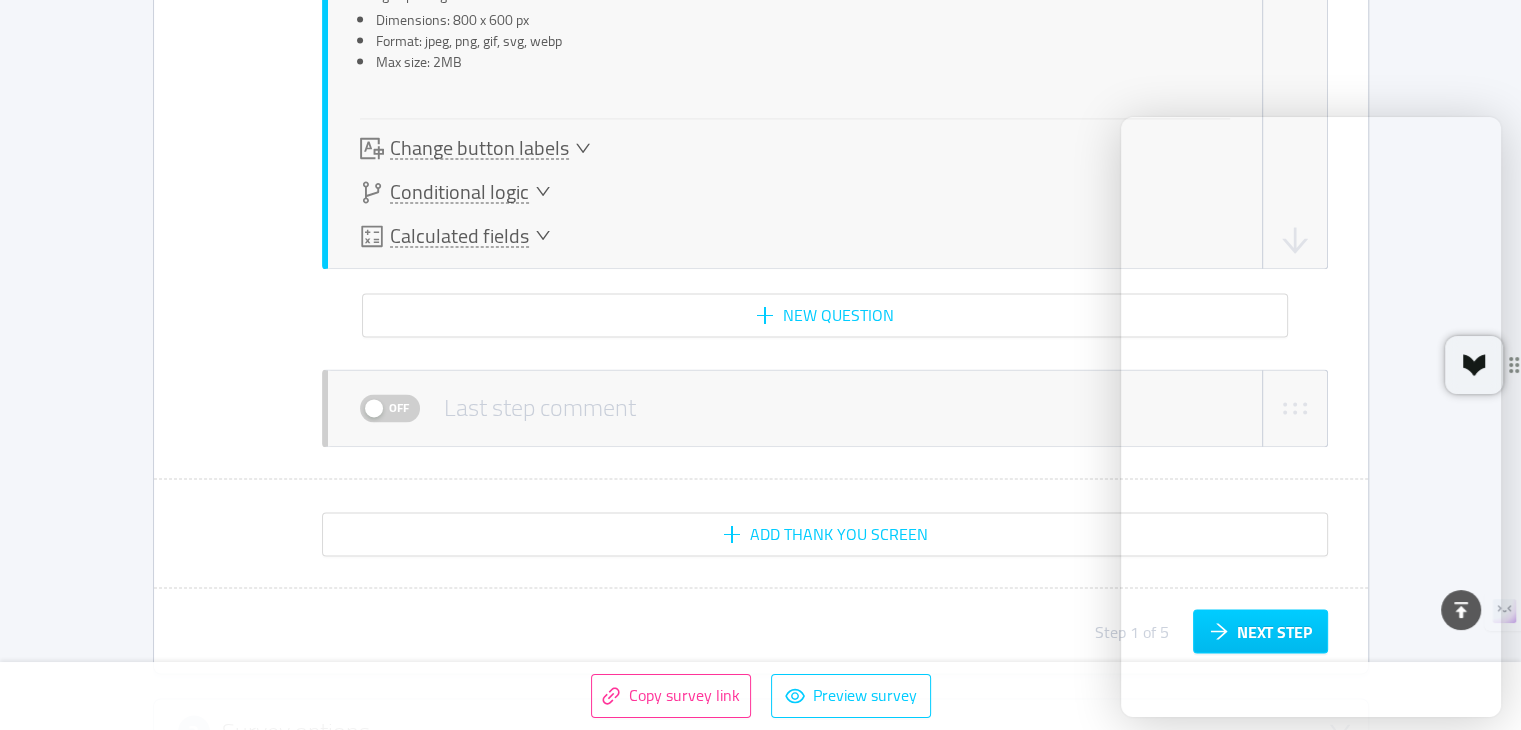 drag, startPoint x: 230, startPoint y: 261, endPoint x: 245, endPoint y: 269, distance: 17 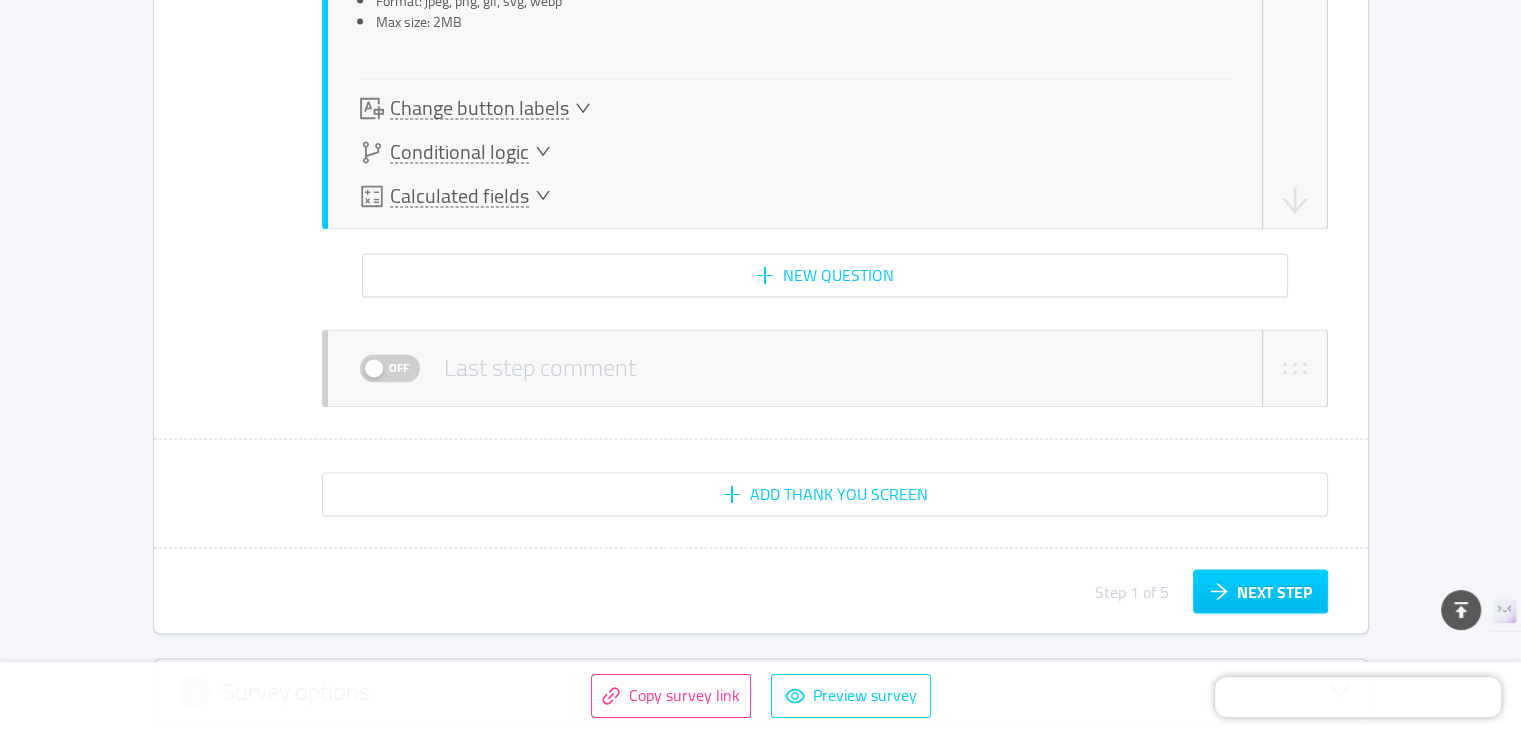 scroll, scrollTop: 10840, scrollLeft: 0, axis: vertical 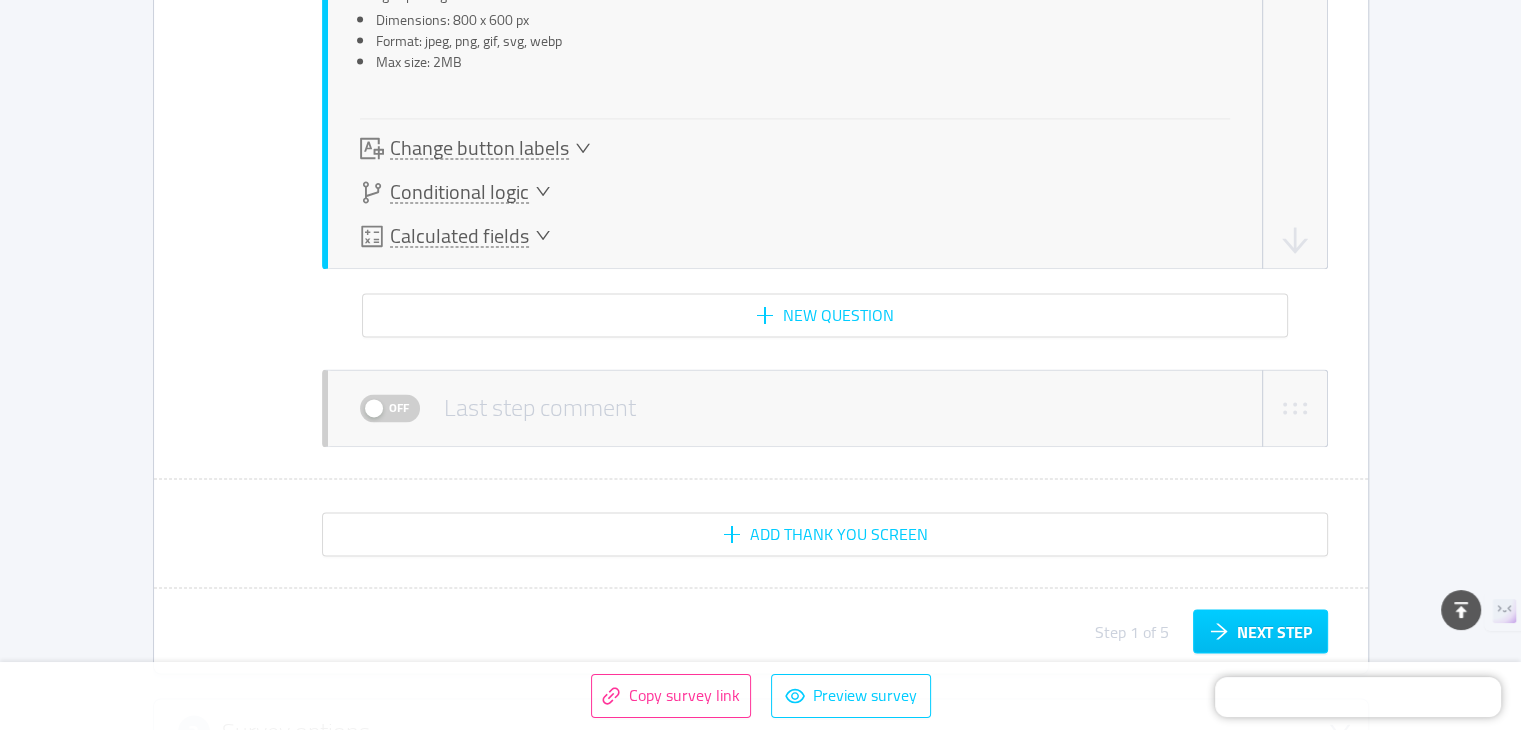 click on "Off" at bounding box center [390, 408] 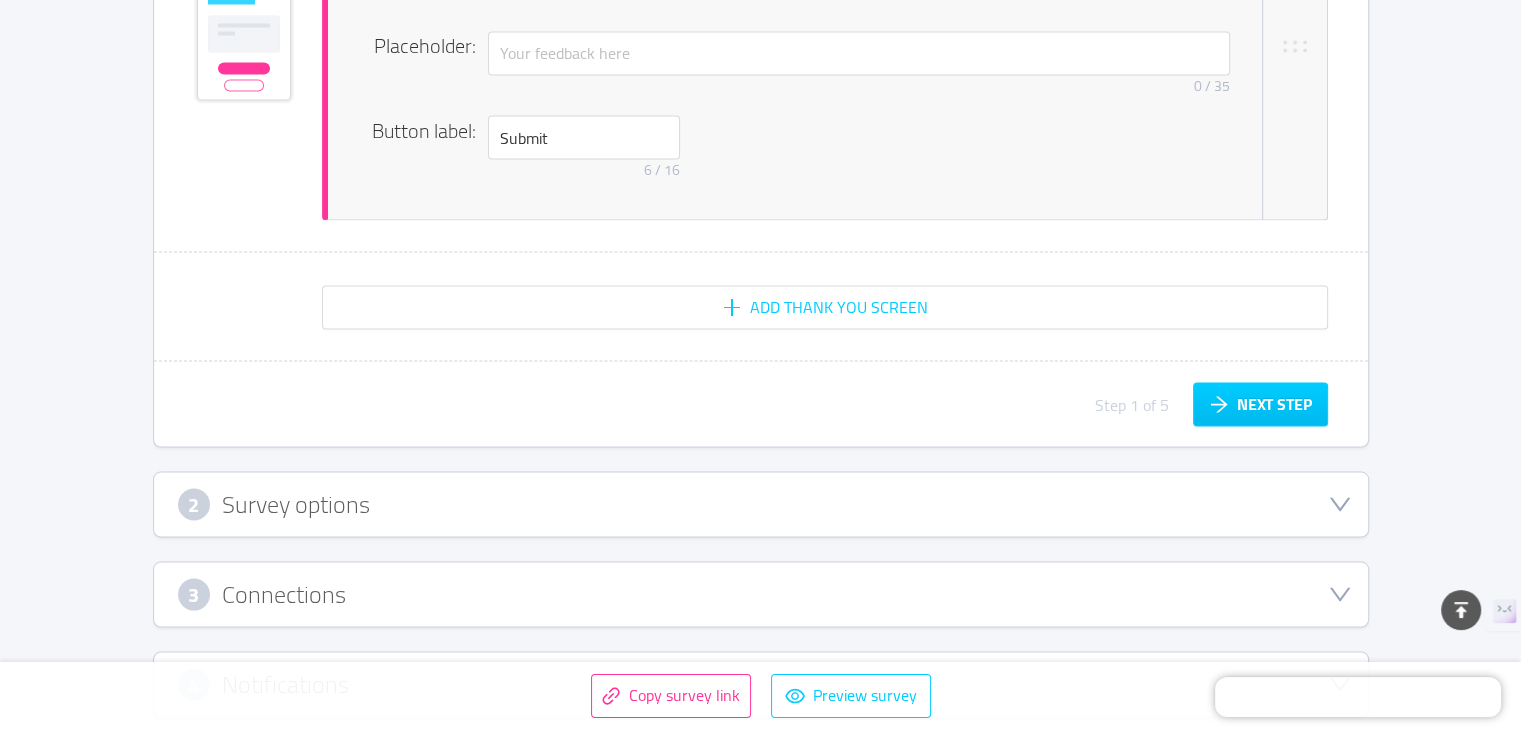 scroll, scrollTop: 11340, scrollLeft: 0, axis: vertical 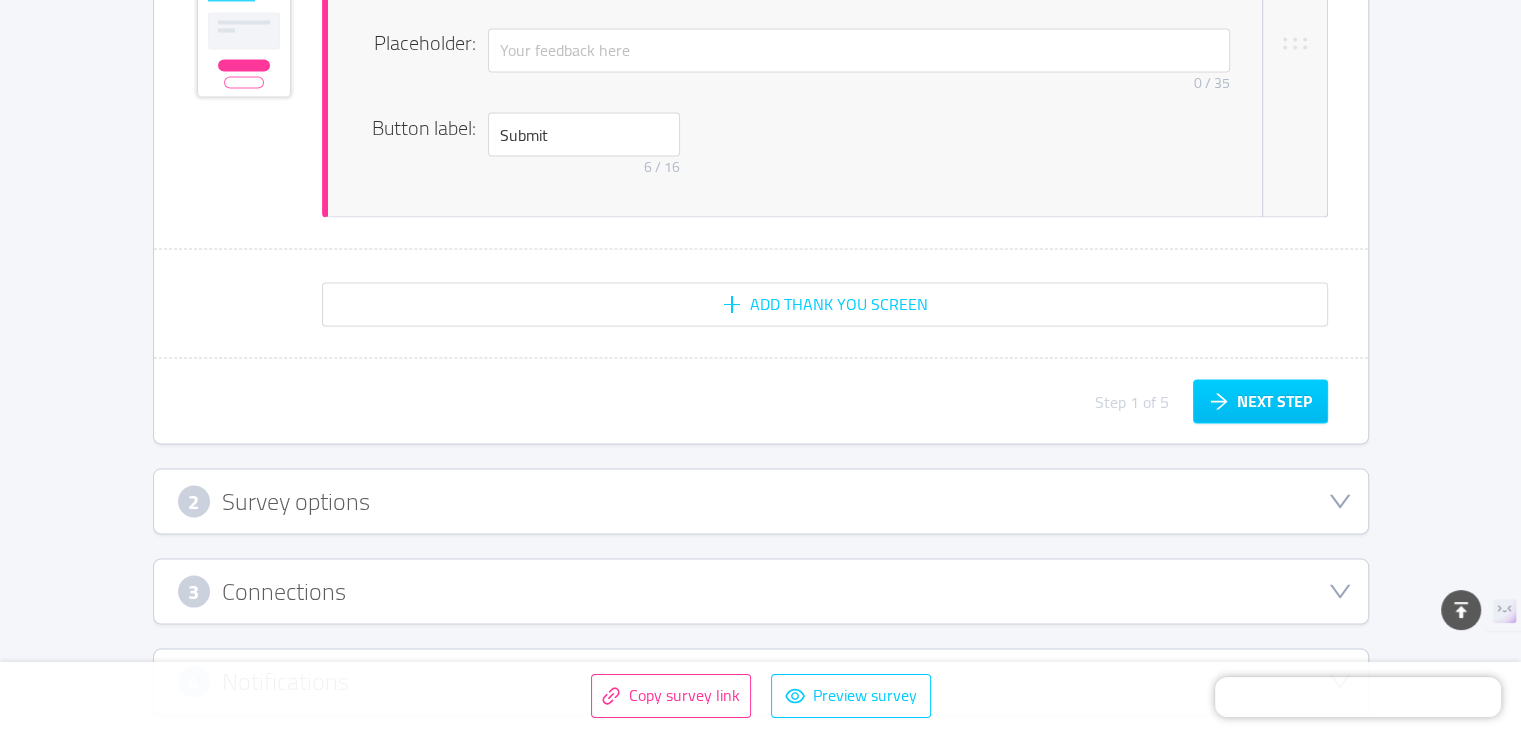 click on "2  Survey options" at bounding box center (761, 501) 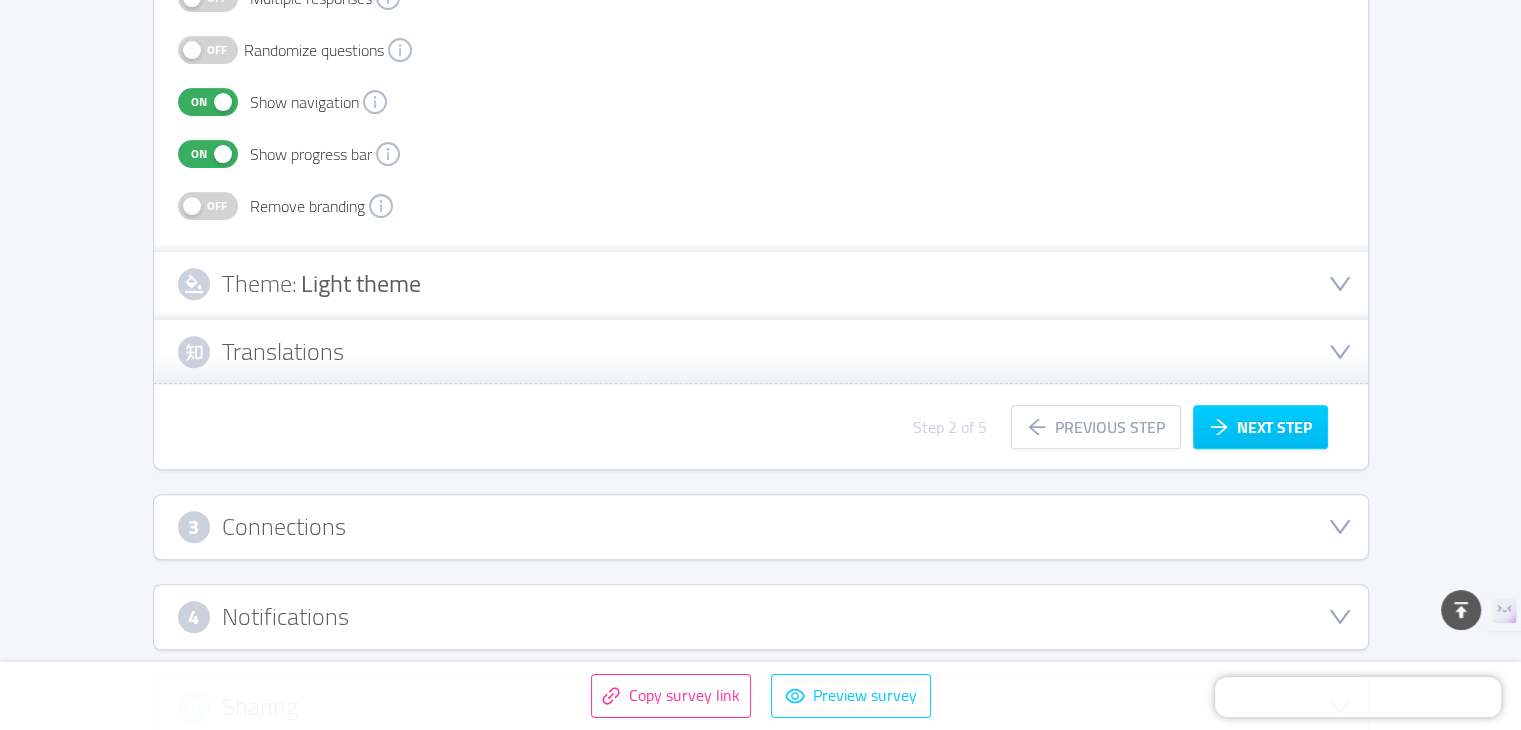 scroll, scrollTop: 737, scrollLeft: 0, axis: vertical 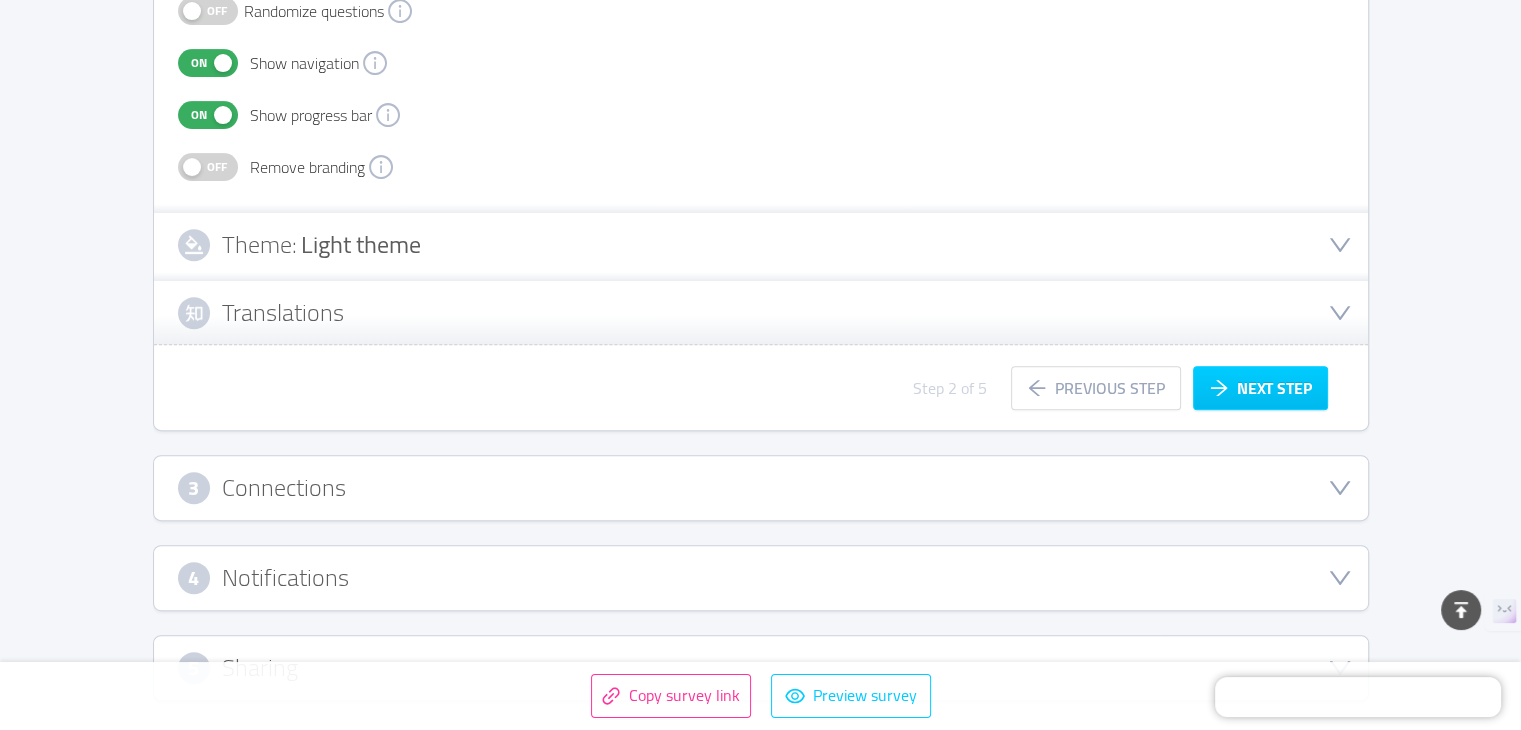 click on "3  Connections" at bounding box center (761, 488) 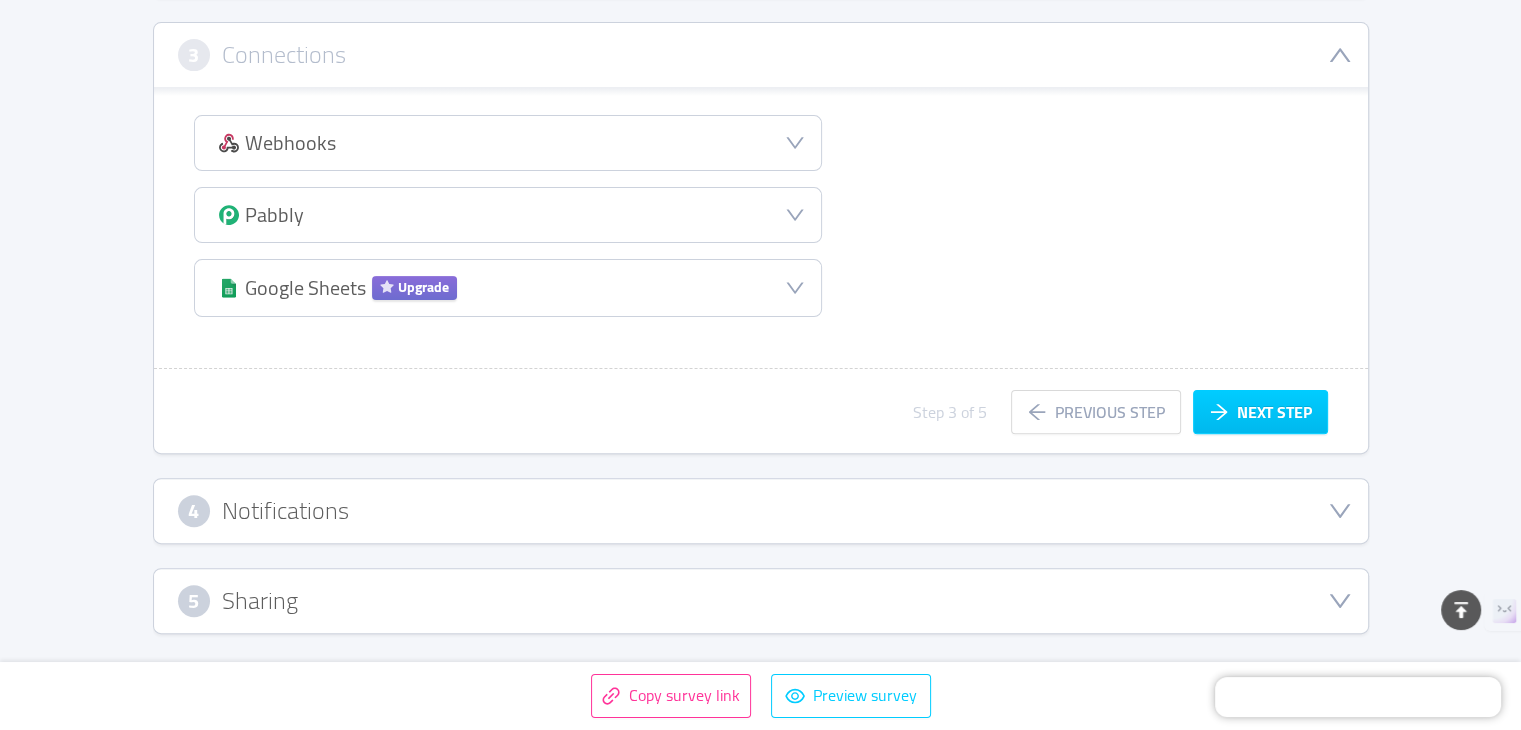 scroll, scrollTop: 466, scrollLeft: 0, axis: vertical 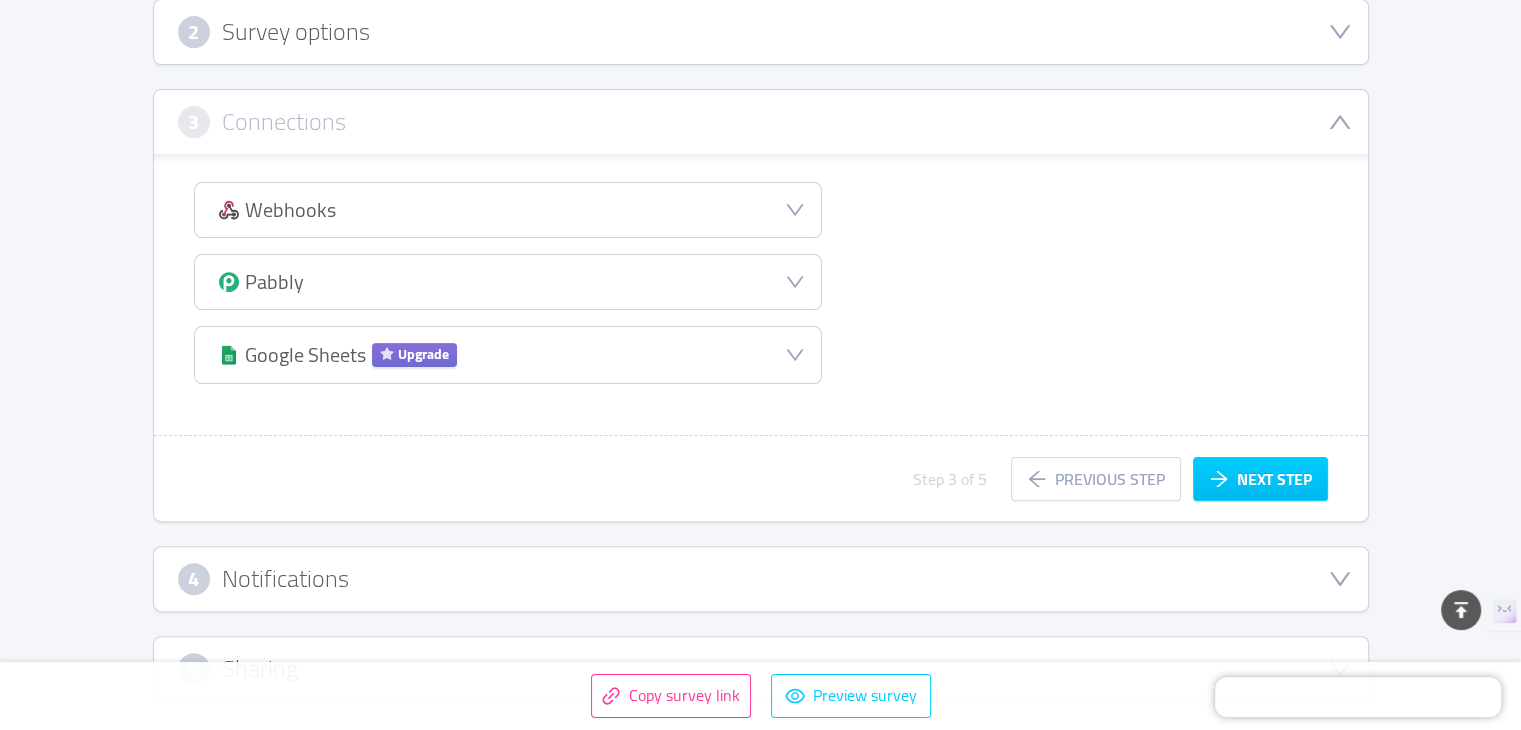 click on "4  Notifications" at bounding box center [761, 579] 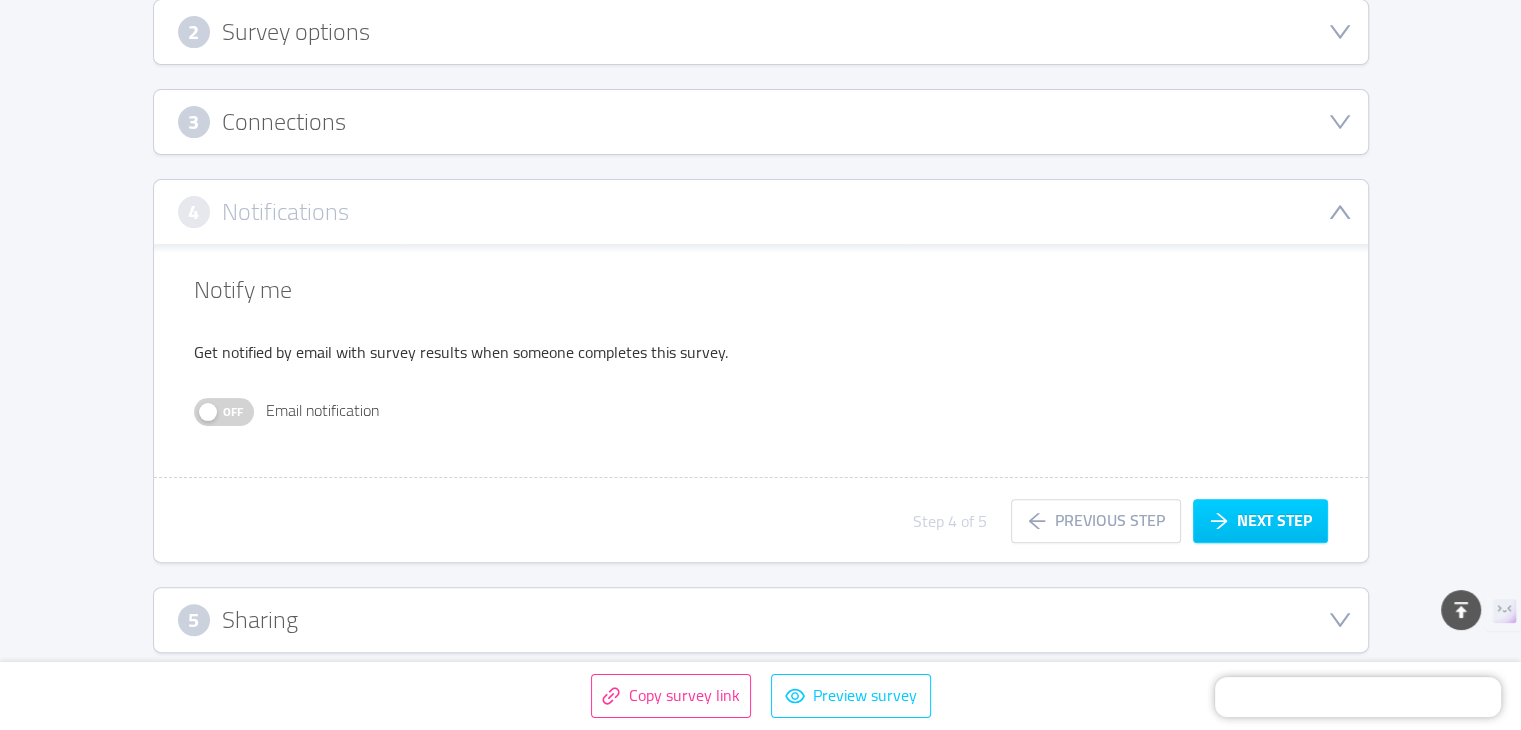 scroll, scrollTop: 418, scrollLeft: 0, axis: vertical 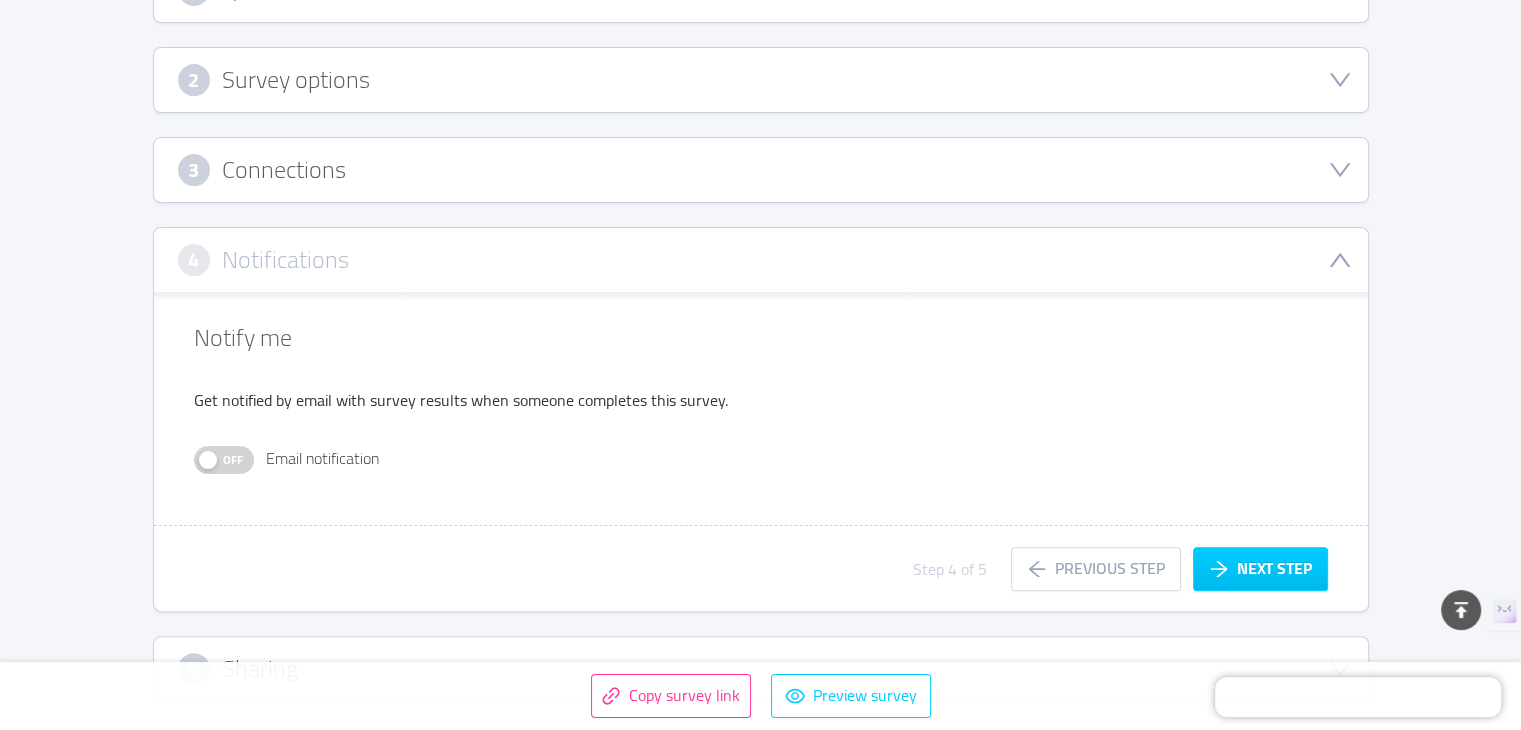 click on "5  Sharing" at bounding box center (761, 669) 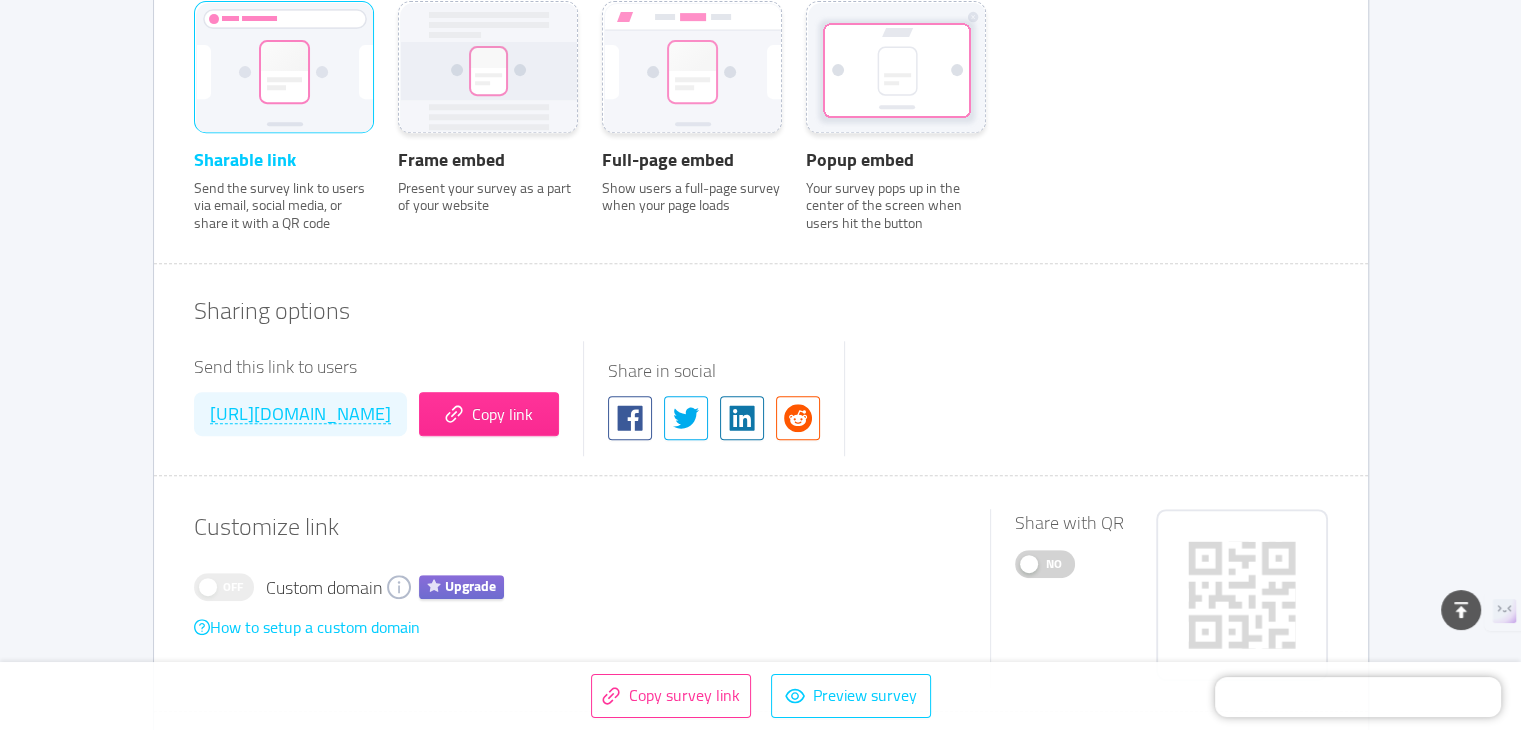 scroll, scrollTop: 918, scrollLeft: 0, axis: vertical 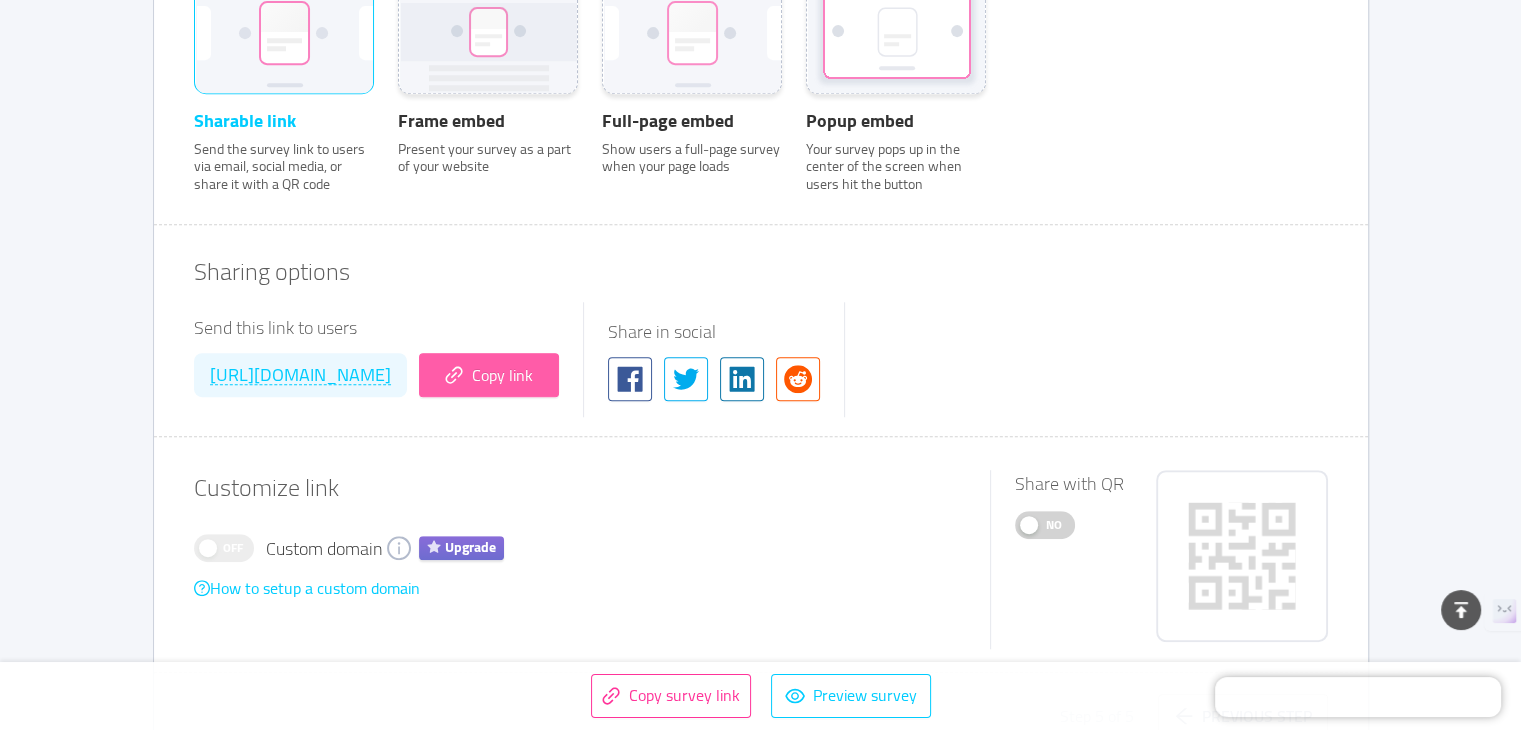 click on "Copy link" at bounding box center (489, 375) 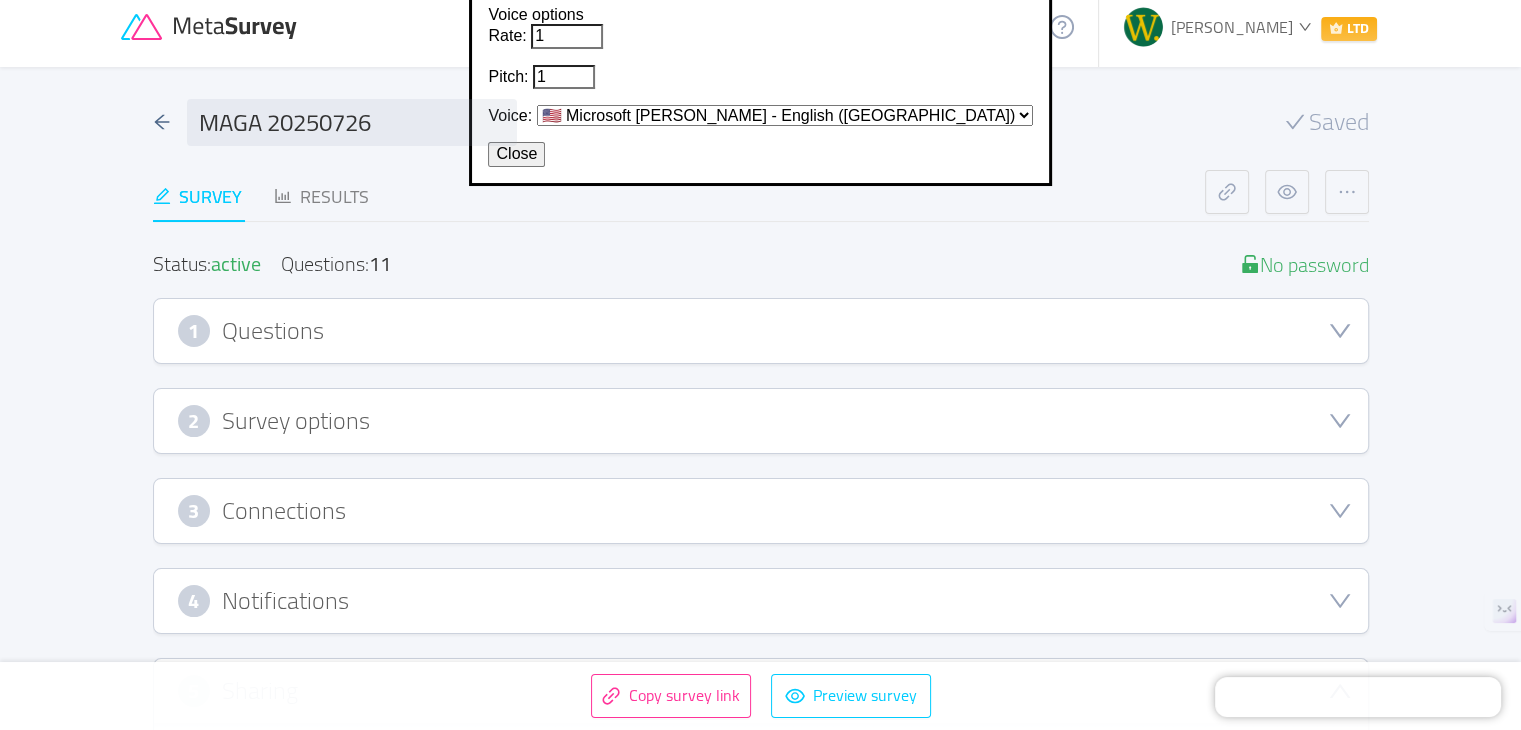 scroll, scrollTop: 0, scrollLeft: 0, axis: both 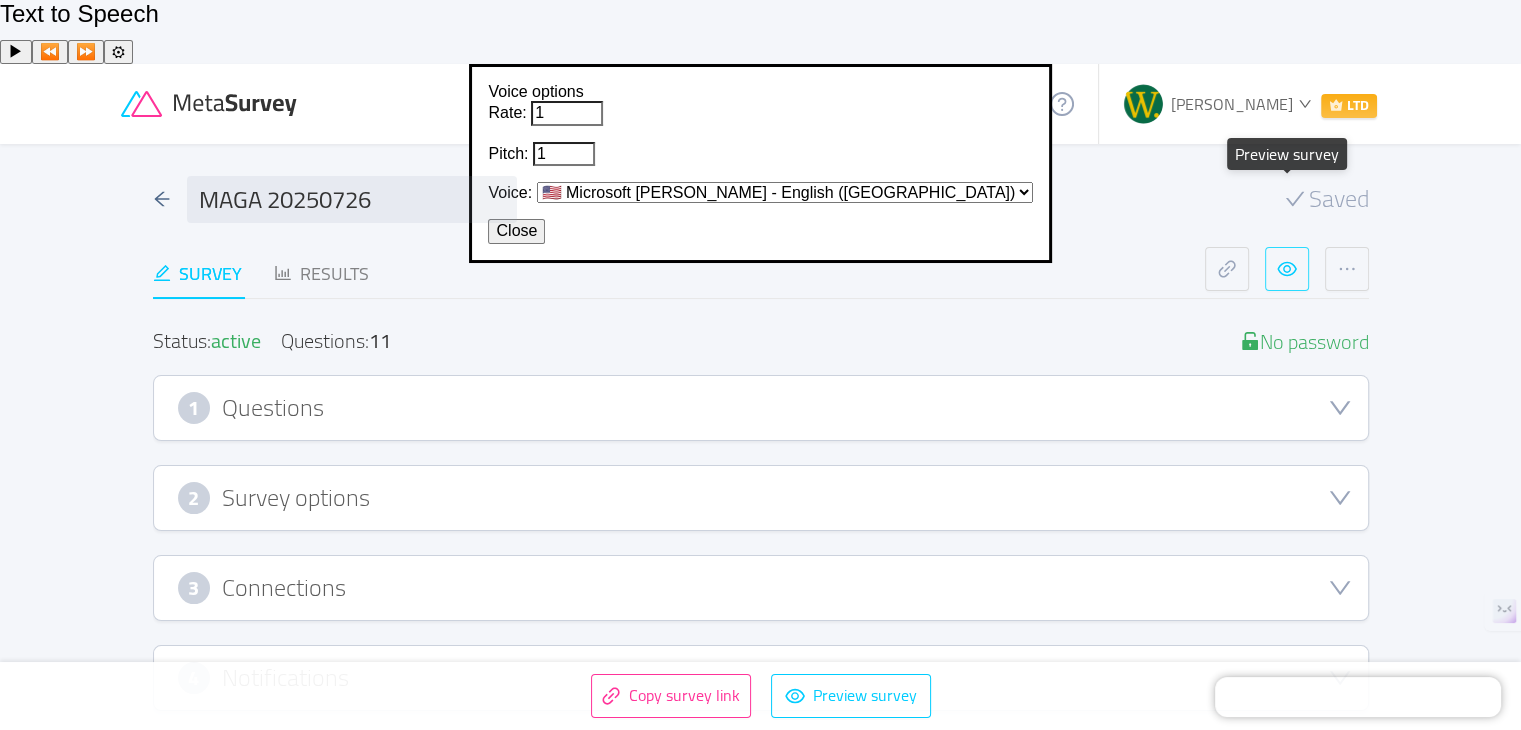 click at bounding box center [1287, 269] 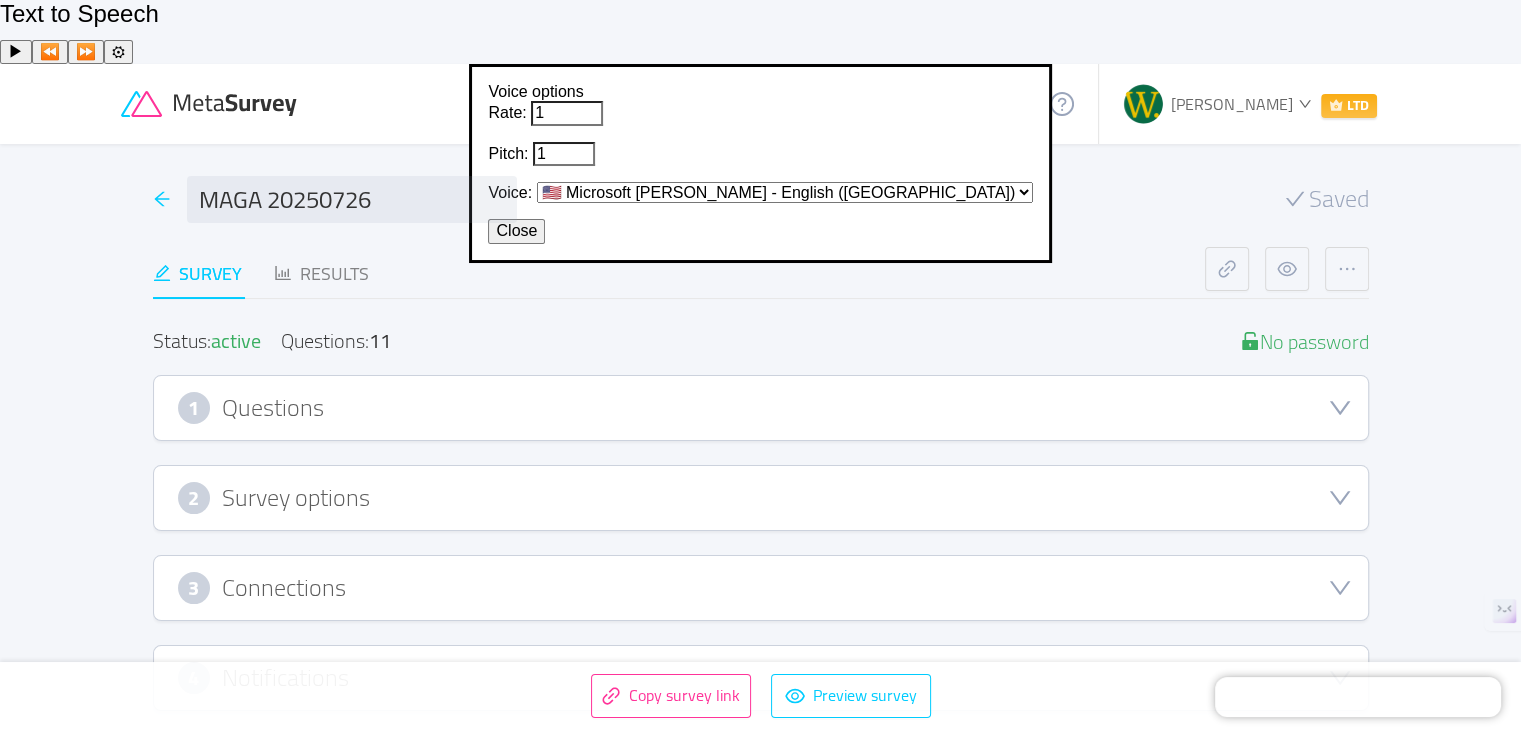 click 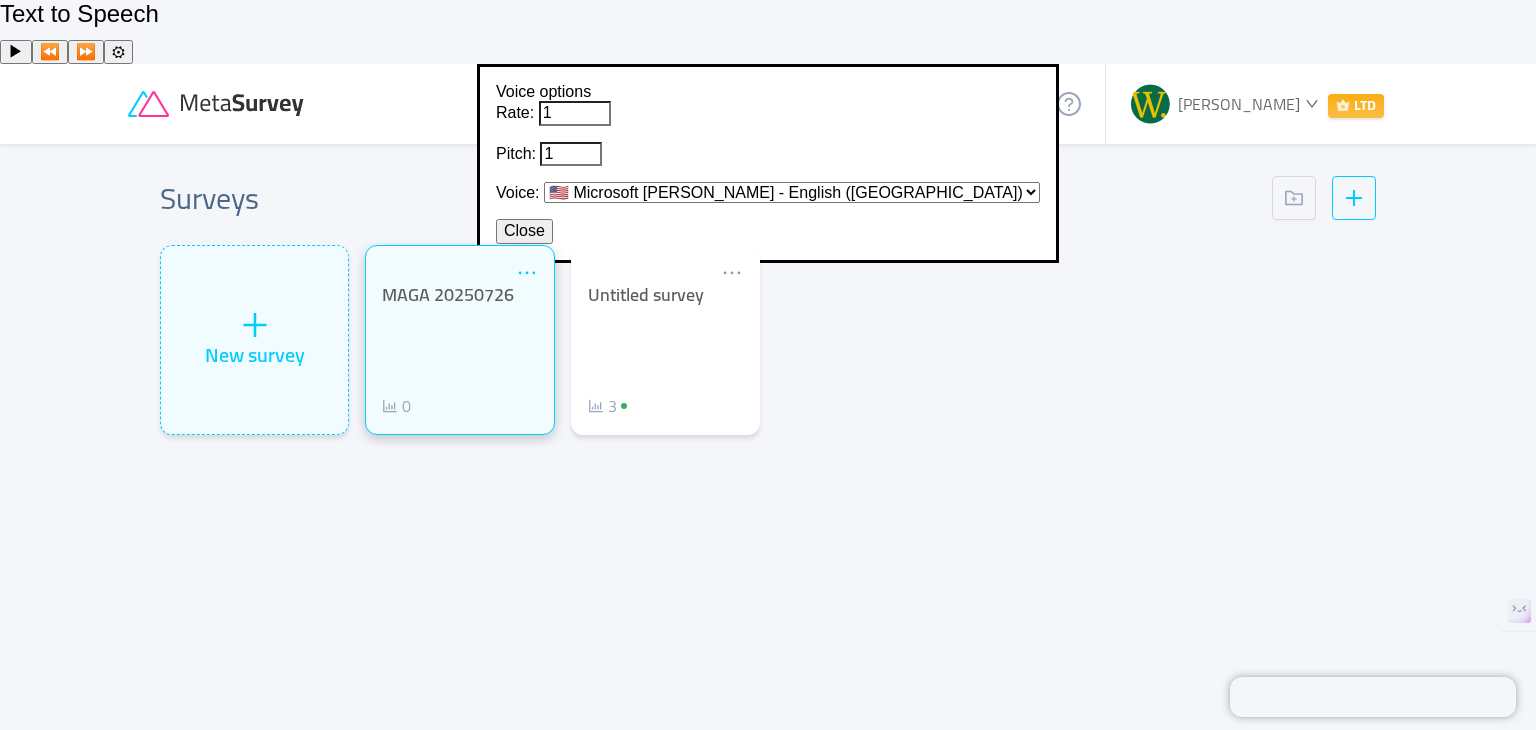 click 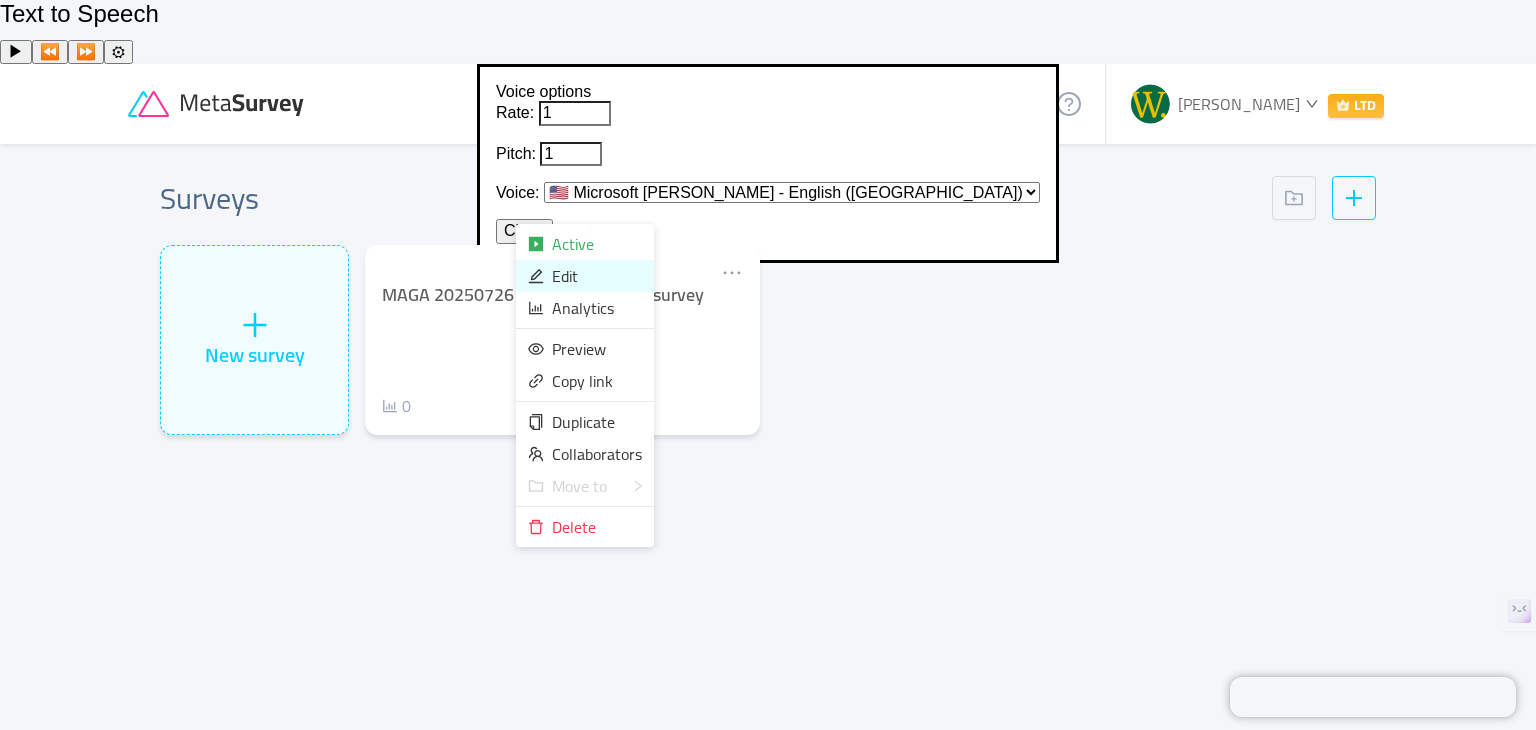 click on "Edit" at bounding box center [585, 276] 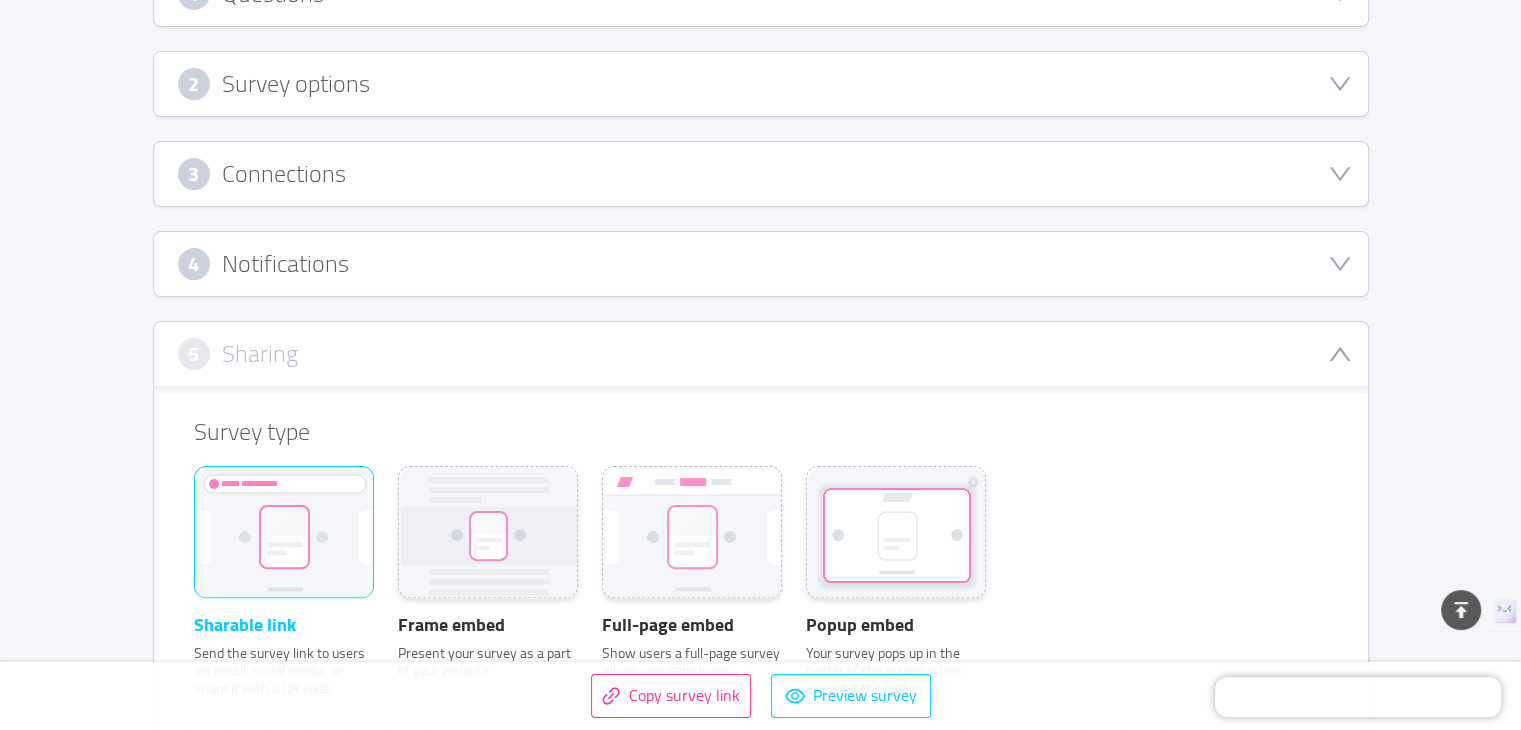 scroll, scrollTop: 177, scrollLeft: 0, axis: vertical 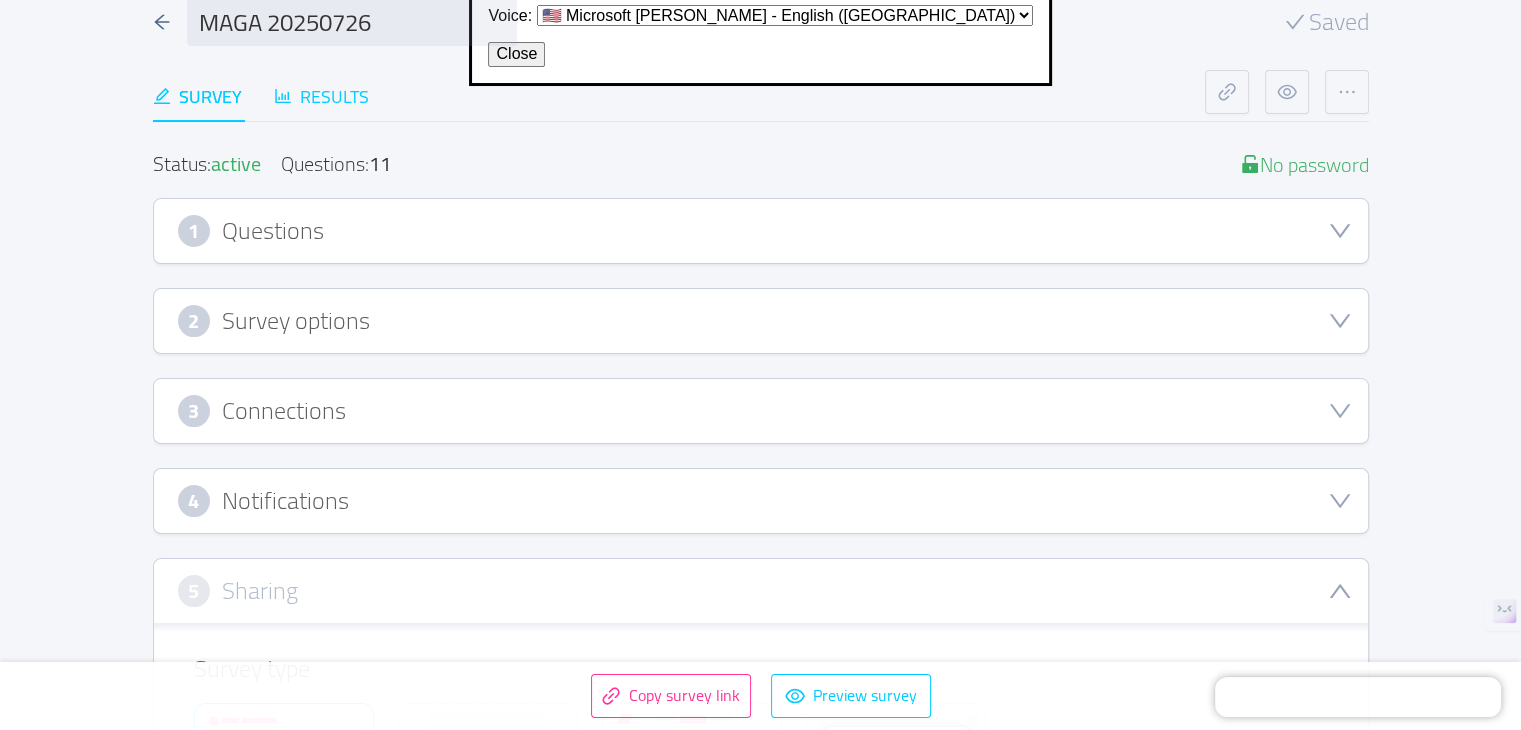 click on "Results" at bounding box center (321, 96) 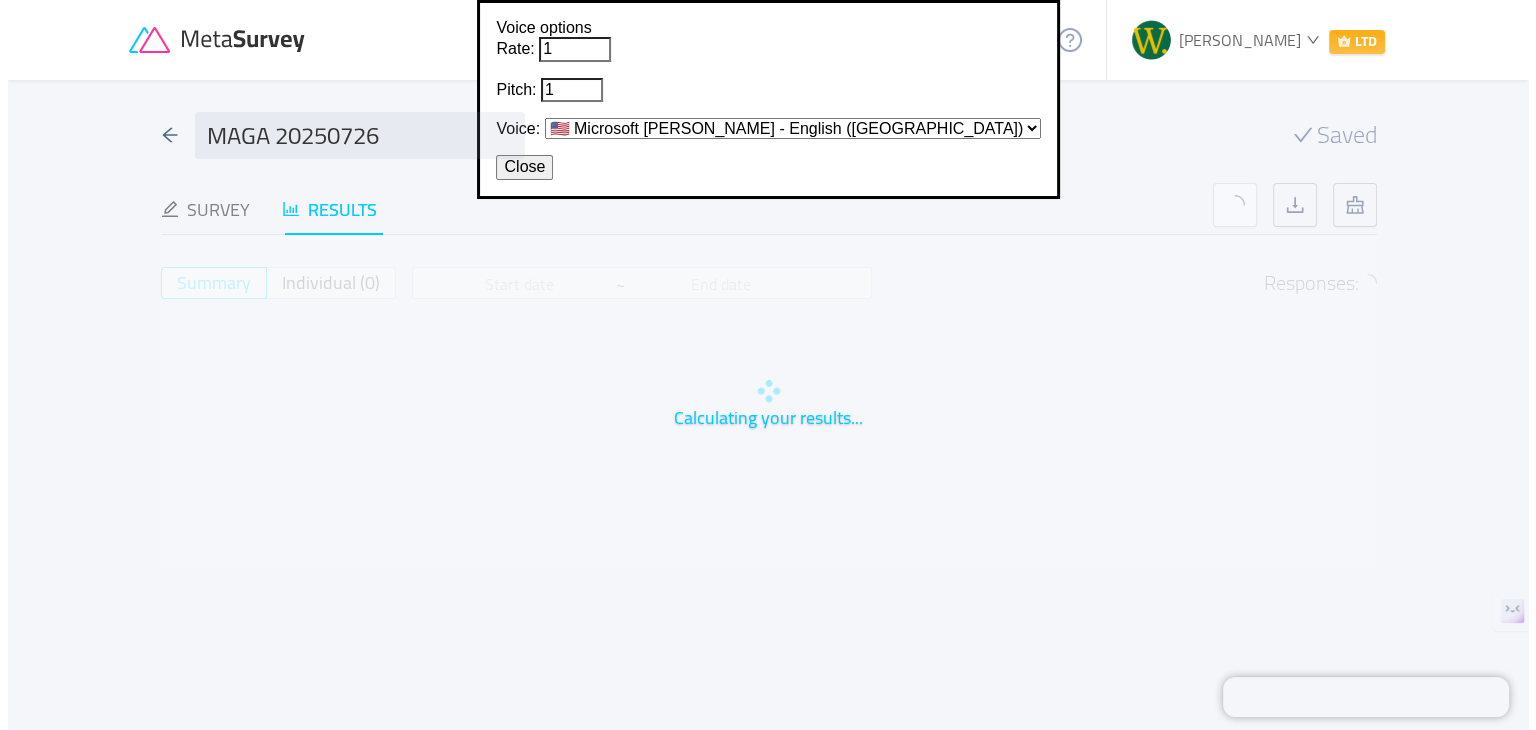 scroll, scrollTop: 0, scrollLeft: 0, axis: both 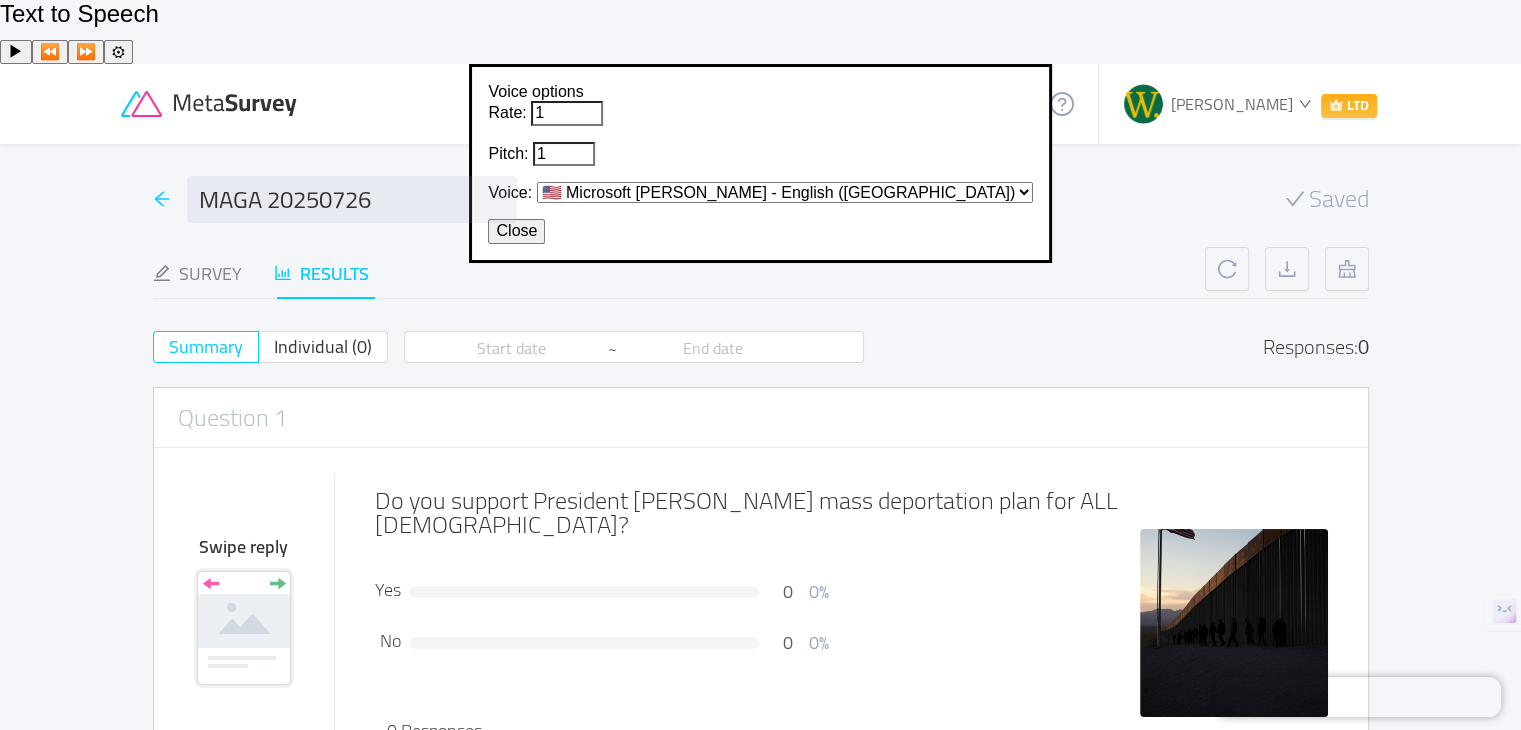 click 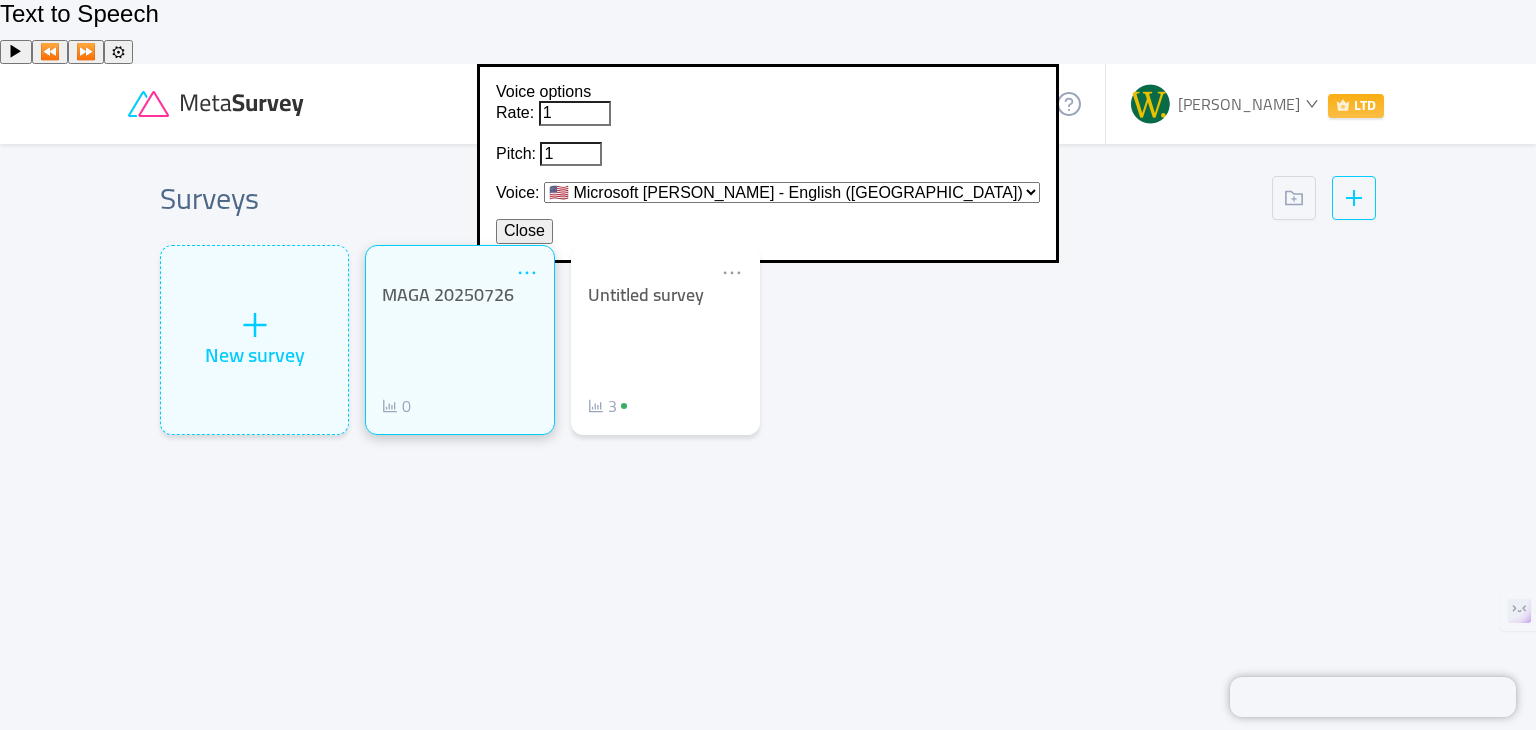 click 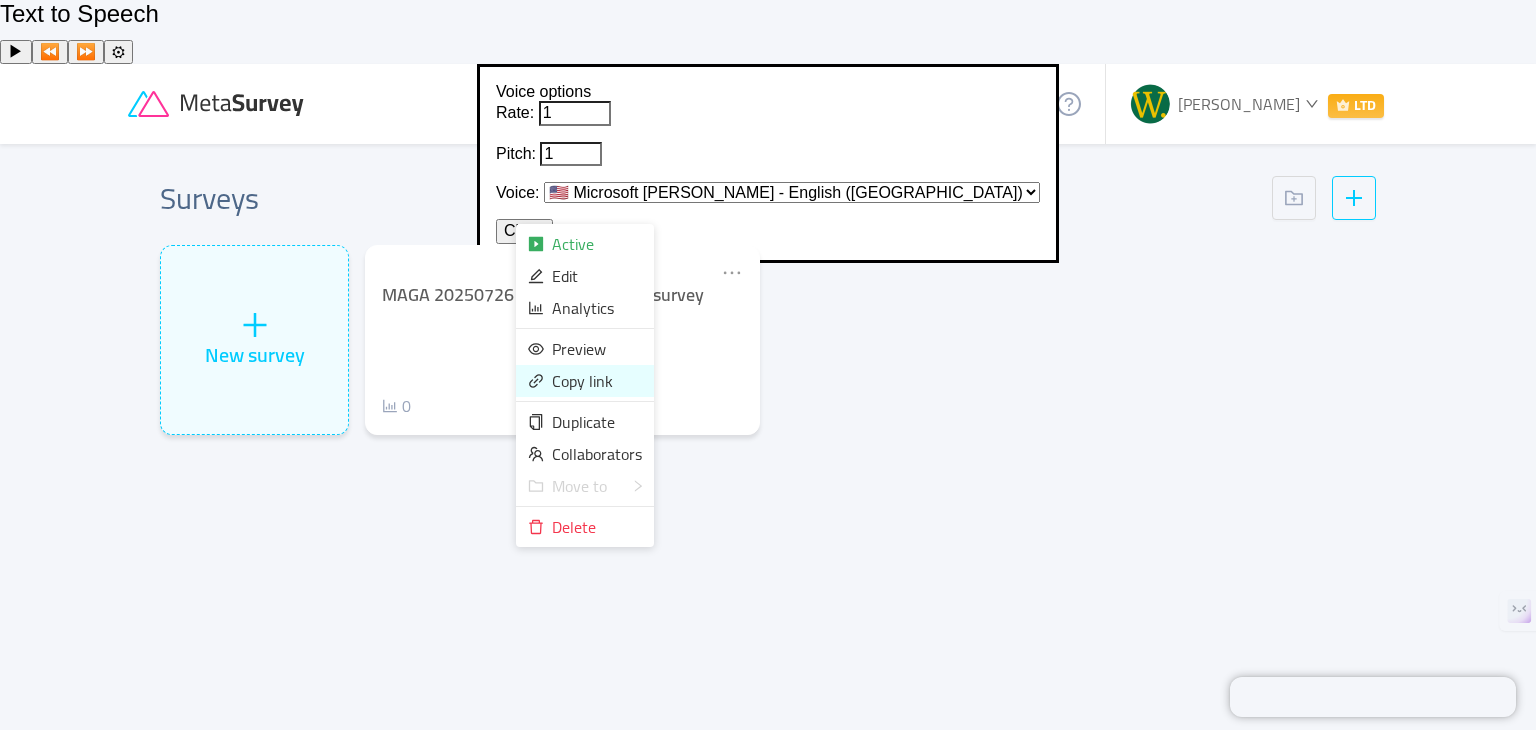 click on "Copy link" at bounding box center (582, 381) 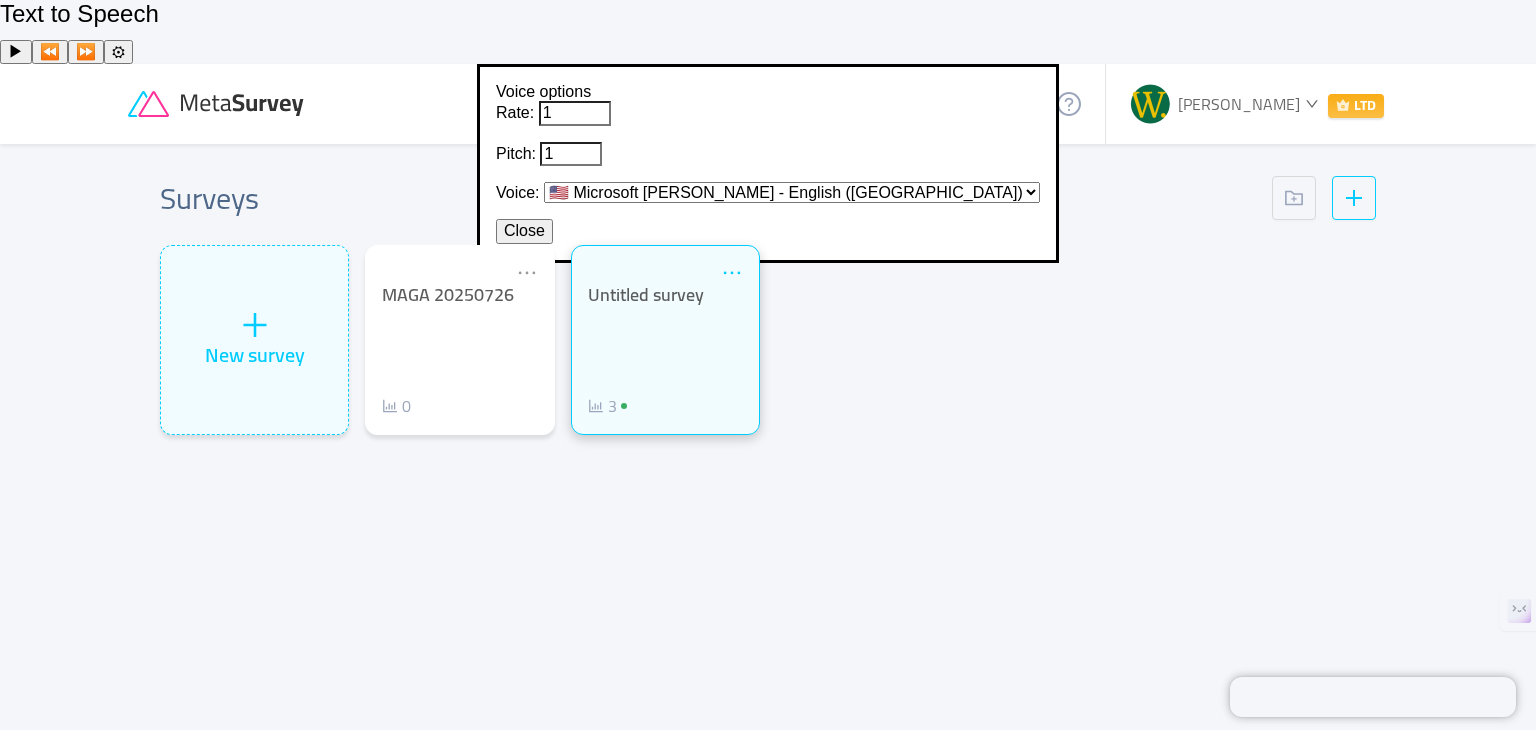click 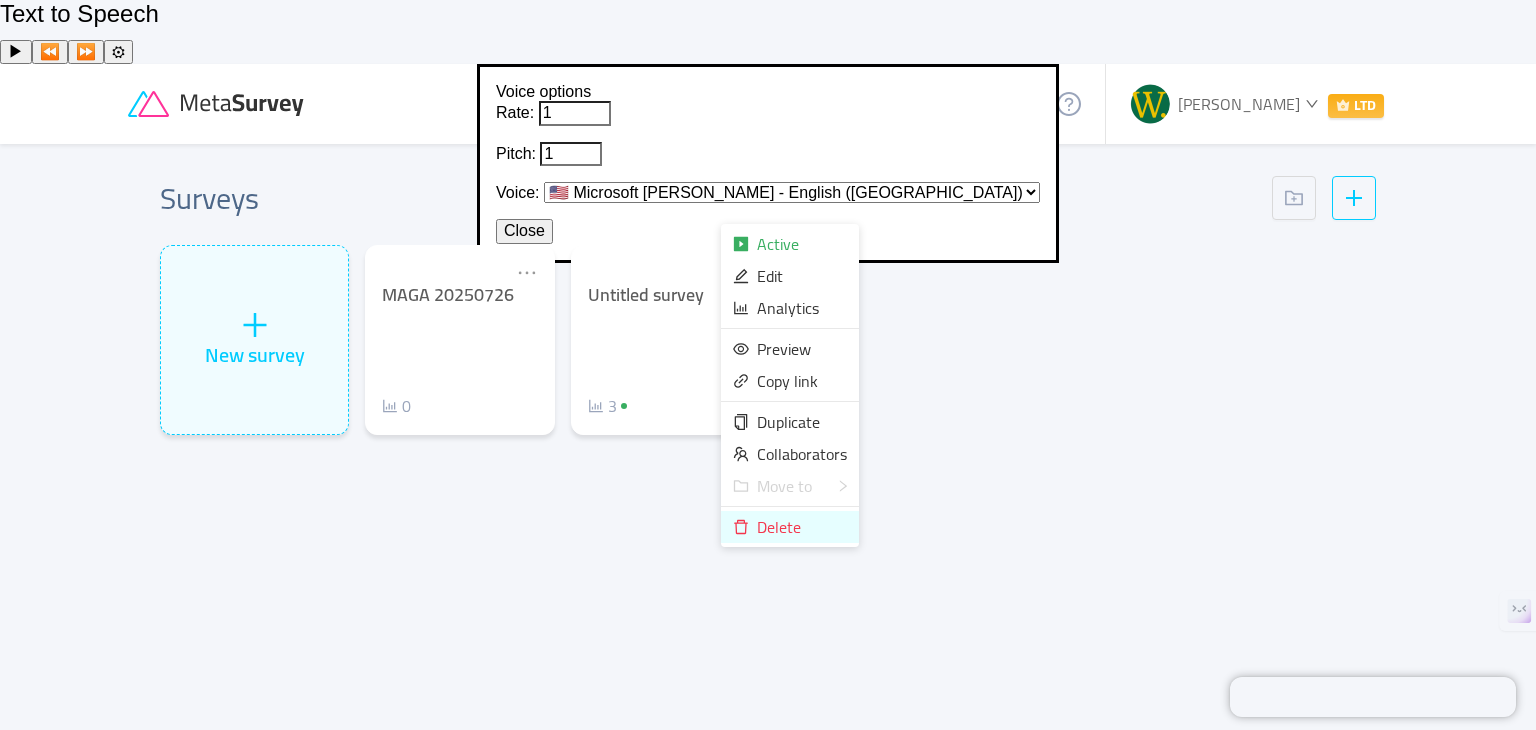 click on "Delete" at bounding box center (779, 527) 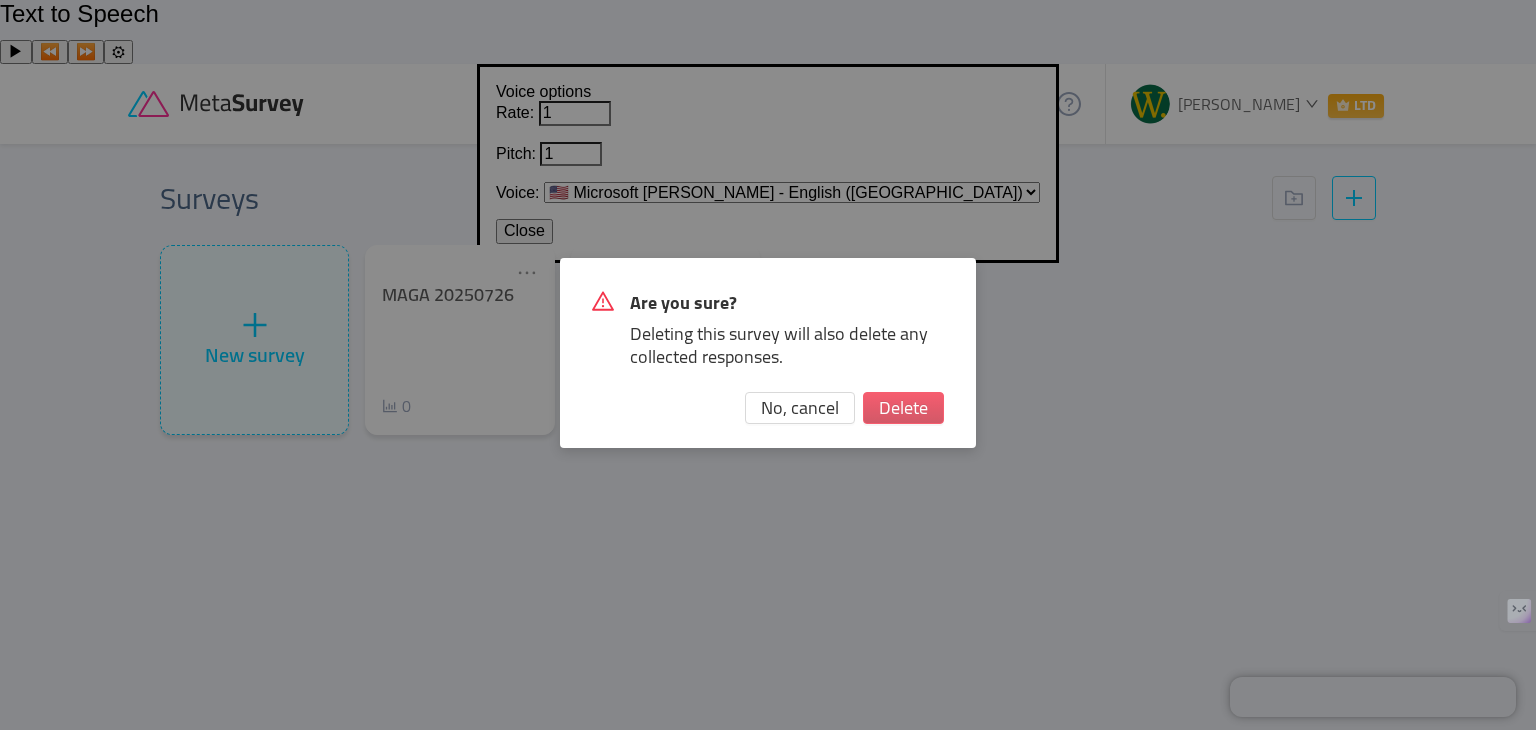 click on "Delete" at bounding box center (903, 408) 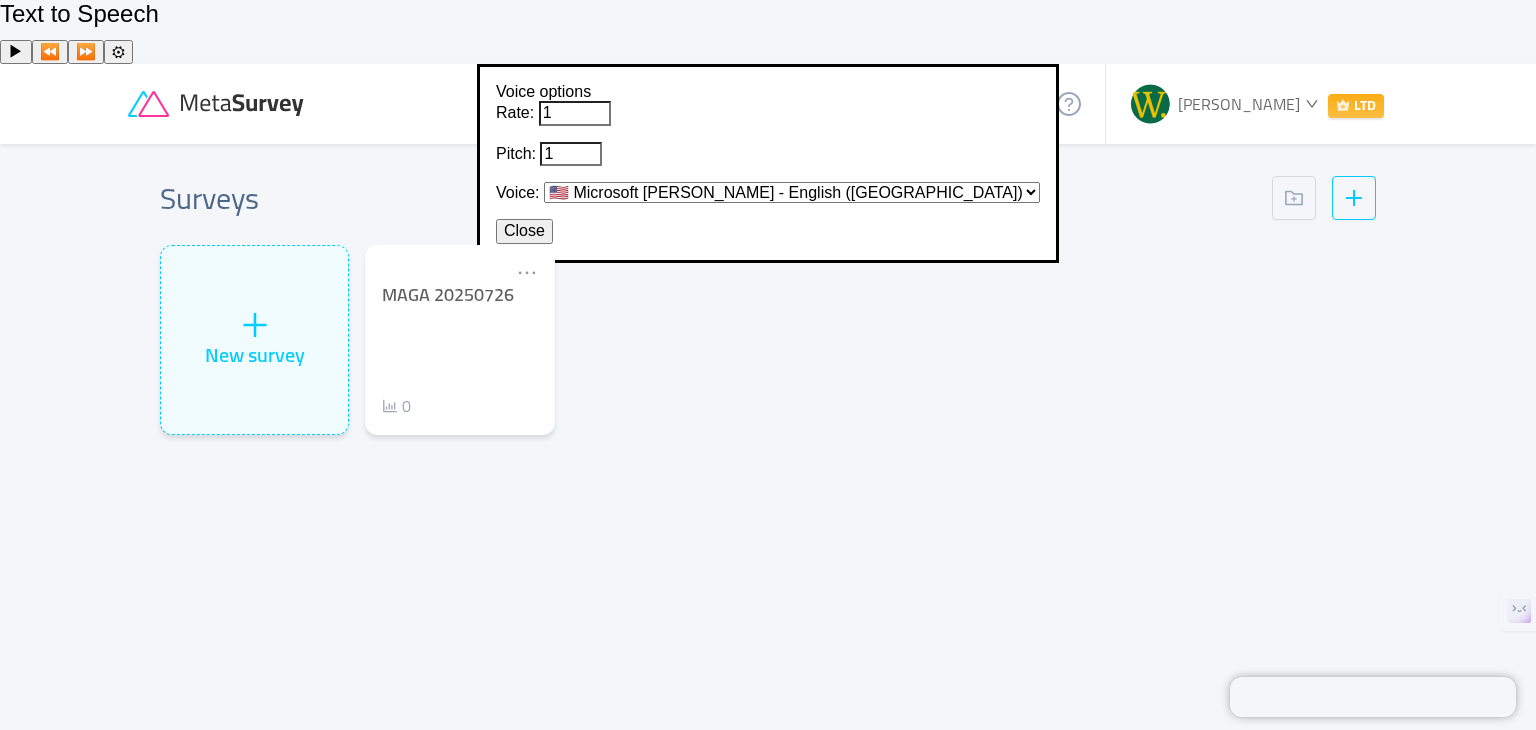 click on "Surveys" at bounding box center (768, 198) 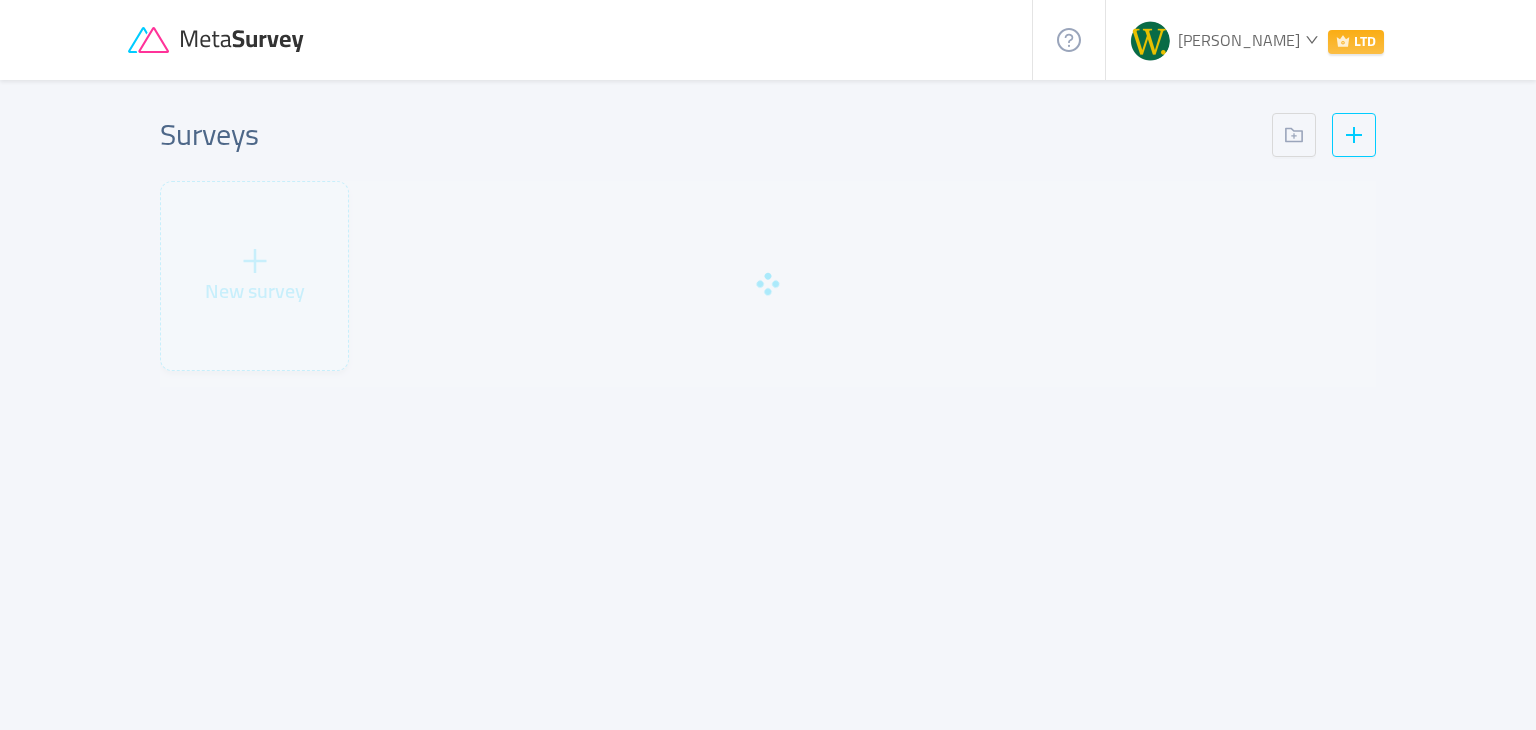 scroll, scrollTop: 0, scrollLeft: 0, axis: both 